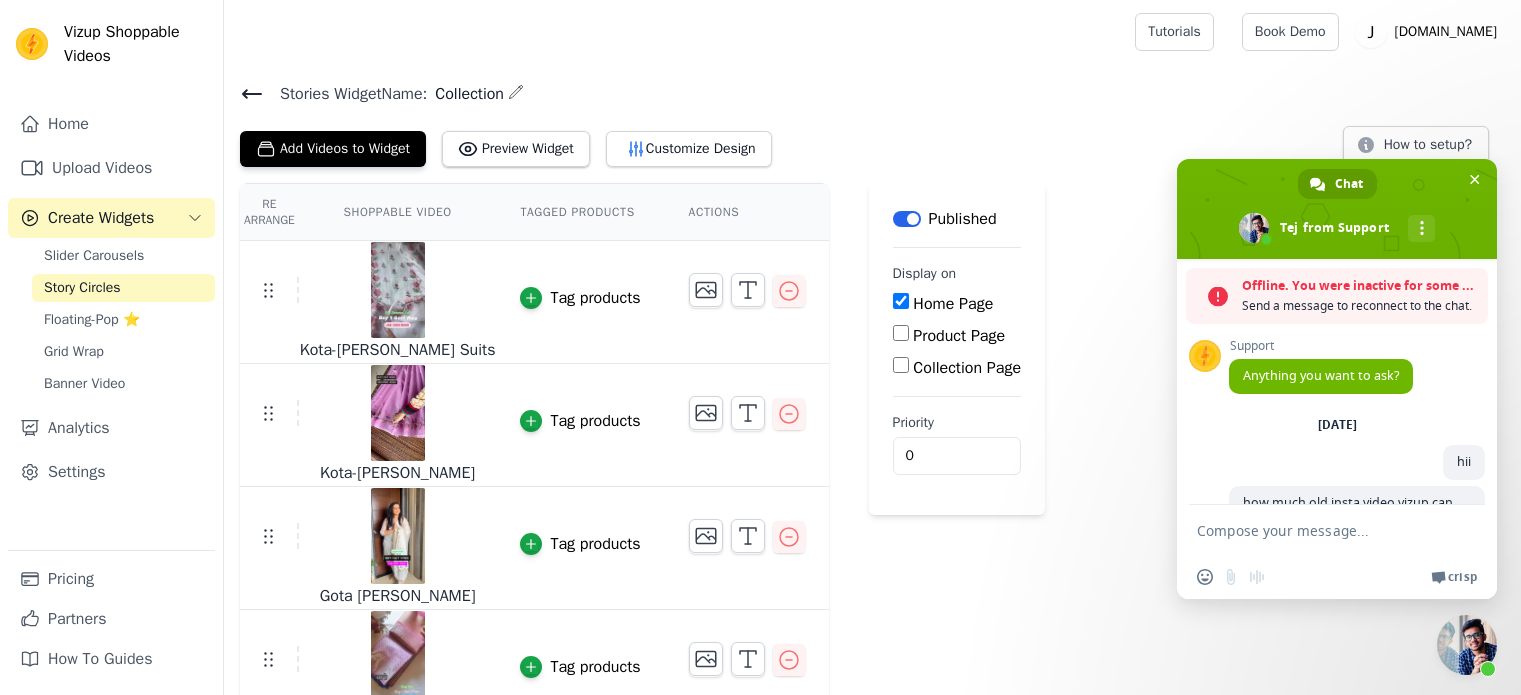 scroll, scrollTop: 0, scrollLeft: 0, axis: both 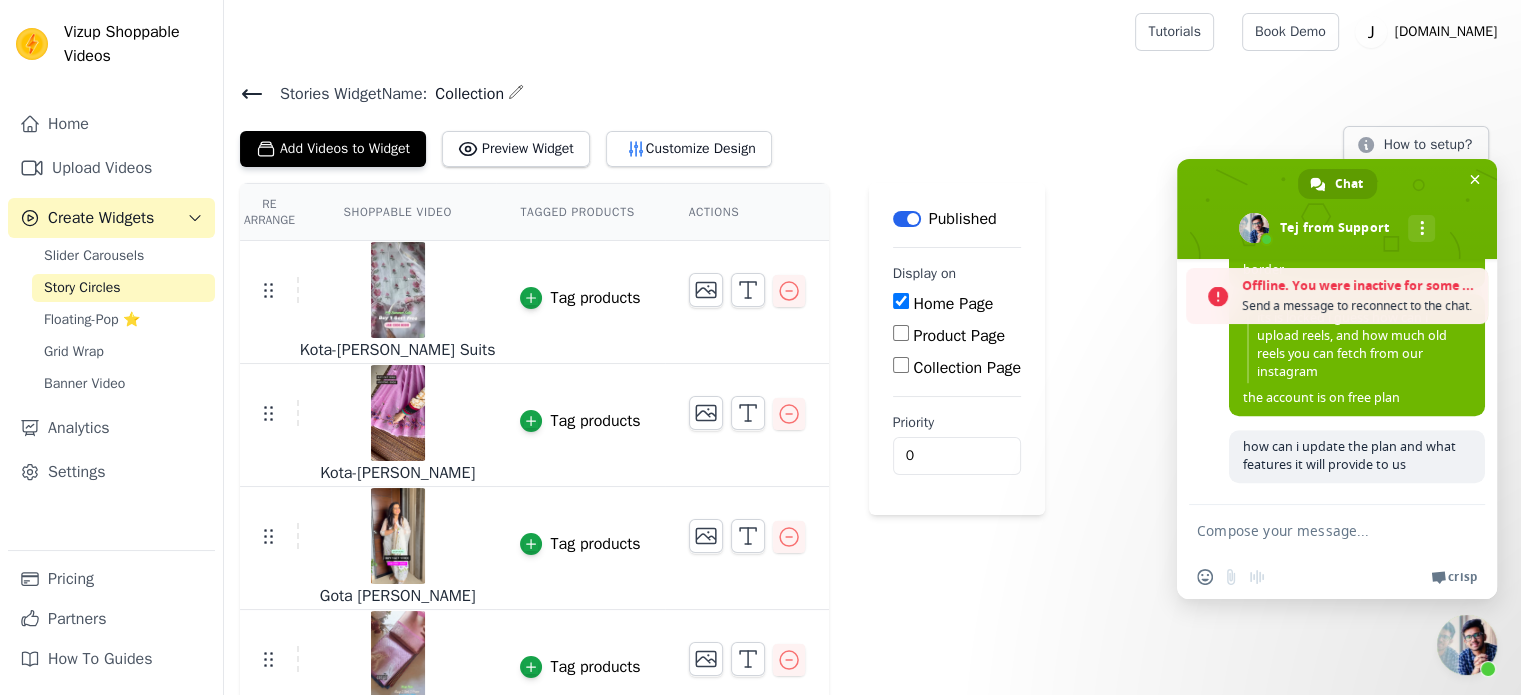 click on "Send a message to reconnect to the chat." at bounding box center (1360, 306) 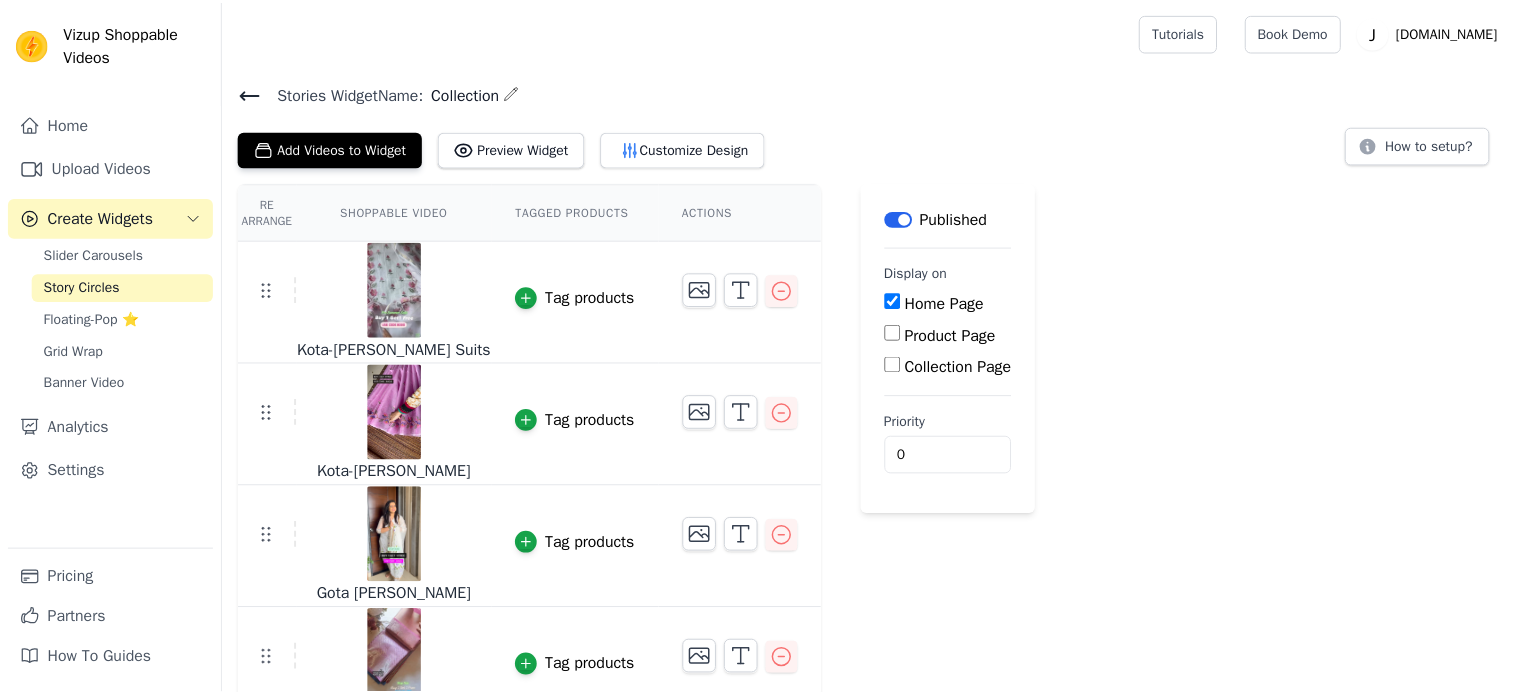 scroll, scrollTop: 0, scrollLeft: 0, axis: both 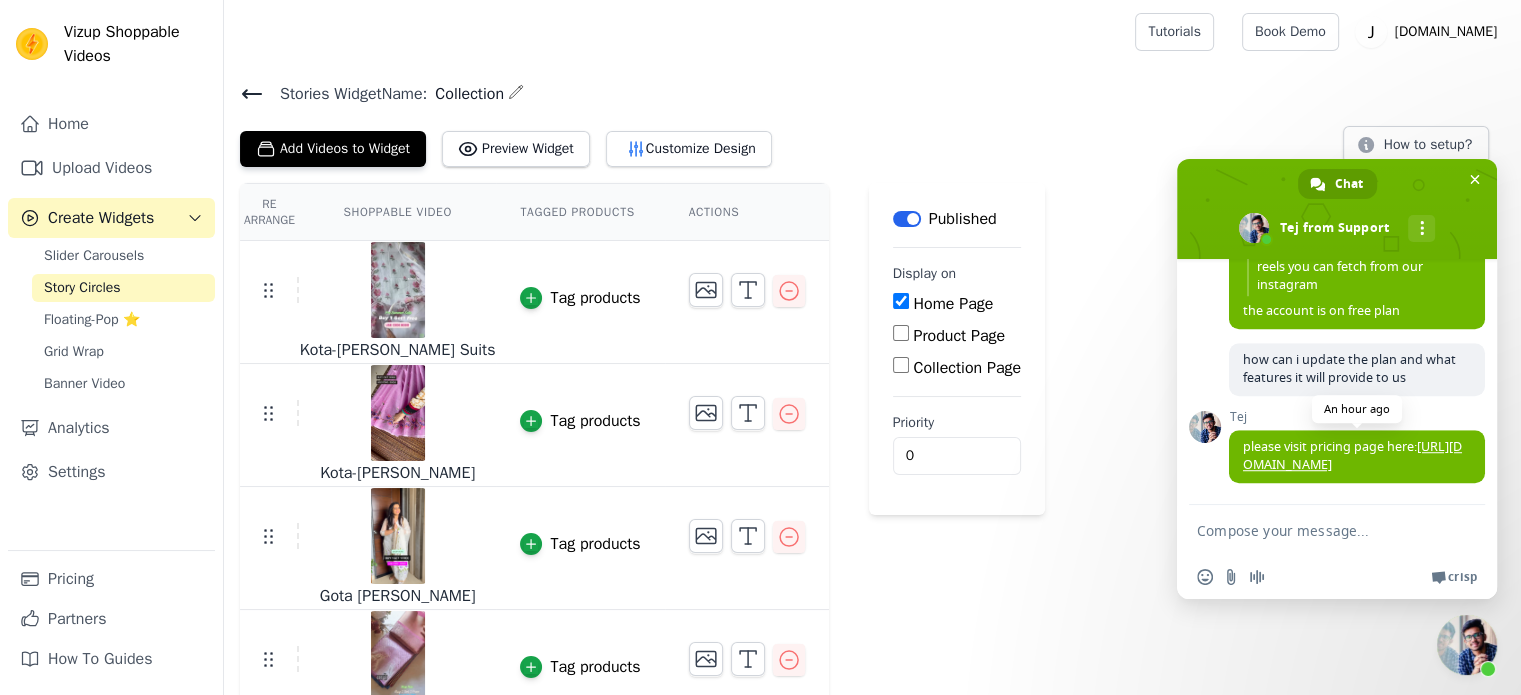 click on "[URL][DOMAIN_NAME]" at bounding box center (1352, 455) 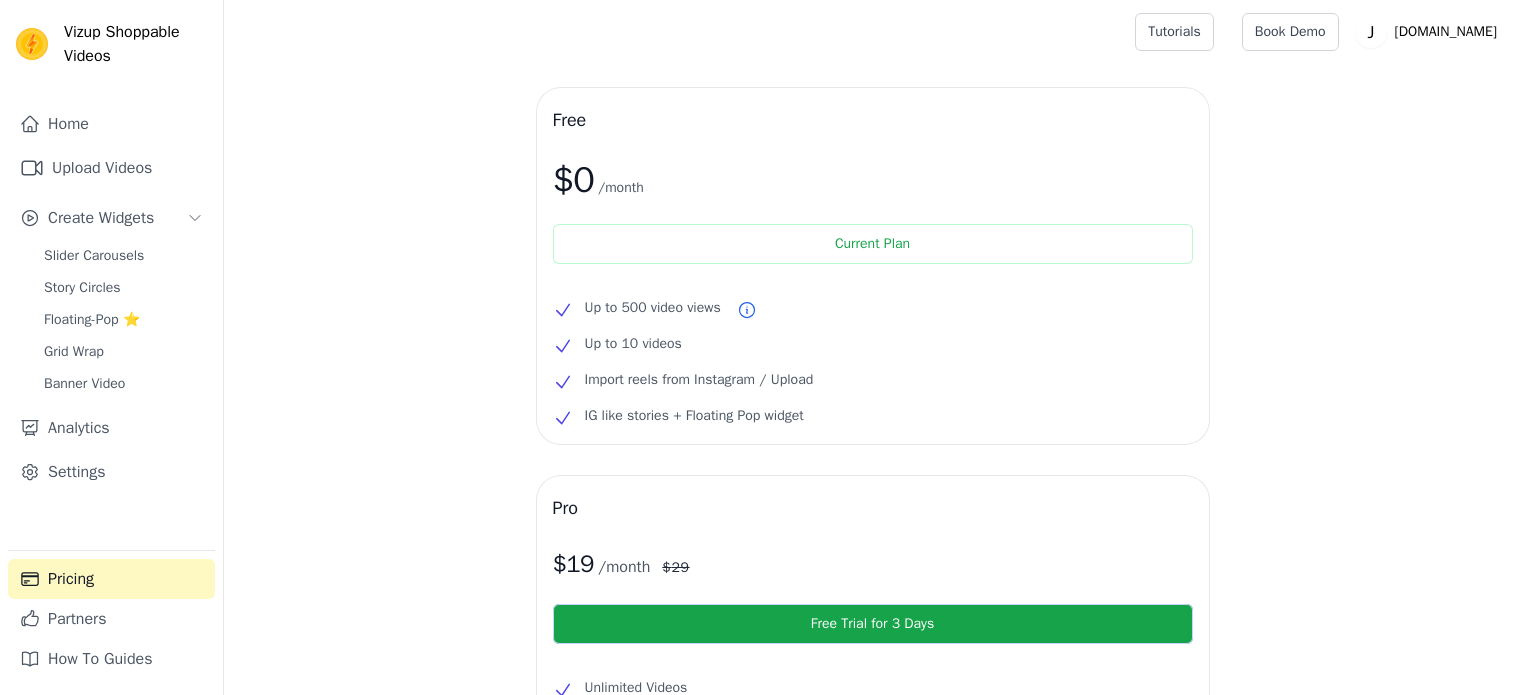 scroll, scrollTop: 0, scrollLeft: 0, axis: both 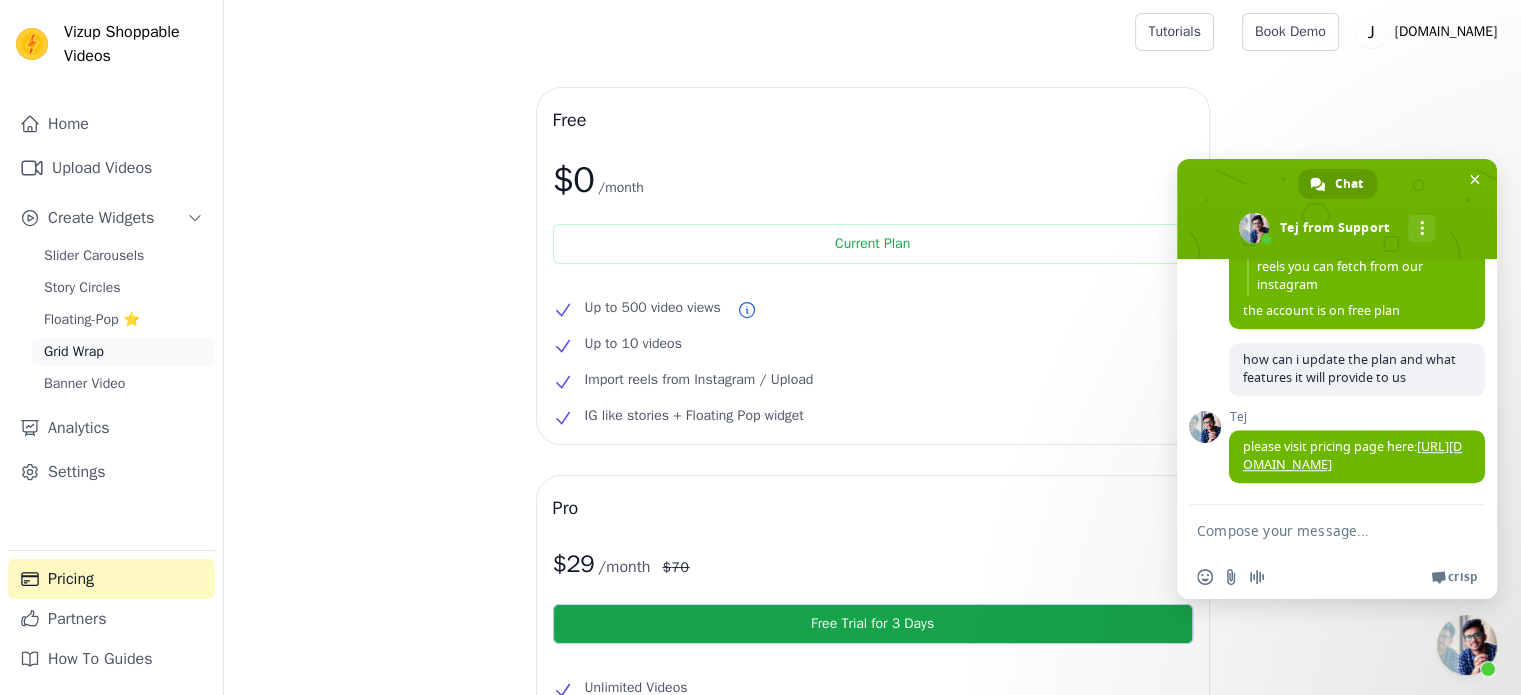 click on "Grid Wrap" at bounding box center (123, 352) 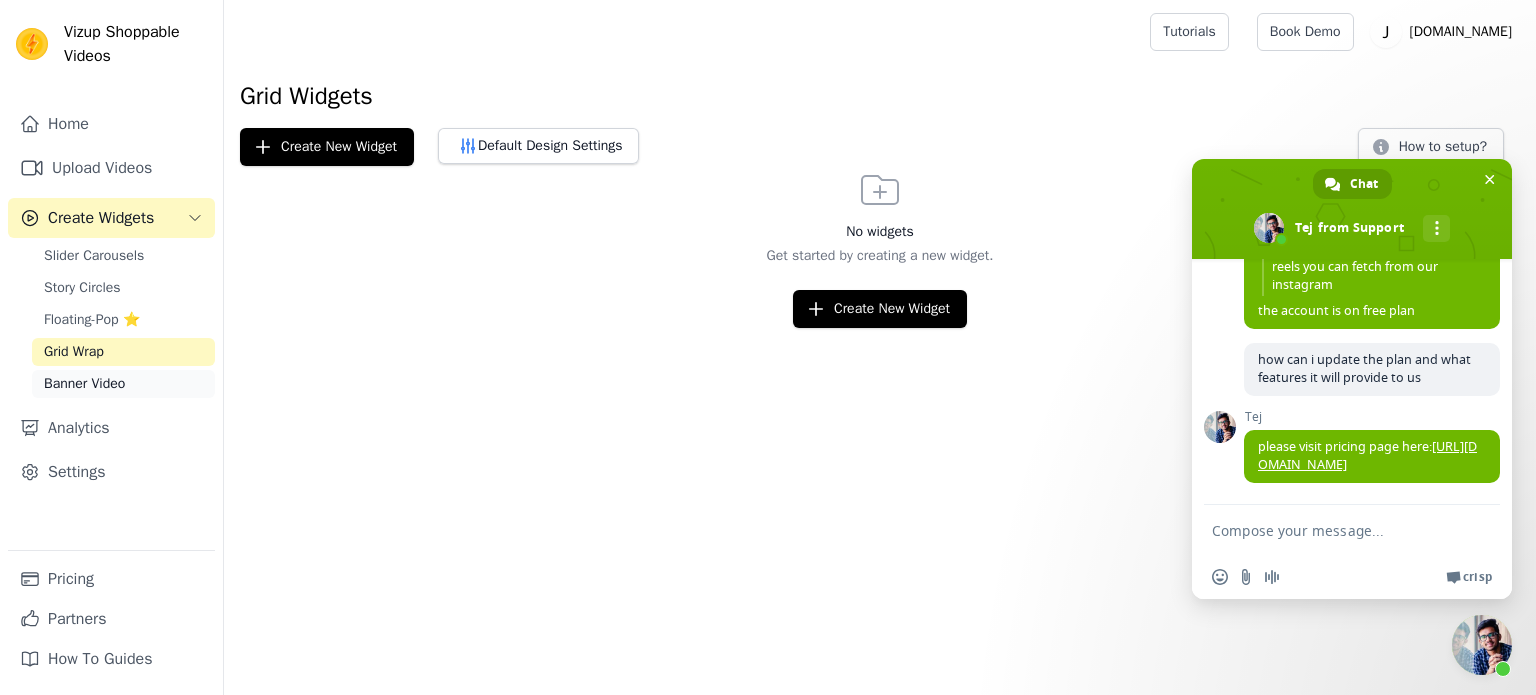 click on "Banner Video" at bounding box center (84, 384) 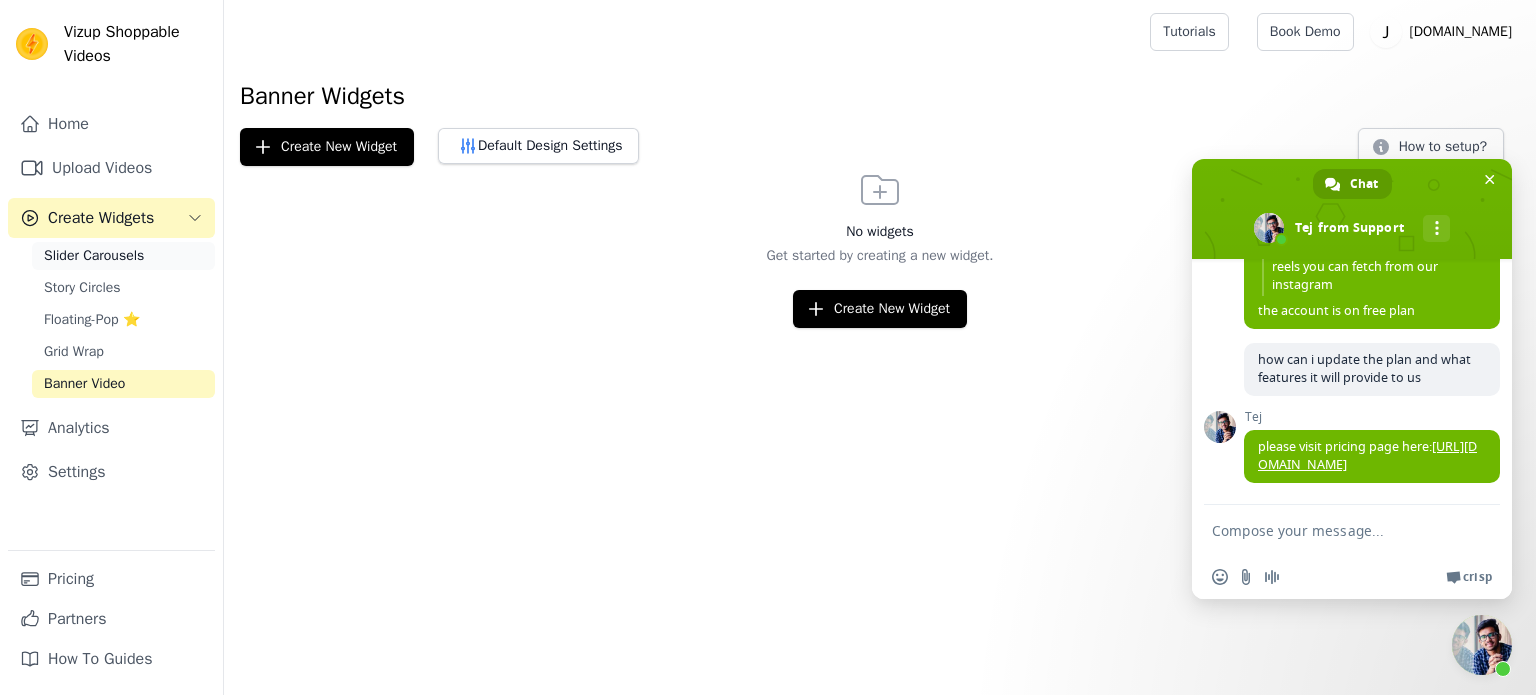 click on "Slider Carousels" at bounding box center [123, 256] 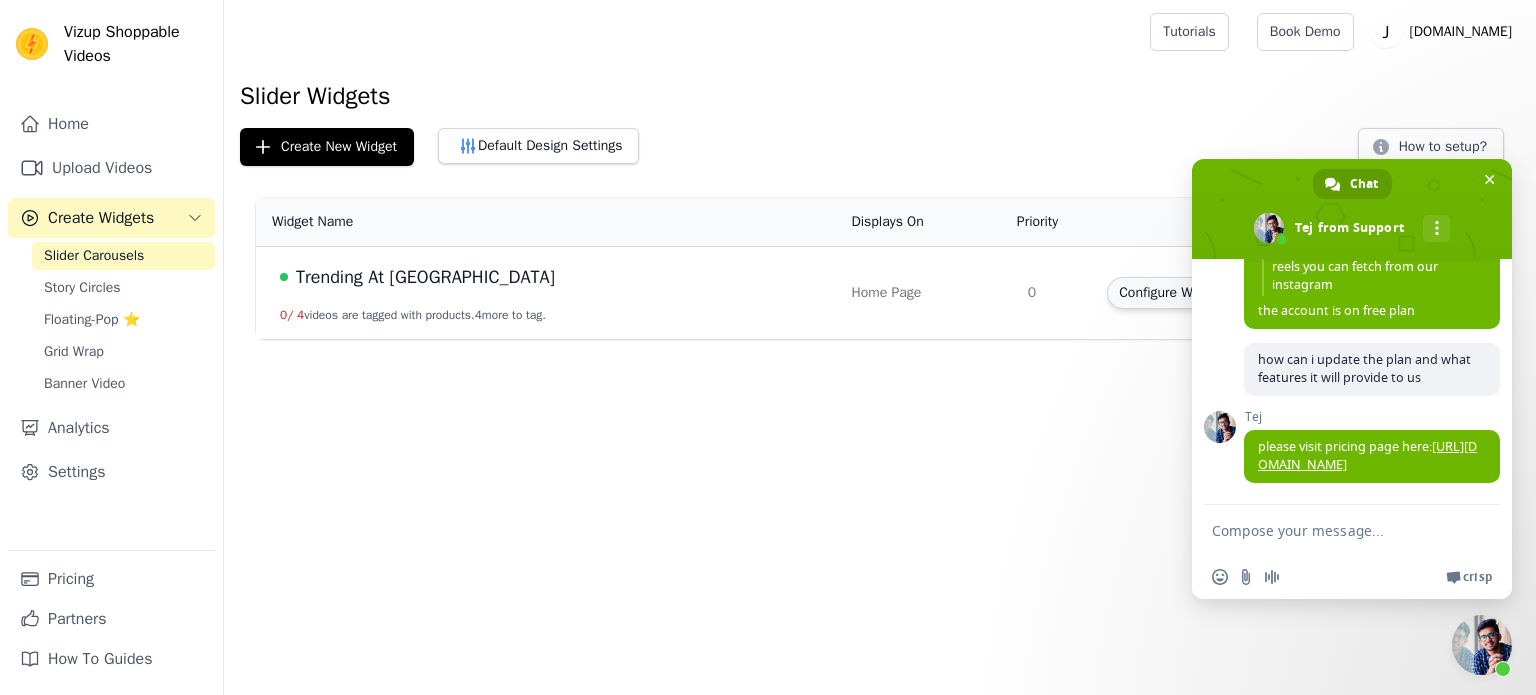 click on "Configure Widget" at bounding box center (1170, 293) 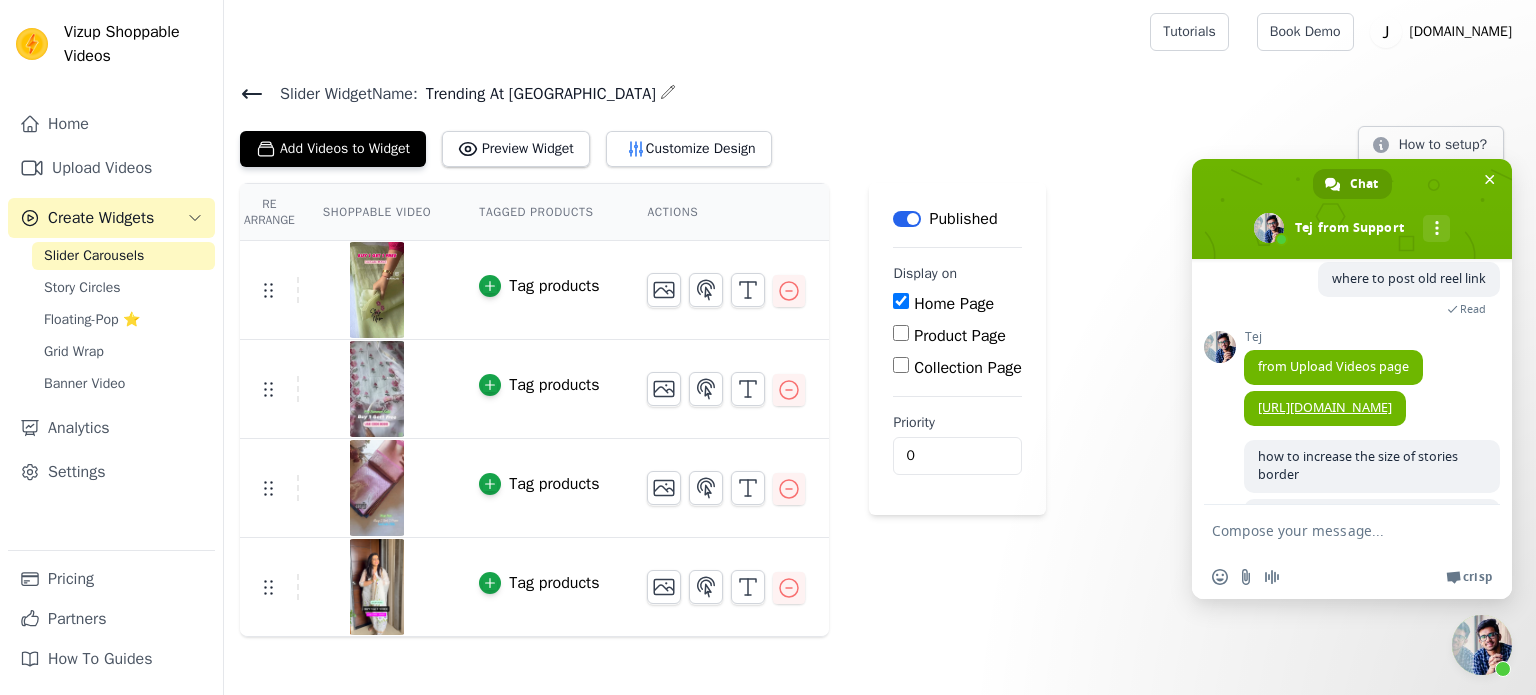 scroll, scrollTop: 470, scrollLeft: 0, axis: vertical 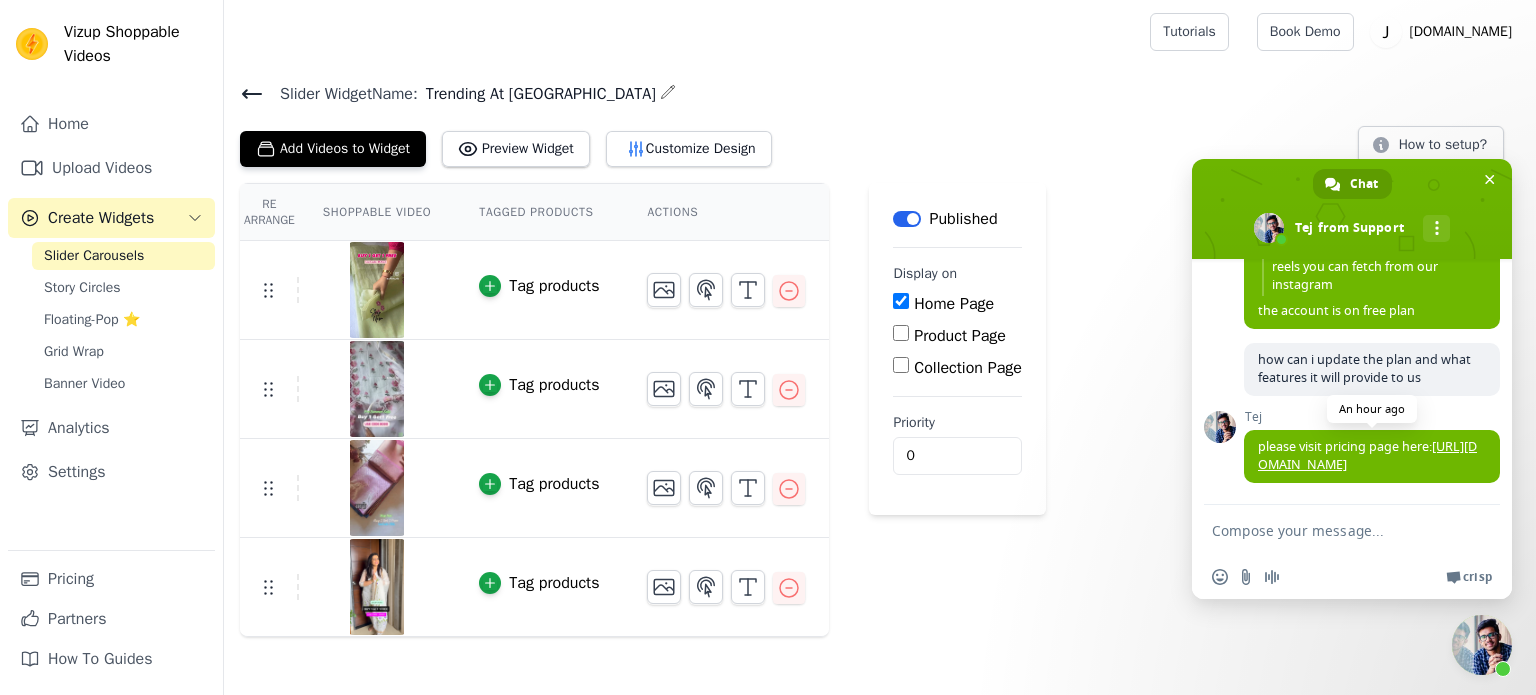 click on "[URL][DOMAIN_NAME]" at bounding box center (1367, 455) 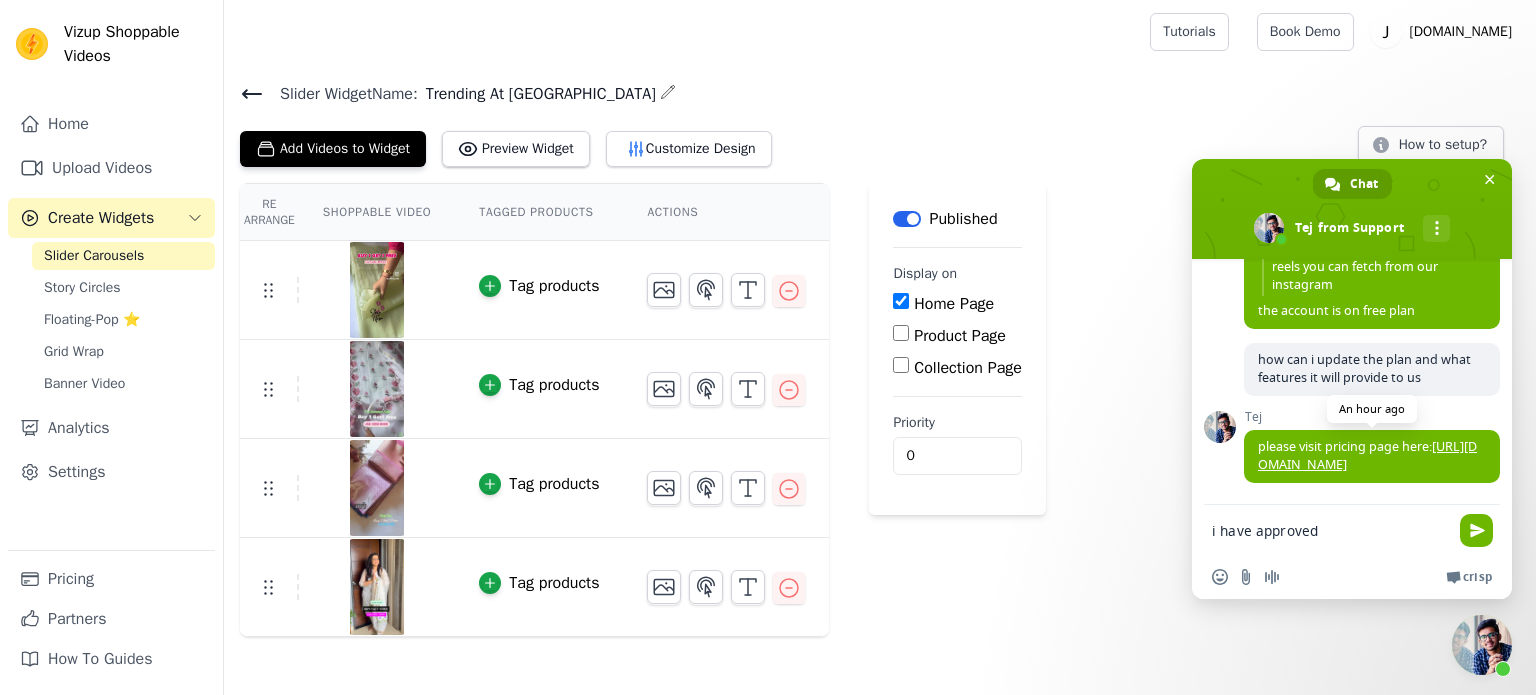 type on "i have approved the plan" 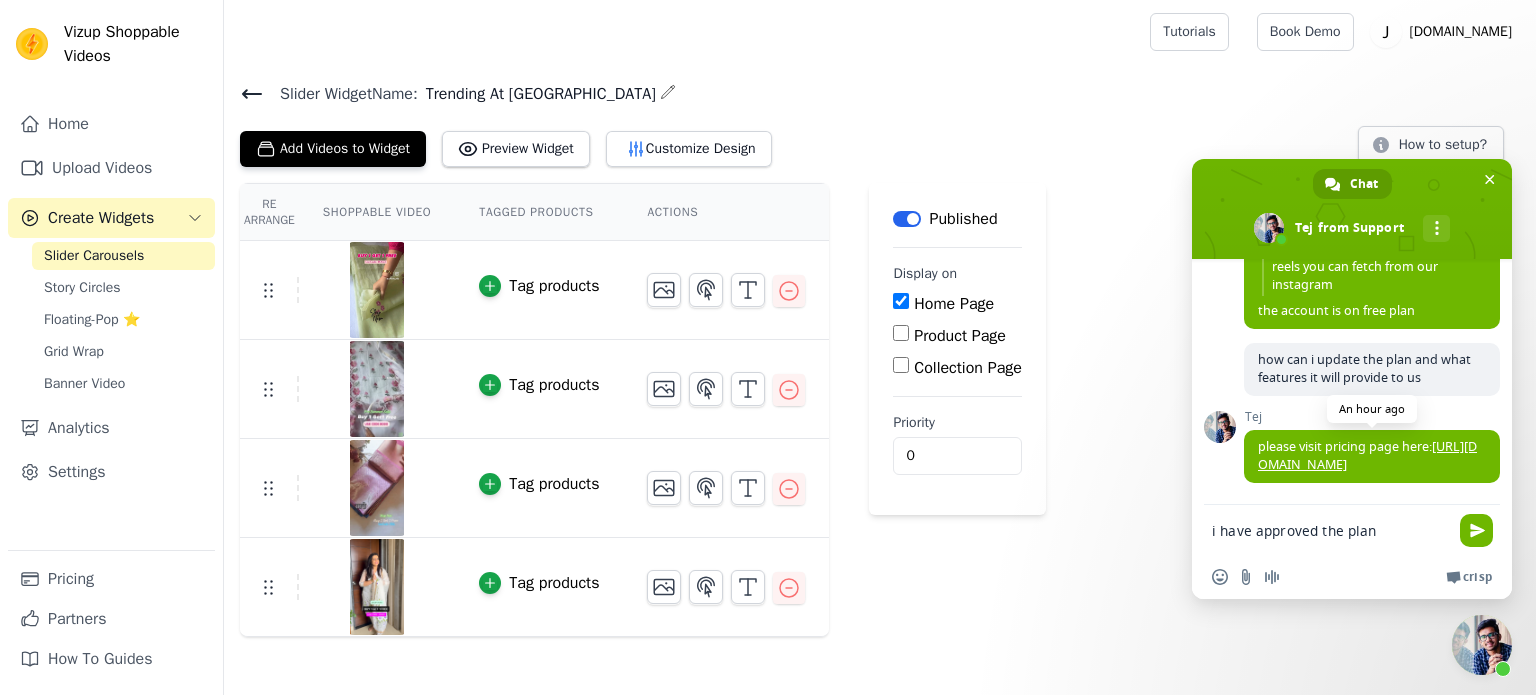 type 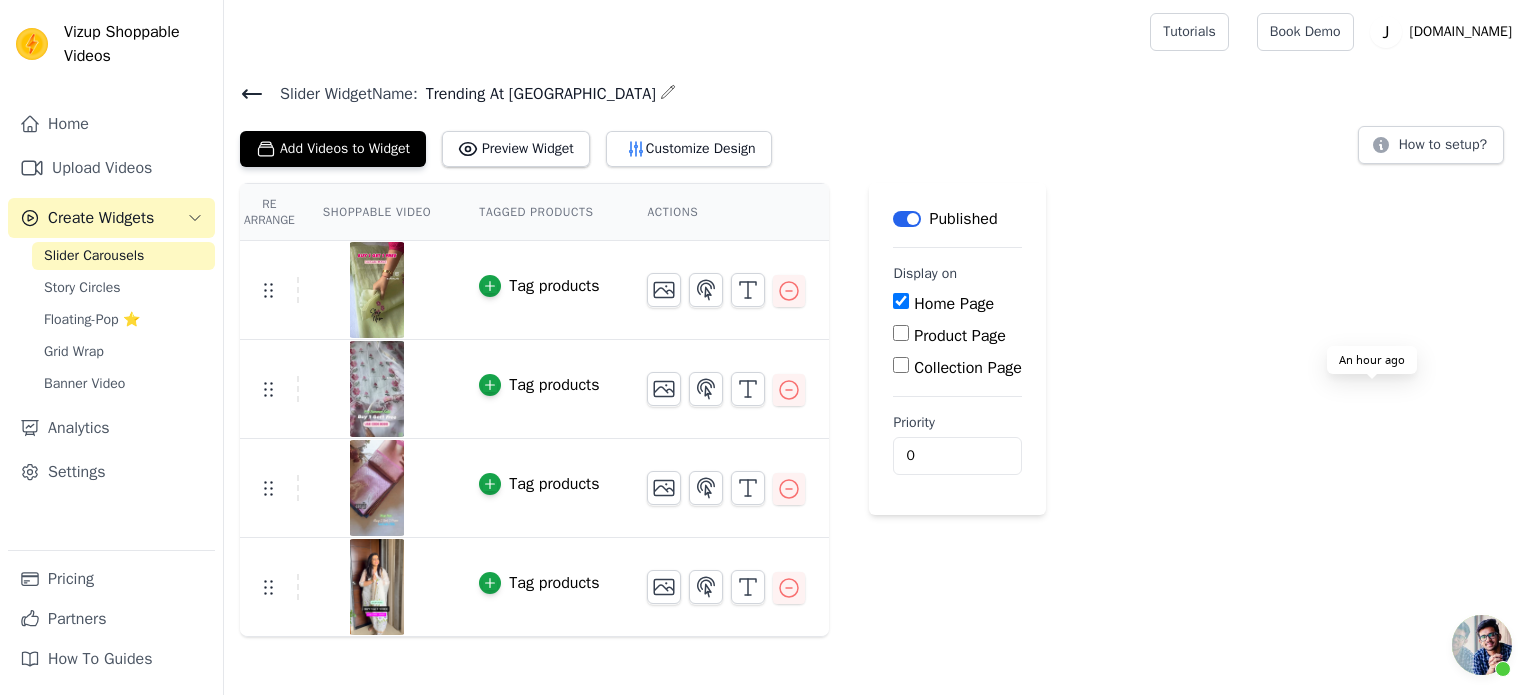scroll, scrollTop: 1720, scrollLeft: 0, axis: vertical 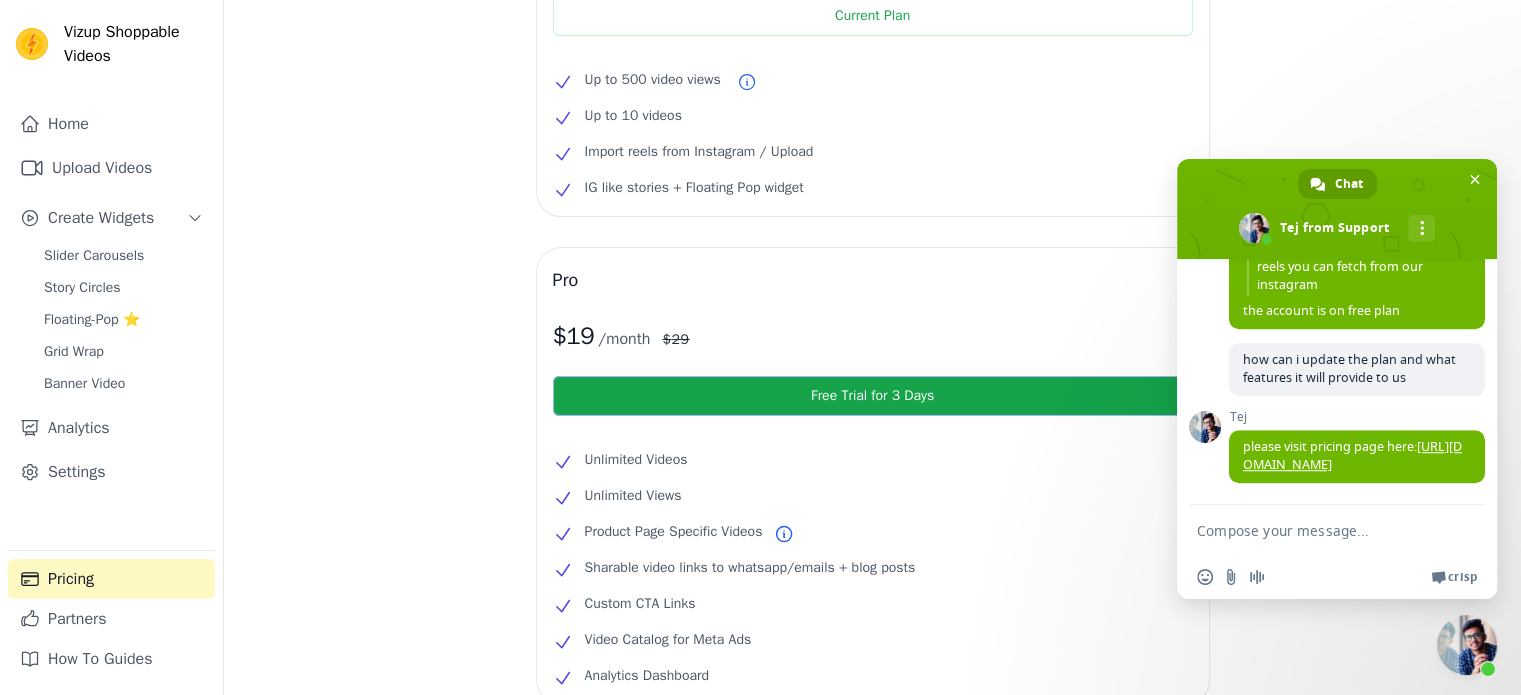 click on "Free Trial for 3 Days" at bounding box center (873, 396) 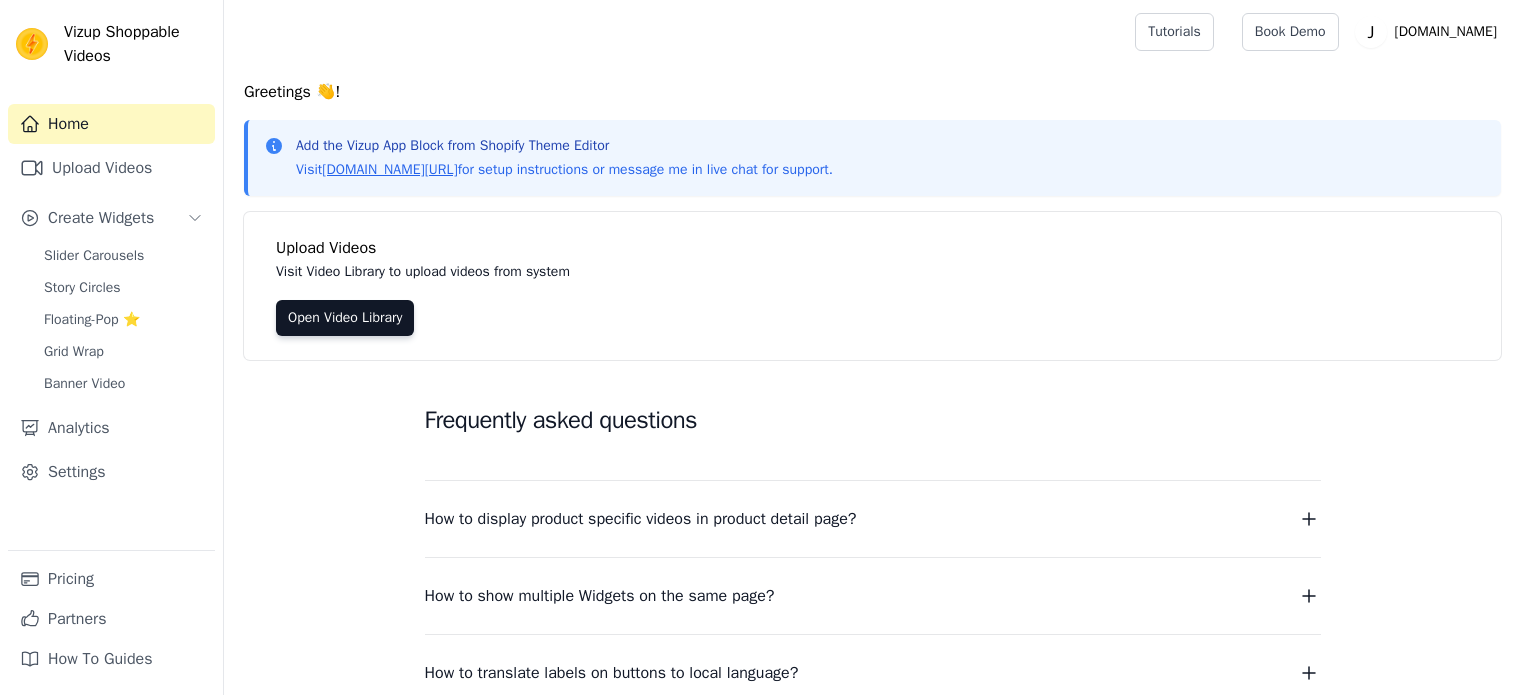 scroll, scrollTop: 0, scrollLeft: 0, axis: both 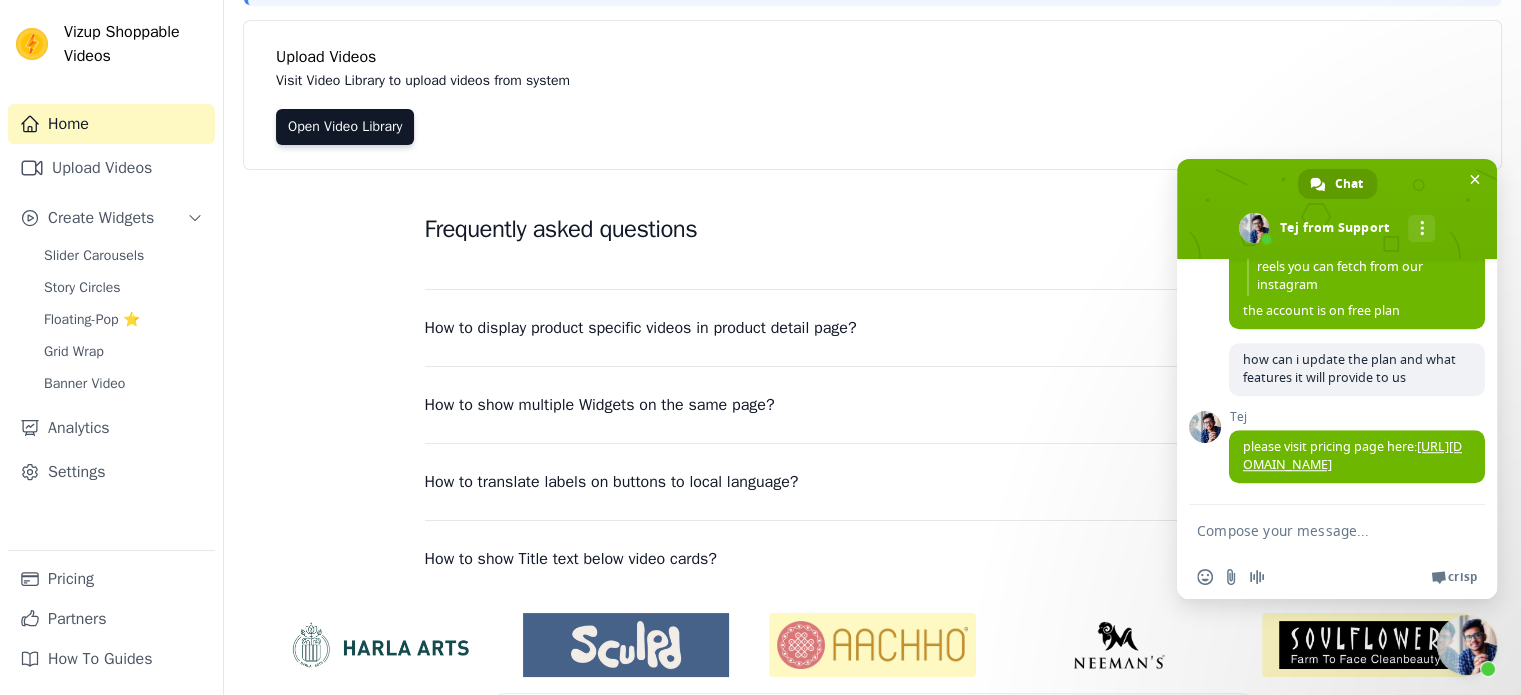 click at bounding box center [1317, 530] 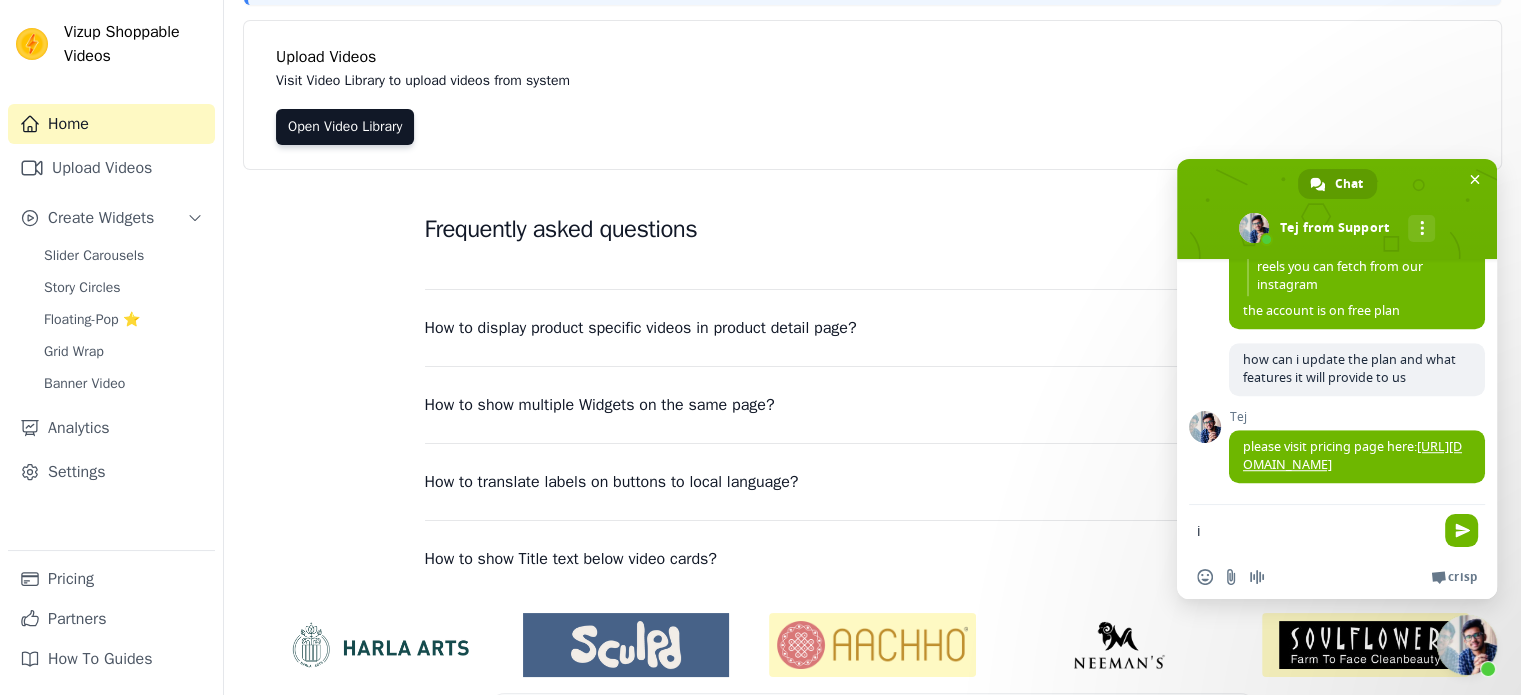 type on "i" 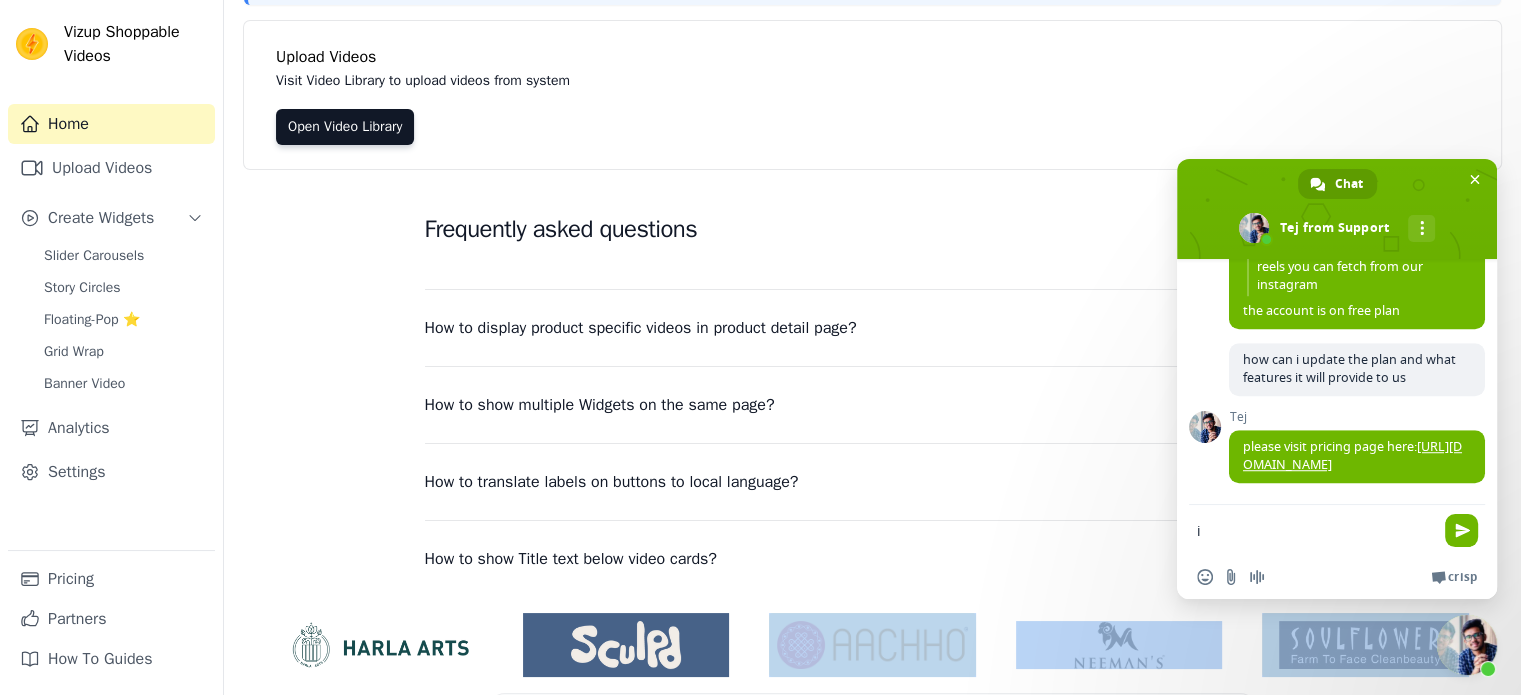 scroll, scrollTop: 256, scrollLeft: 0, axis: vertical 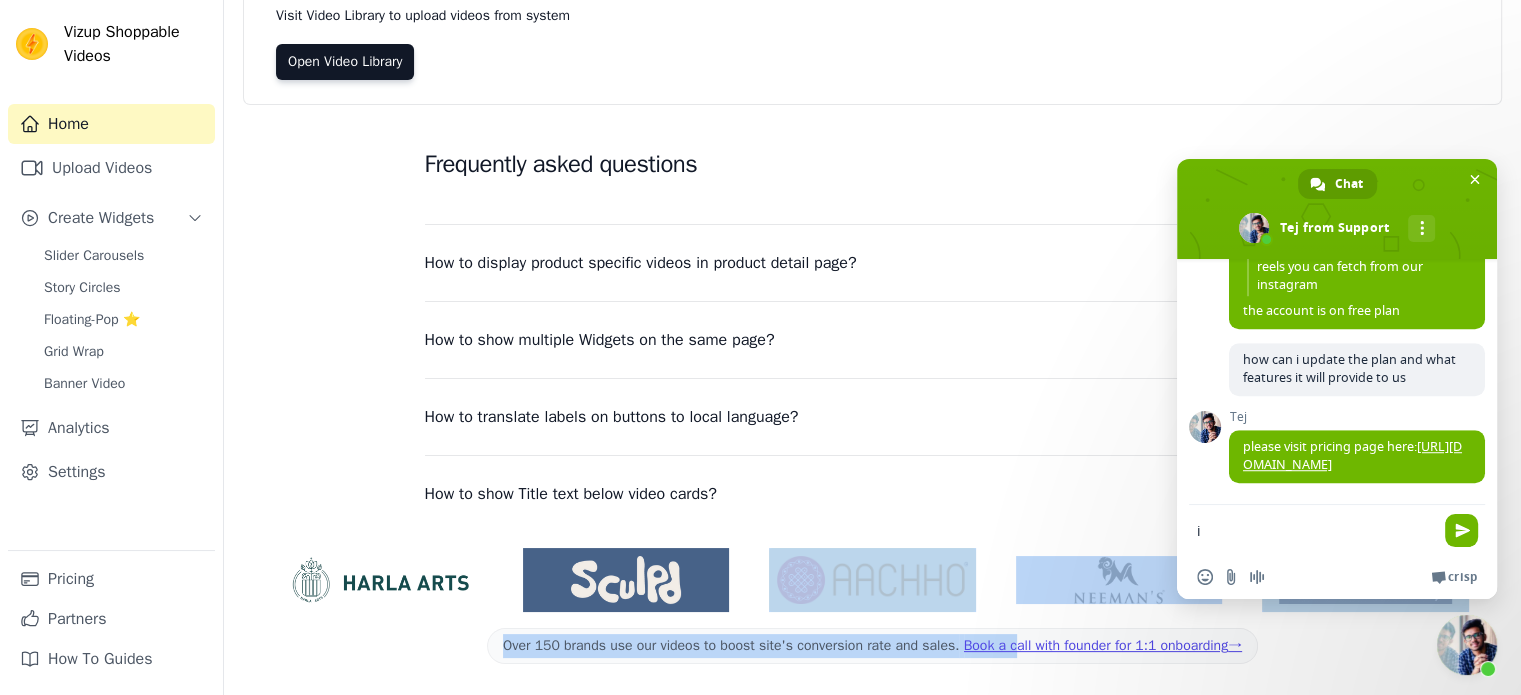 drag, startPoint x: 938, startPoint y: 607, endPoint x: 1004, endPoint y: 742, distance: 150.26976 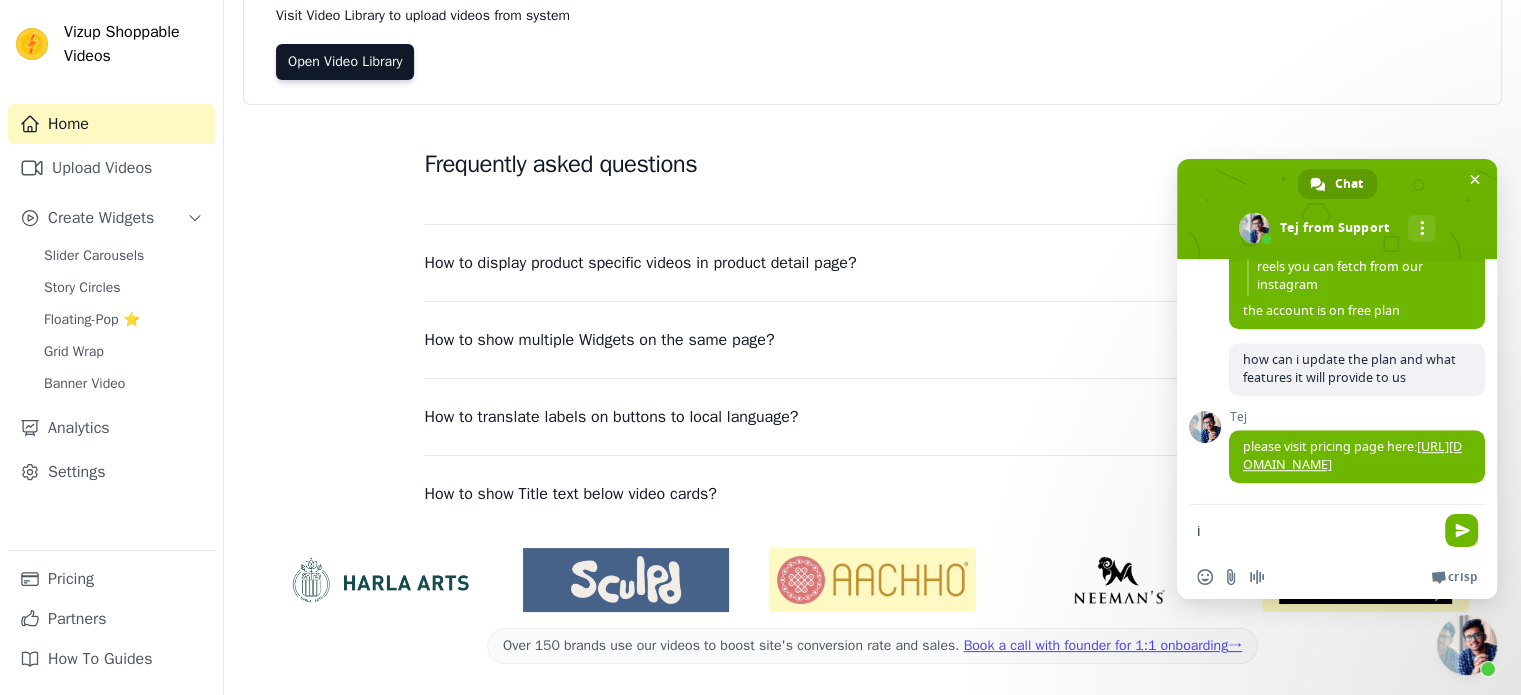 click on "i" at bounding box center [1317, 530] 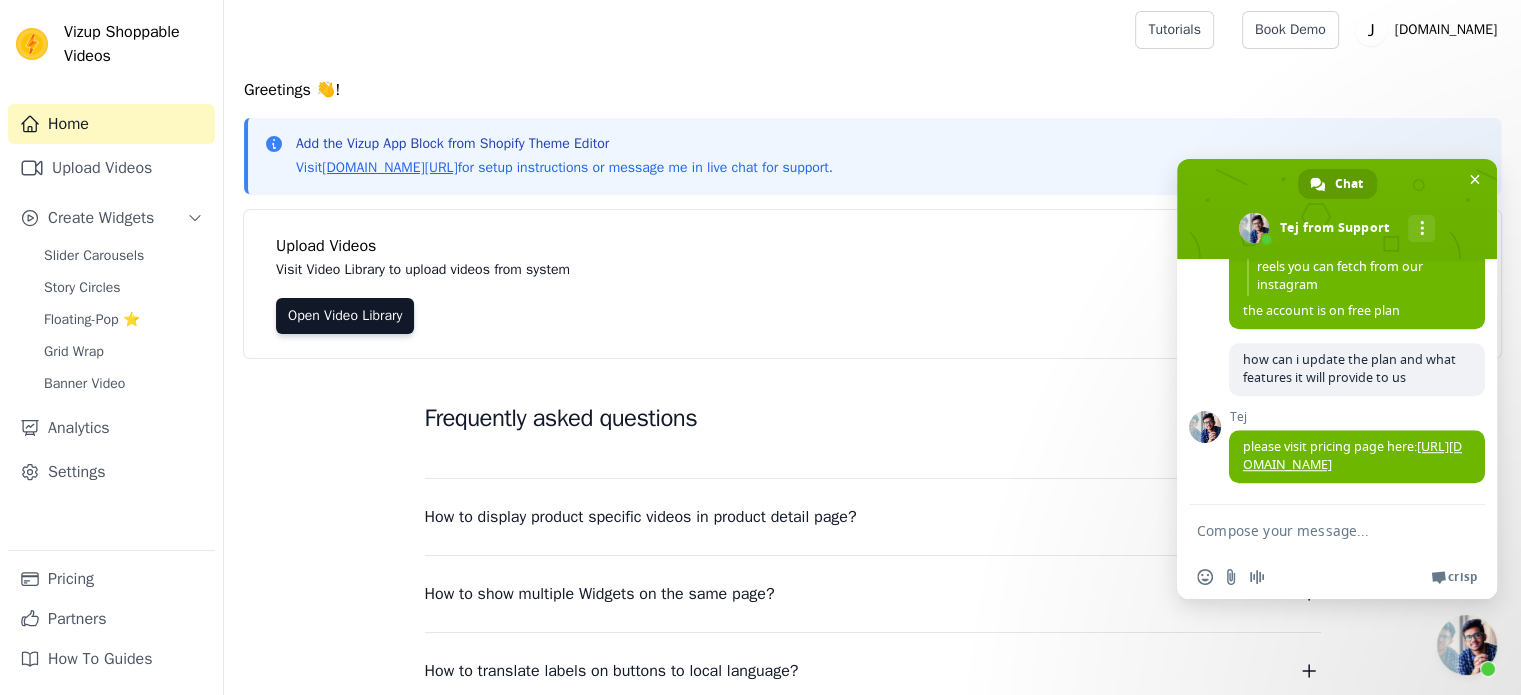 scroll, scrollTop: 0, scrollLeft: 0, axis: both 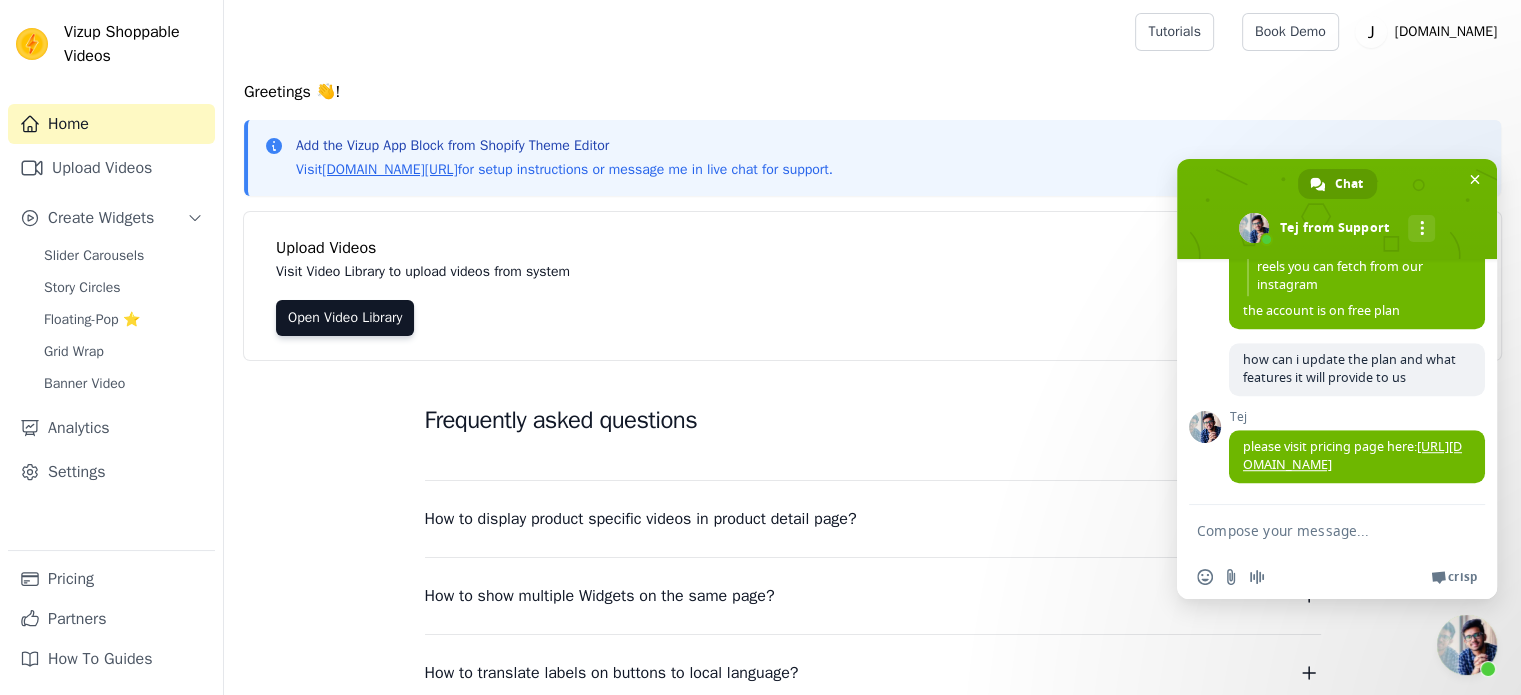 click at bounding box center (1317, 530) 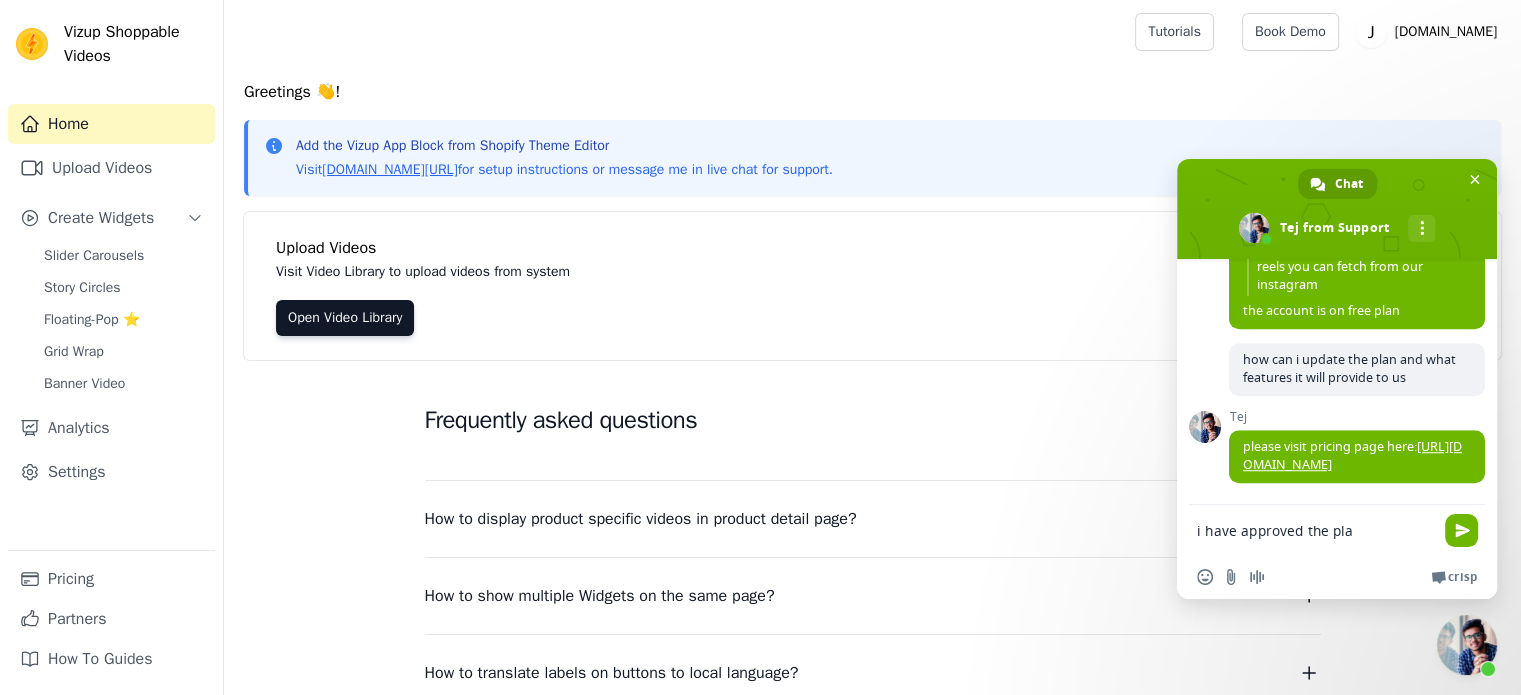 type on "i have approved the plan" 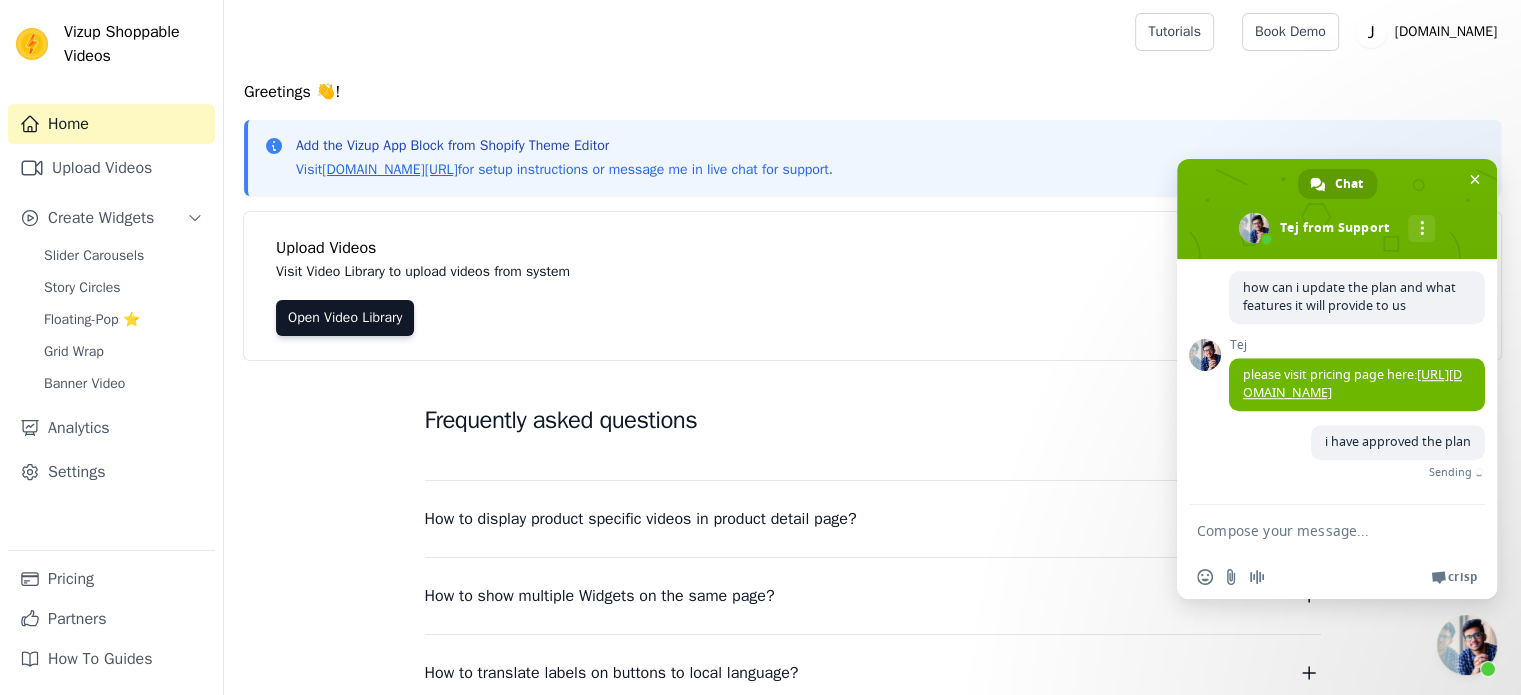 scroll, scrollTop: 1720, scrollLeft: 0, axis: vertical 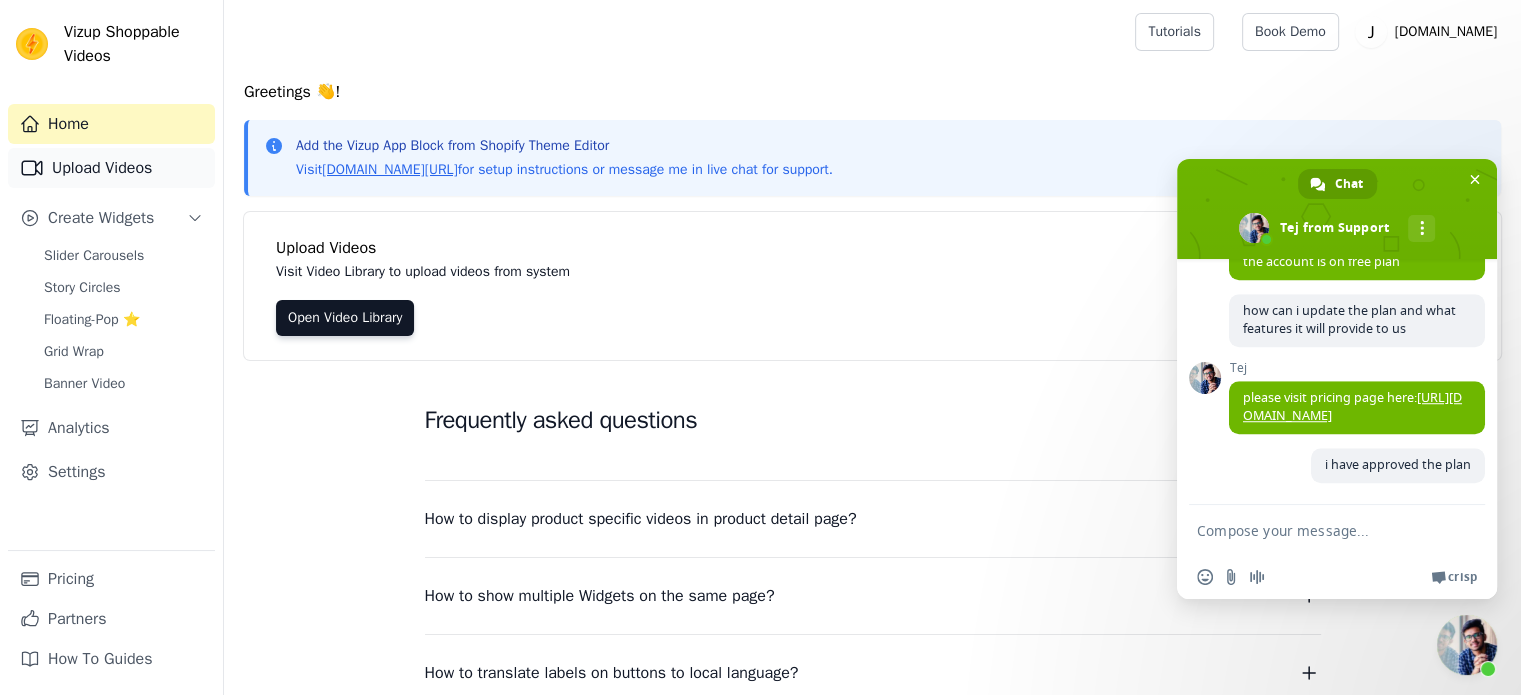 type 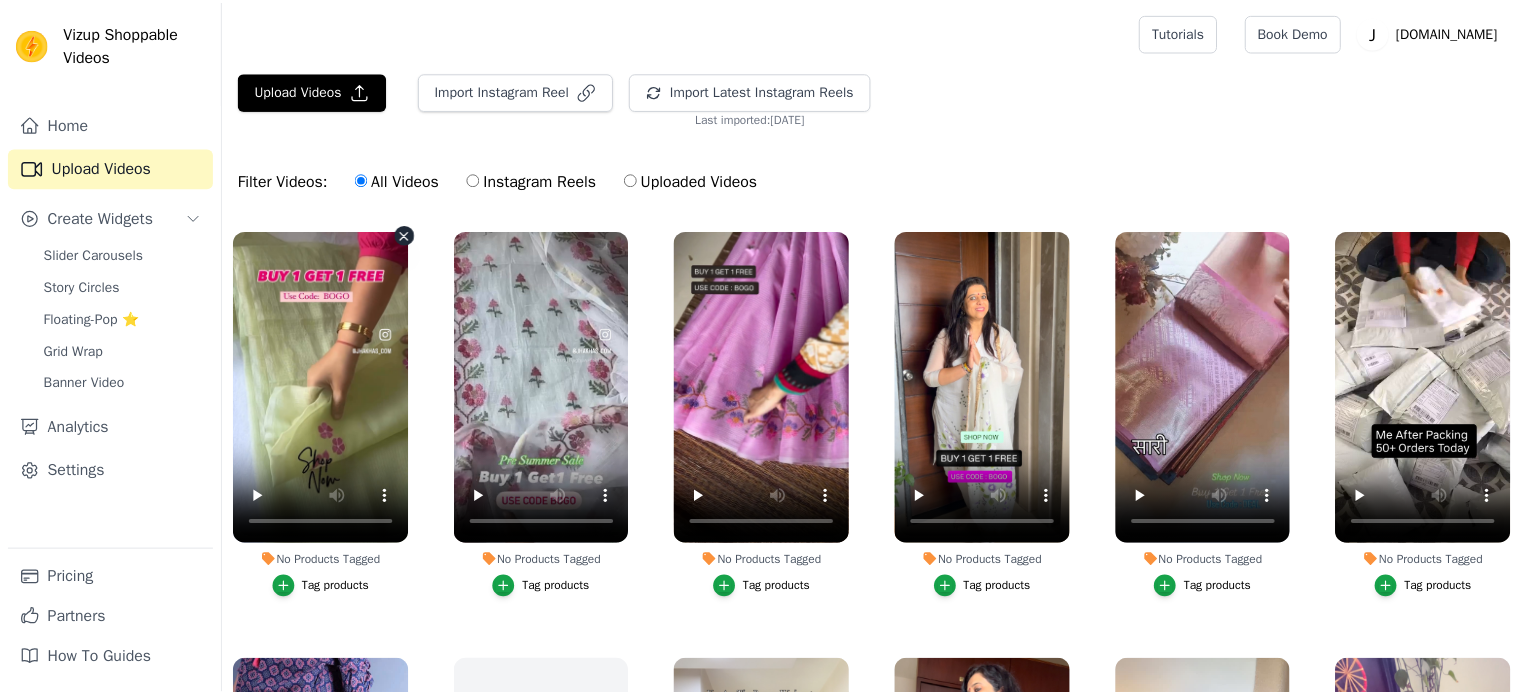 scroll, scrollTop: 0, scrollLeft: 0, axis: both 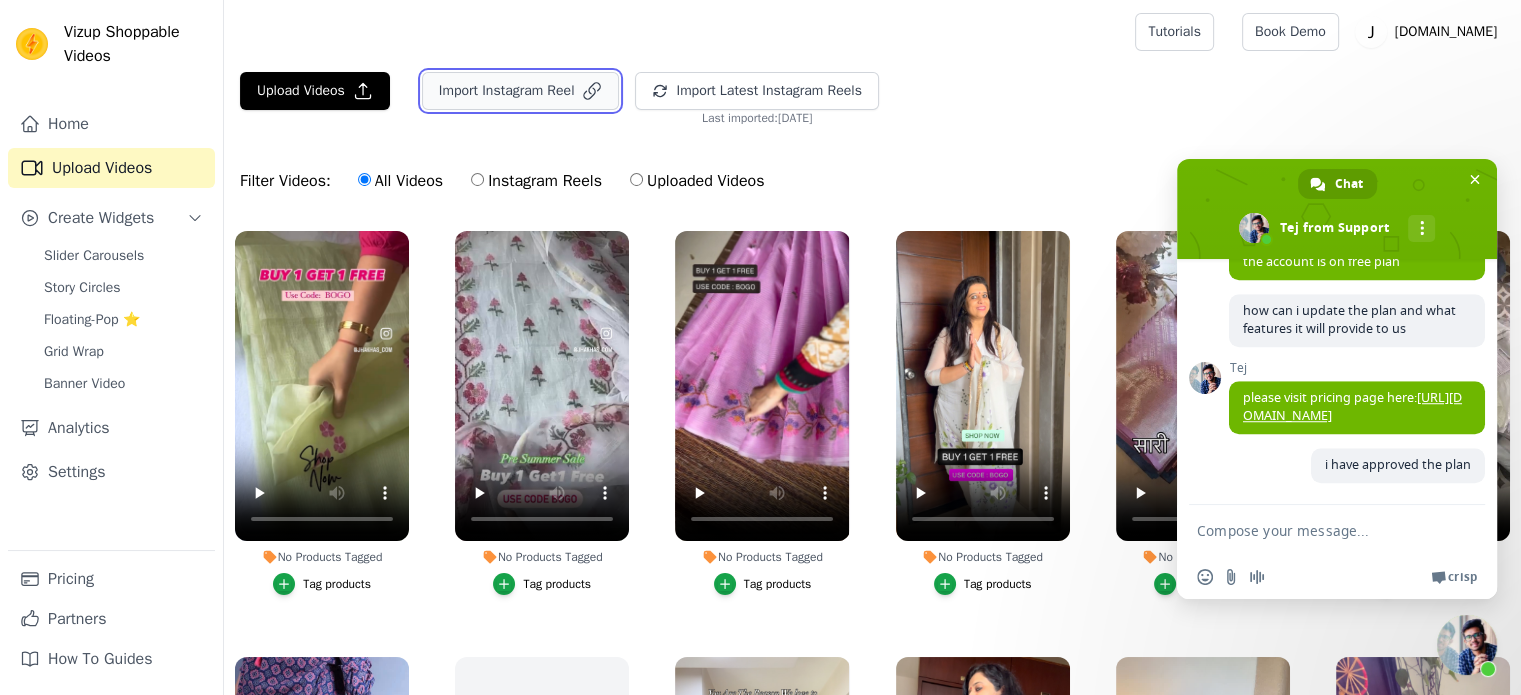 click on "Import Instagram Reel" at bounding box center (521, 91) 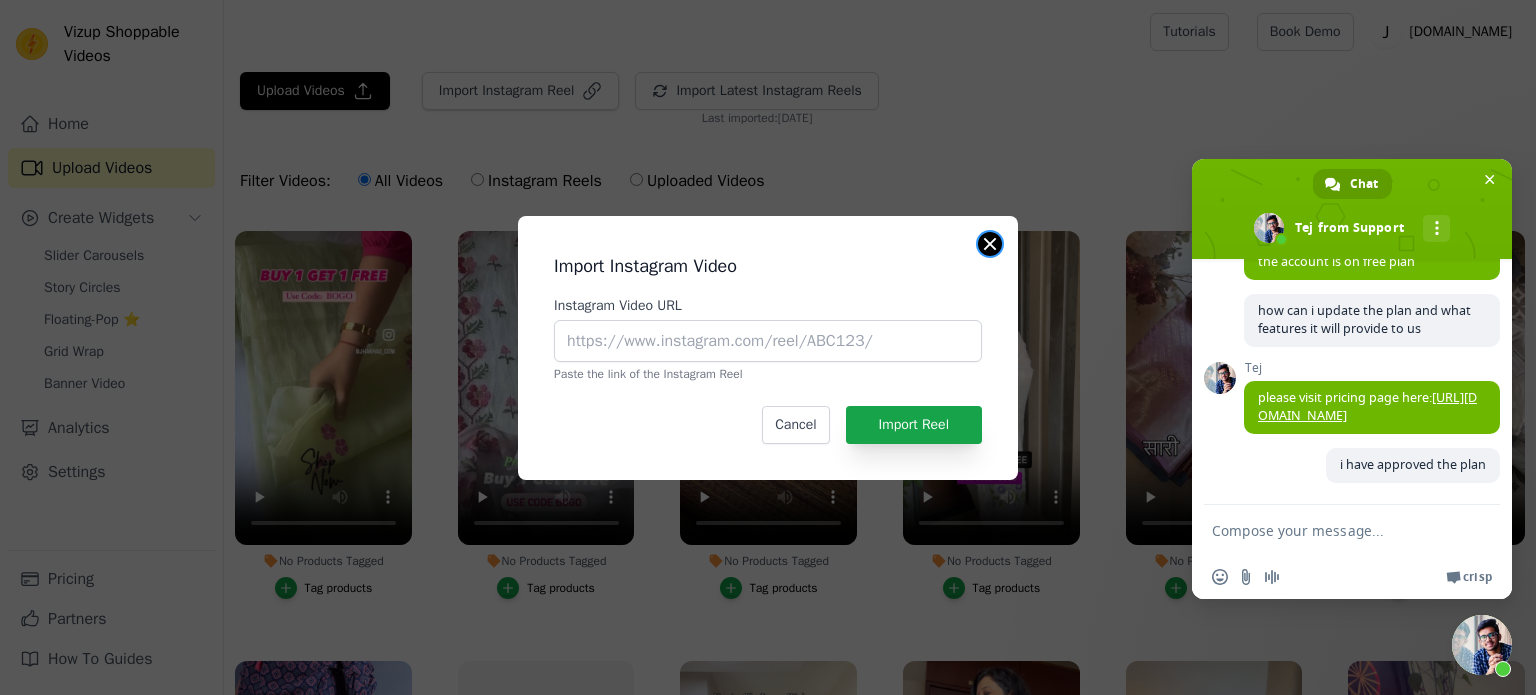 click at bounding box center [990, 244] 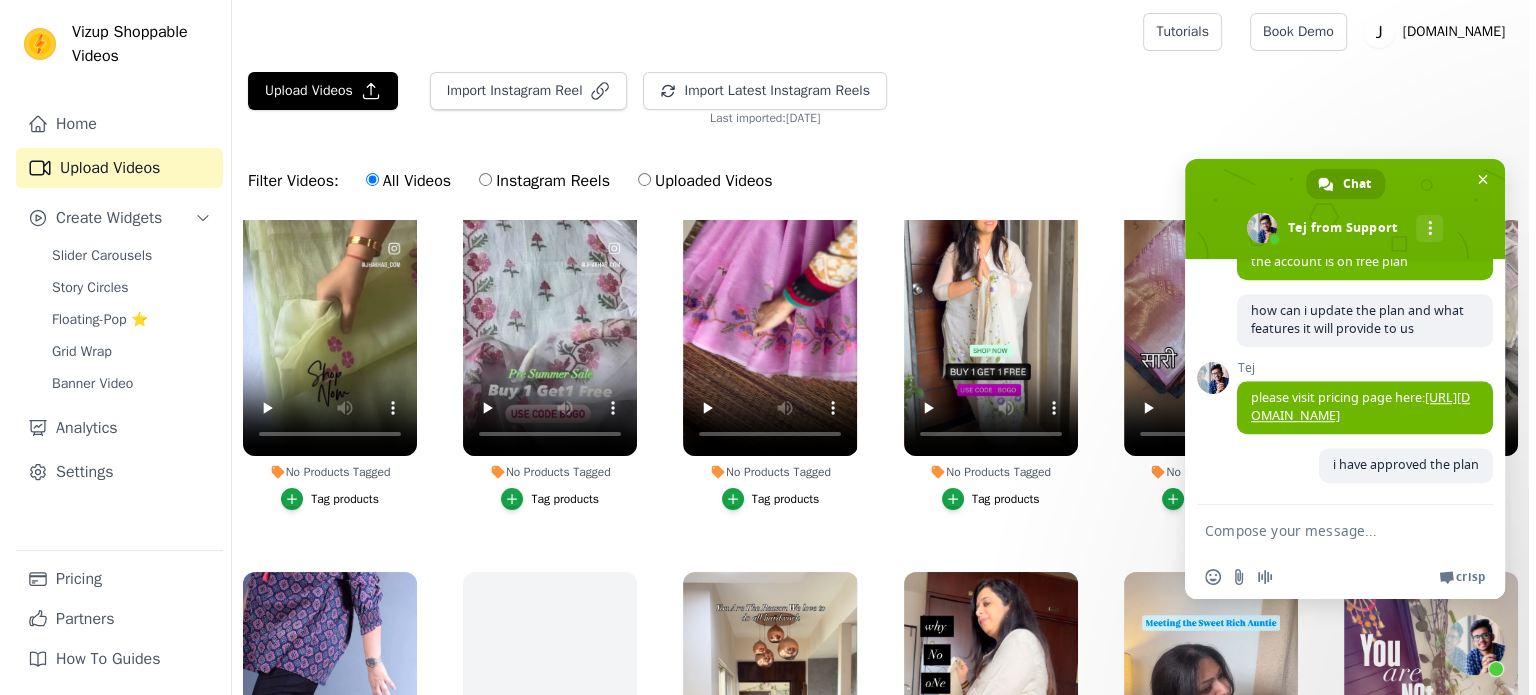 scroll, scrollTop: 0, scrollLeft: 0, axis: both 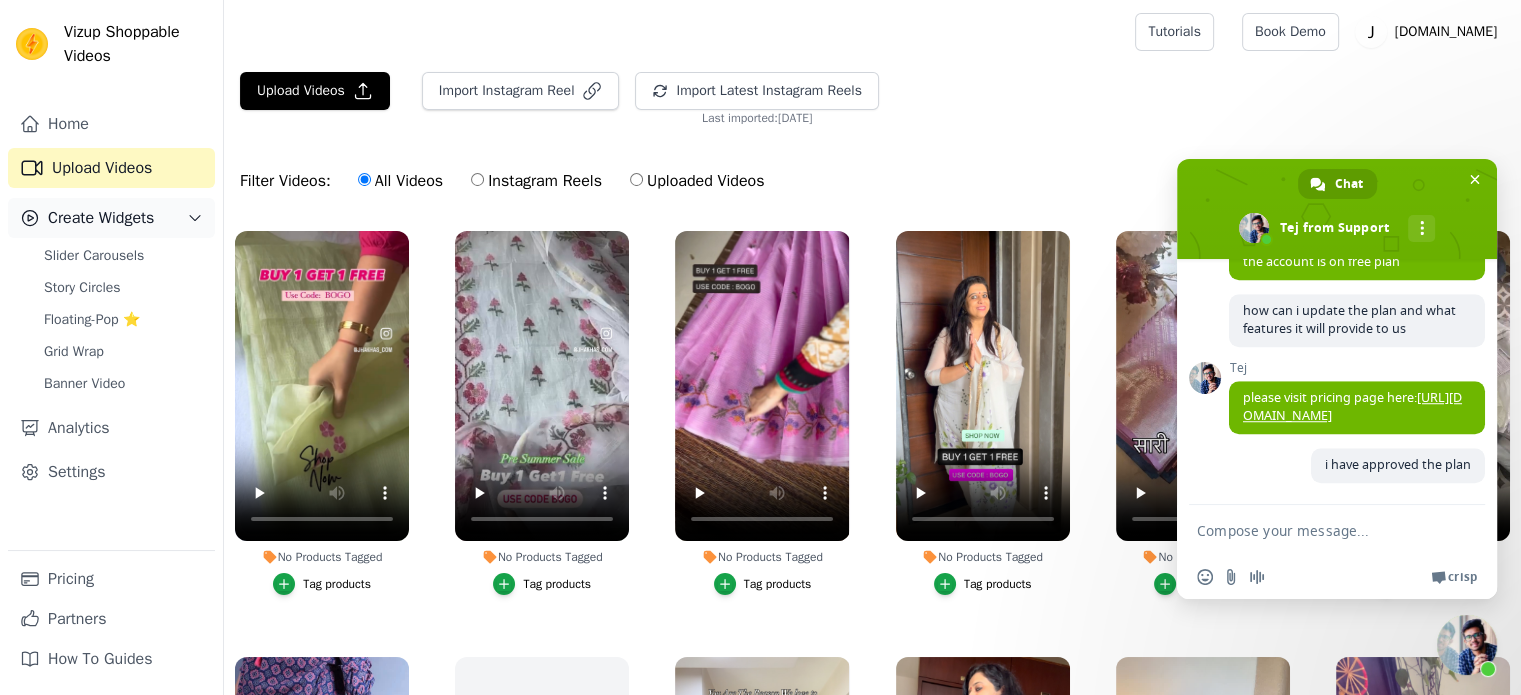 click on "Create Widgets" at bounding box center [101, 218] 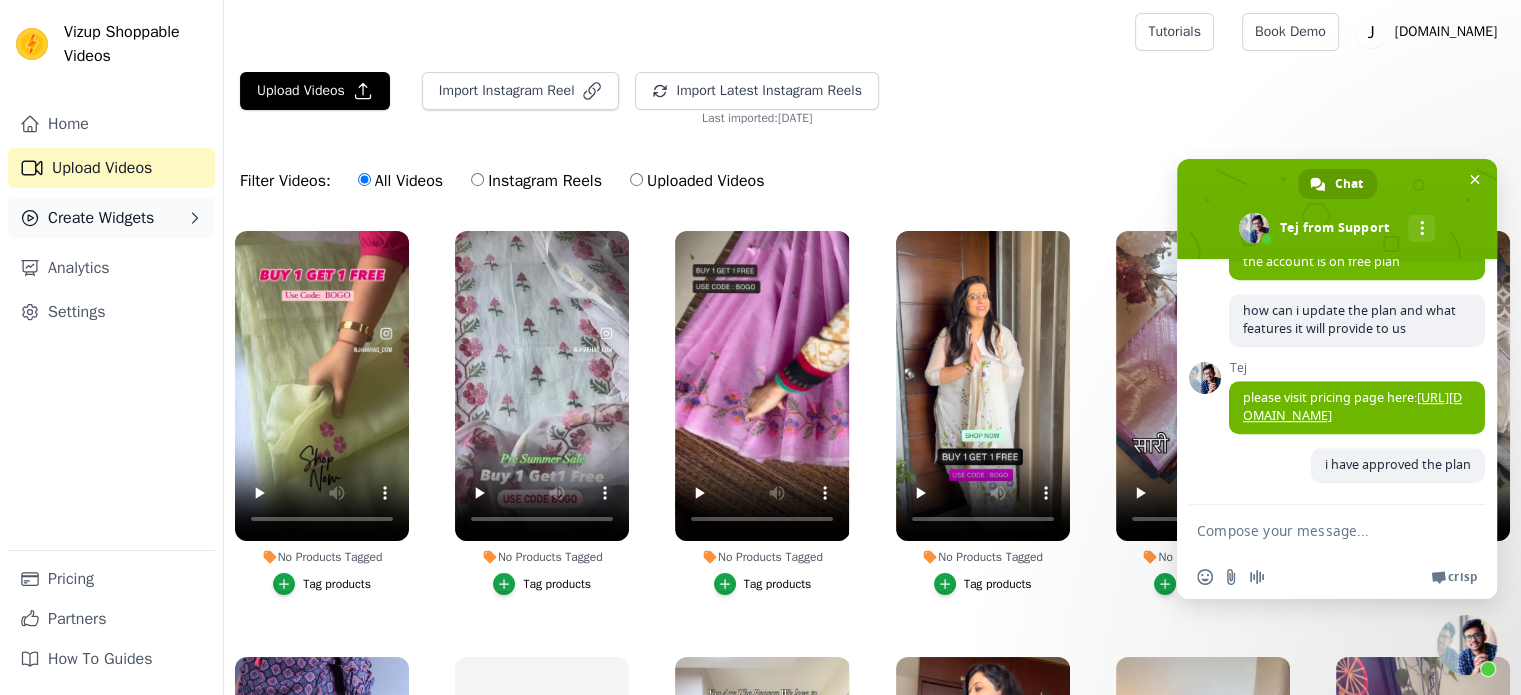 click on "Create Widgets" at bounding box center [101, 218] 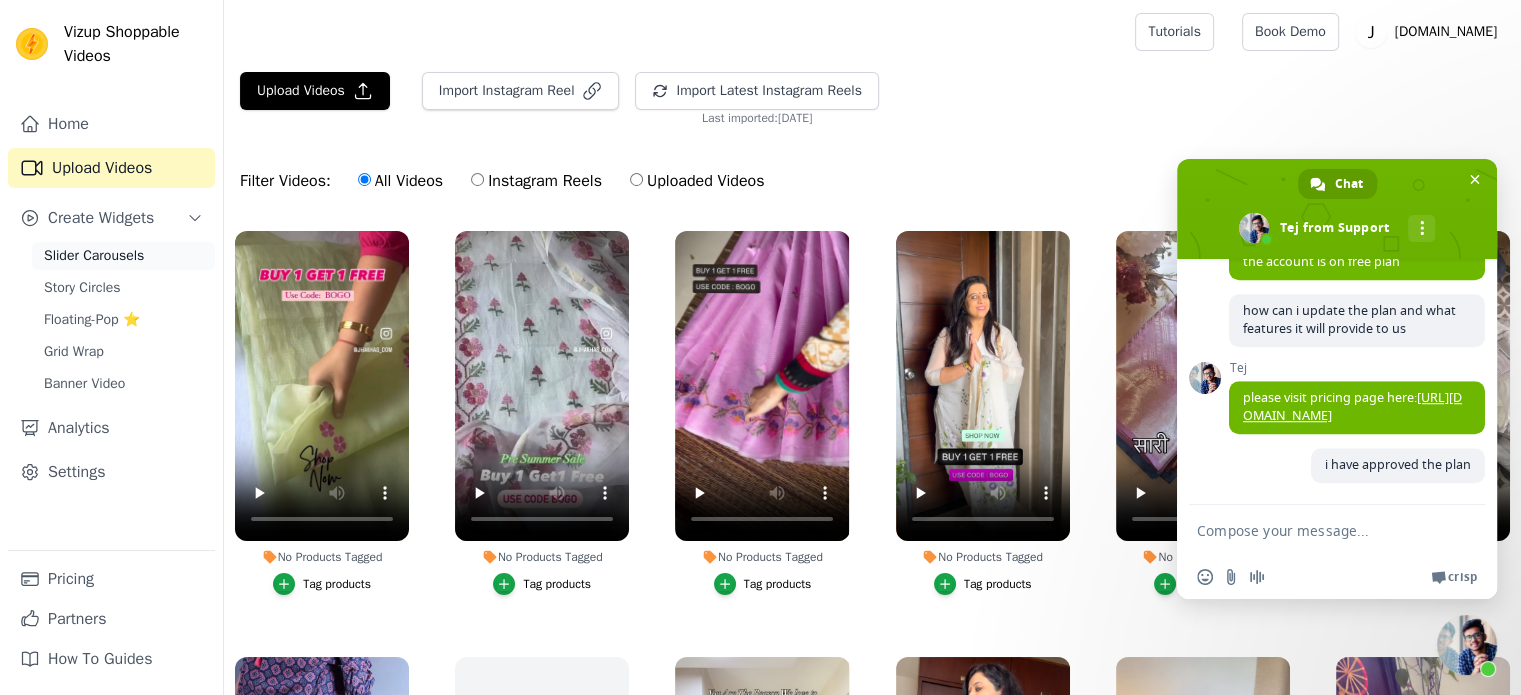 click on "Slider Carousels" at bounding box center [123, 256] 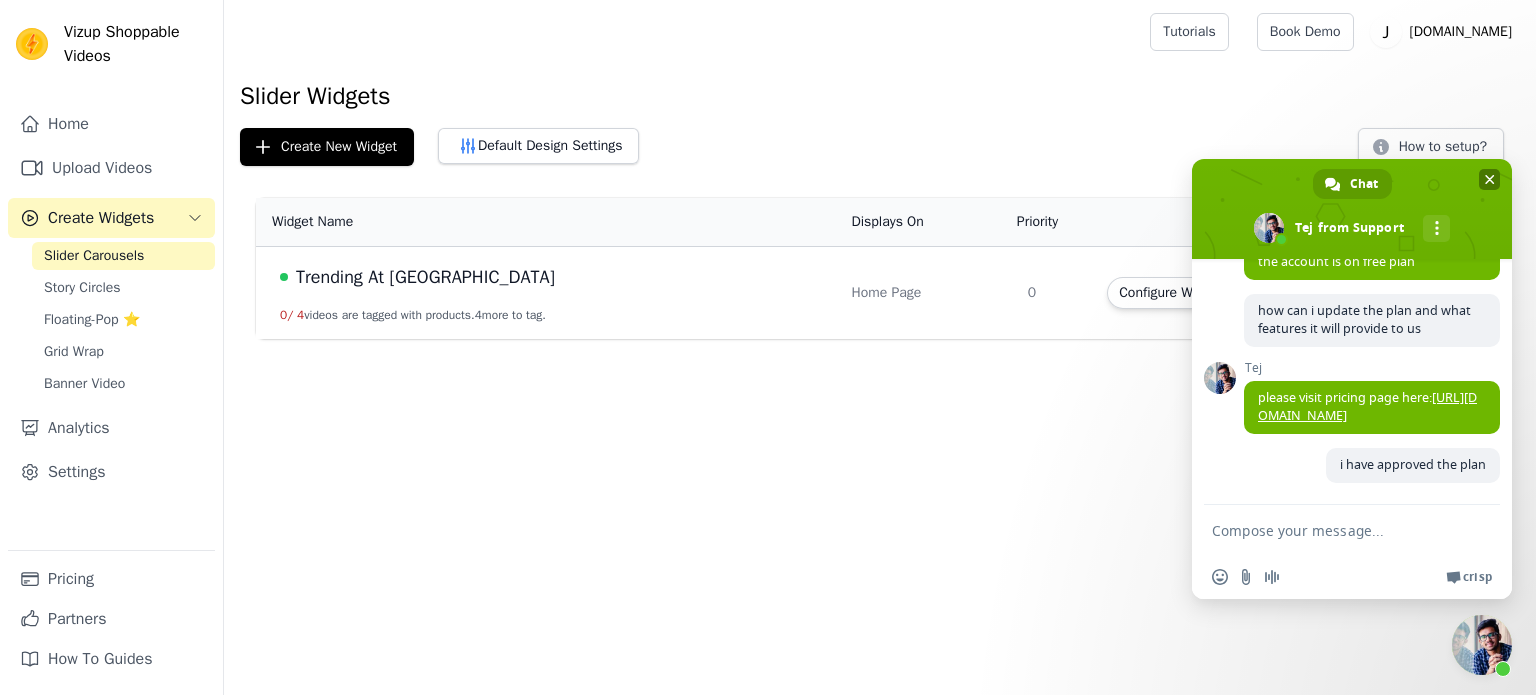 drag, startPoint x: 1409, startPoint y: 181, endPoint x: 1389, endPoint y: 219, distance: 42.941822 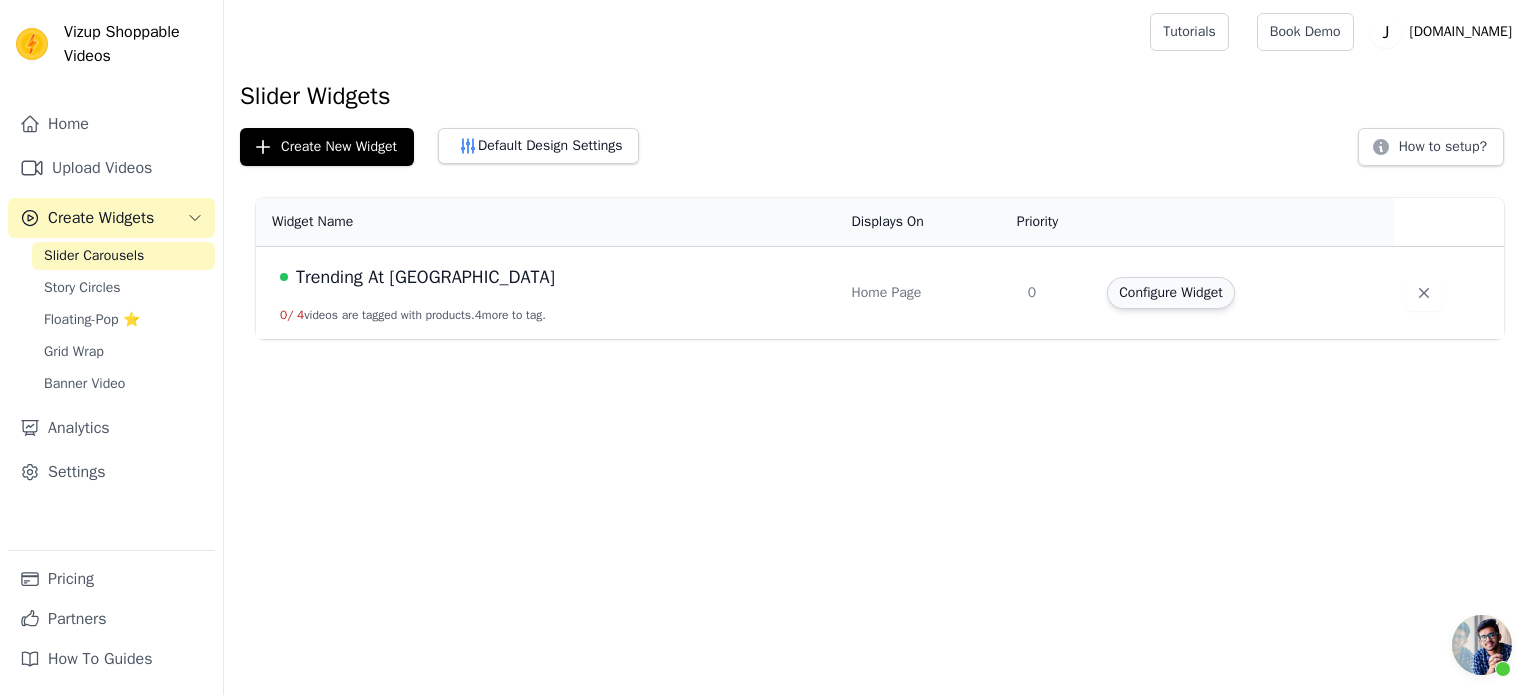 click on "Configure Widget" at bounding box center [1170, 293] 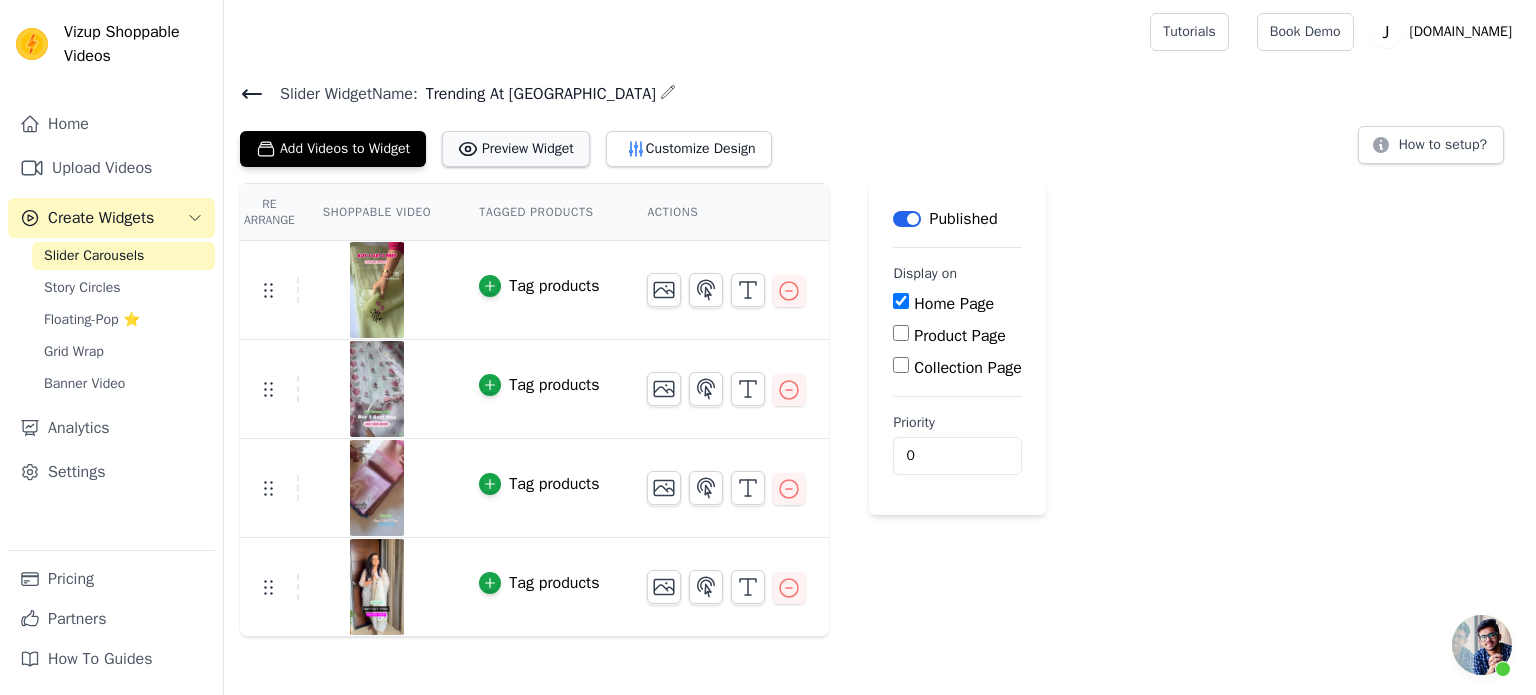 click on "Preview Widget" at bounding box center [516, 149] 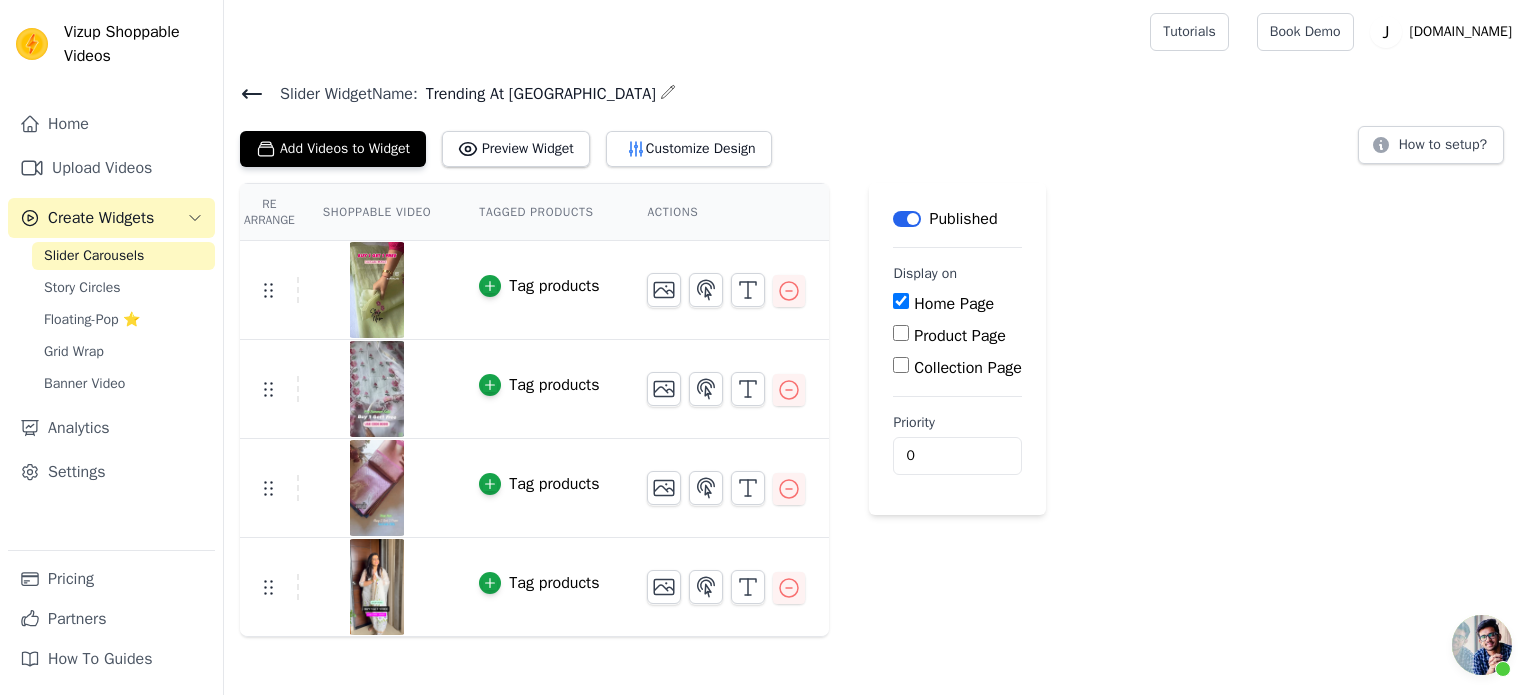 scroll, scrollTop: 1700, scrollLeft: 0, axis: vertical 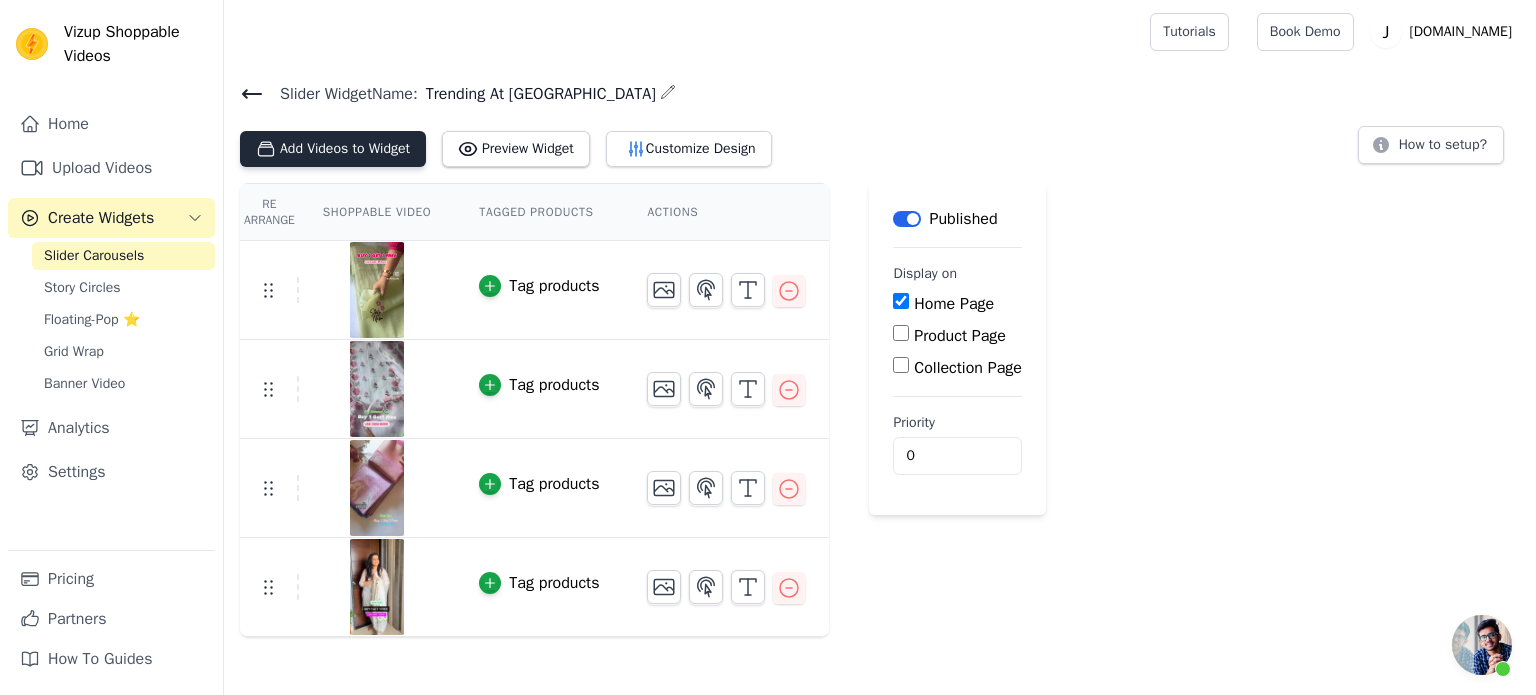 click on "Add Videos to Widget" at bounding box center [333, 149] 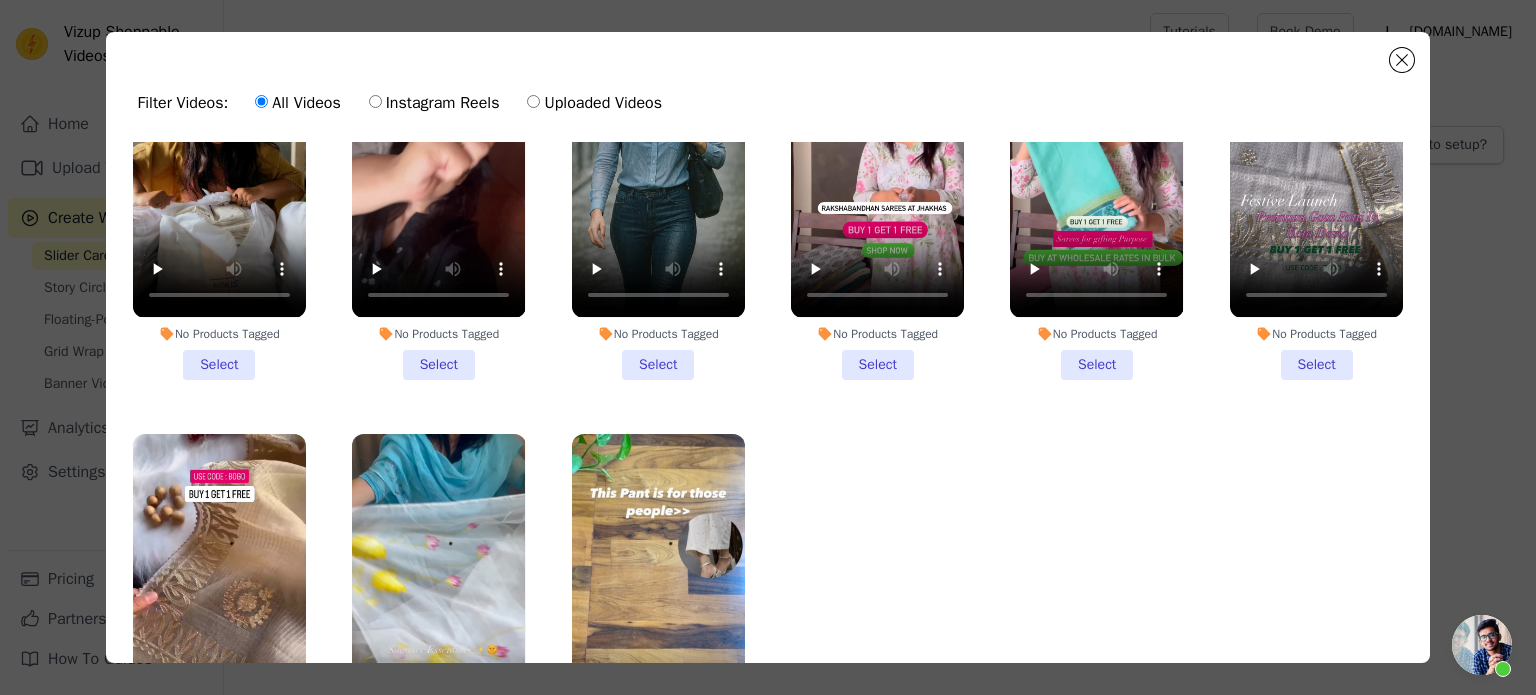 scroll, scrollTop: 2712, scrollLeft: 0, axis: vertical 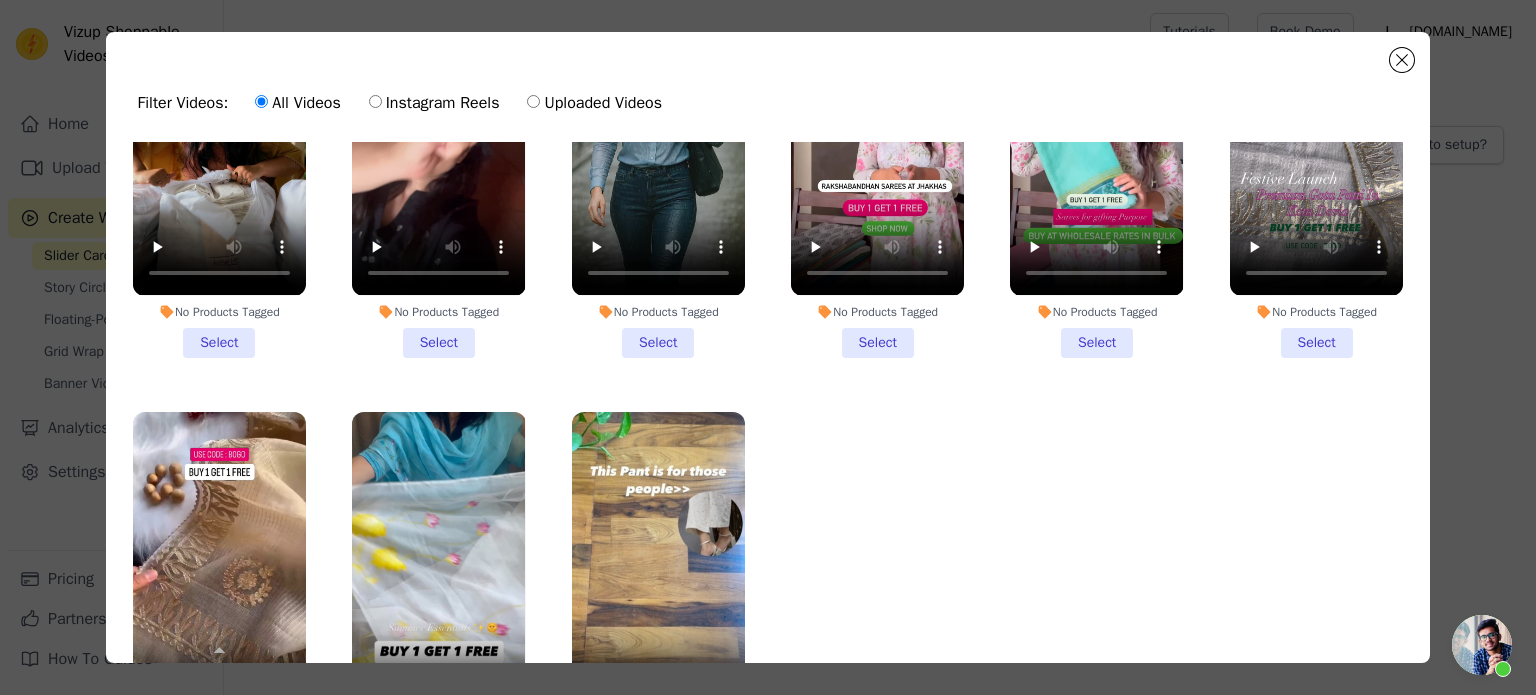 click on "Uploaded Videos" at bounding box center [594, 103] 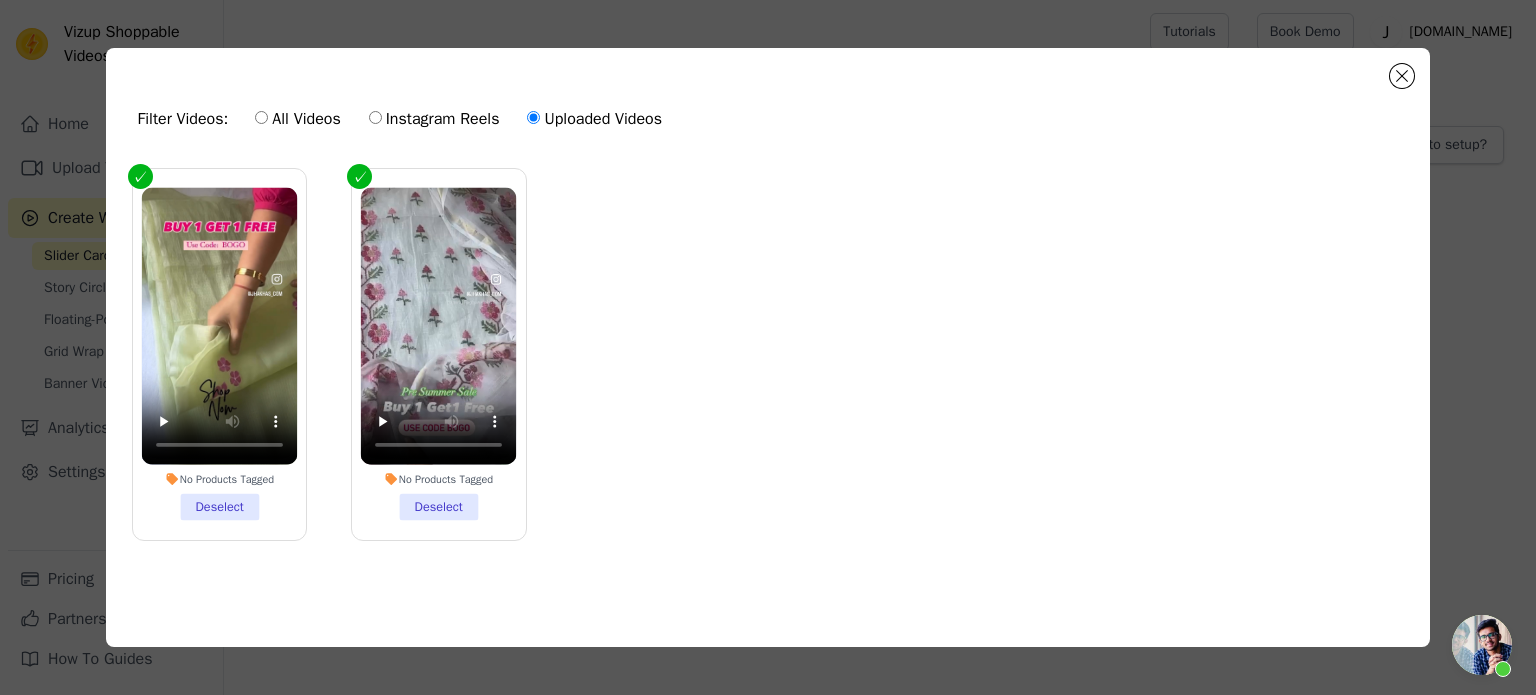 scroll, scrollTop: 0, scrollLeft: 0, axis: both 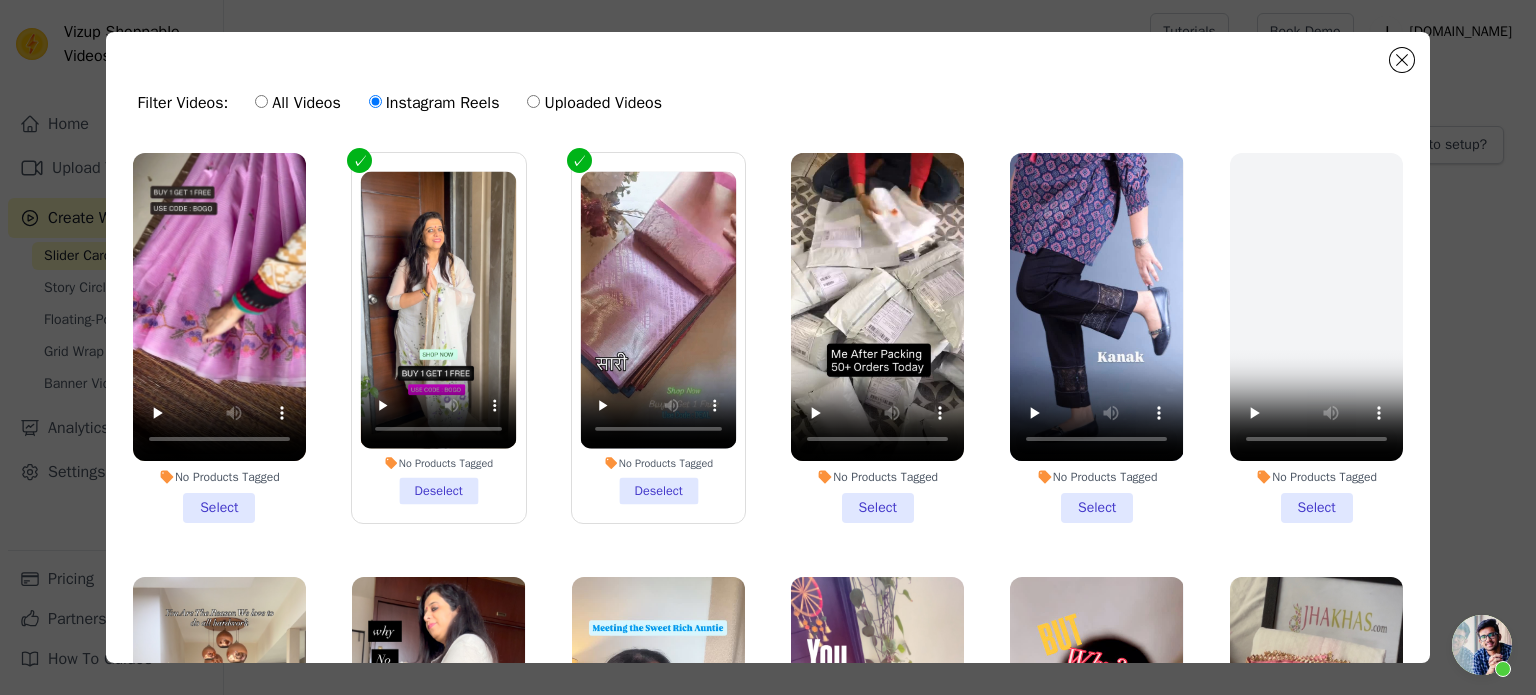 click on "All Videos" at bounding box center [297, 103] 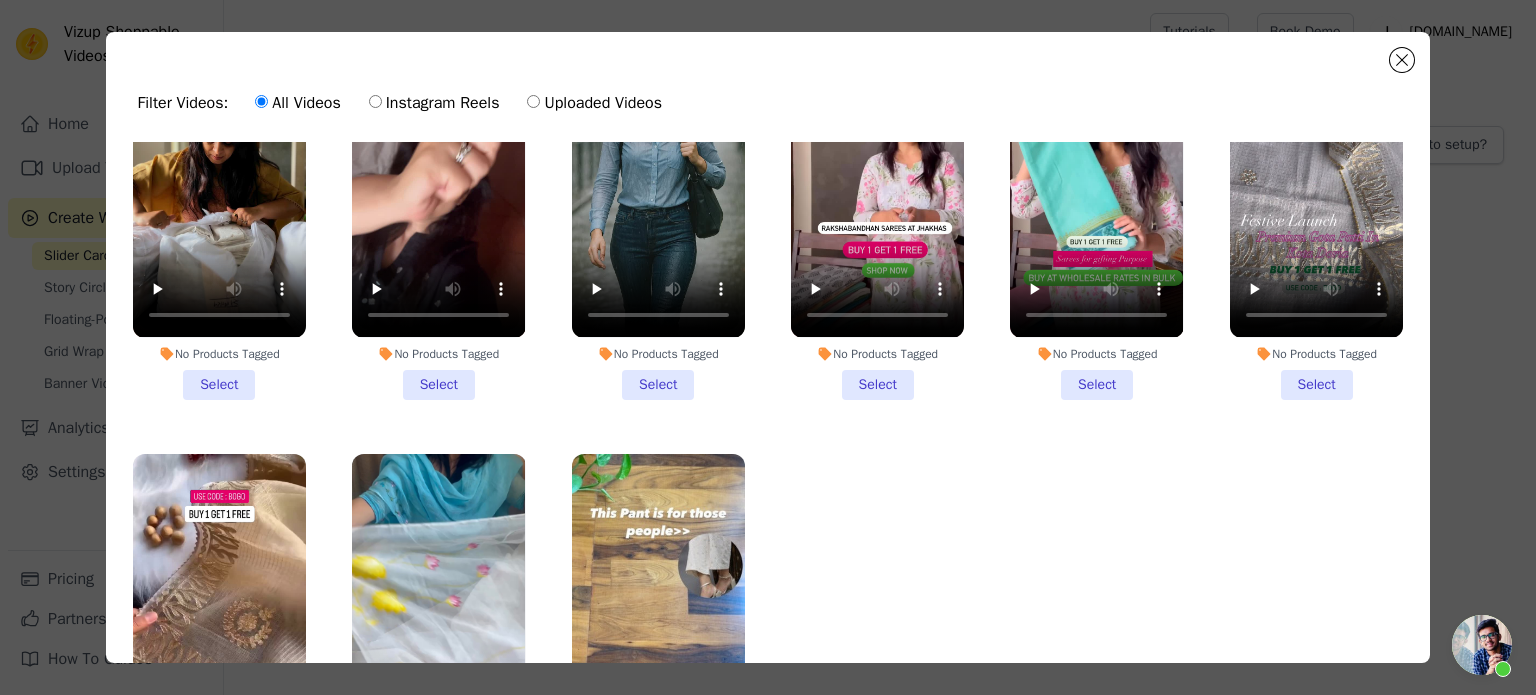 scroll, scrollTop: 2712, scrollLeft: 0, axis: vertical 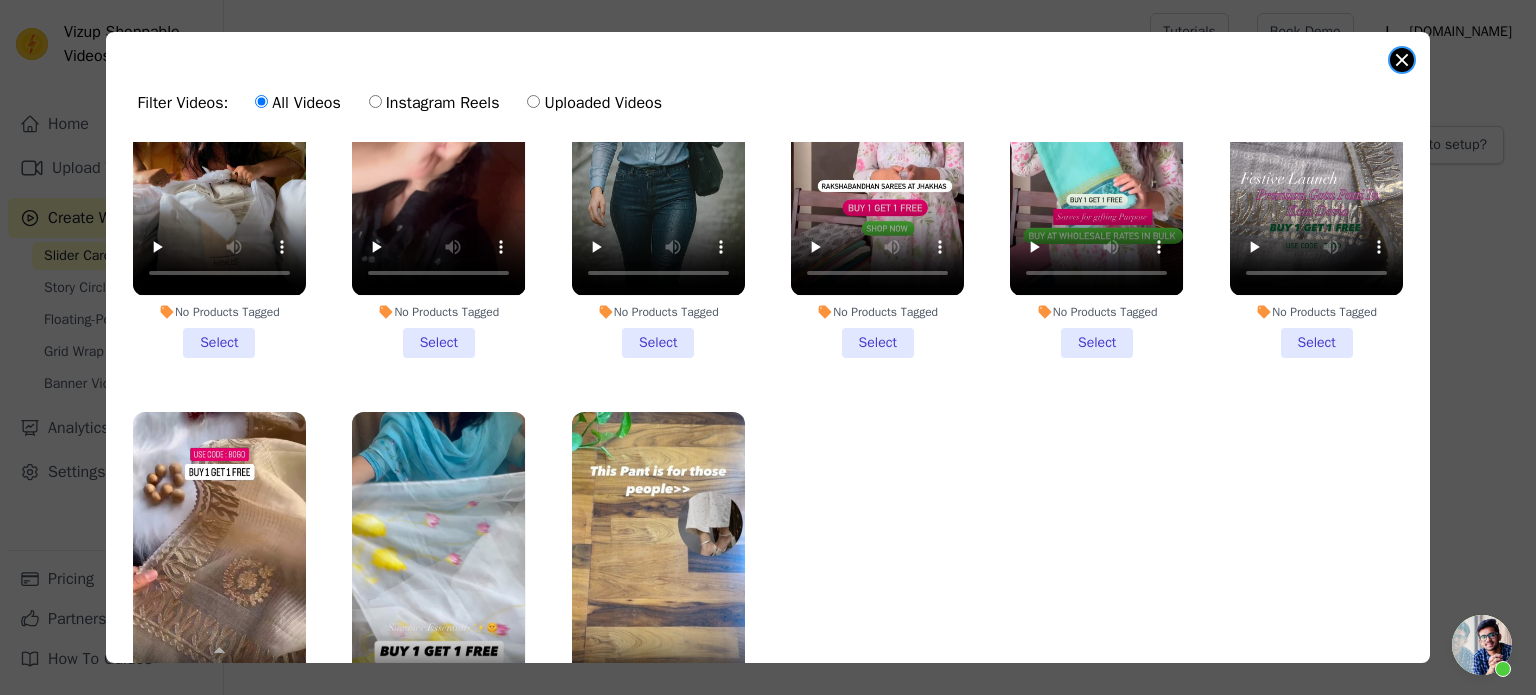click at bounding box center (1402, 60) 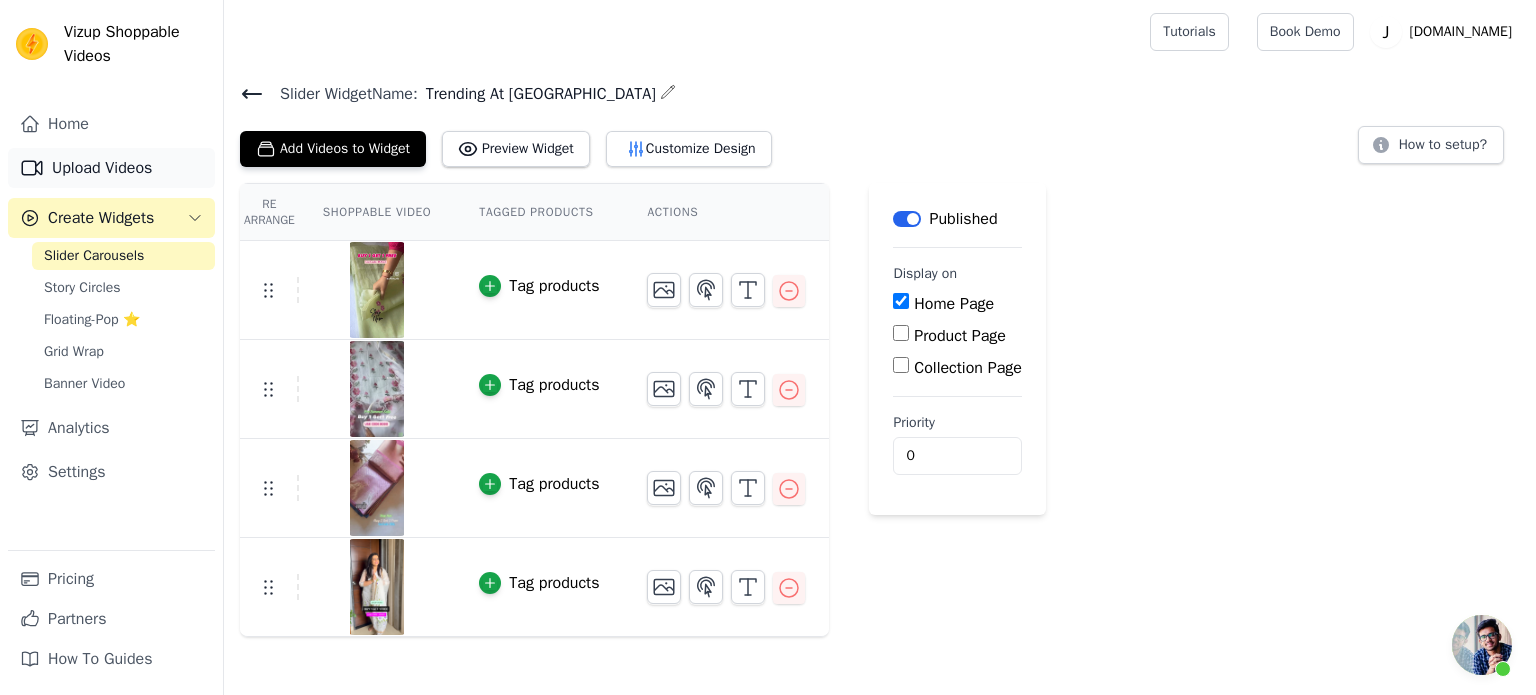 click on "Upload Videos" at bounding box center (111, 168) 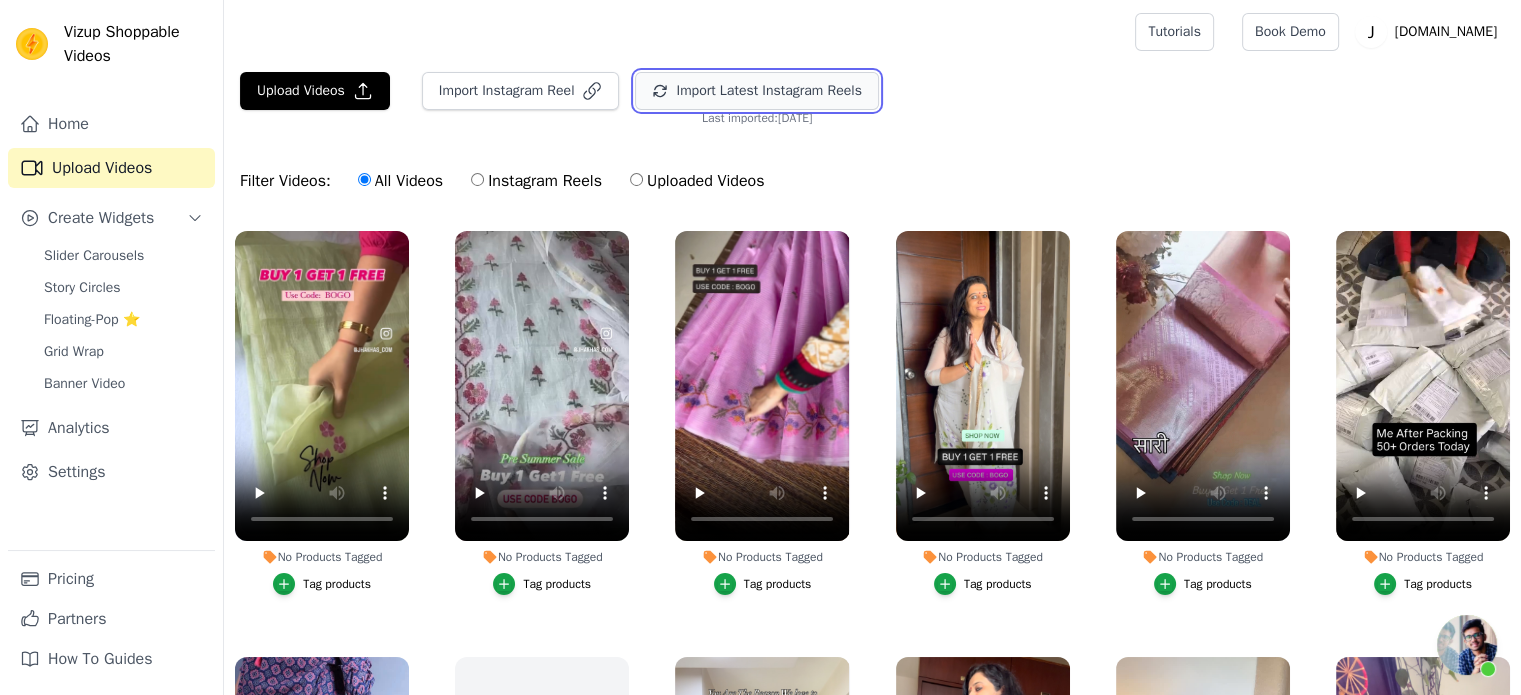 click on "Import Latest Instagram Reels" at bounding box center (756, 91) 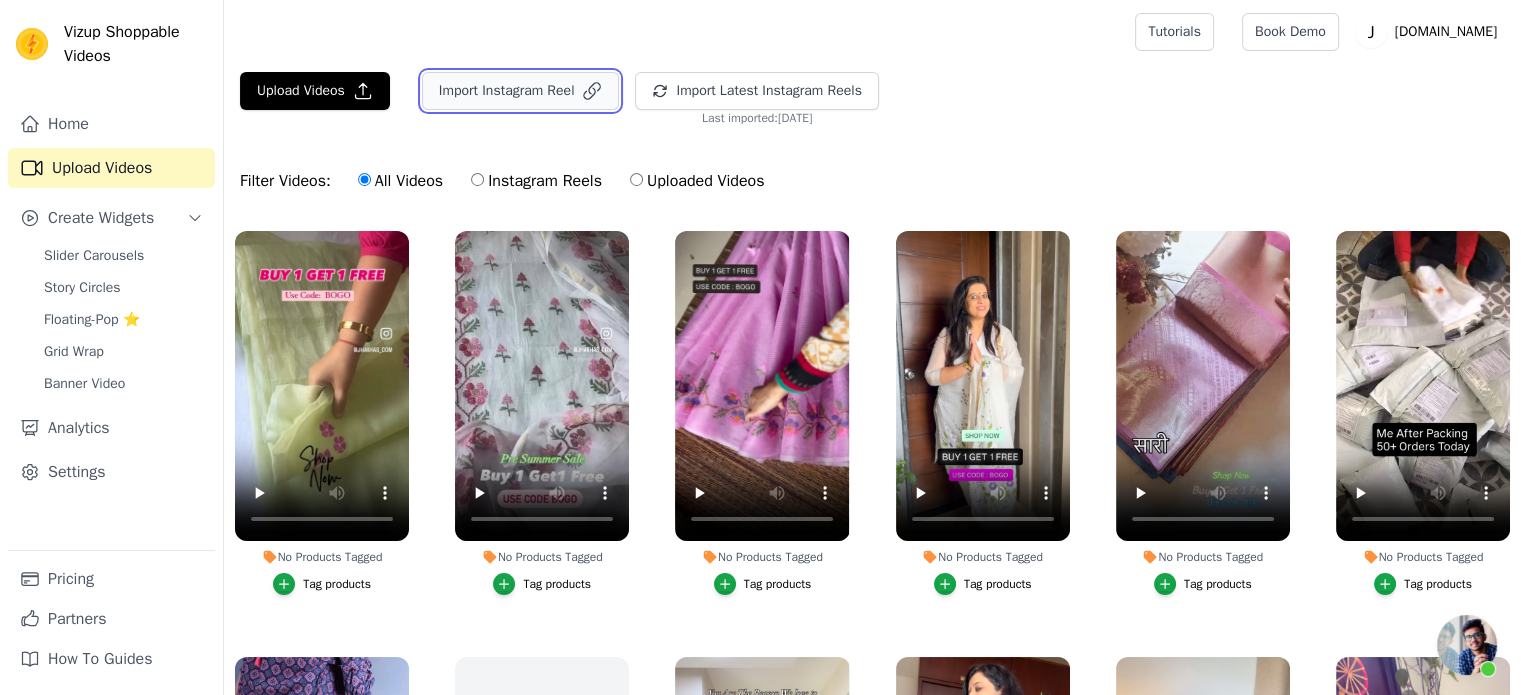 click on "Import Instagram Reel" at bounding box center (521, 91) 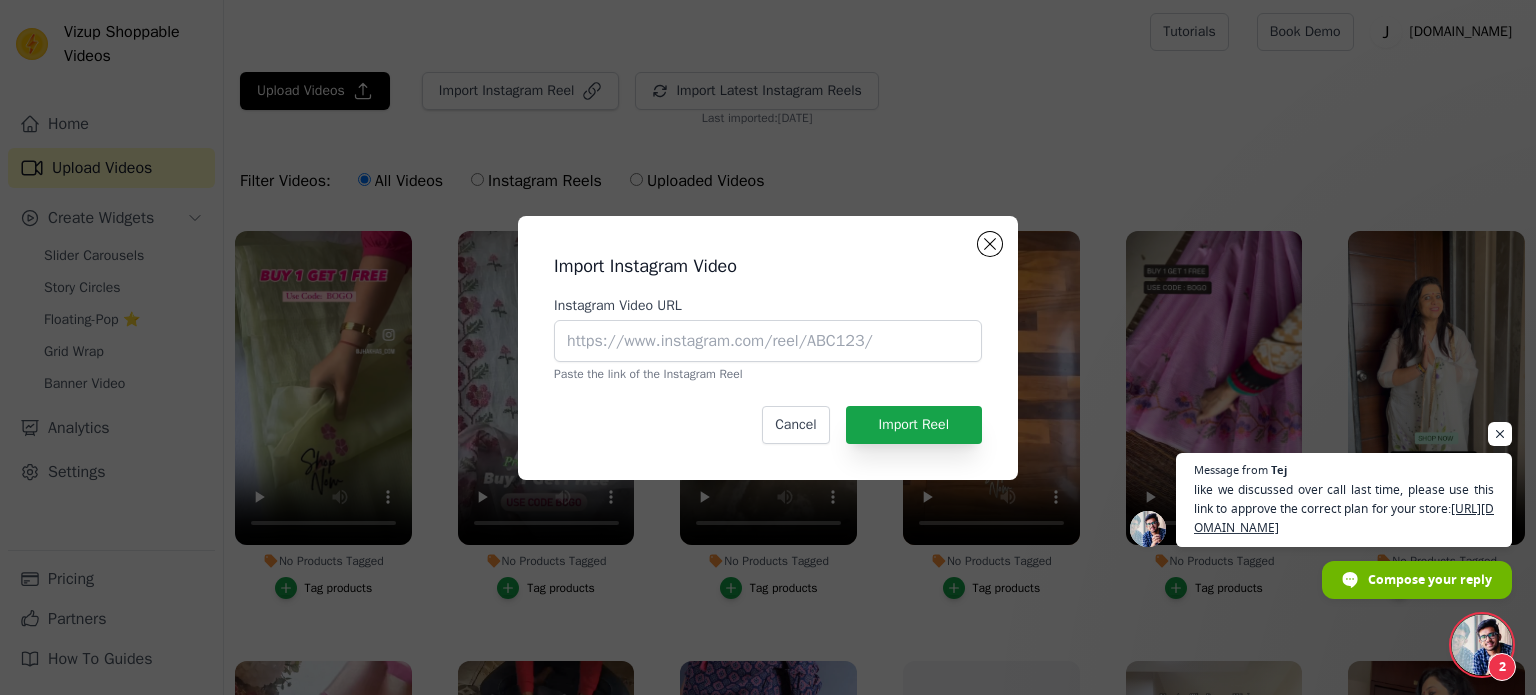 click at bounding box center [1482, 645] 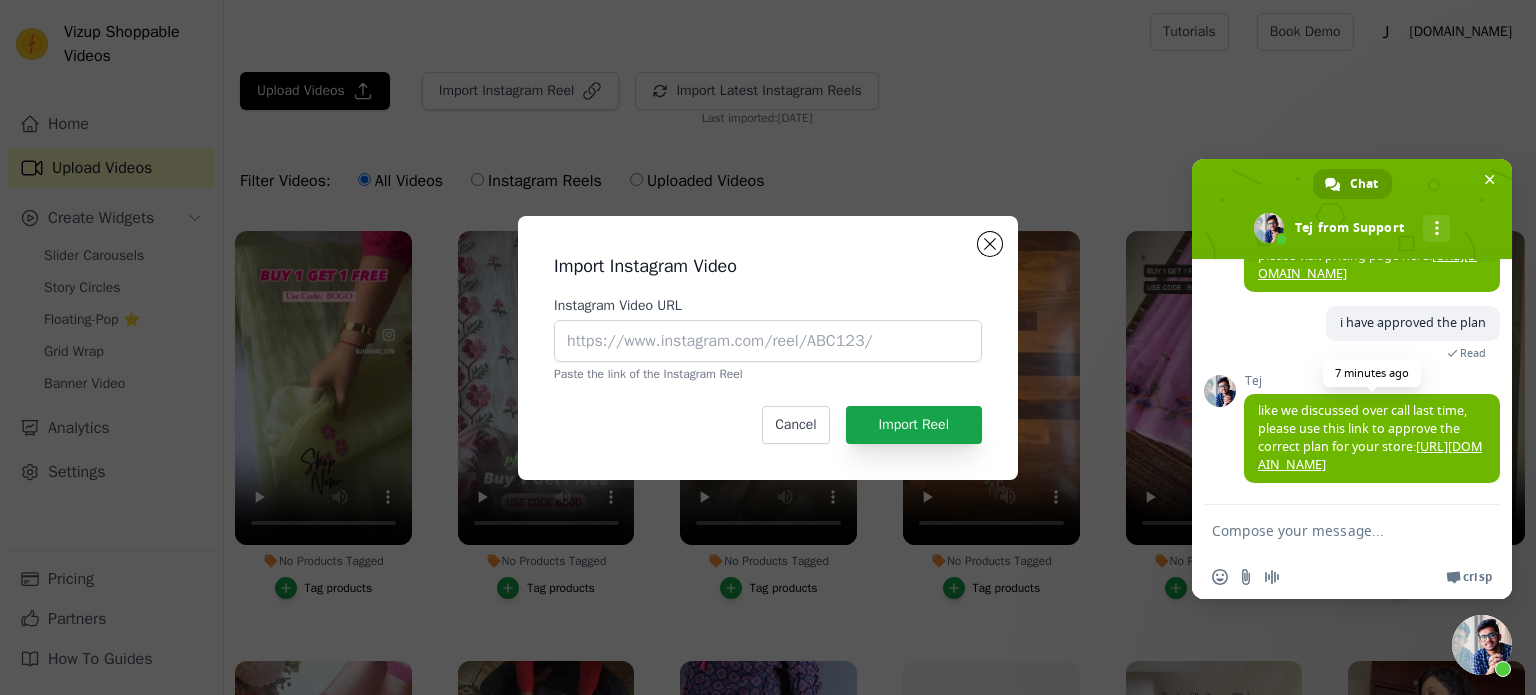 scroll, scrollTop: 1884, scrollLeft: 0, axis: vertical 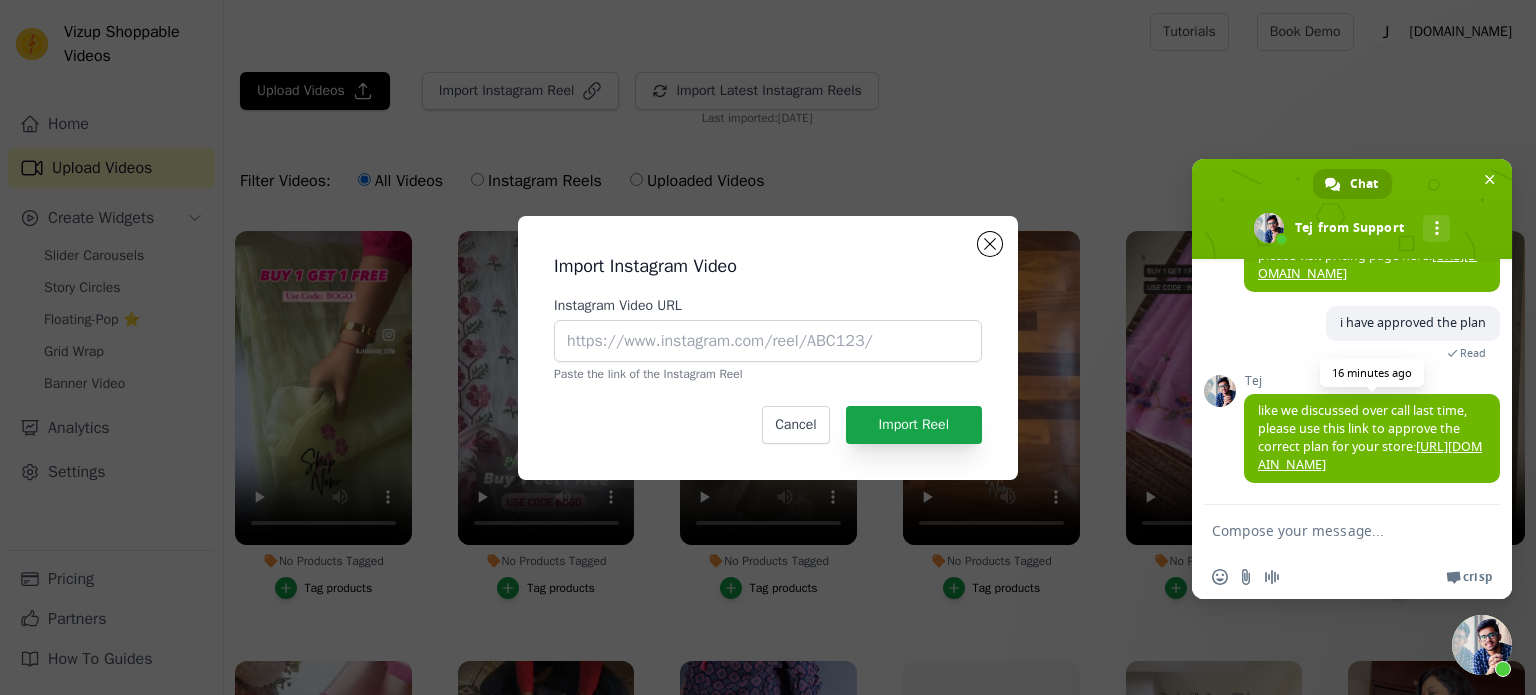 click on "[URL][DOMAIN_NAME]" at bounding box center (1370, 455) 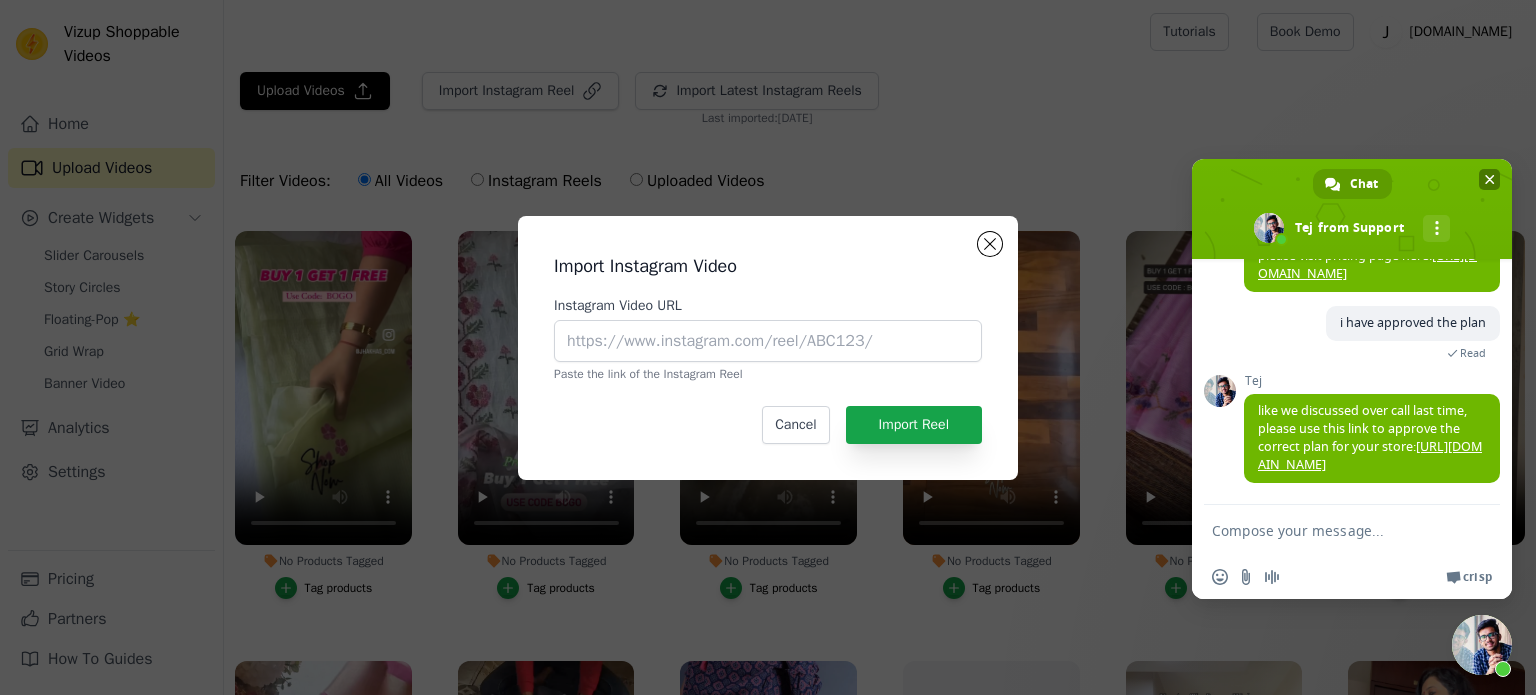 click at bounding box center (1490, 179) 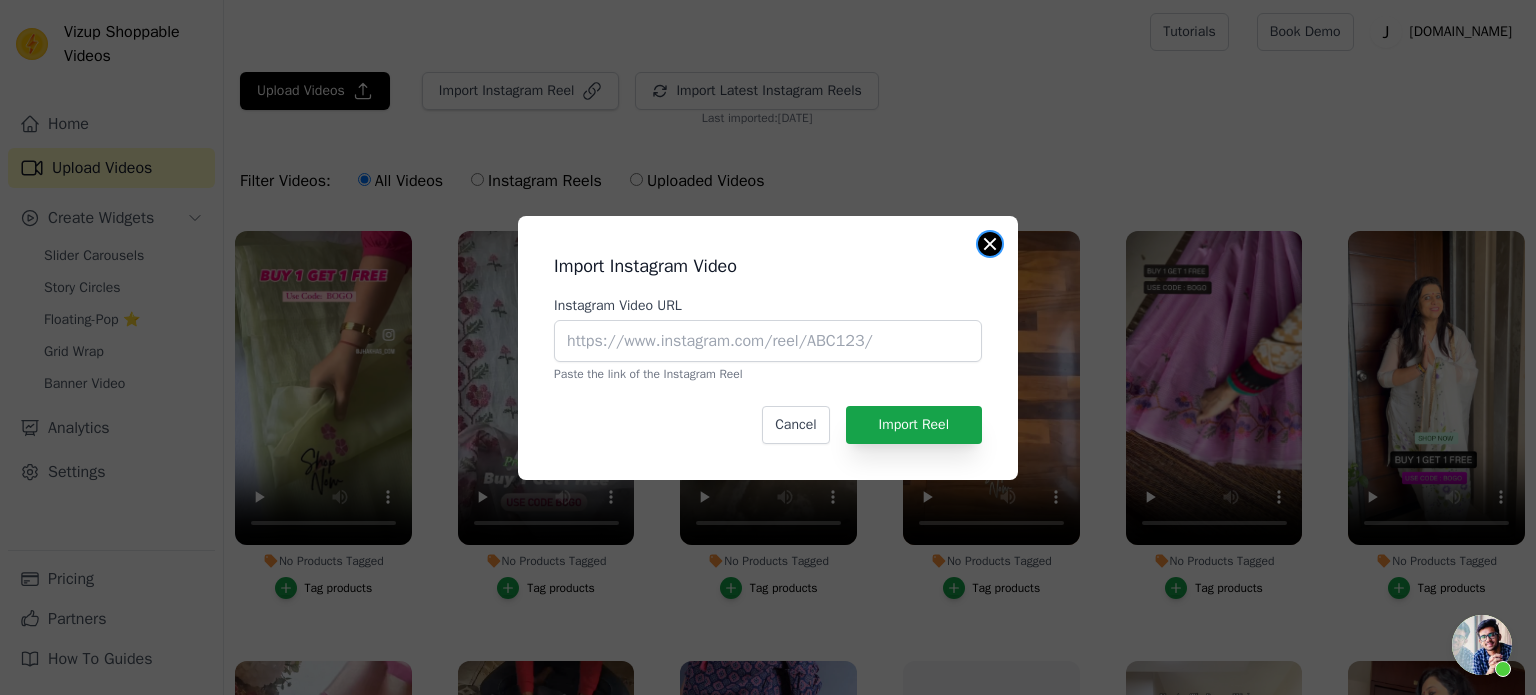 click at bounding box center (990, 244) 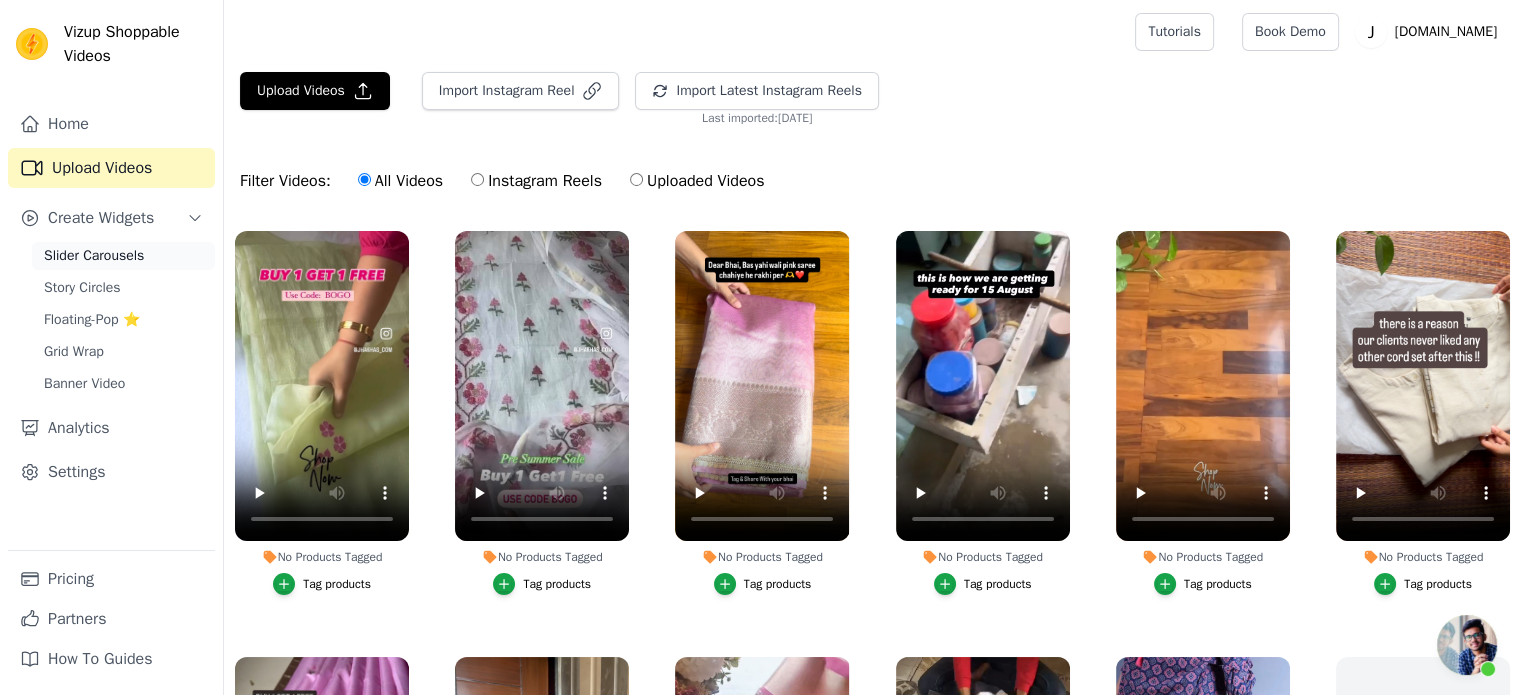 click on "Slider Carousels" at bounding box center [94, 256] 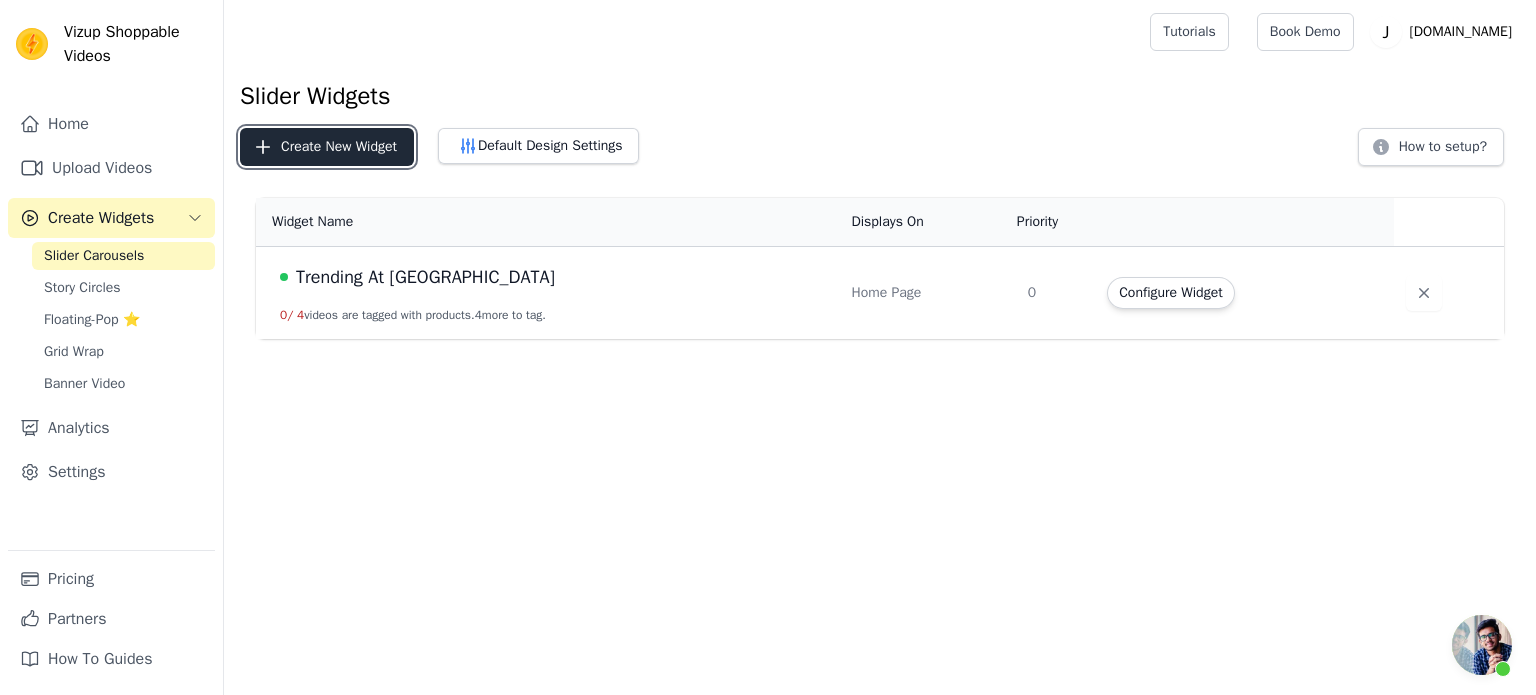 click on "Create New Widget" at bounding box center (327, 147) 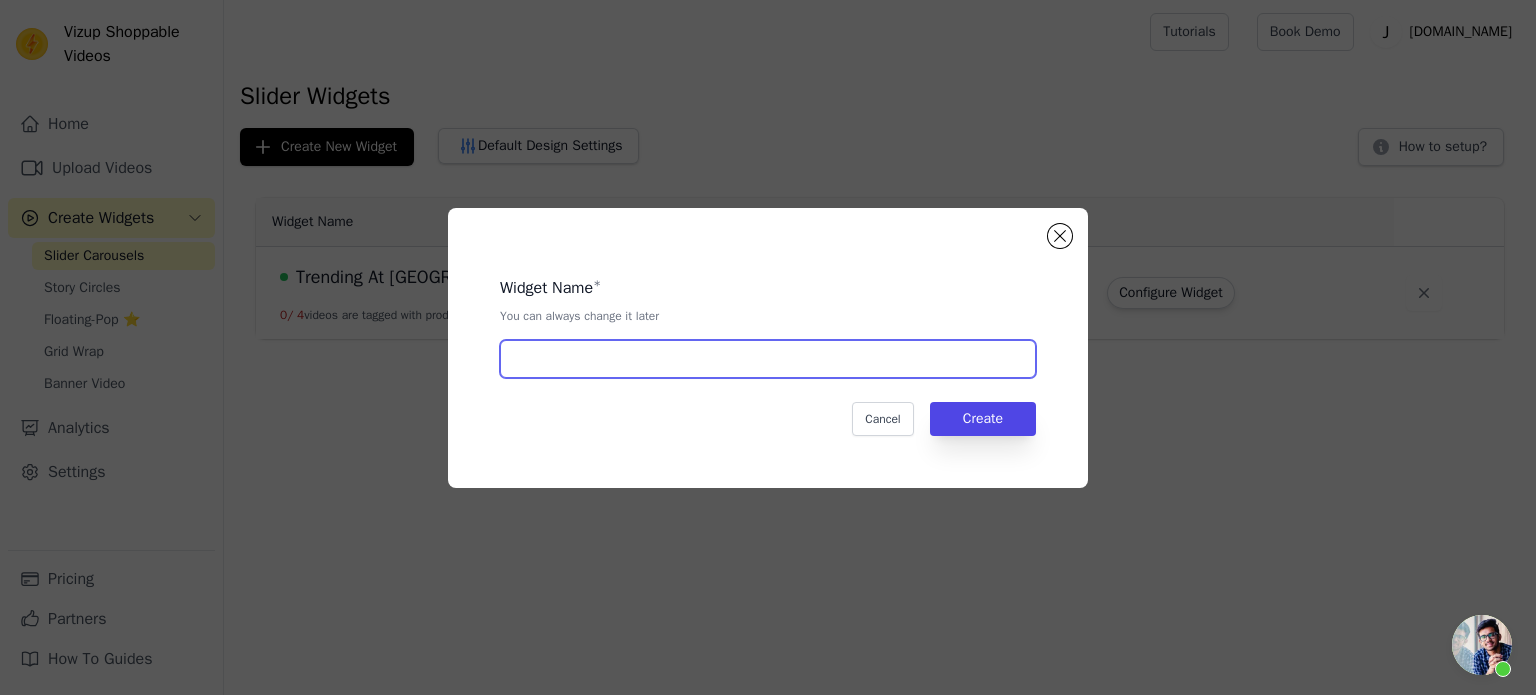 click at bounding box center (768, 359) 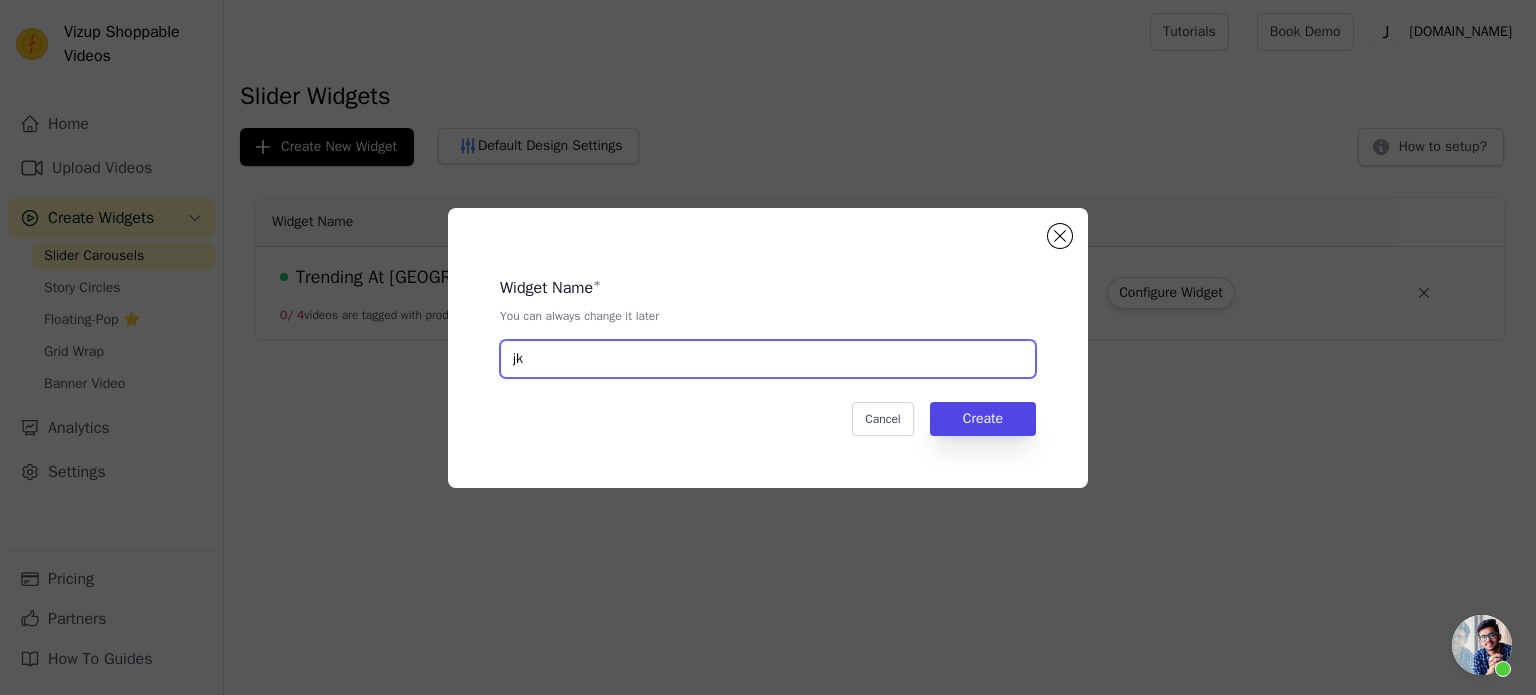 type on "j" 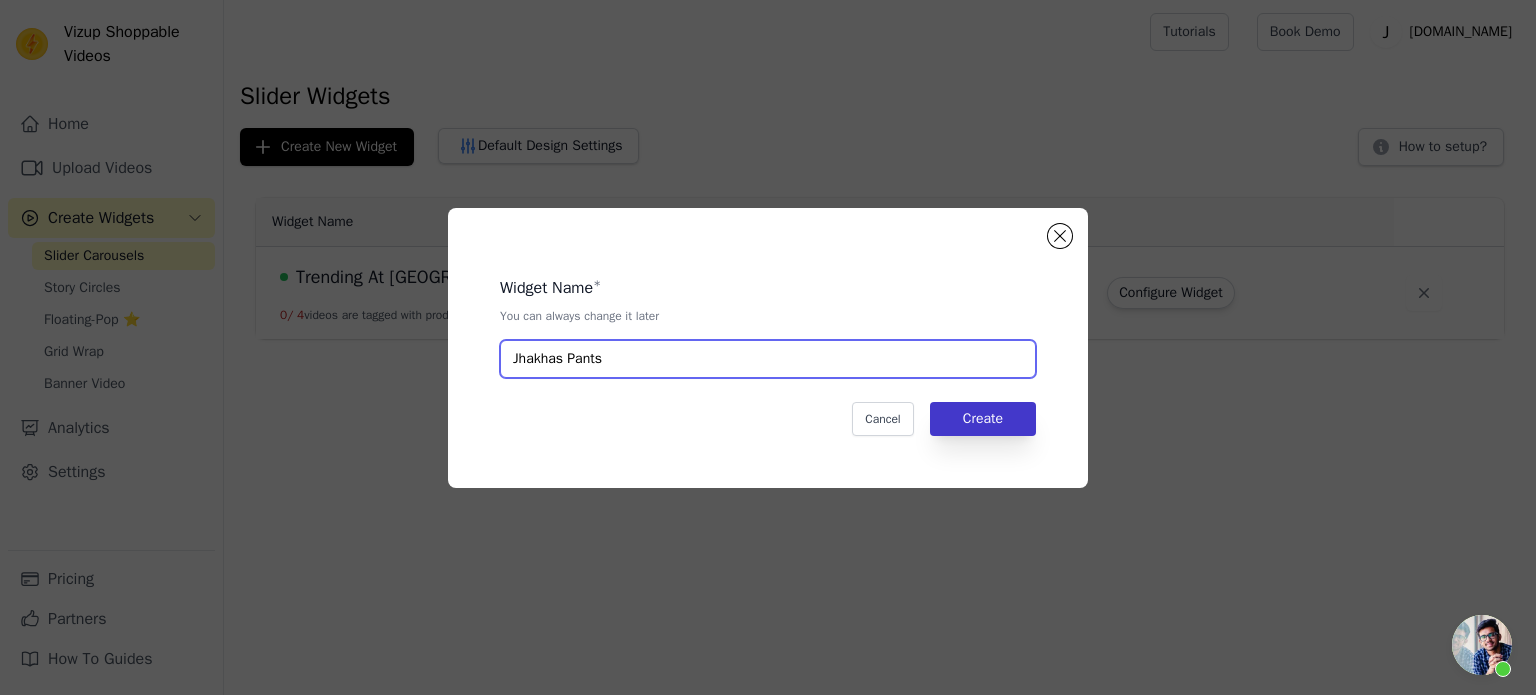type on "Jhakhas Pants" 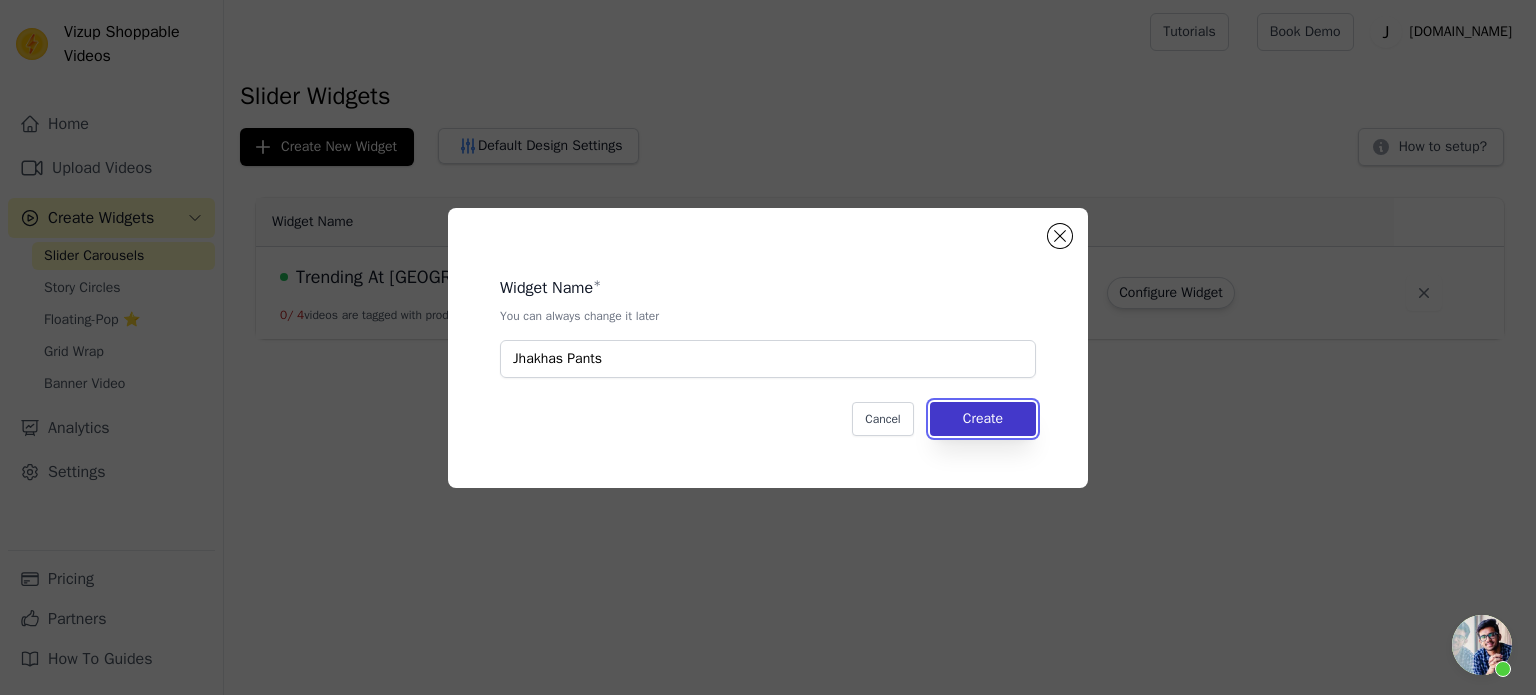 click on "Create" at bounding box center (983, 419) 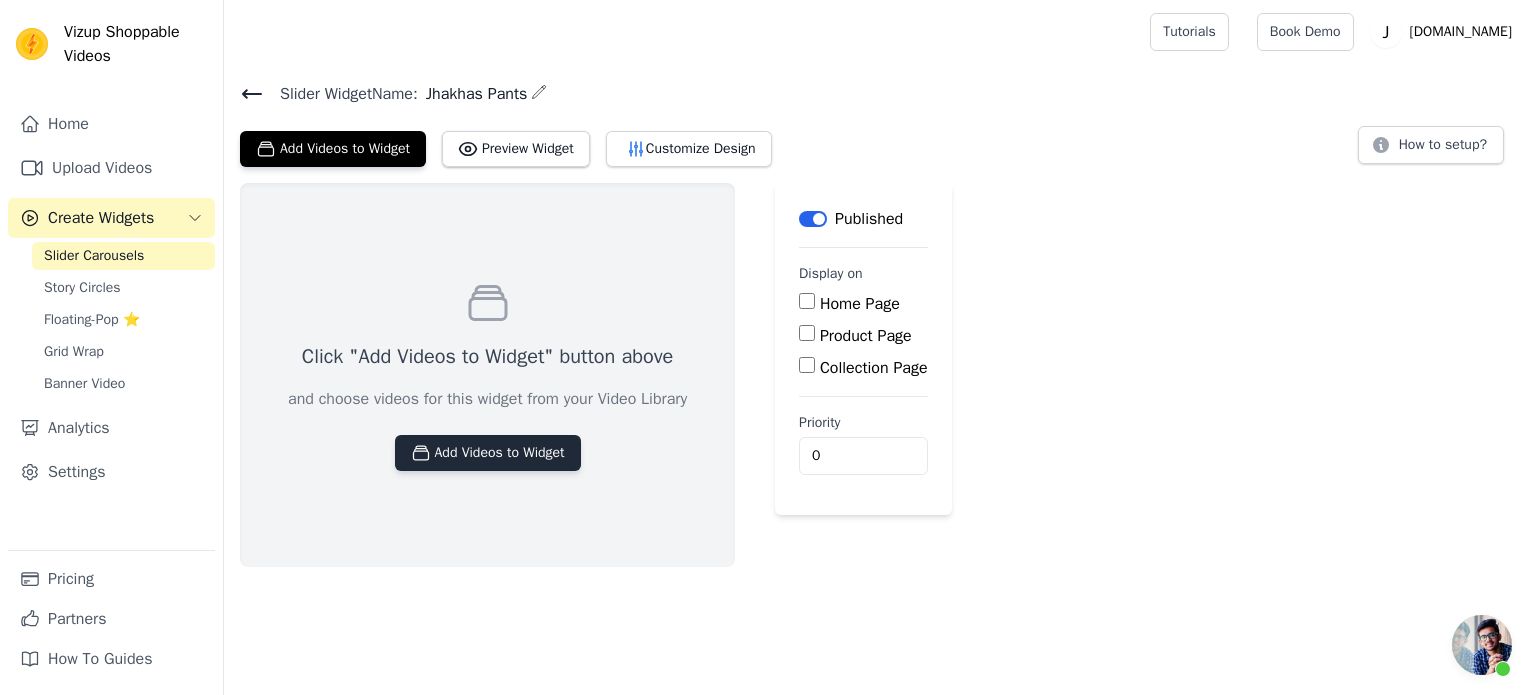 click on "Add Videos to Widget" at bounding box center [488, 453] 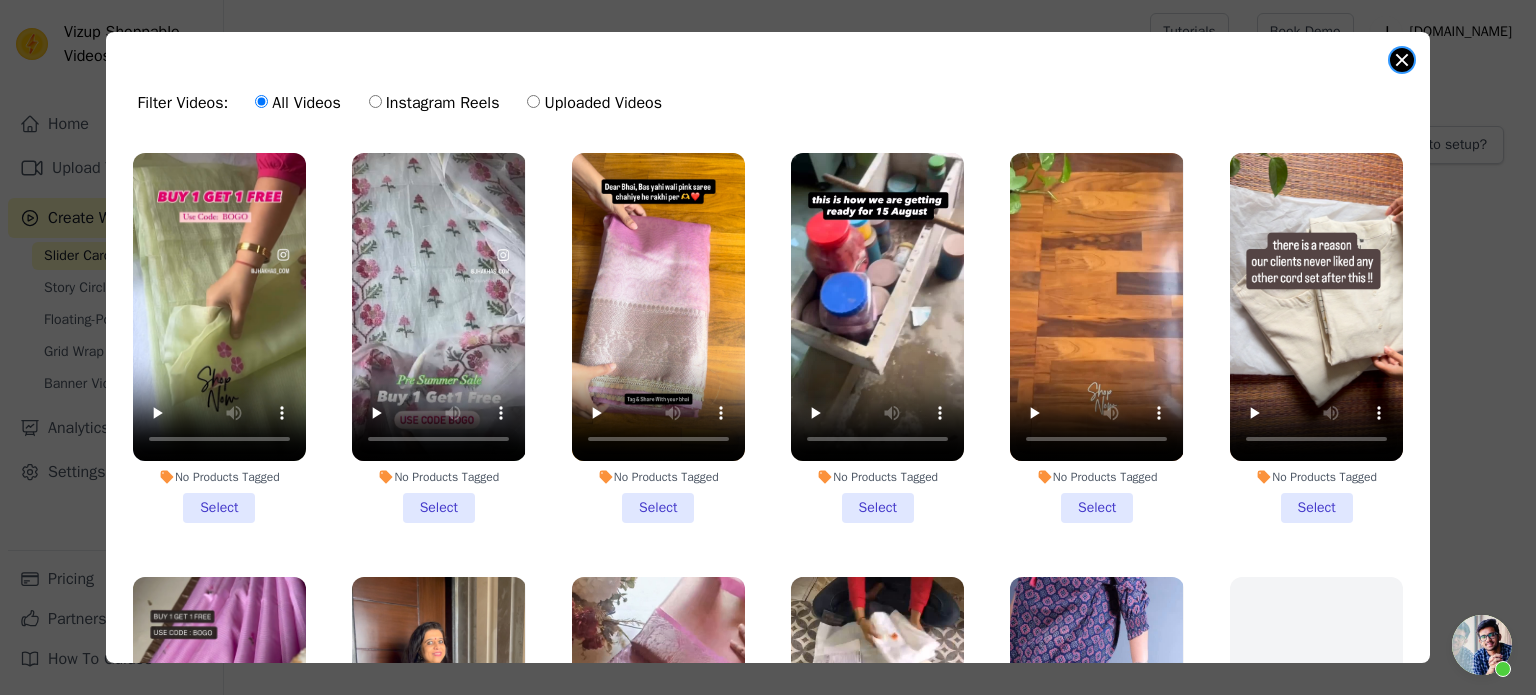 click at bounding box center (1402, 60) 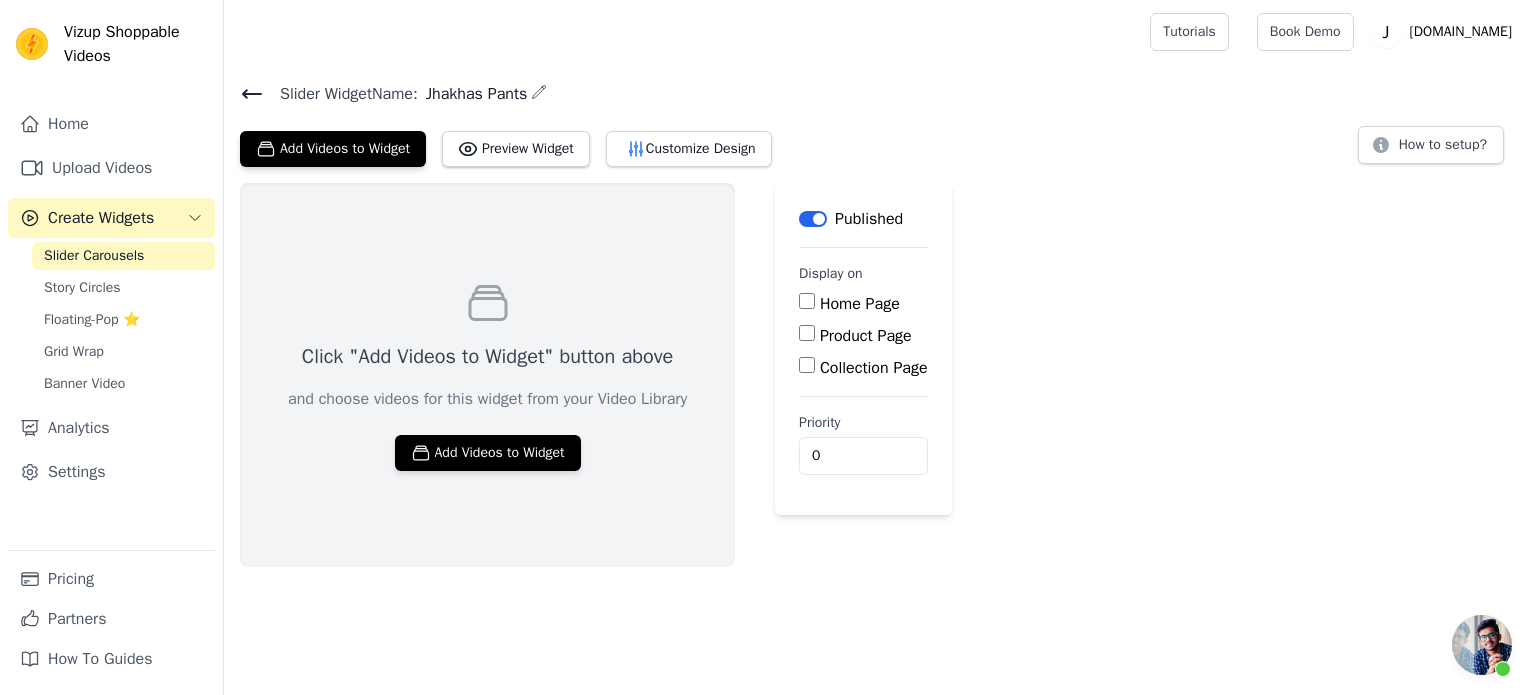 click 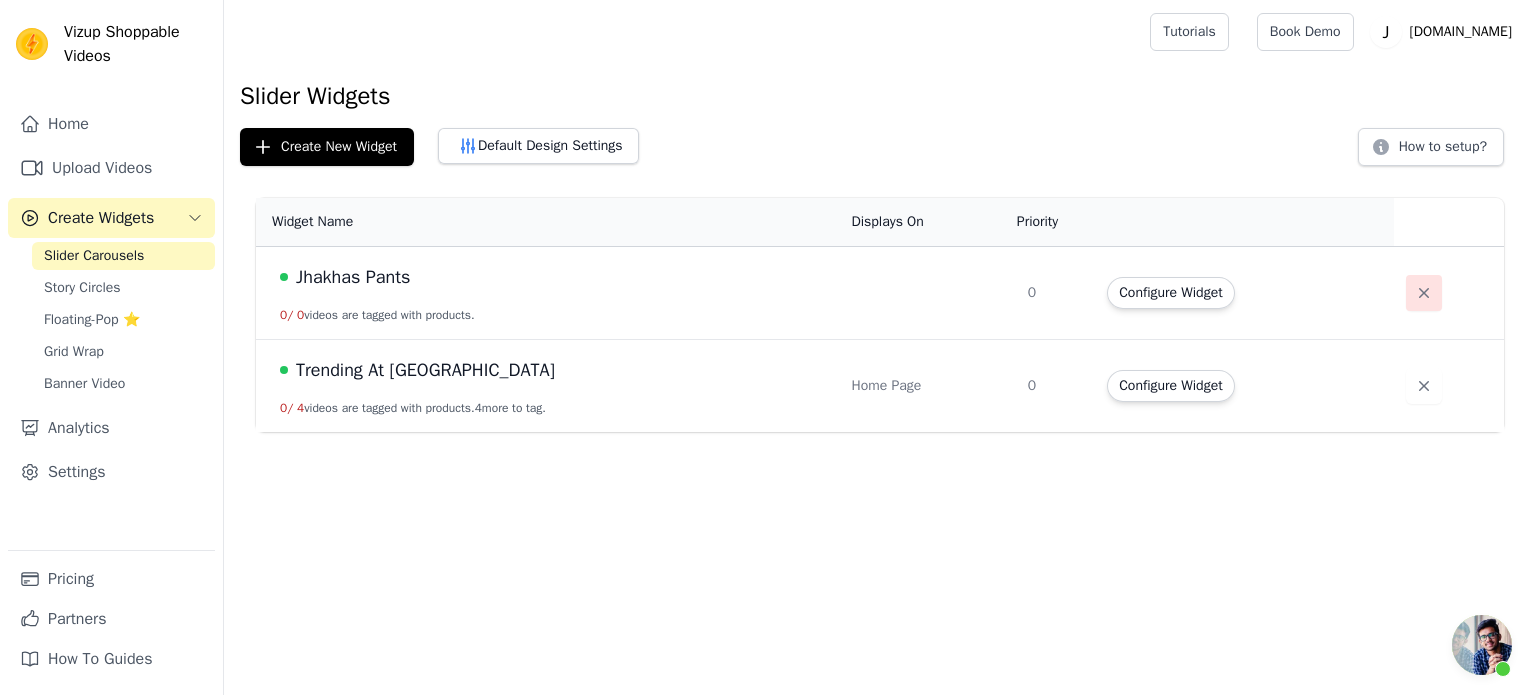 click 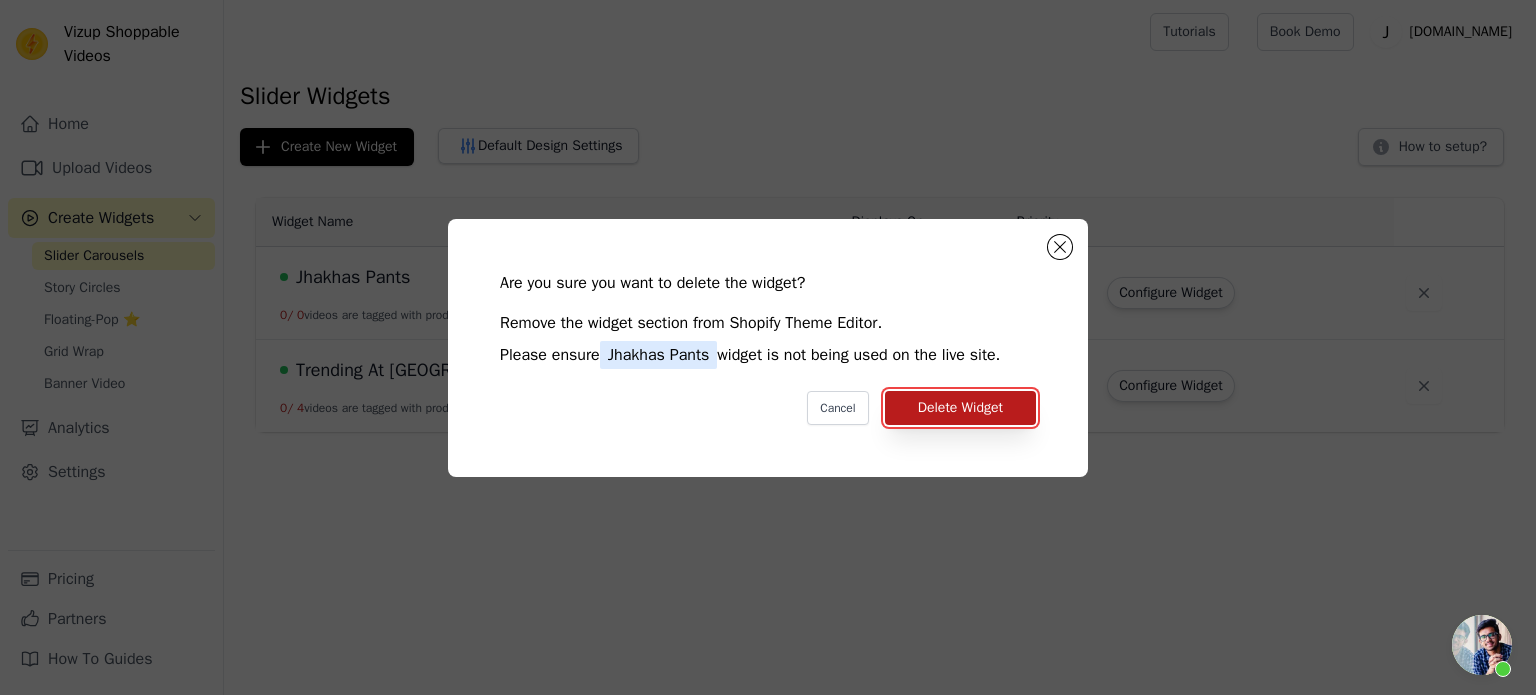 click on "Delete Widget" at bounding box center [960, 408] 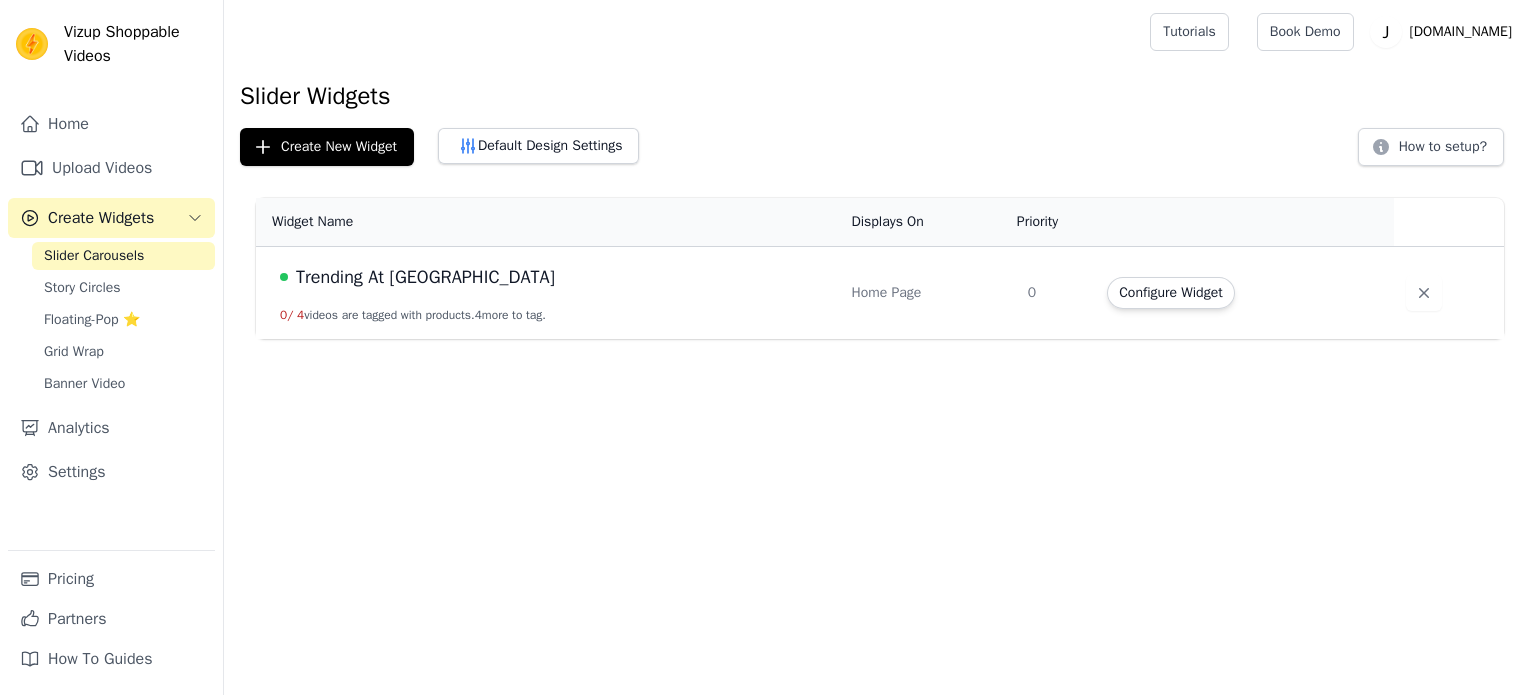 scroll, scrollTop: 0, scrollLeft: 0, axis: both 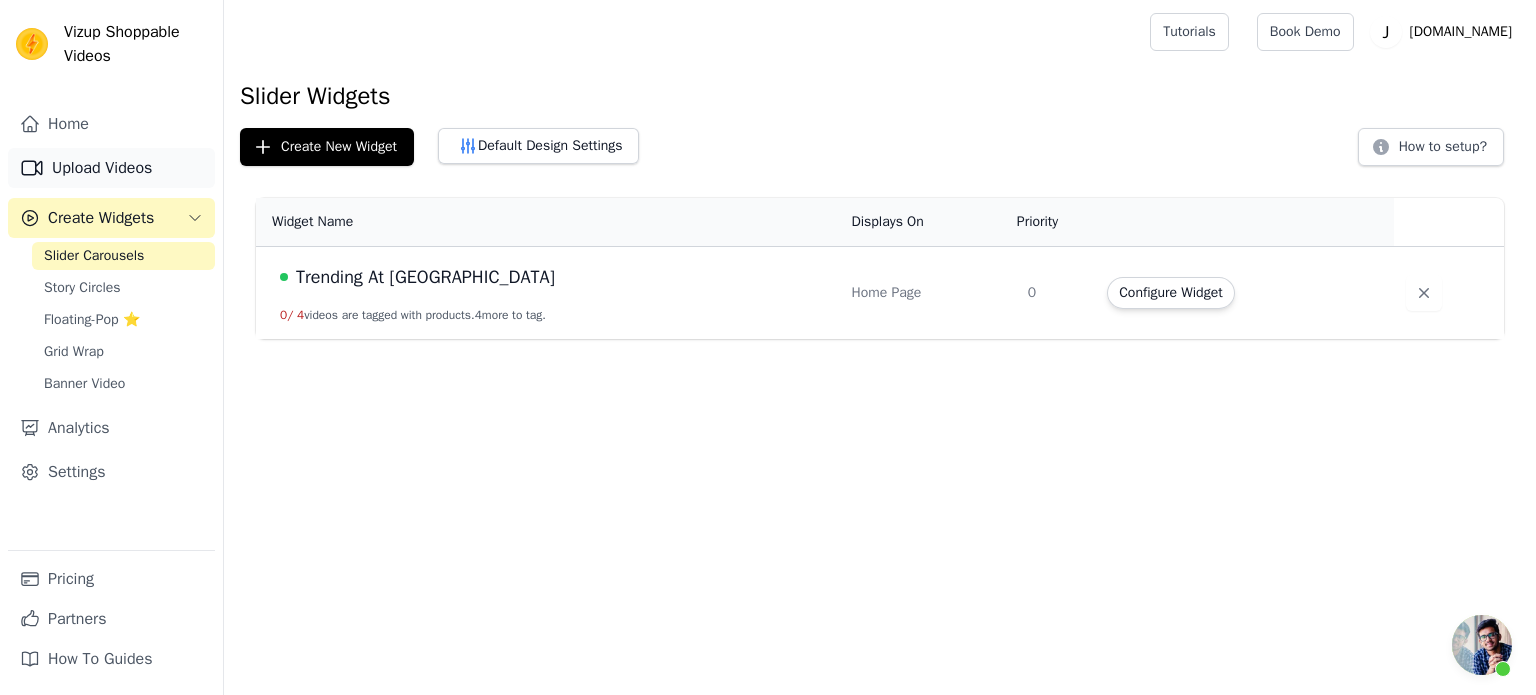 click on "Upload Videos" at bounding box center (111, 168) 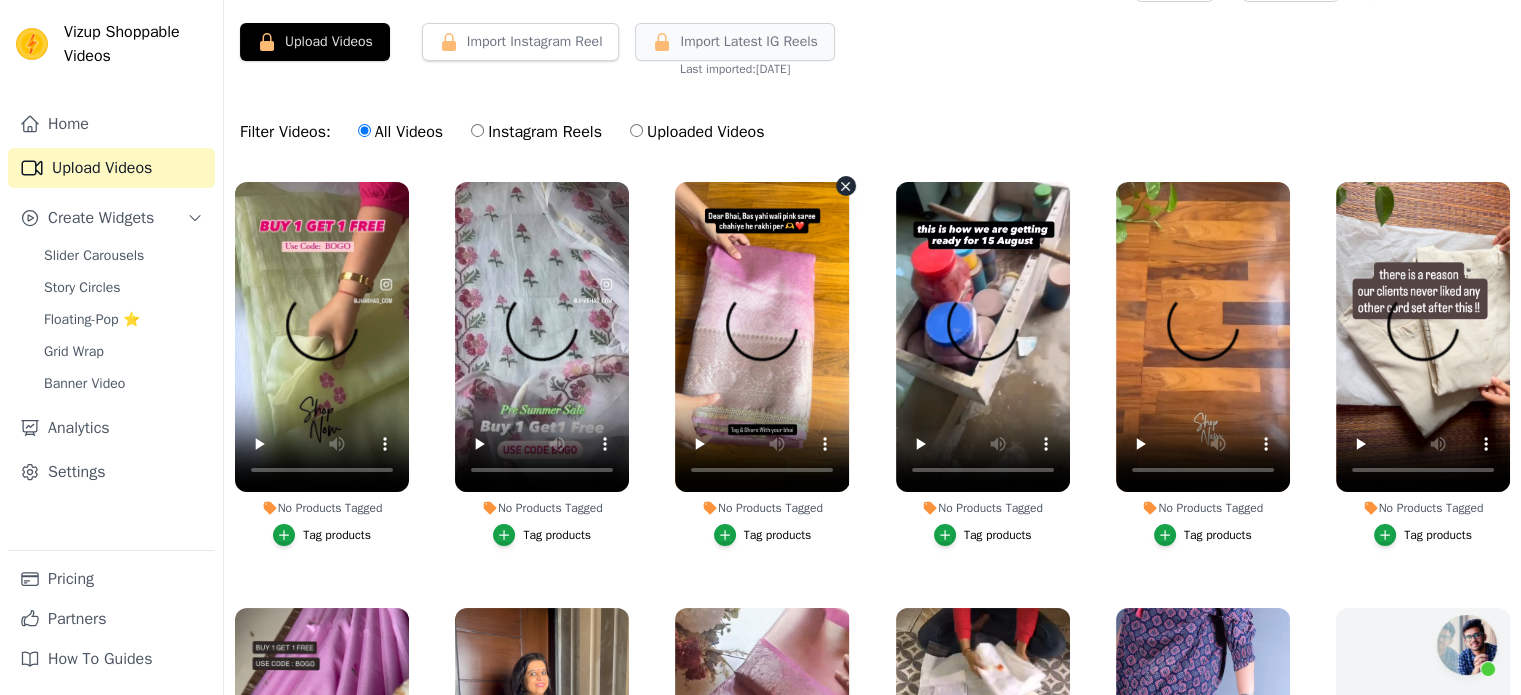 scroll, scrollTop: 0, scrollLeft: 0, axis: both 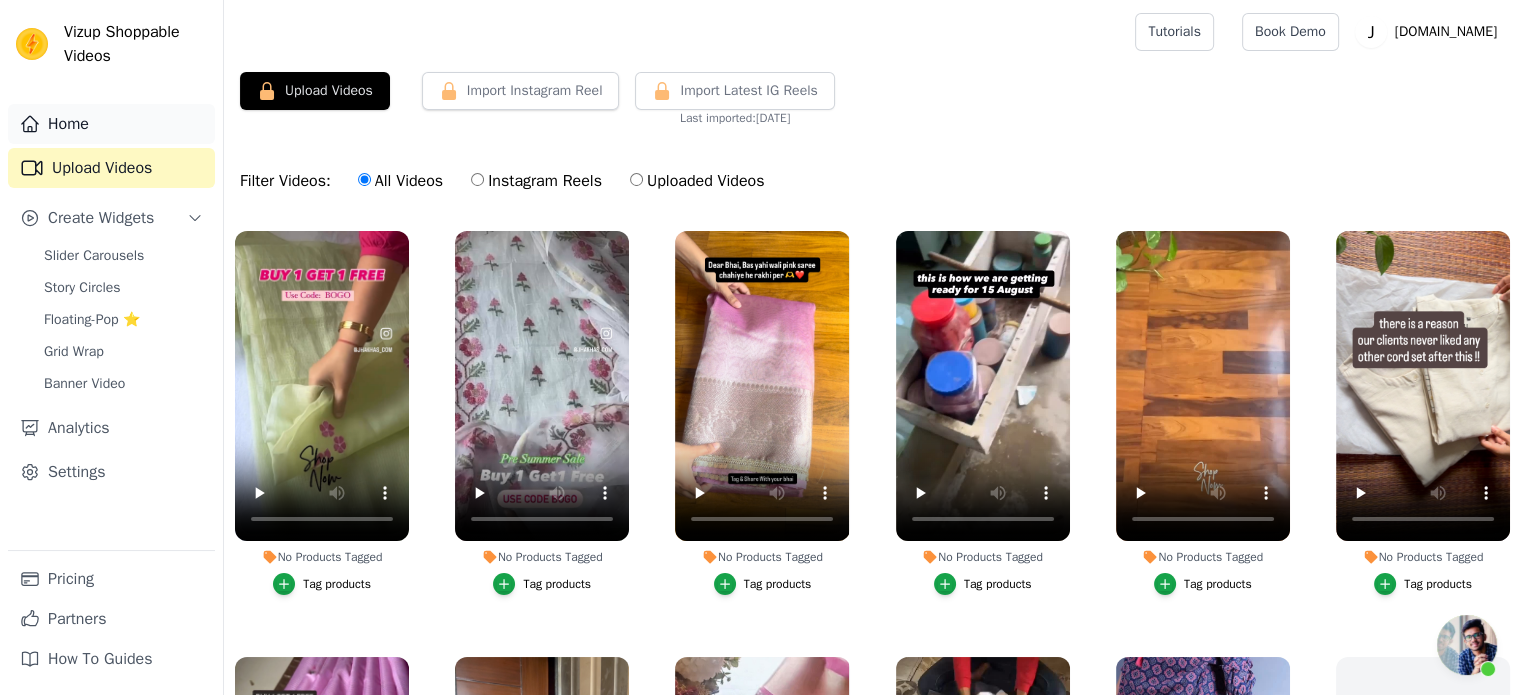 click on "Home" at bounding box center [111, 124] 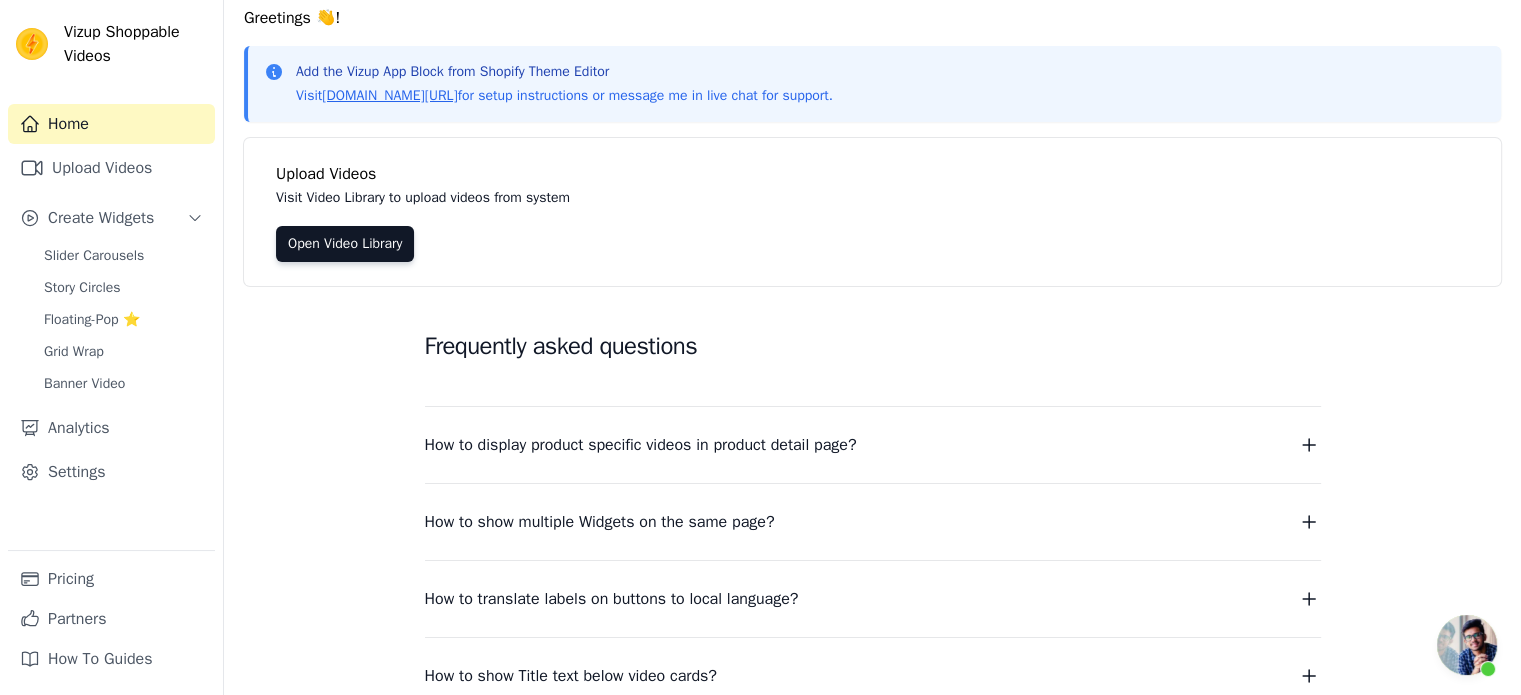 scroll, scrollTop: 0, scrollLeft: 0, axis: both 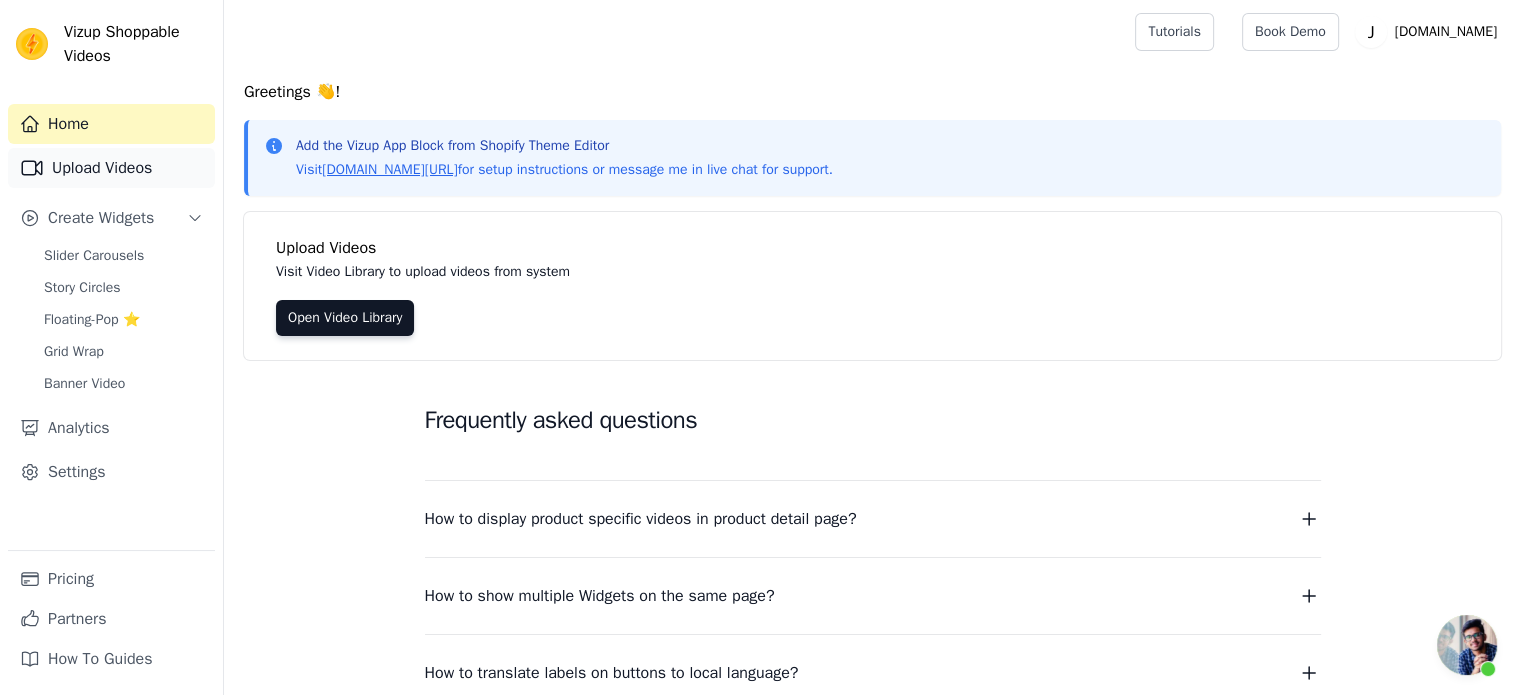 click on "Upload Videos" at bounding box center (111, 168) 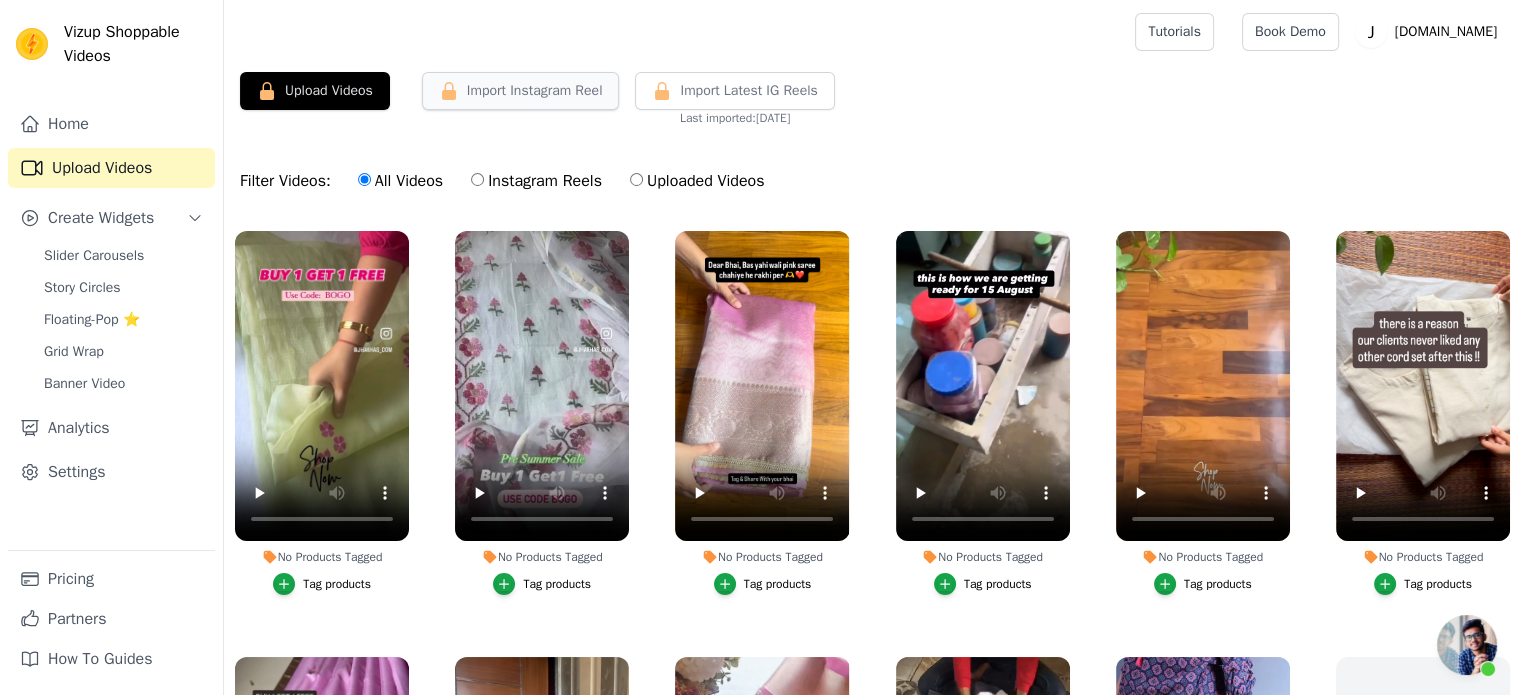 click on "Import Instagram Reel" at bounding box center [521, 91] 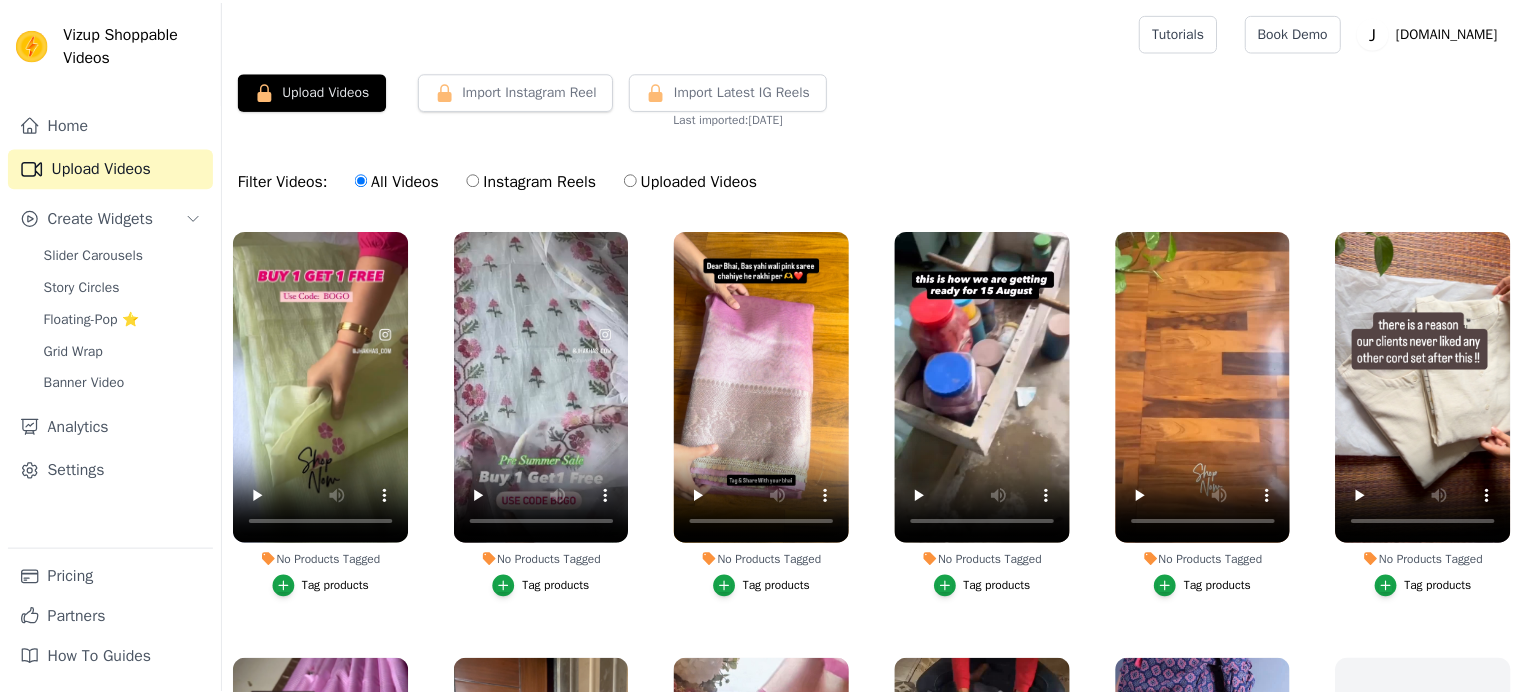 scroll, scrollTop: 0, scrollLeft: 0, axis: both 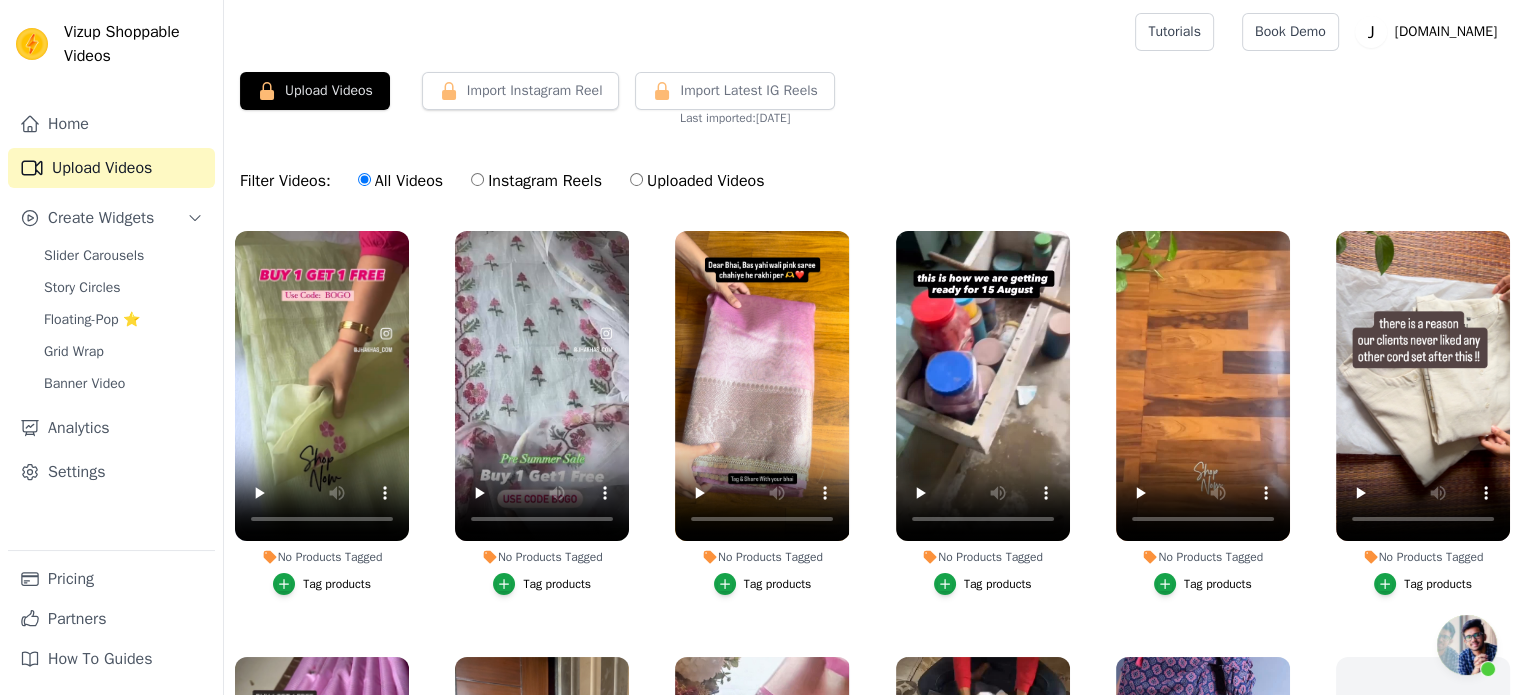 click at bounding box center [1467, 645] 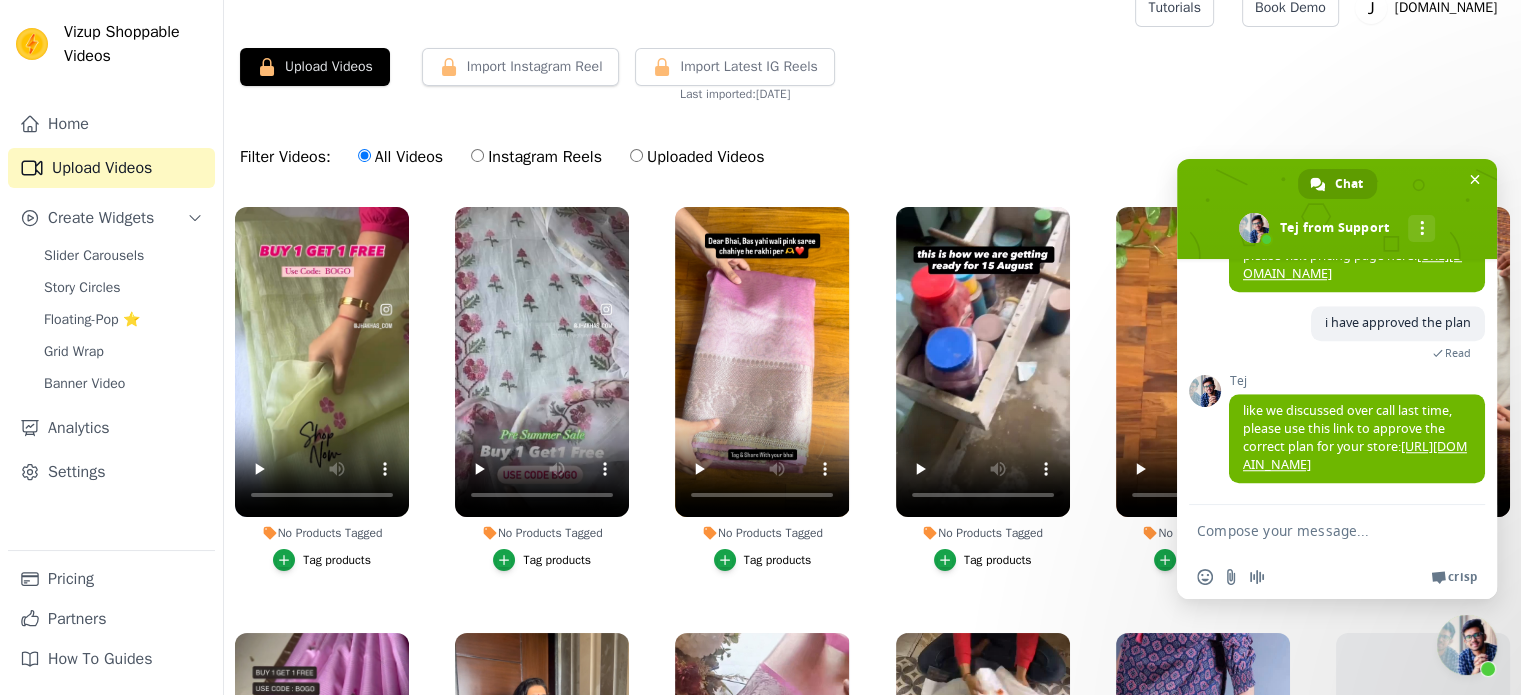 scroll, scrollTop: 0, scrollLeft: 0, axis: both 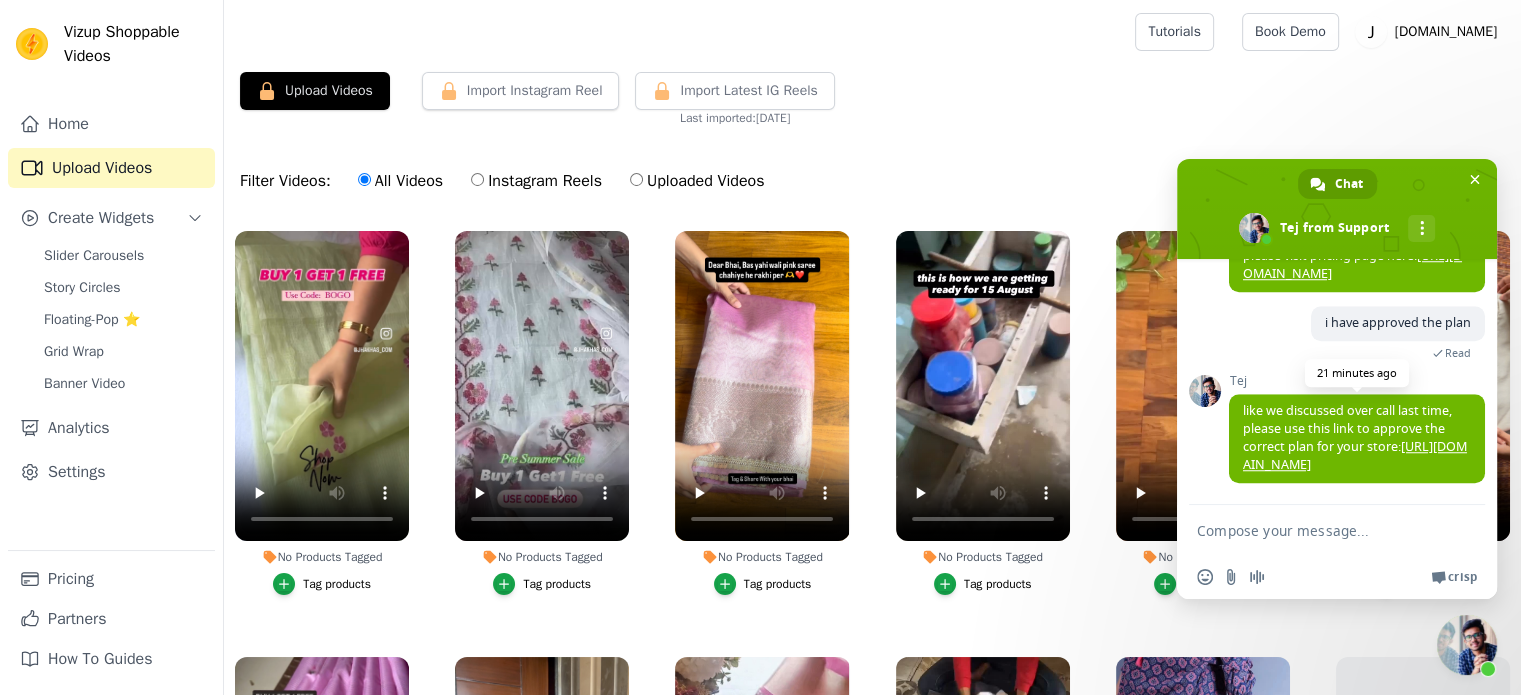click on "[URL][DOMAIN_NAME]" at bounding box center [1355, 455] 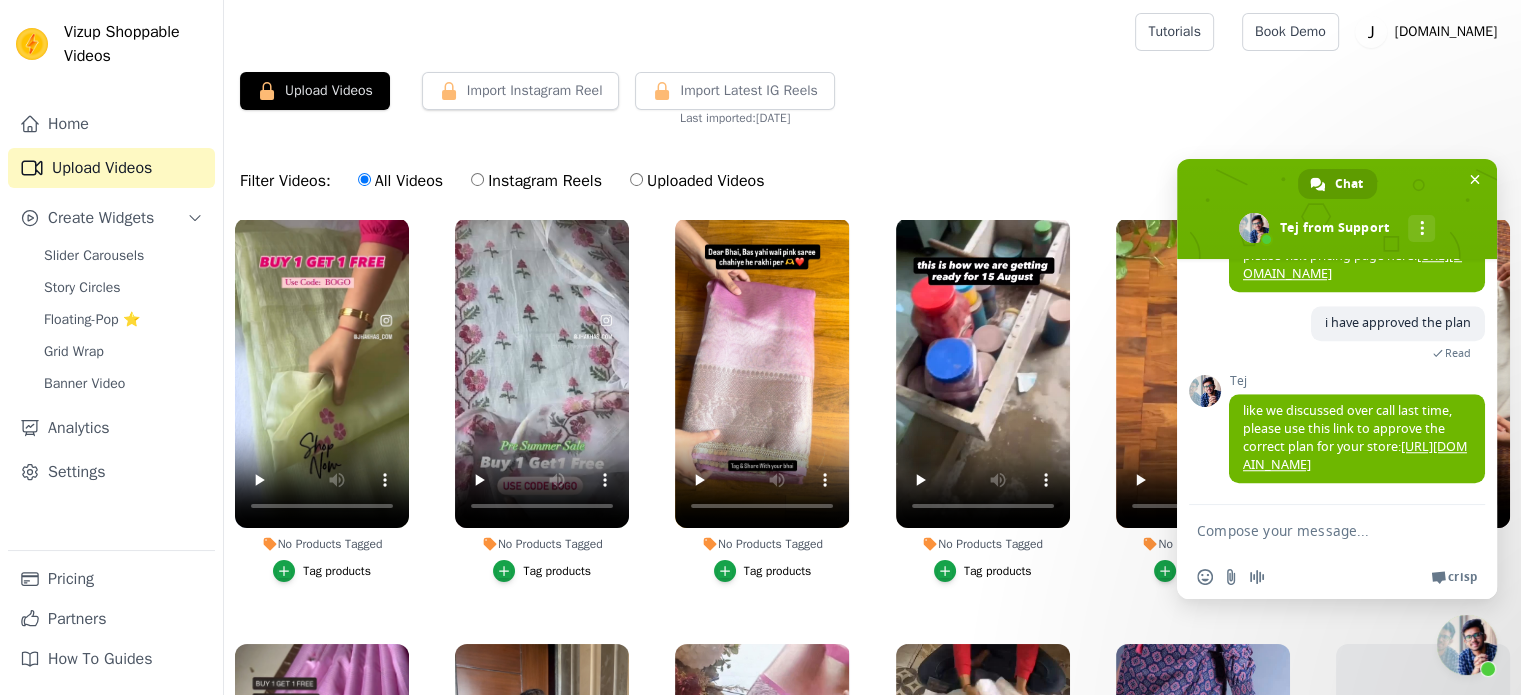 scroll, scrollTop: 0, scrollLeft: 0, axis: both 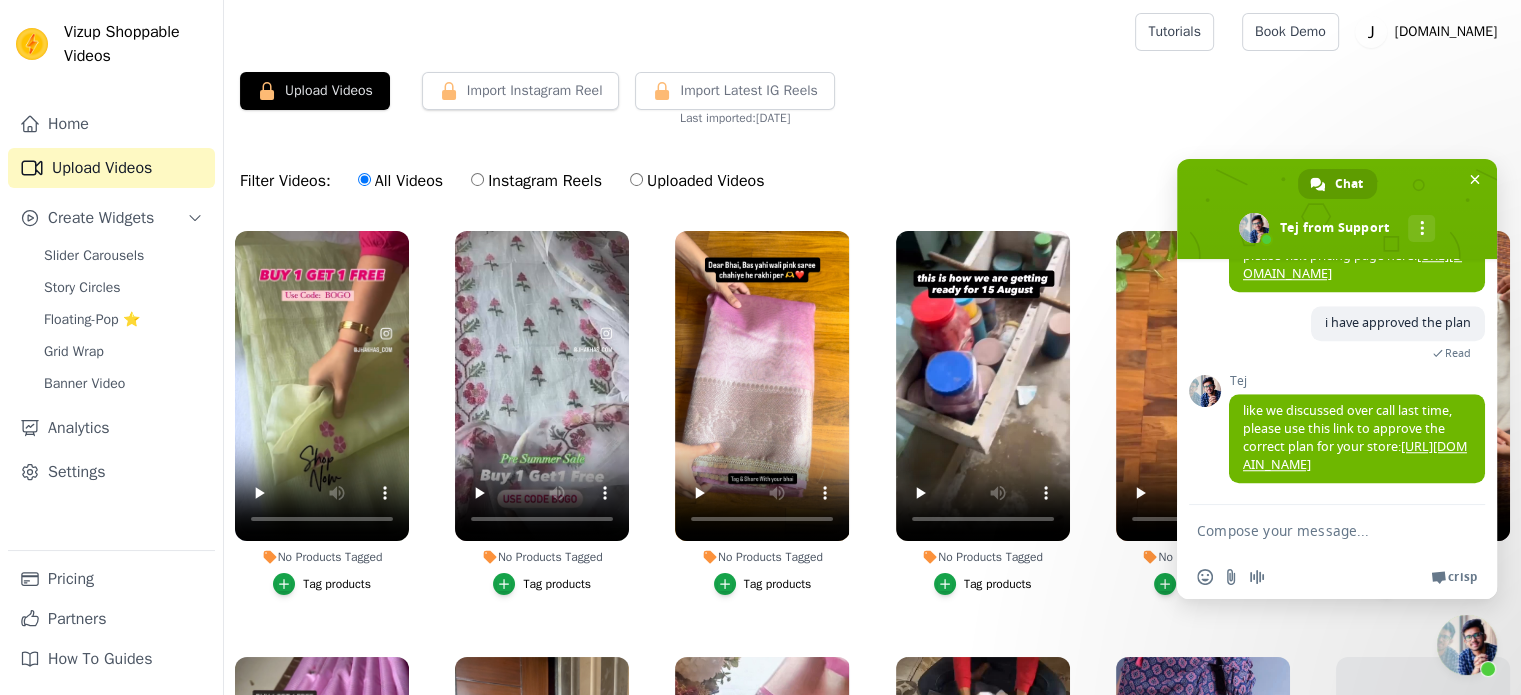 click on "[URL][DOMAIN_NAME]" at bounding box center (1352, 264) 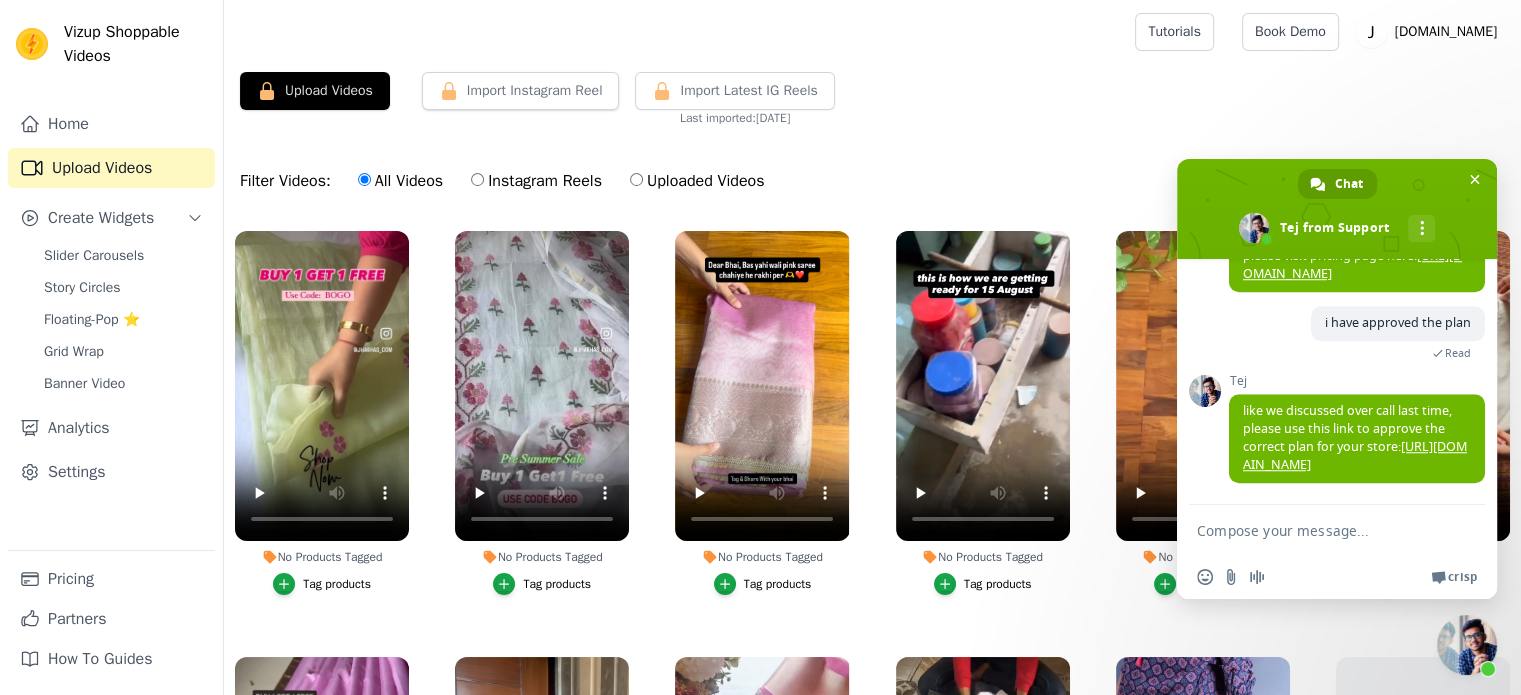 click at bounding box center [1317, 530] 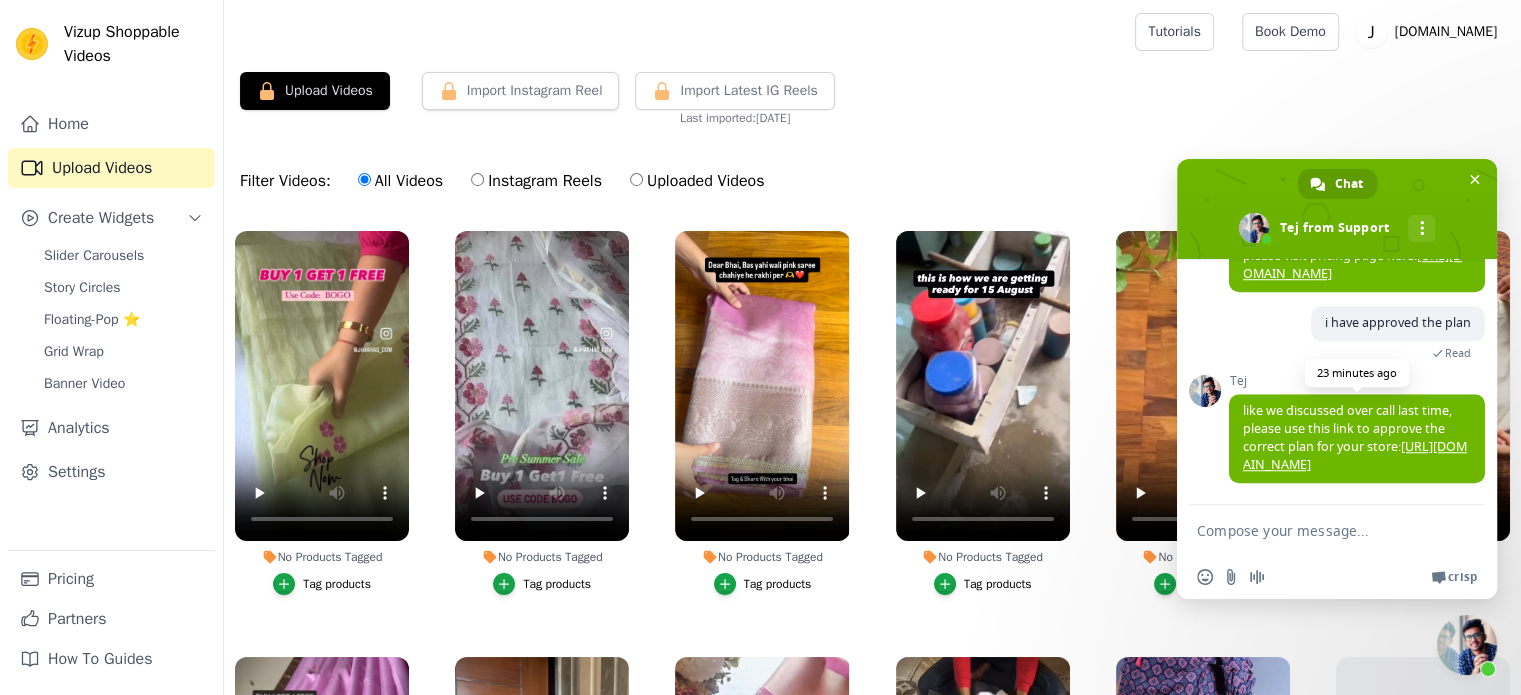 click on "[URL][DOMAIN_NAME]" at bounding box center [1355, 455] 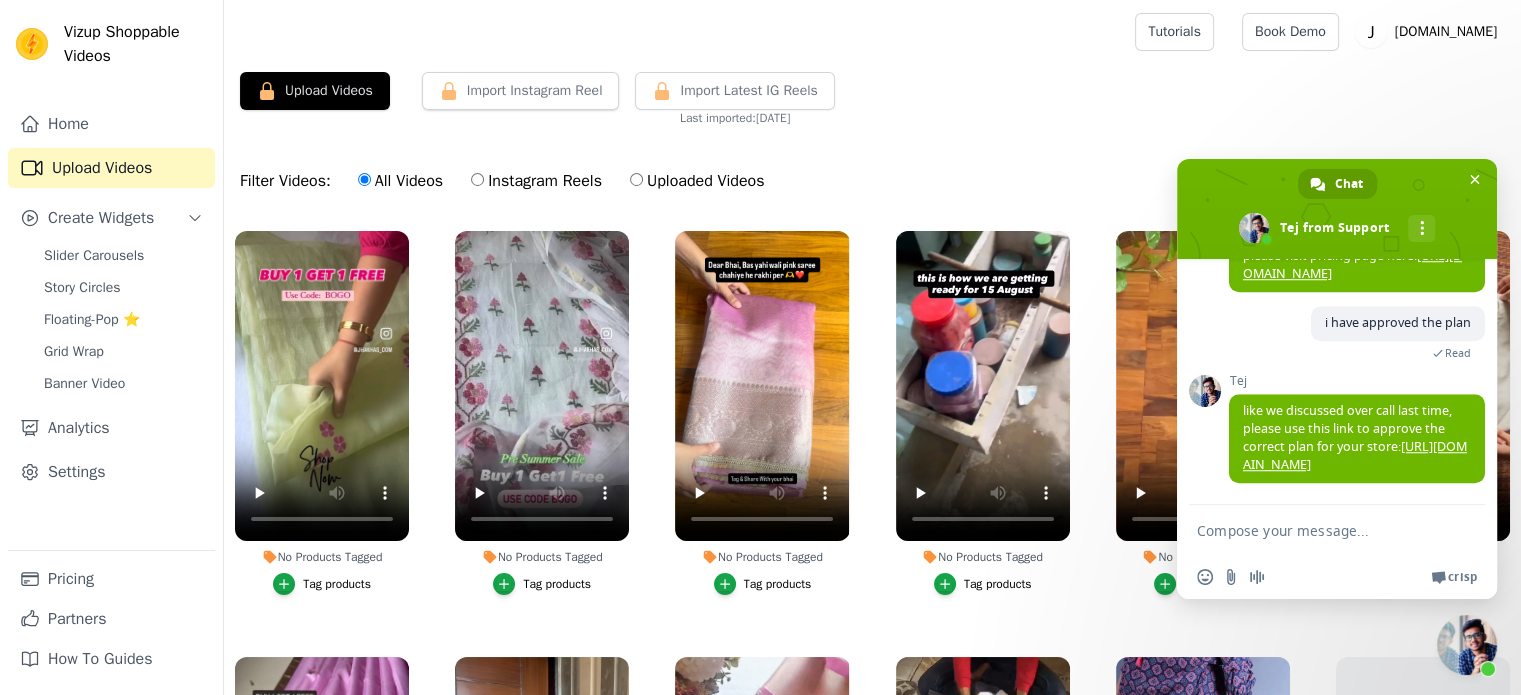 click at bounding box center (1317, 530) 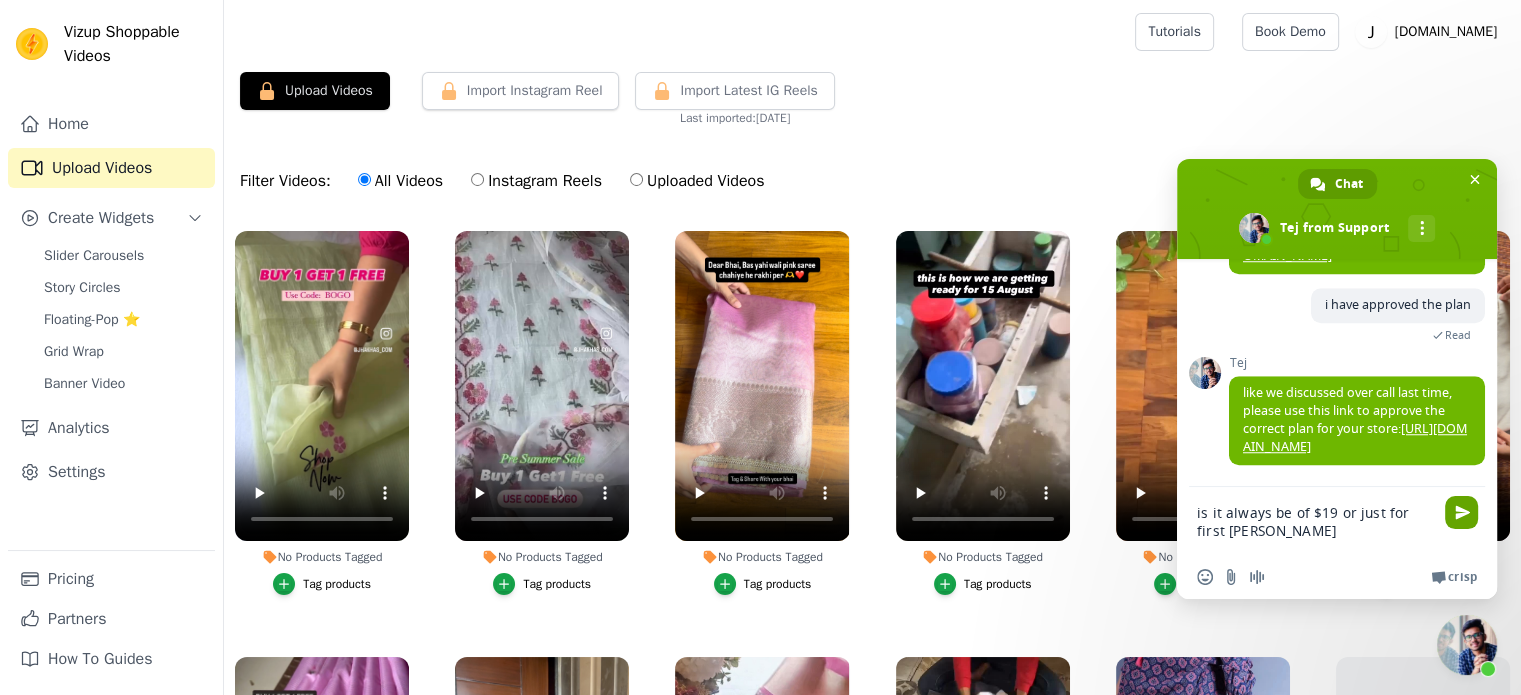 type on "is it always be of $19 or just for first time" 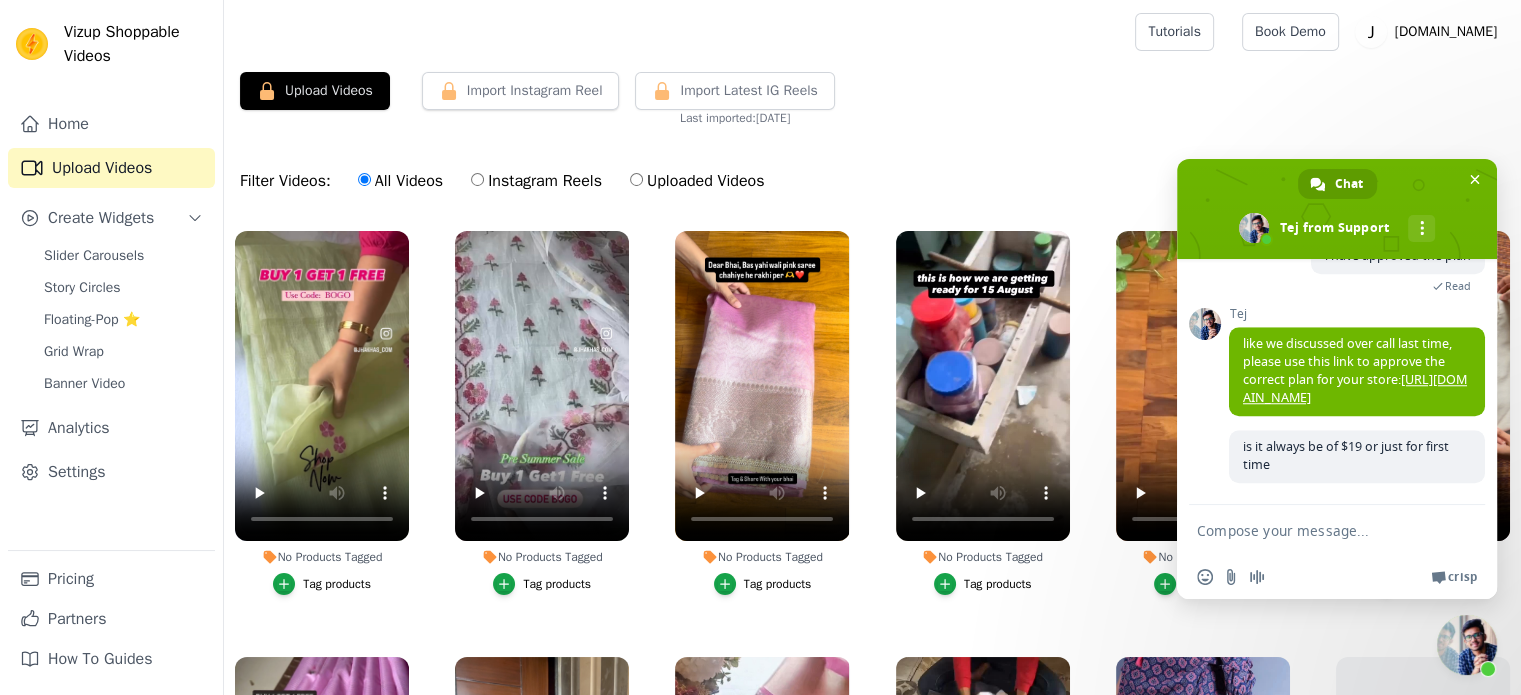 scroll, scrollTop: 1952, scrollLeft: 0, axis: vertical 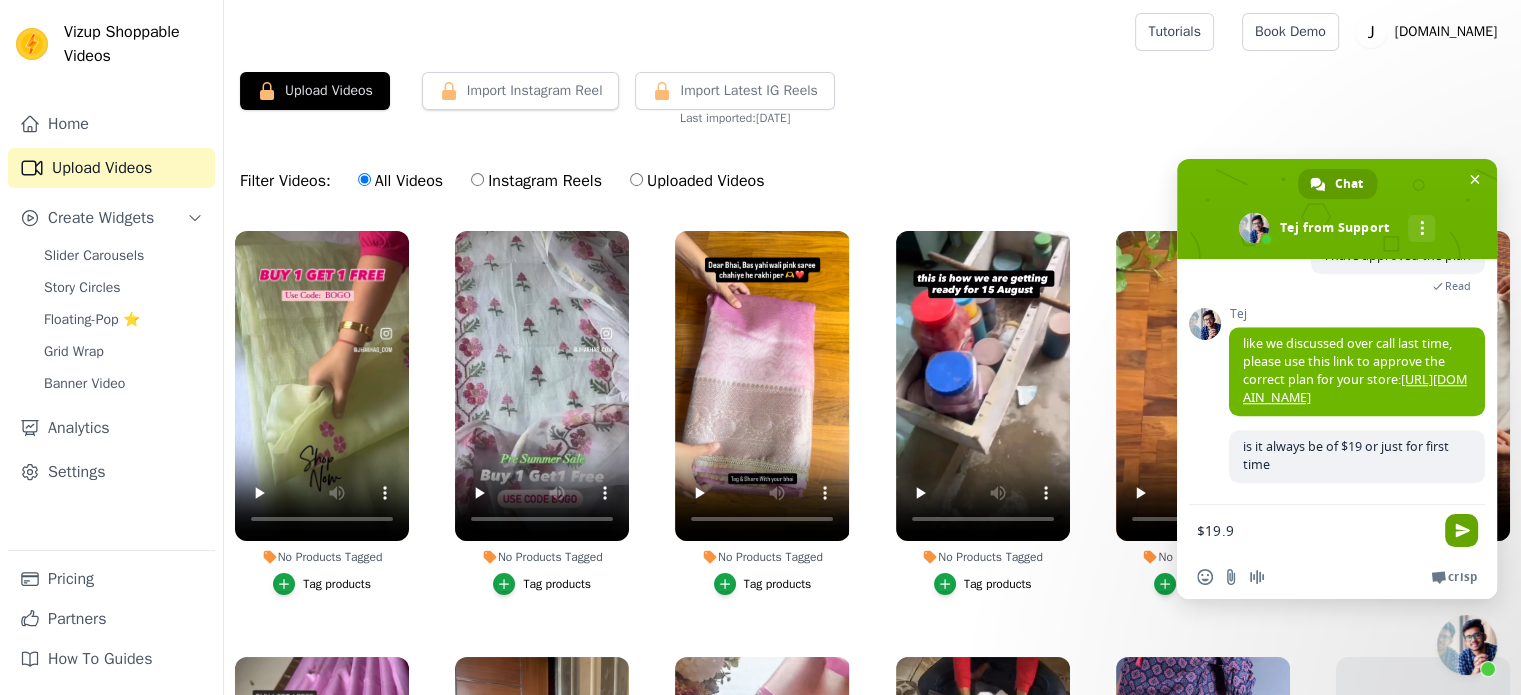 type on "$19.99" 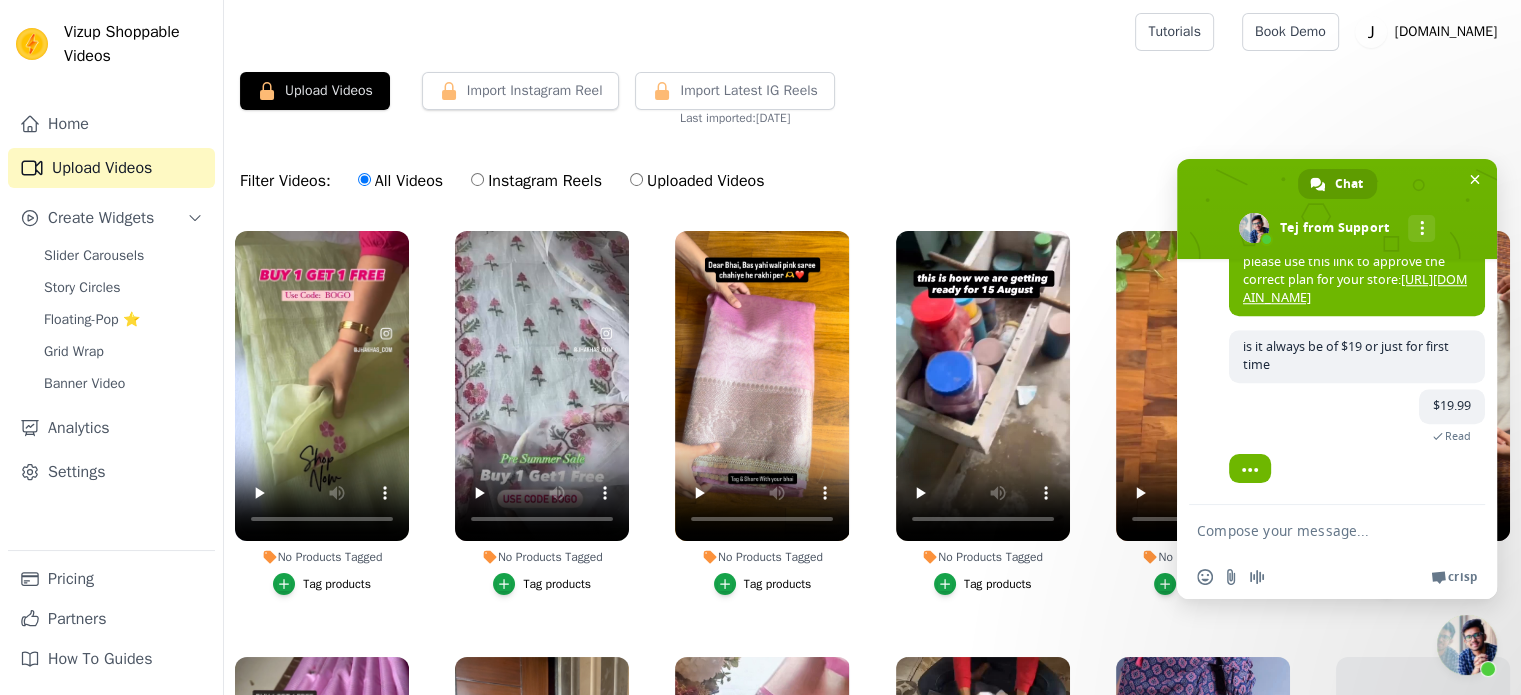 scroll, scrollTop: 2064, scrollLeft: 0, axis: vertical 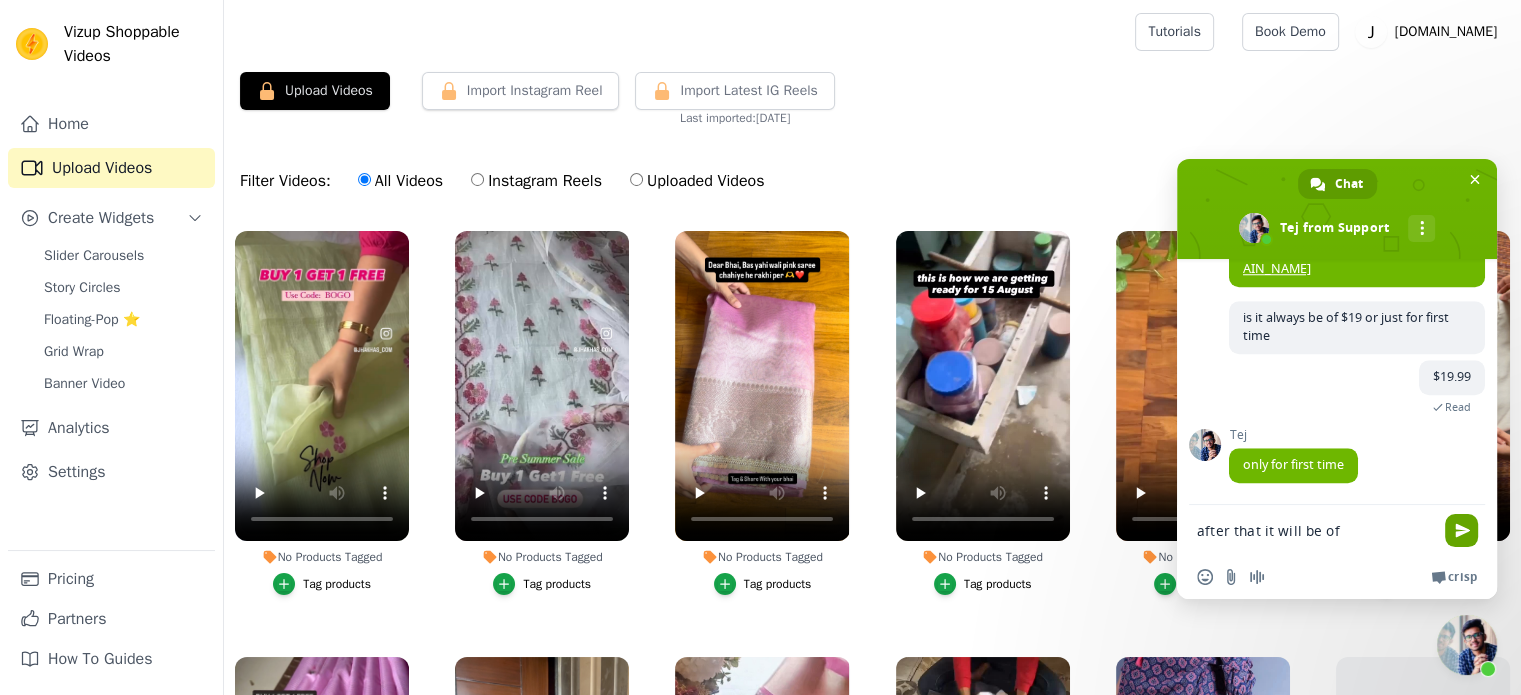 type on "after that it will be of?" 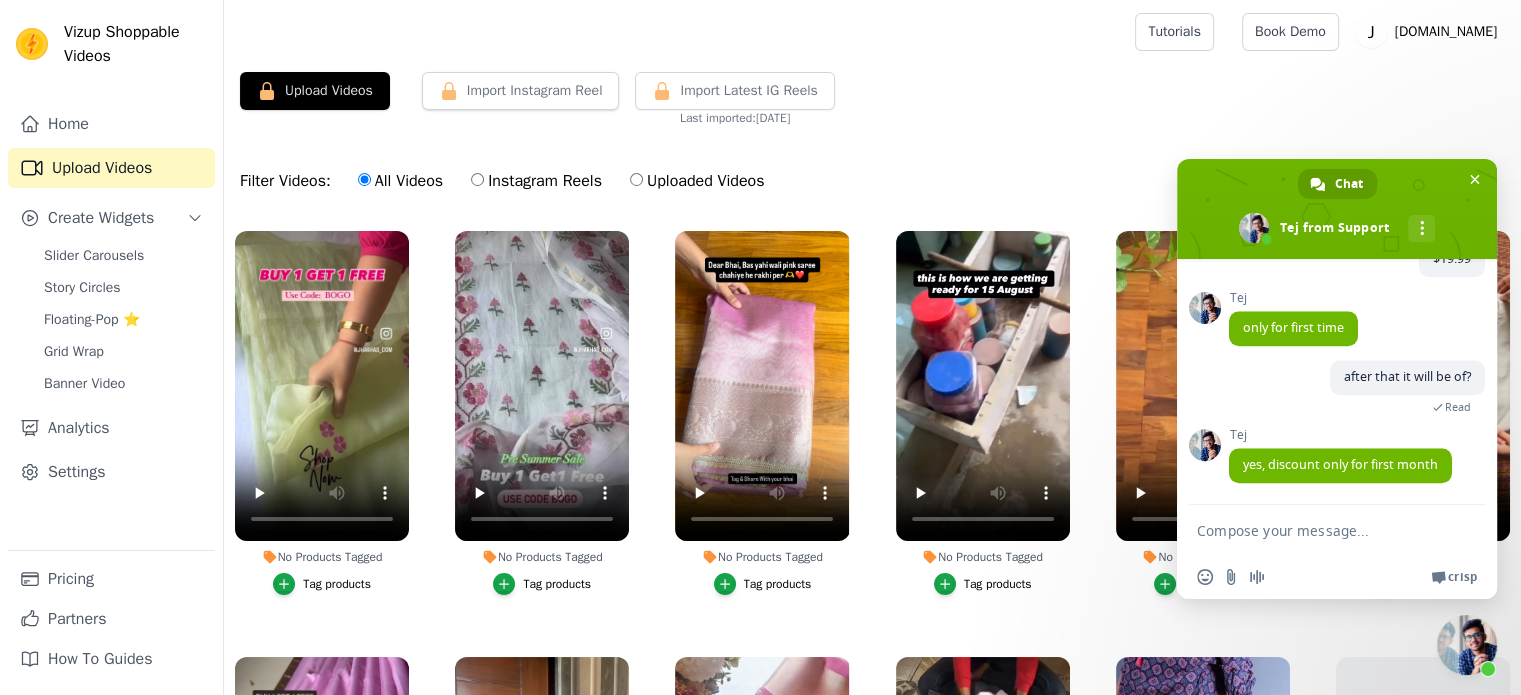 scroll, scrollTop: 2183, scrollLeft: 0, axis: vertical 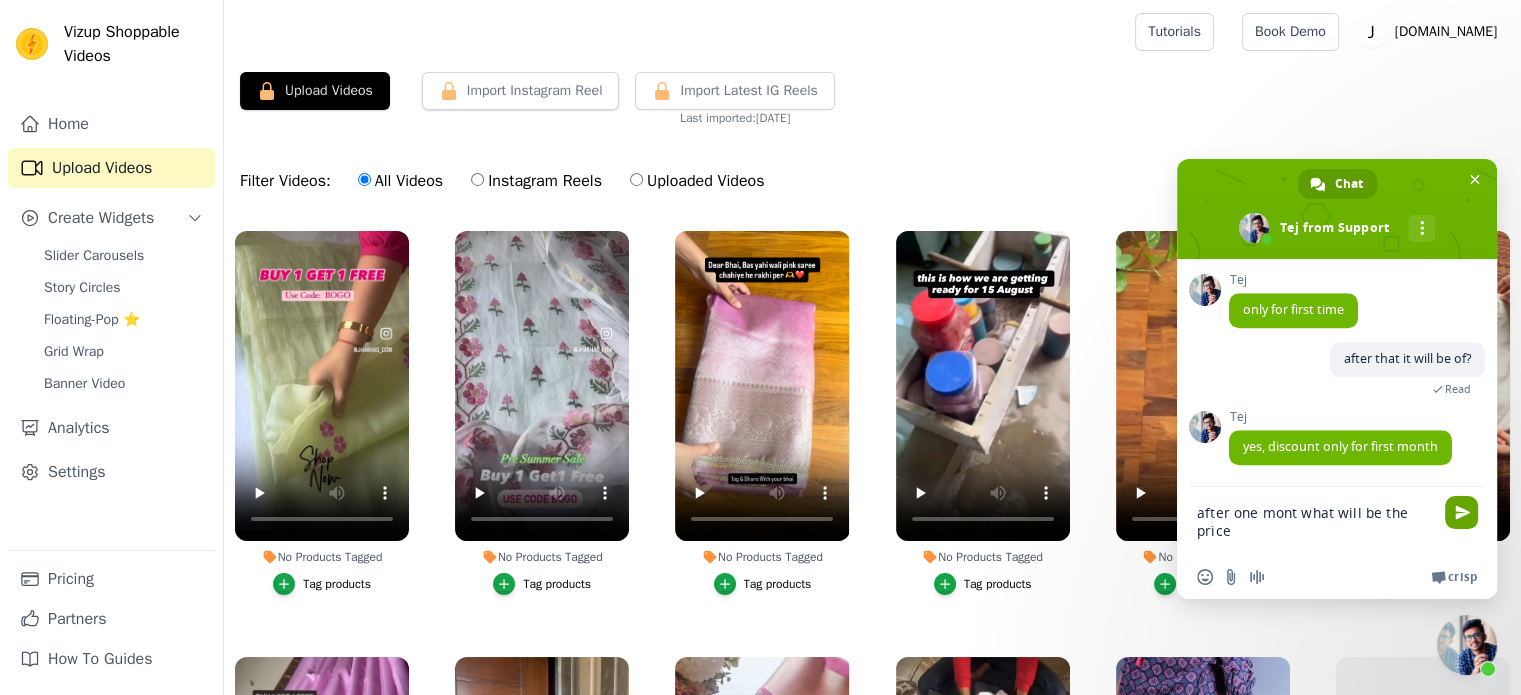 type on "after one mont what will be the price" 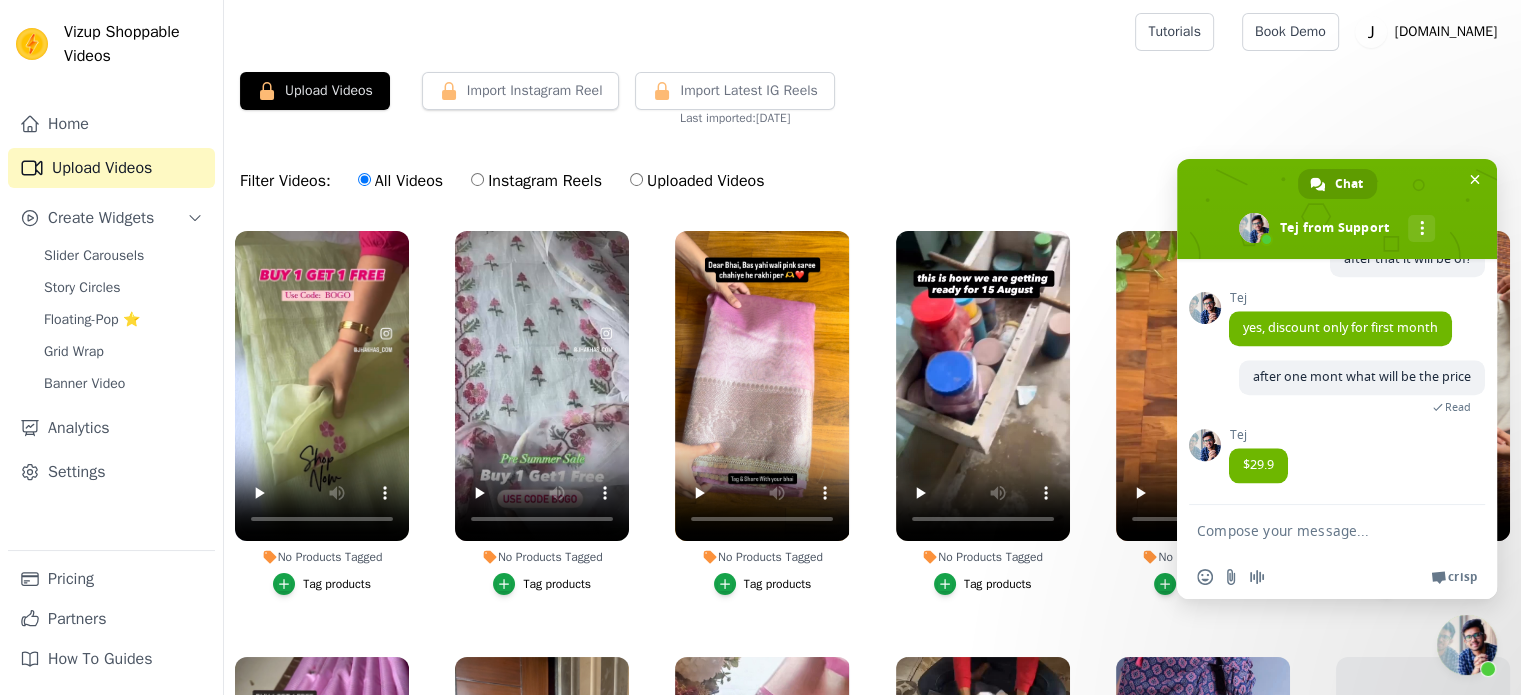 scroll, scrollTop: 2321, scrollLeft: 0, axis: vertical 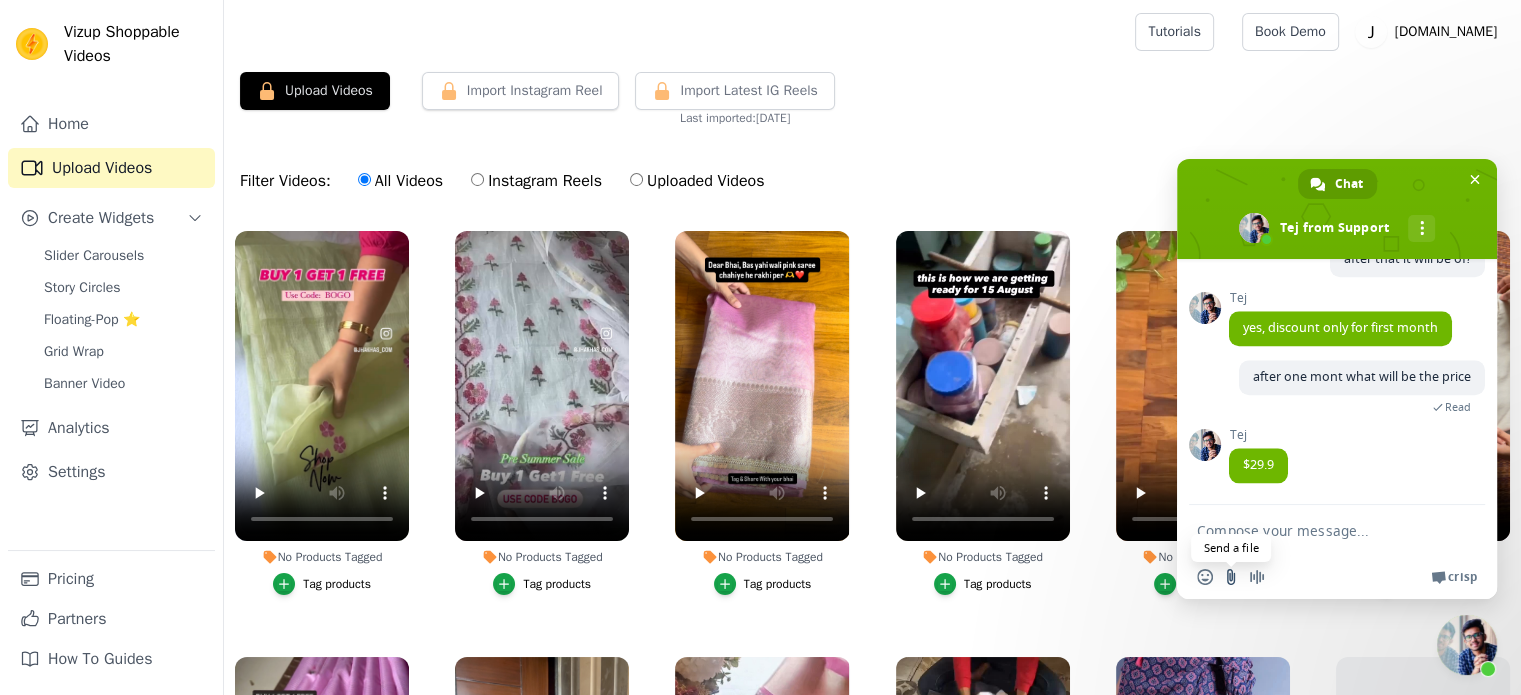 click at bounding box center [1231, 577] 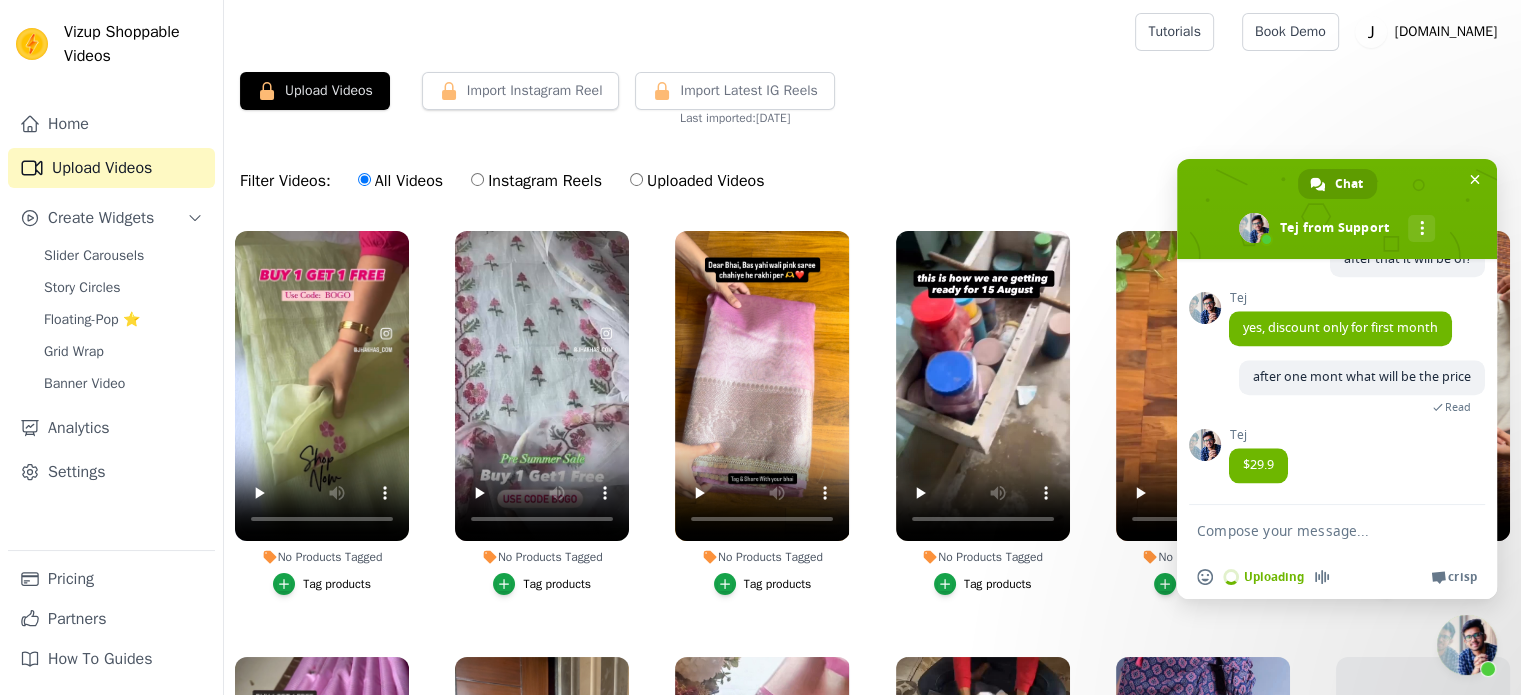 click at bounding box center [1317, 530] 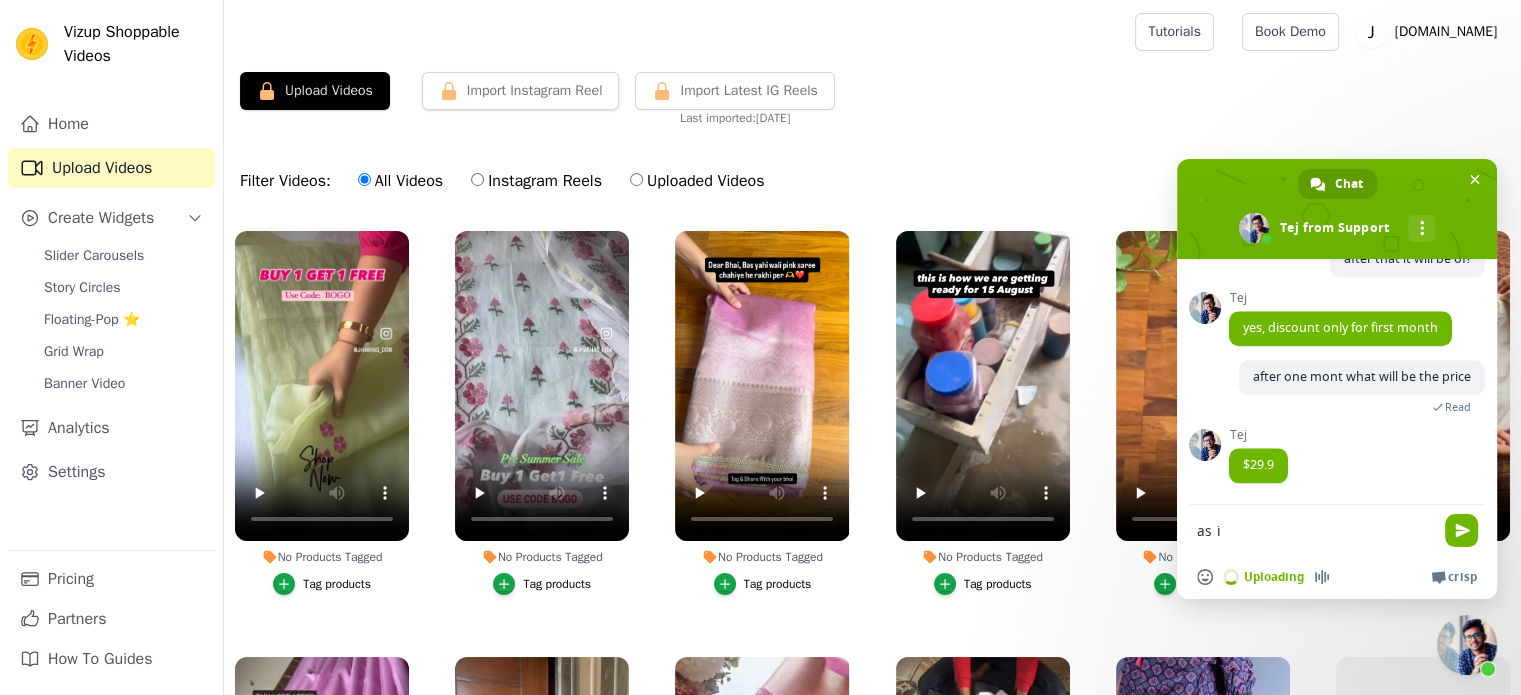 type on "as i" 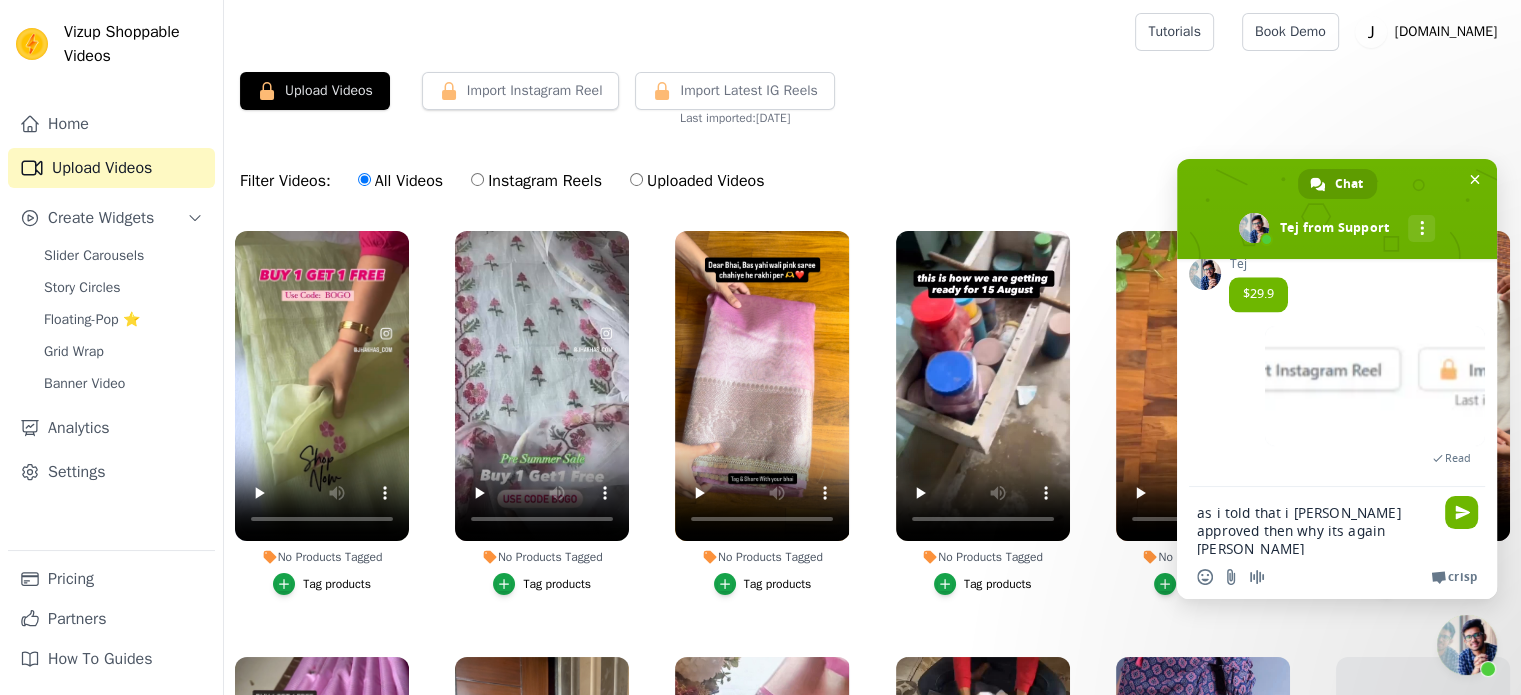 scroll, scrollTop: 2479, scrollLeft: 0, axis: vertical 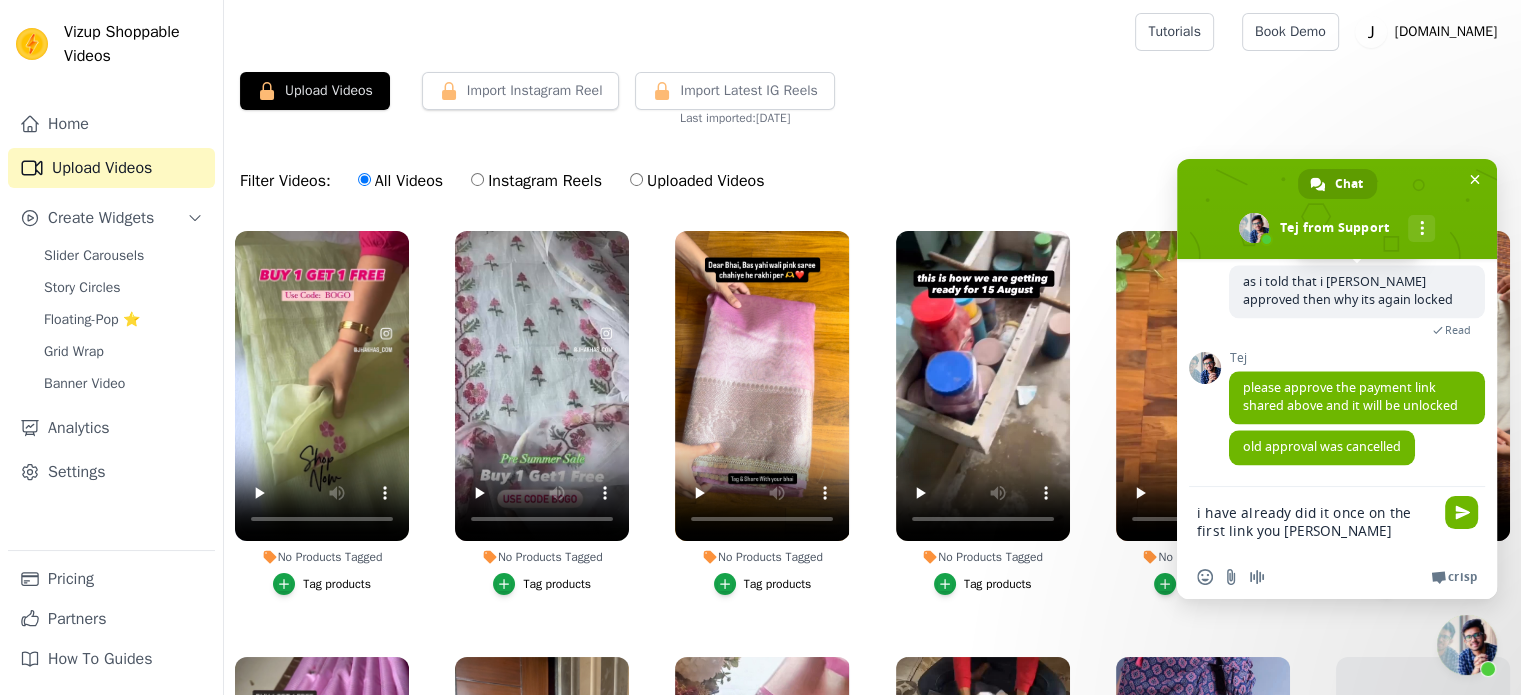 type on "i have already did it once on the first link you send" 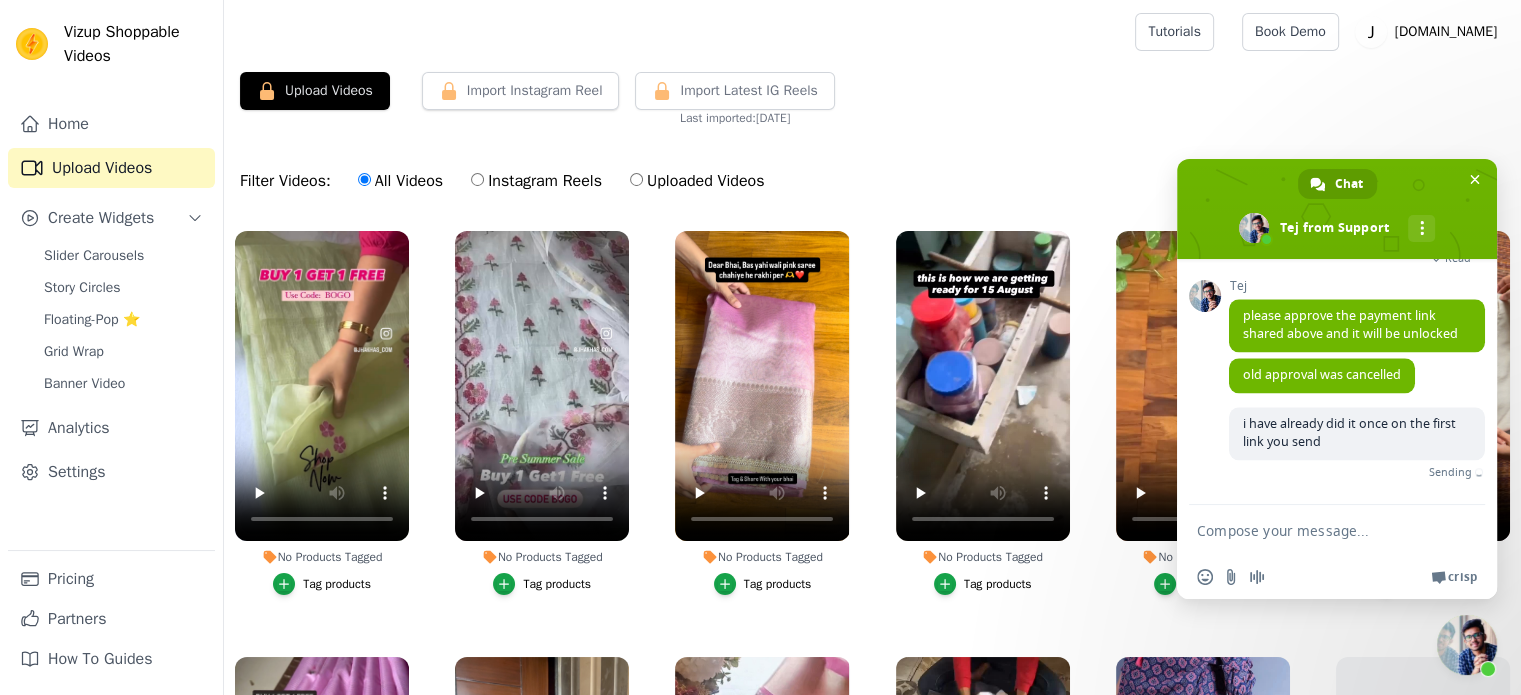 scroll, scrollTop: 2734, scrollLeft: 0, axis: vertical 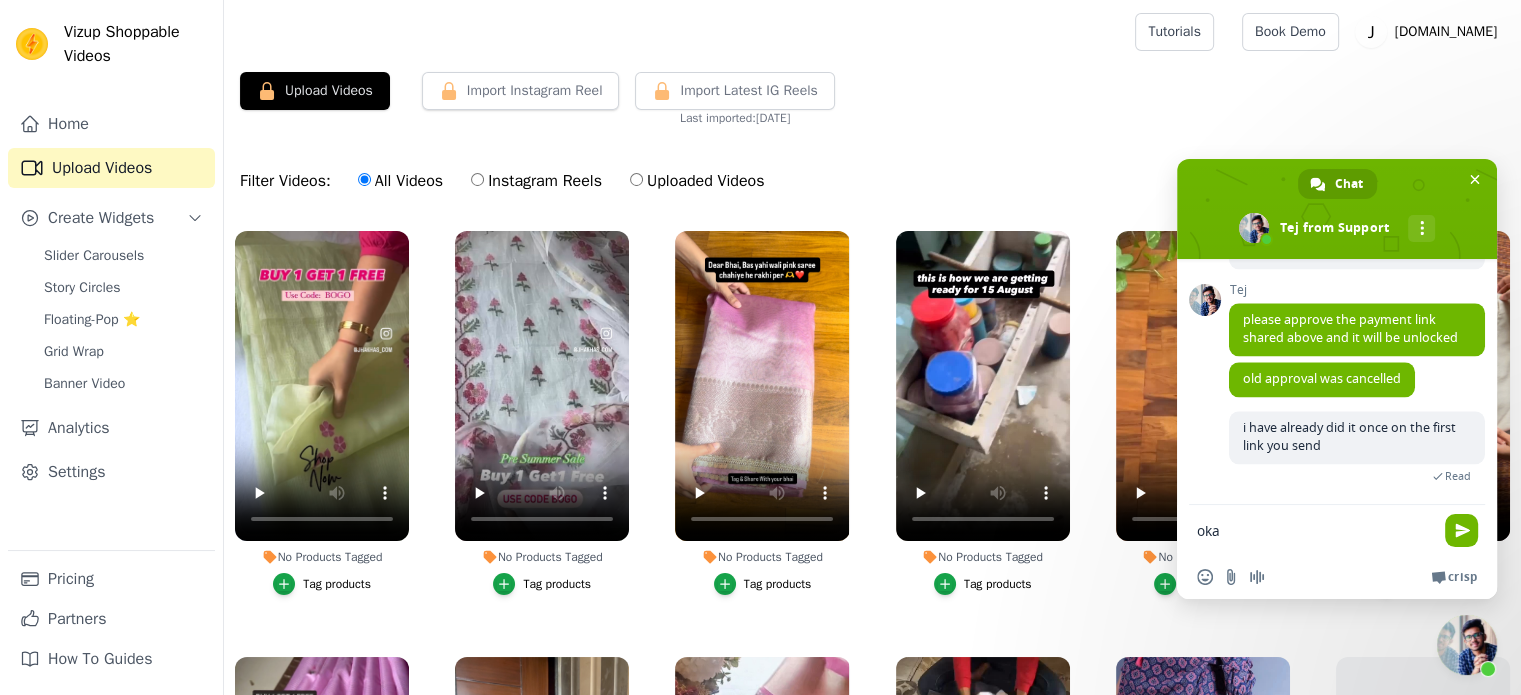 type on "okay" 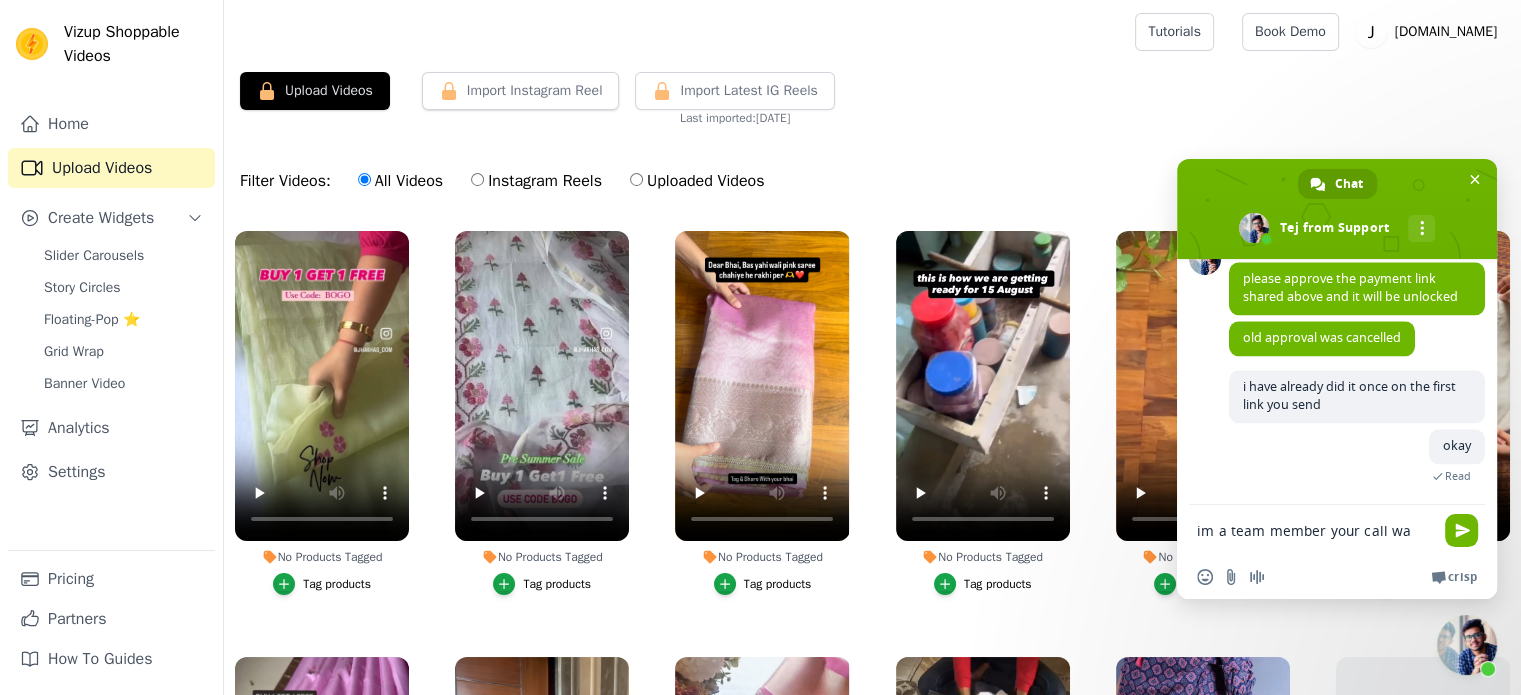 scroll, scrollTop: 2794, scrollLeft: 0, axis: vertical 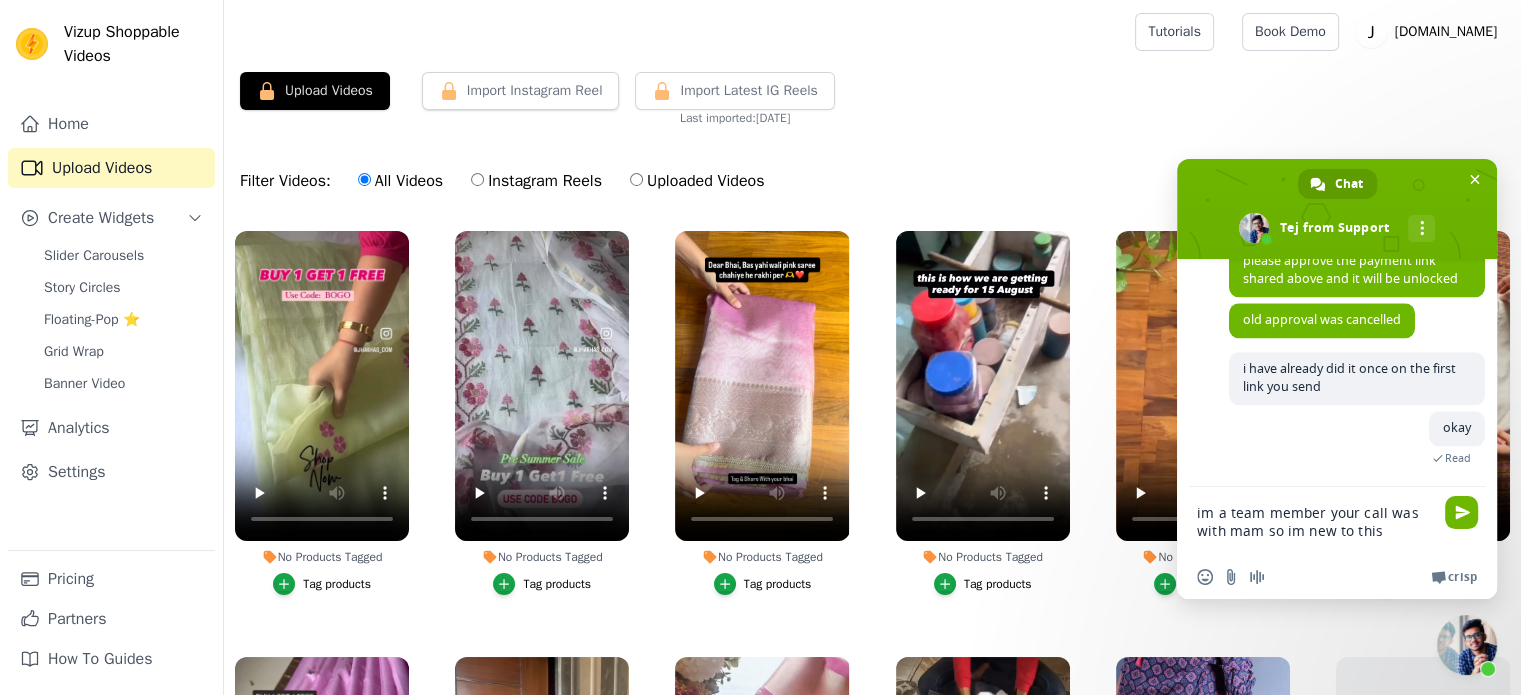 type on "im a team member your call was with mam so im new to this" 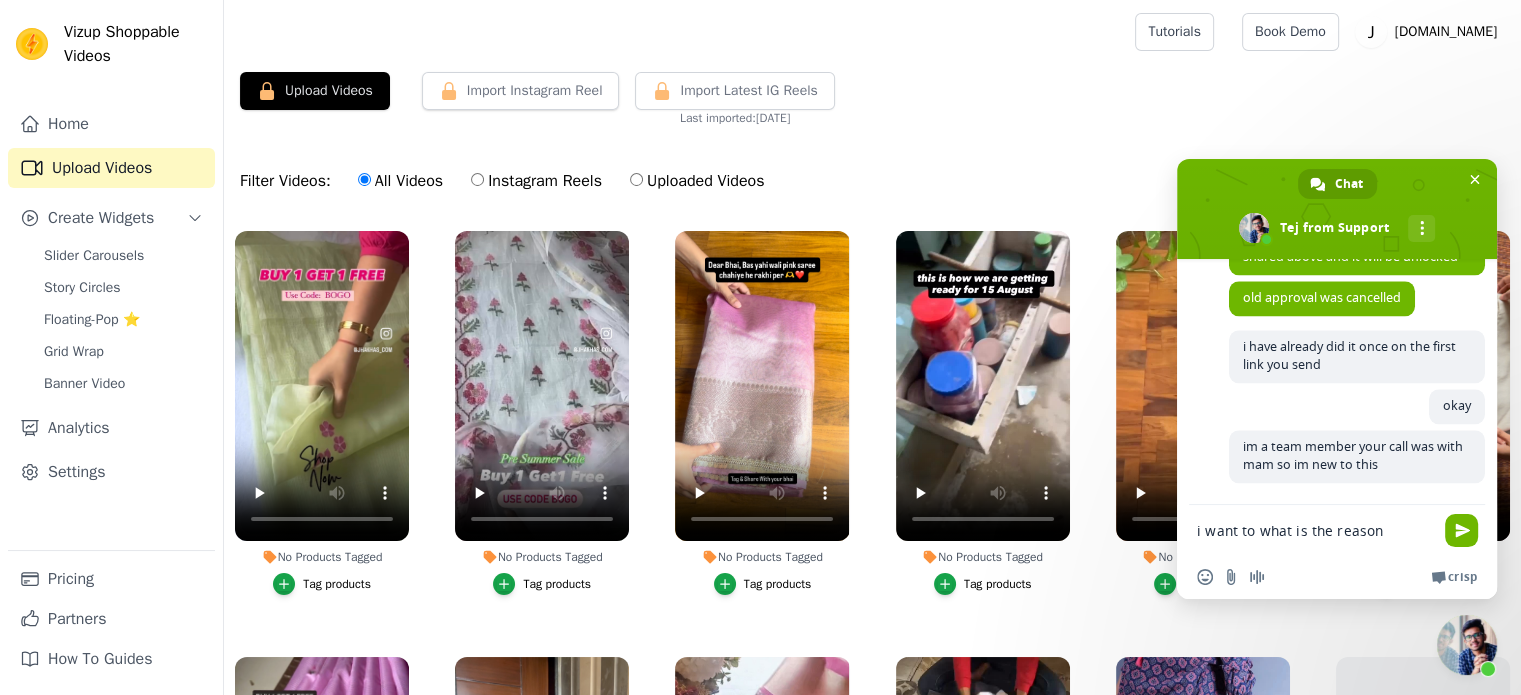 scroll, scrollTop: 2836, scrollLeft: 0, axis: vertical 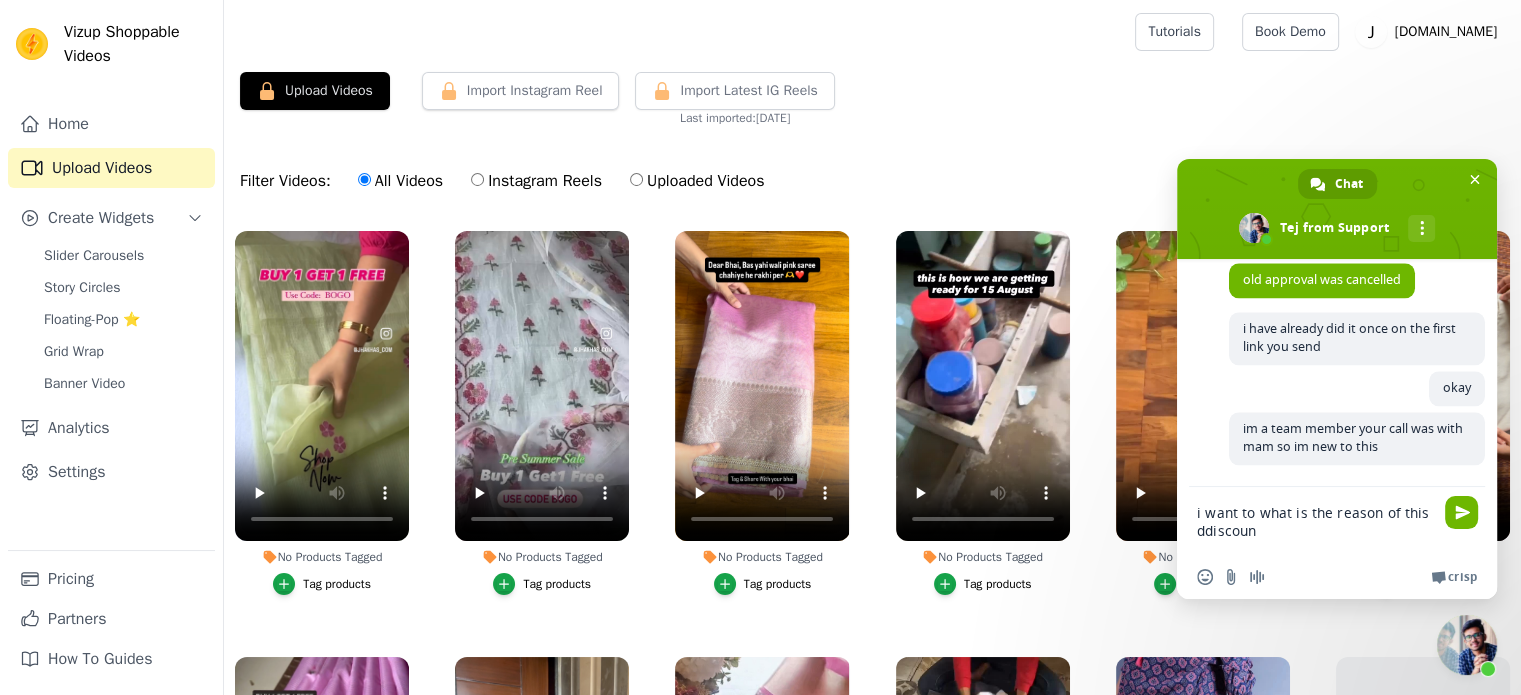 type on "i want to what is the reason of this ddiscount" 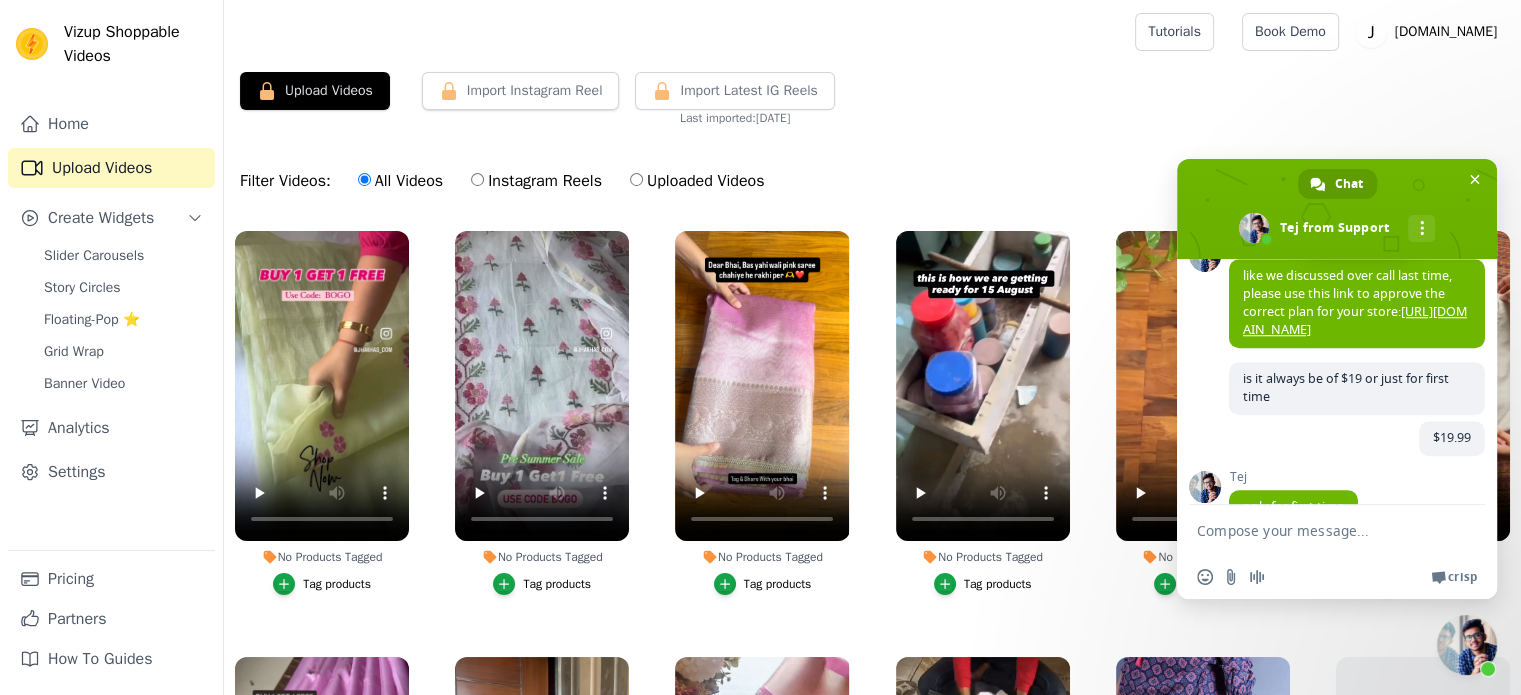scroll, scrollTop: 1737, scrollLeft: 0, axis: vertical 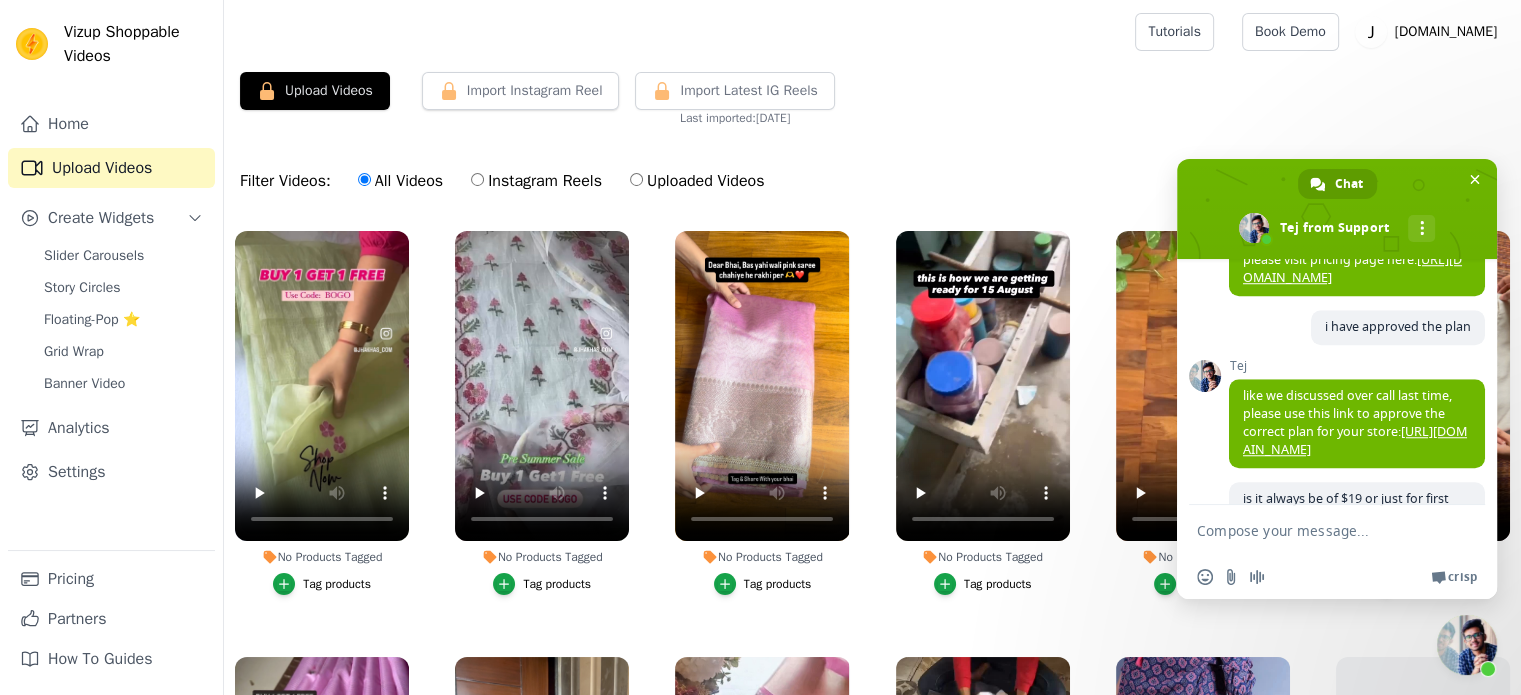 click on "[URL][DOMAIN_NAME]" at bounding box center [1352, 268] 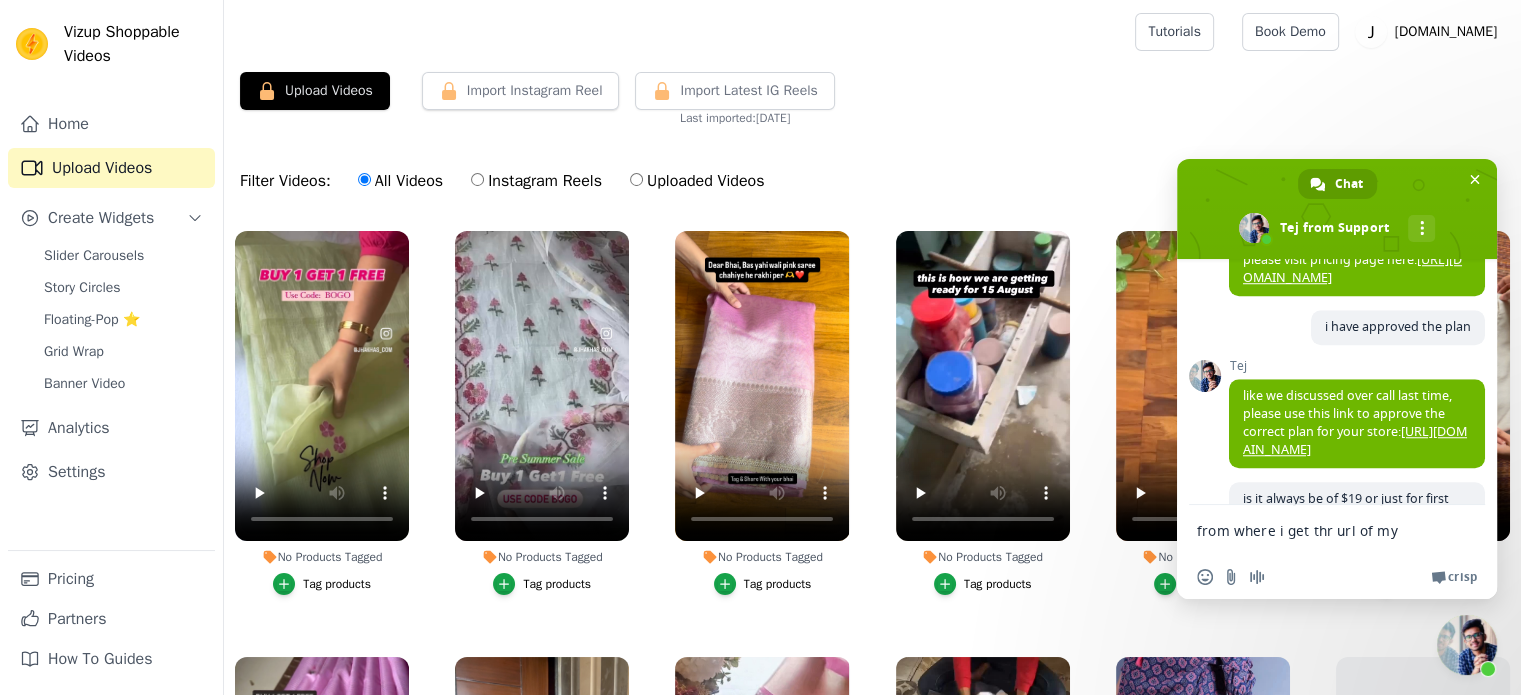 type on "from where i get thr url of my reel" 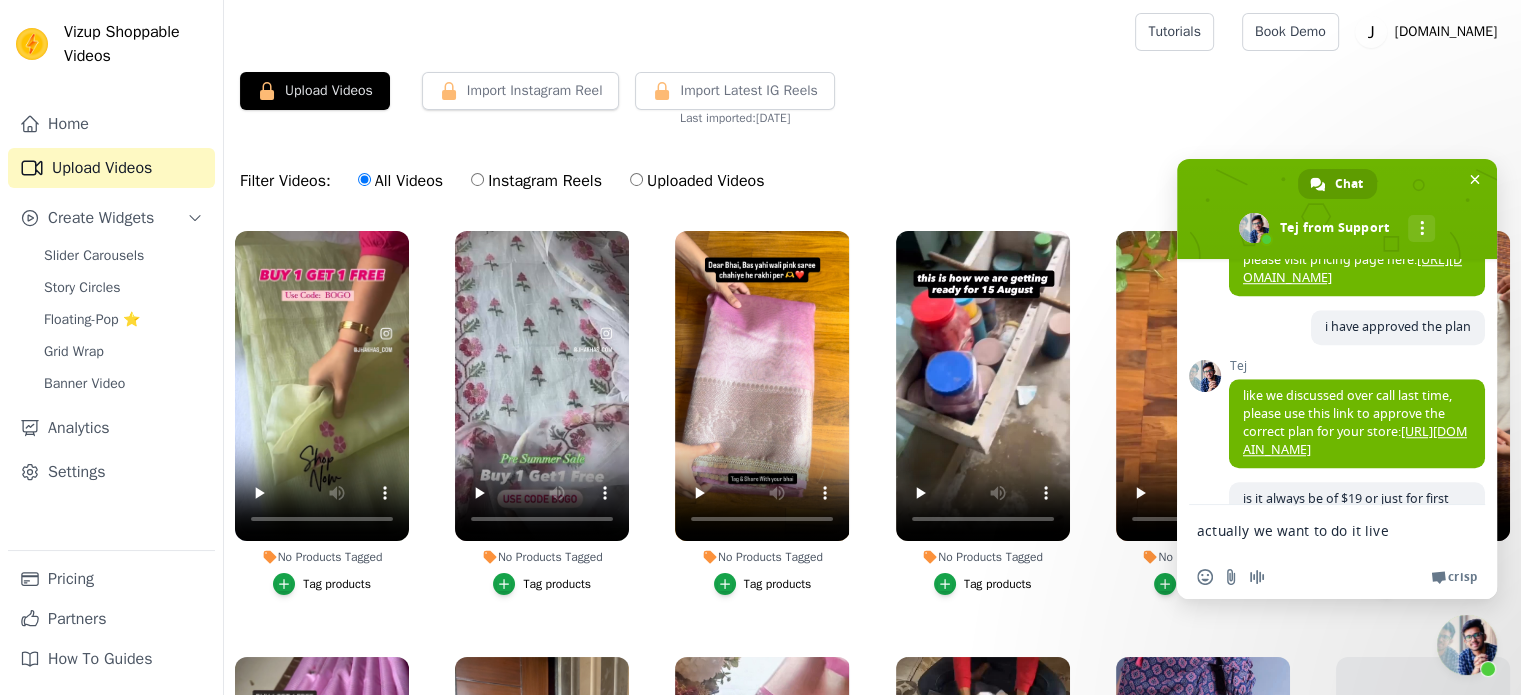 type on "actually we want to do it live today" 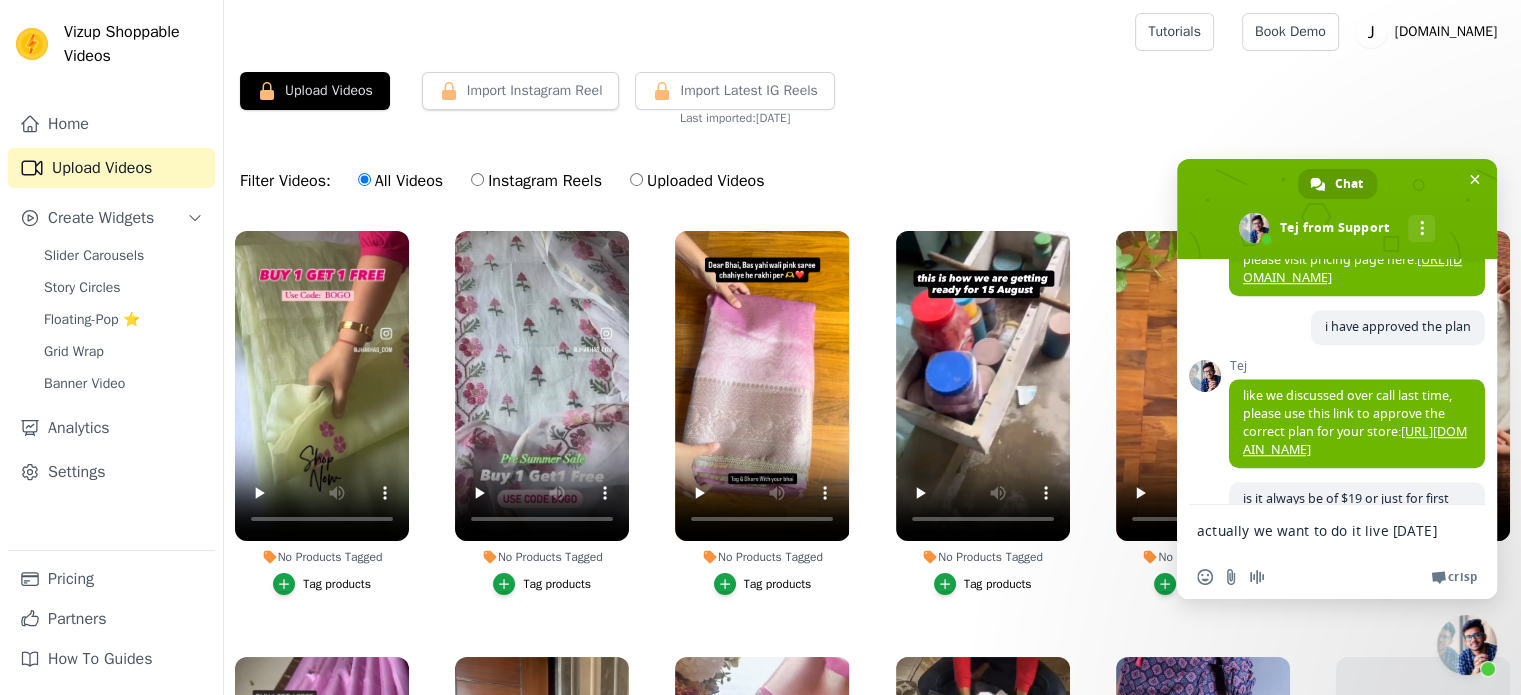 type 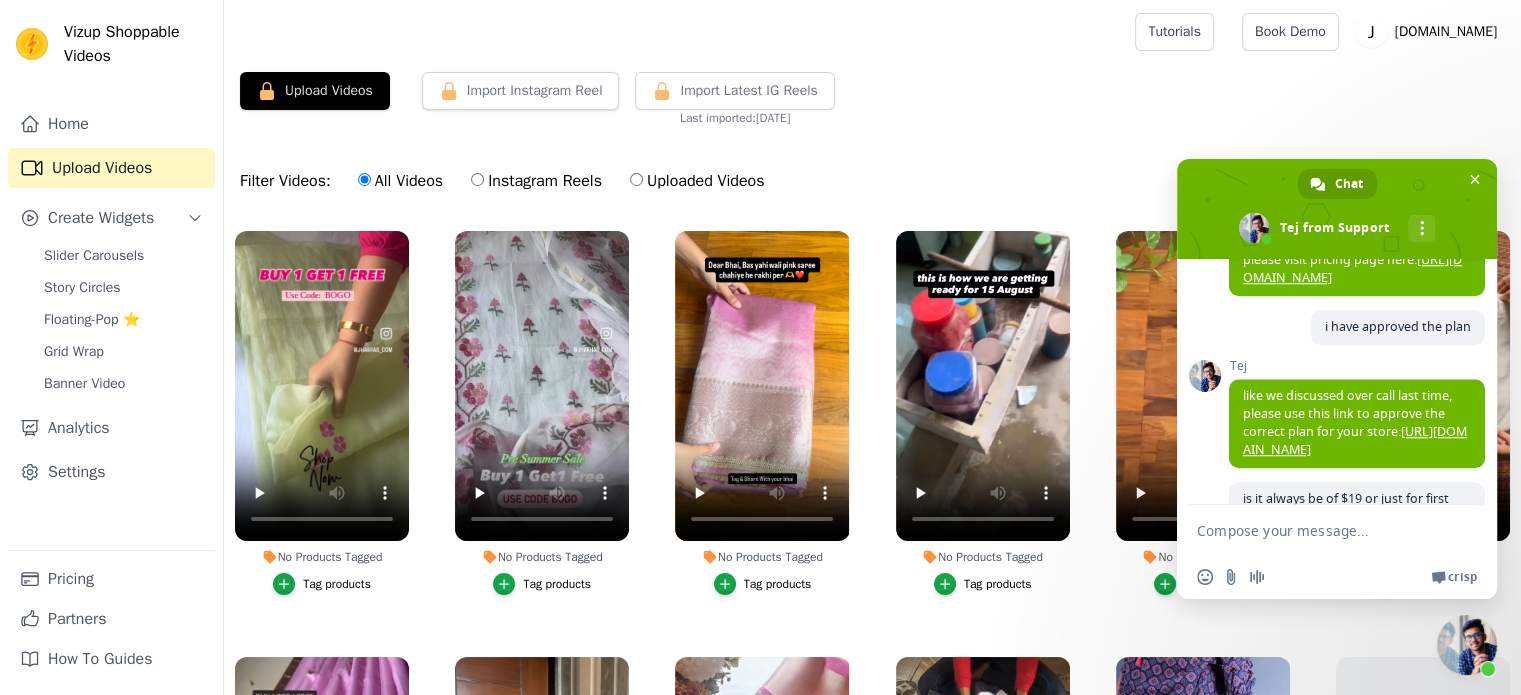 scroll, scrollTop: 3156, scrollLeft: 0, axis: vertical 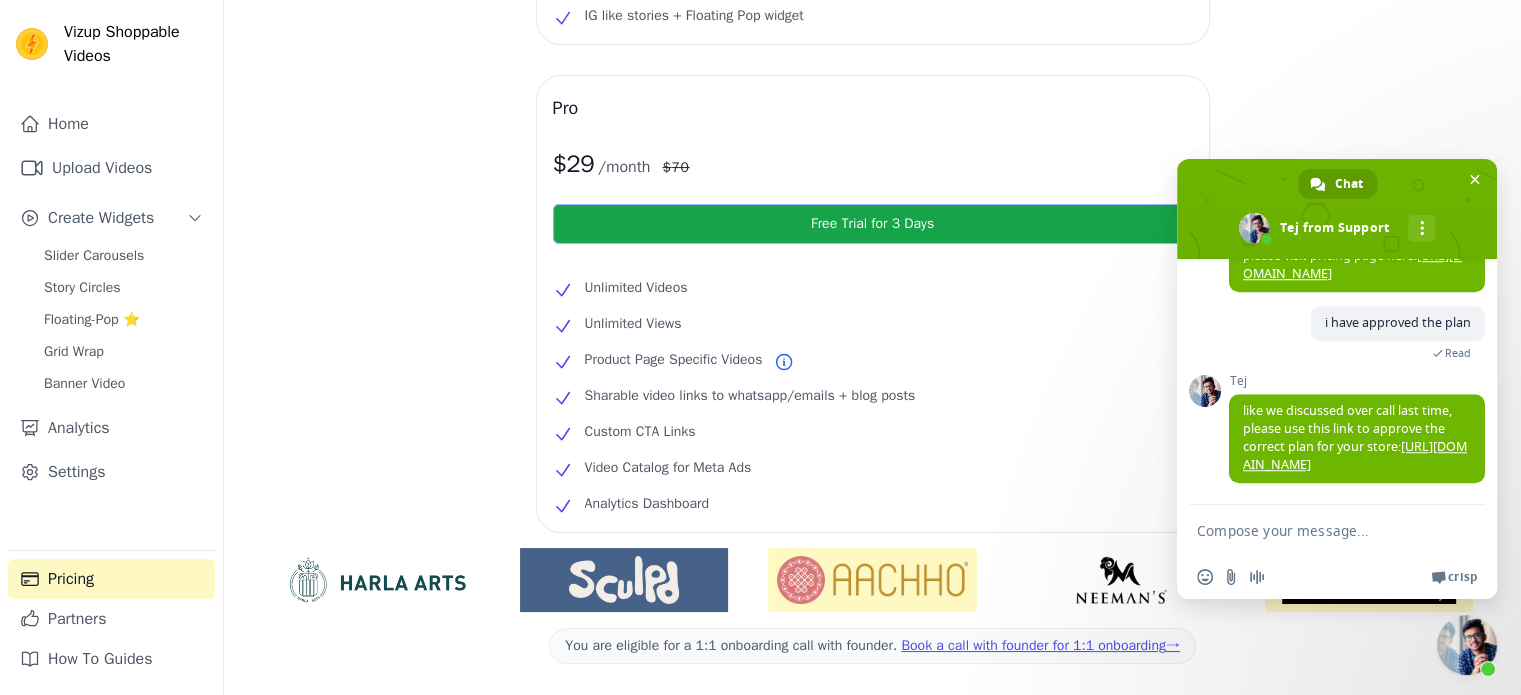 click on "Free Trial for 3 Days" at bounding box center (873, 224) 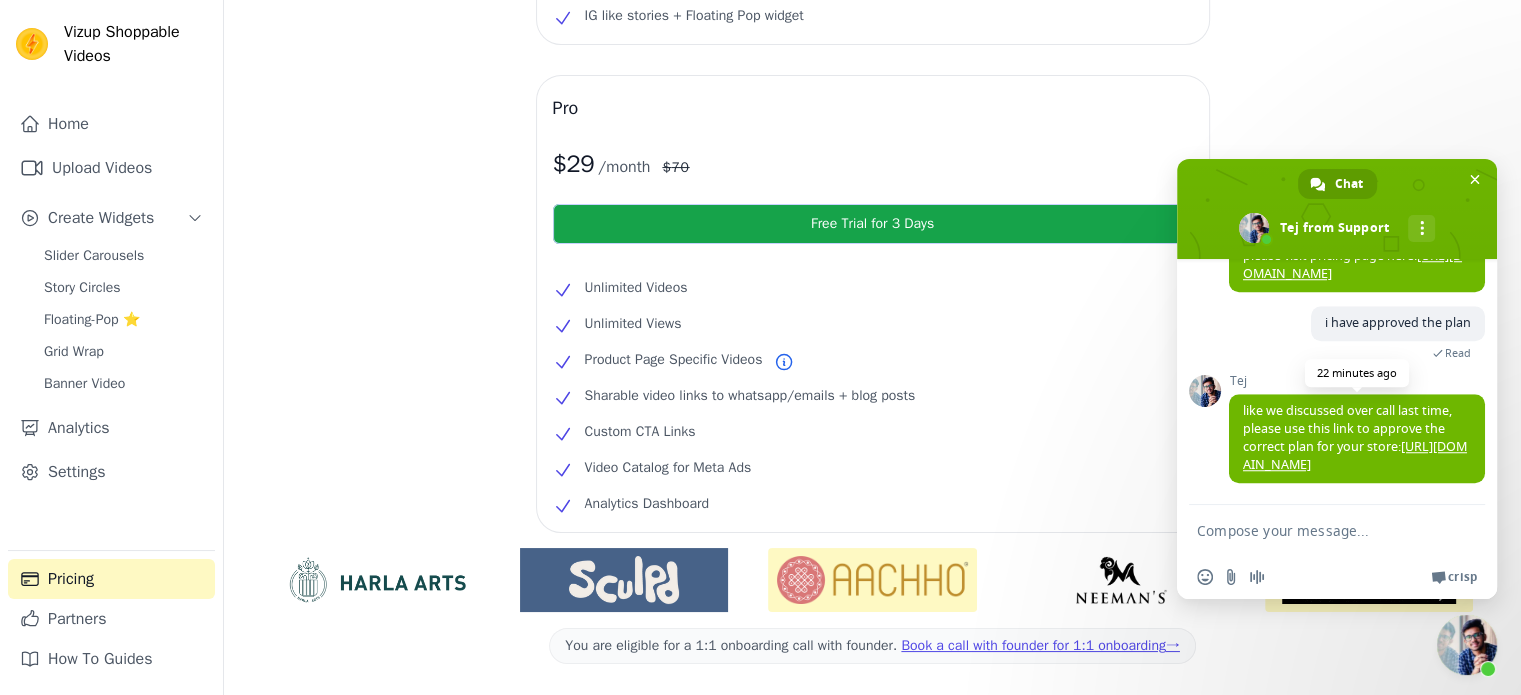 scroll, scrollTop: 1884, scrollLeft: 0, axis: vertical 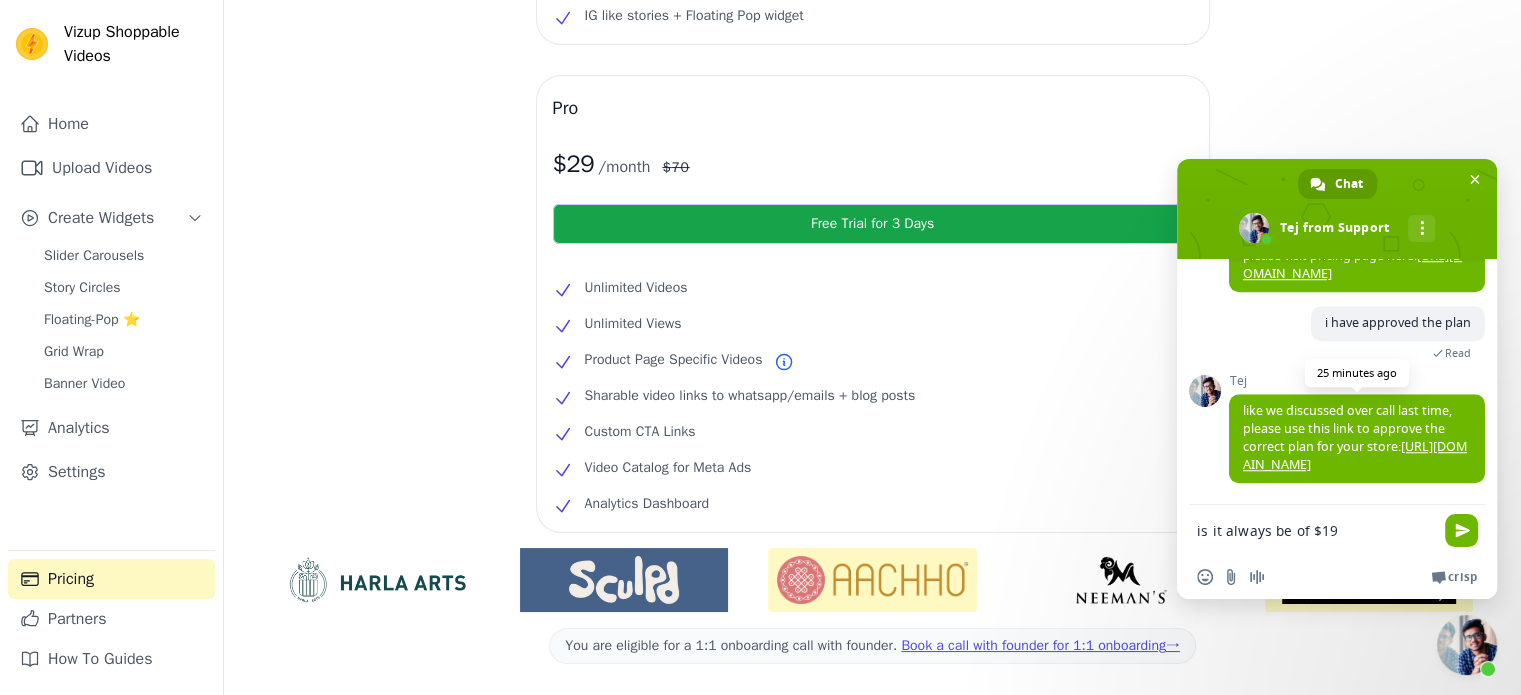 type on "is it always be of $19" 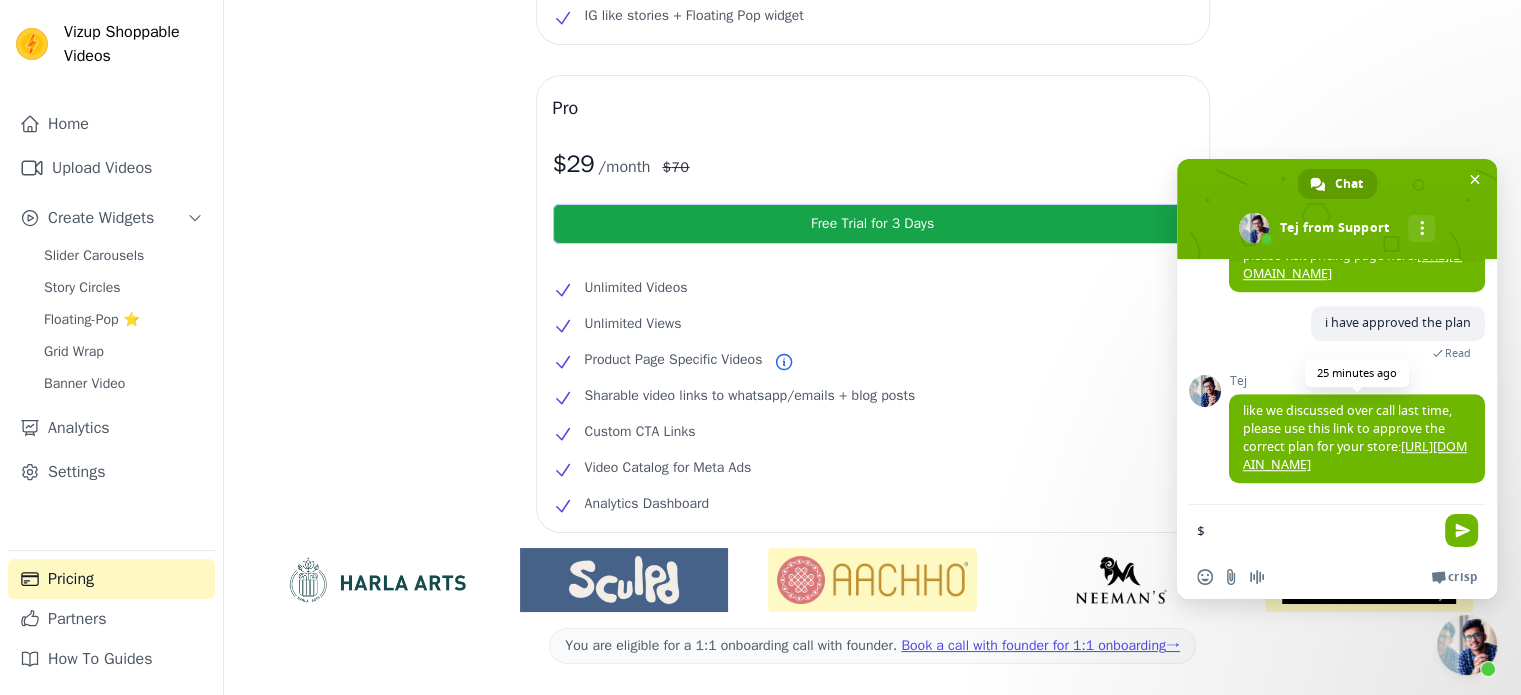 type on "$19.99" 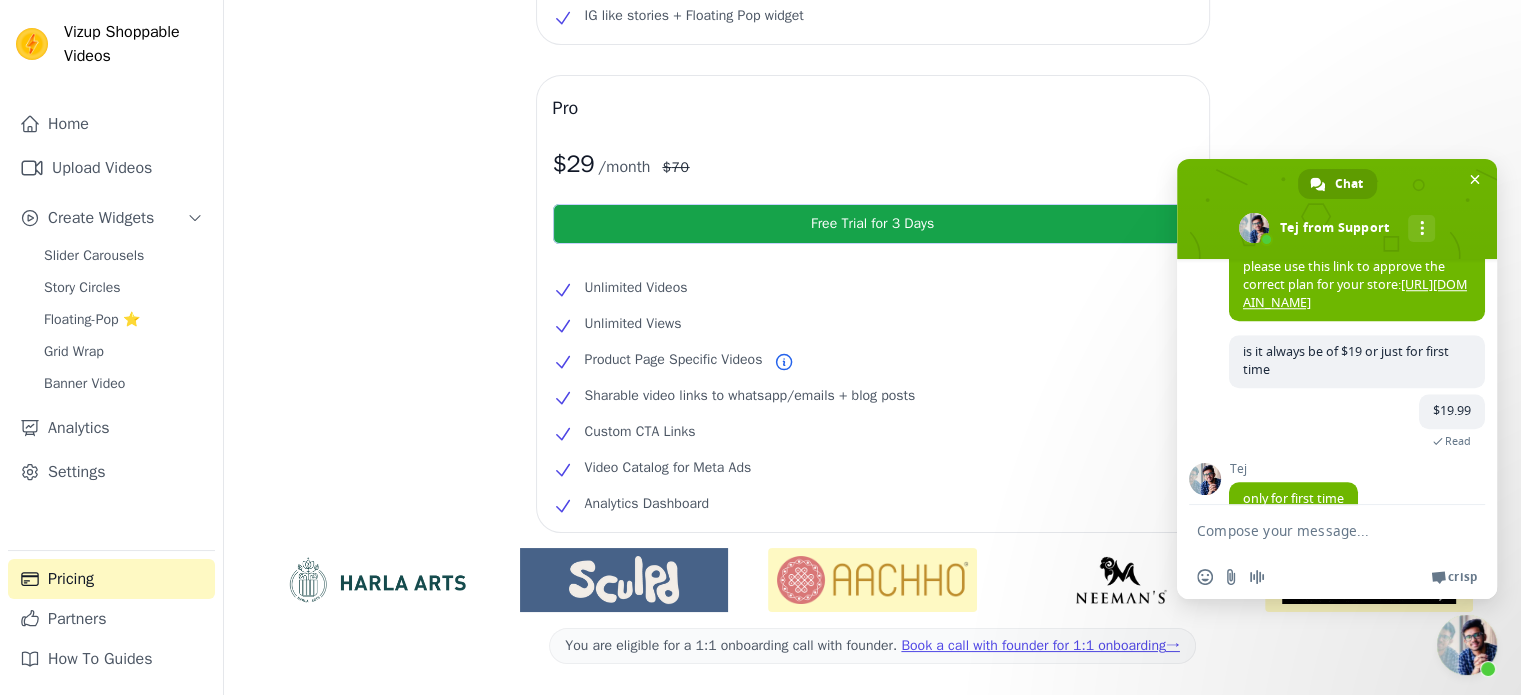 type on "after tht" 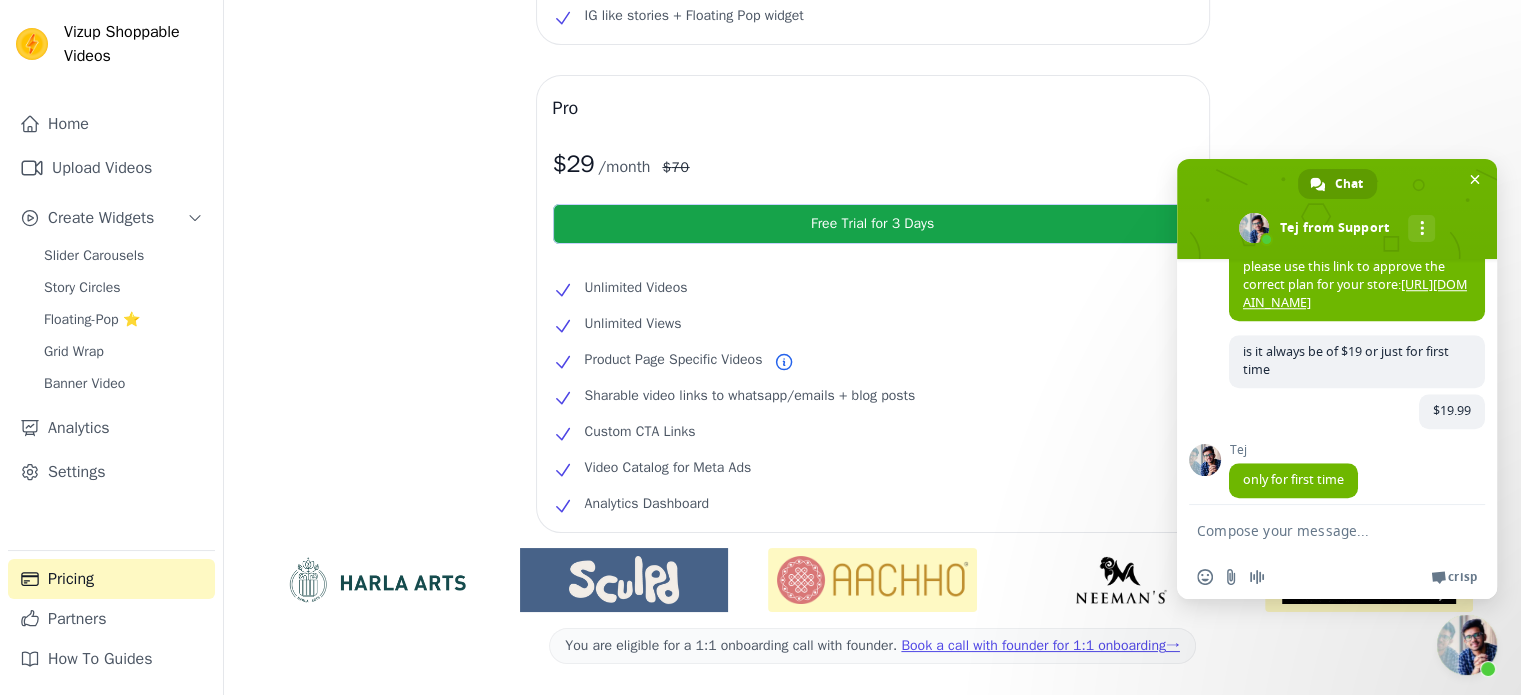 type on "after one mont what will be the" 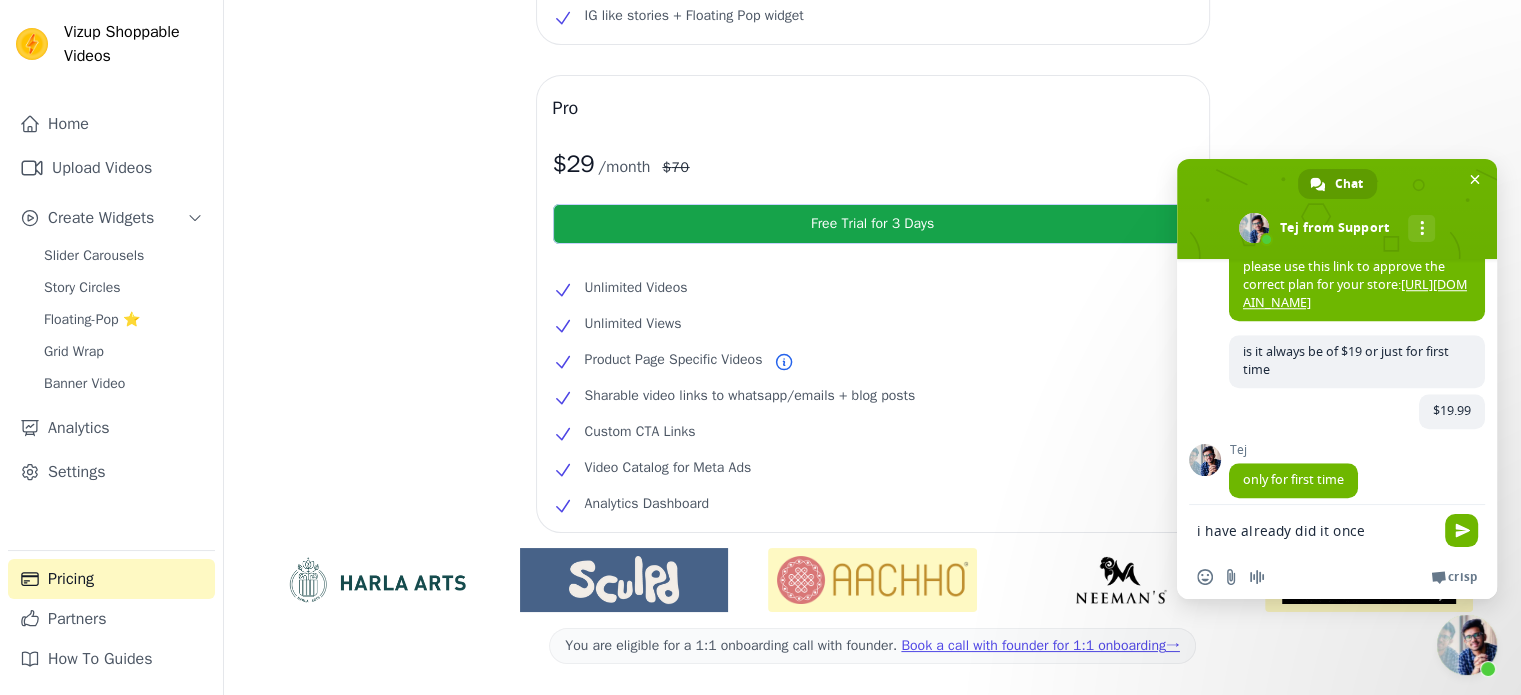 type on "i have already did it once on the first lik" 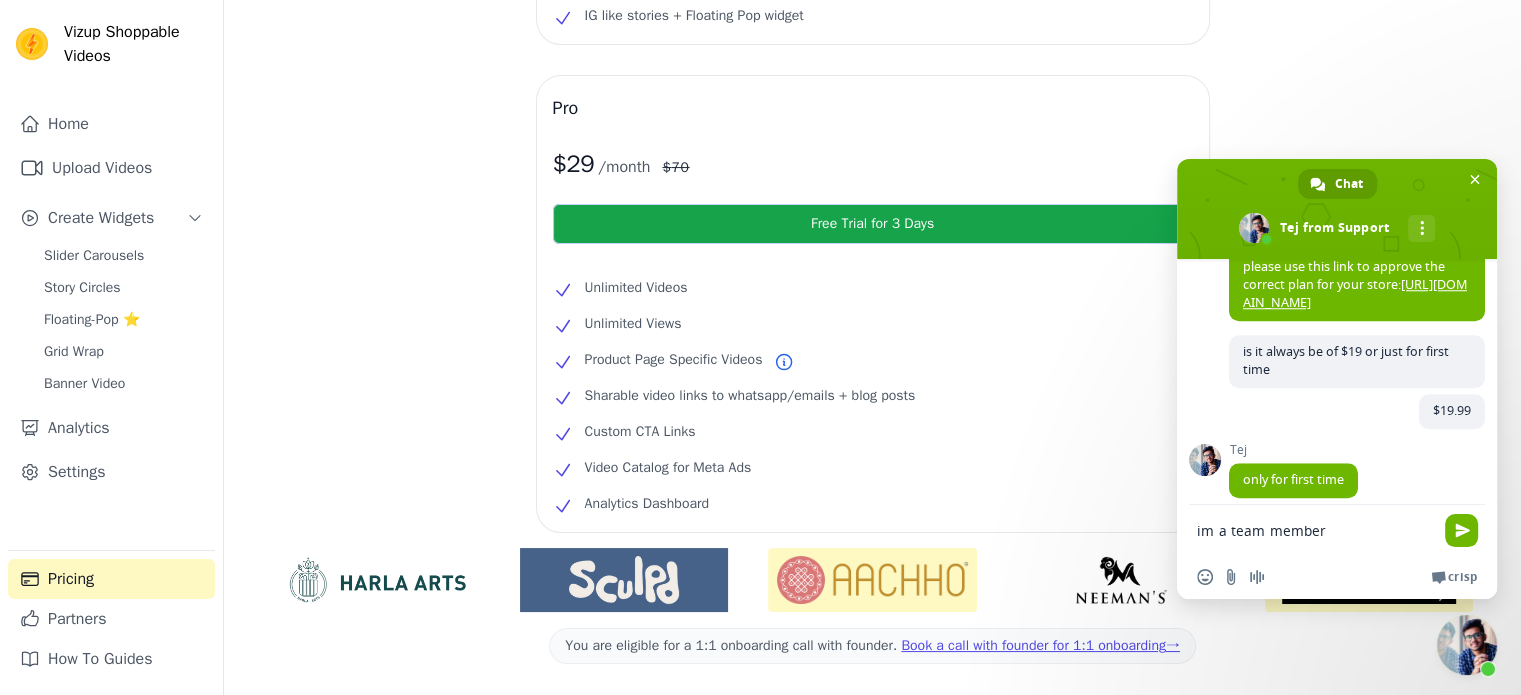 type on "i want to what" 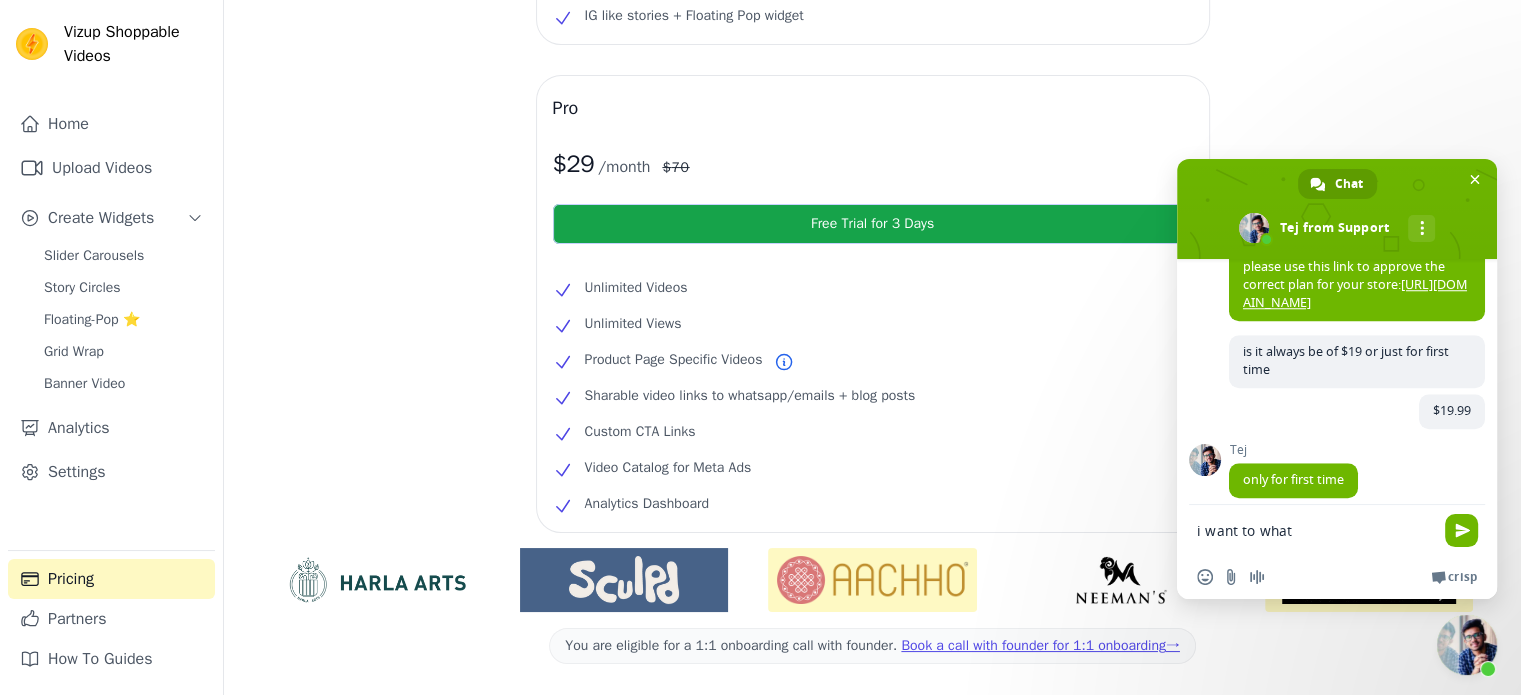 type 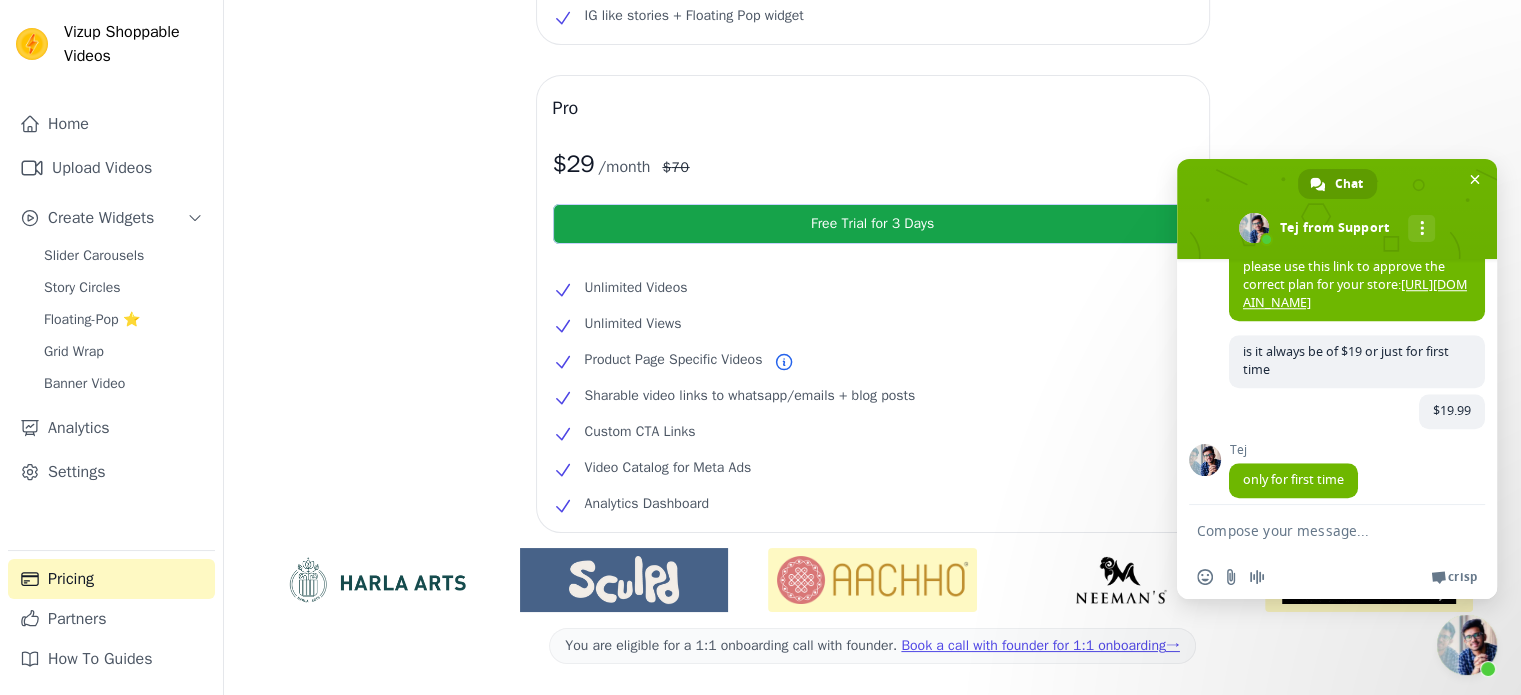 scroll, scrollTop: 3004, scrollLeft: 0, axis: vertical 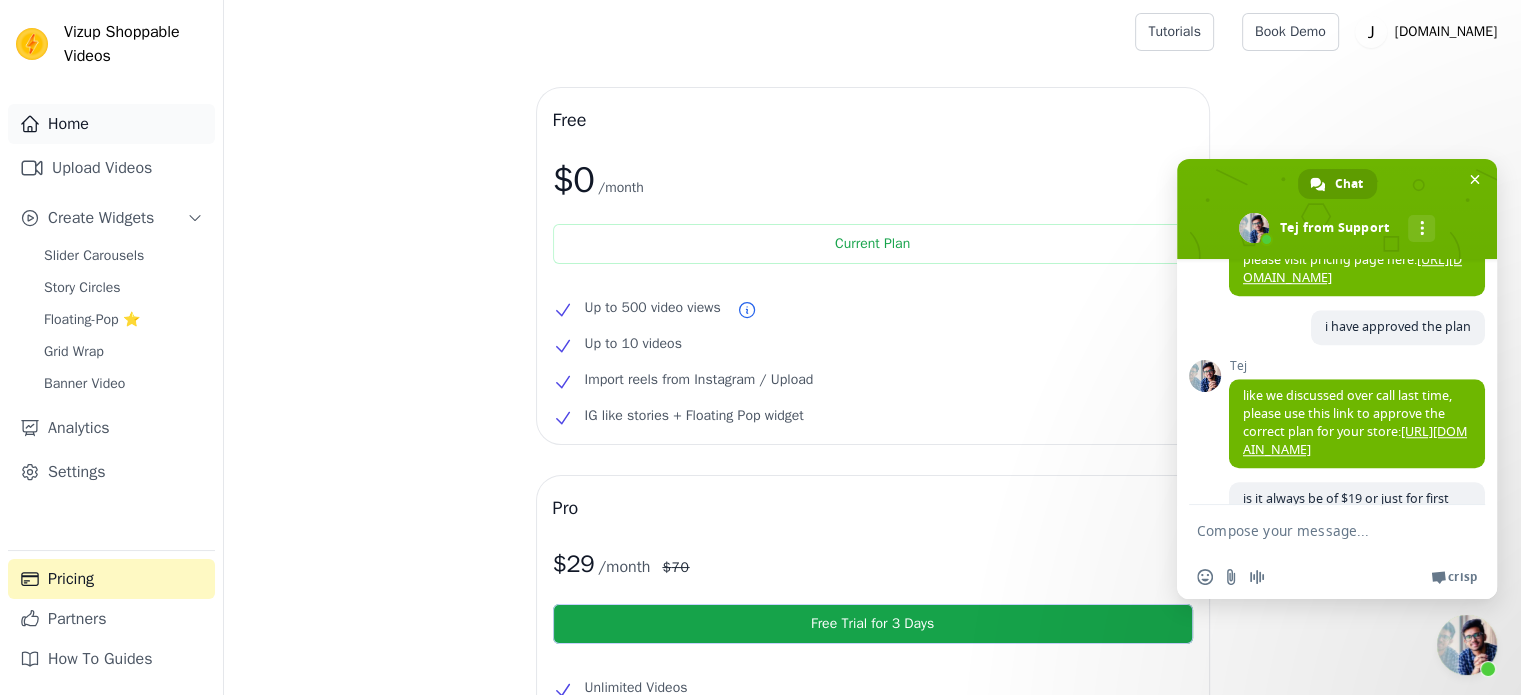 click on "Home" at bounding box center [111, 124] 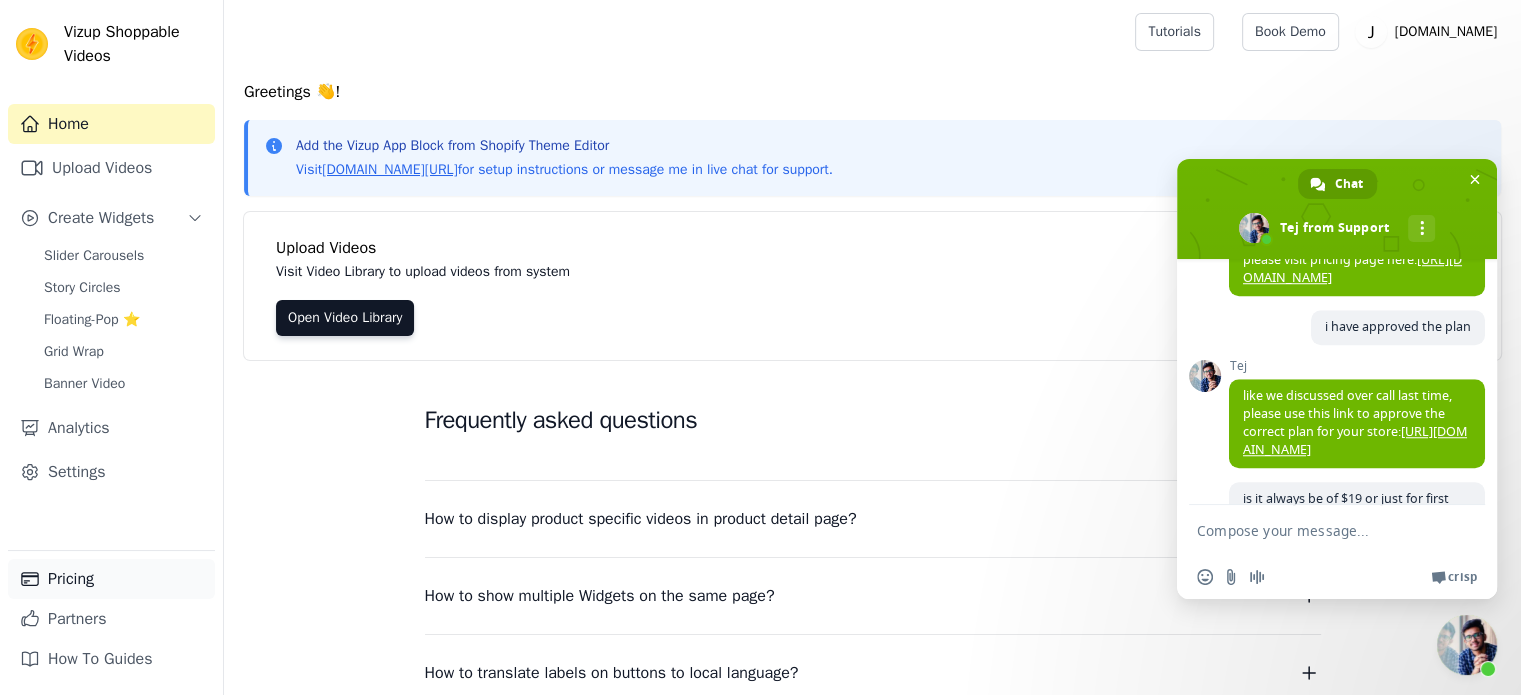 click on "Pricing" at bounding box center (111, 579) 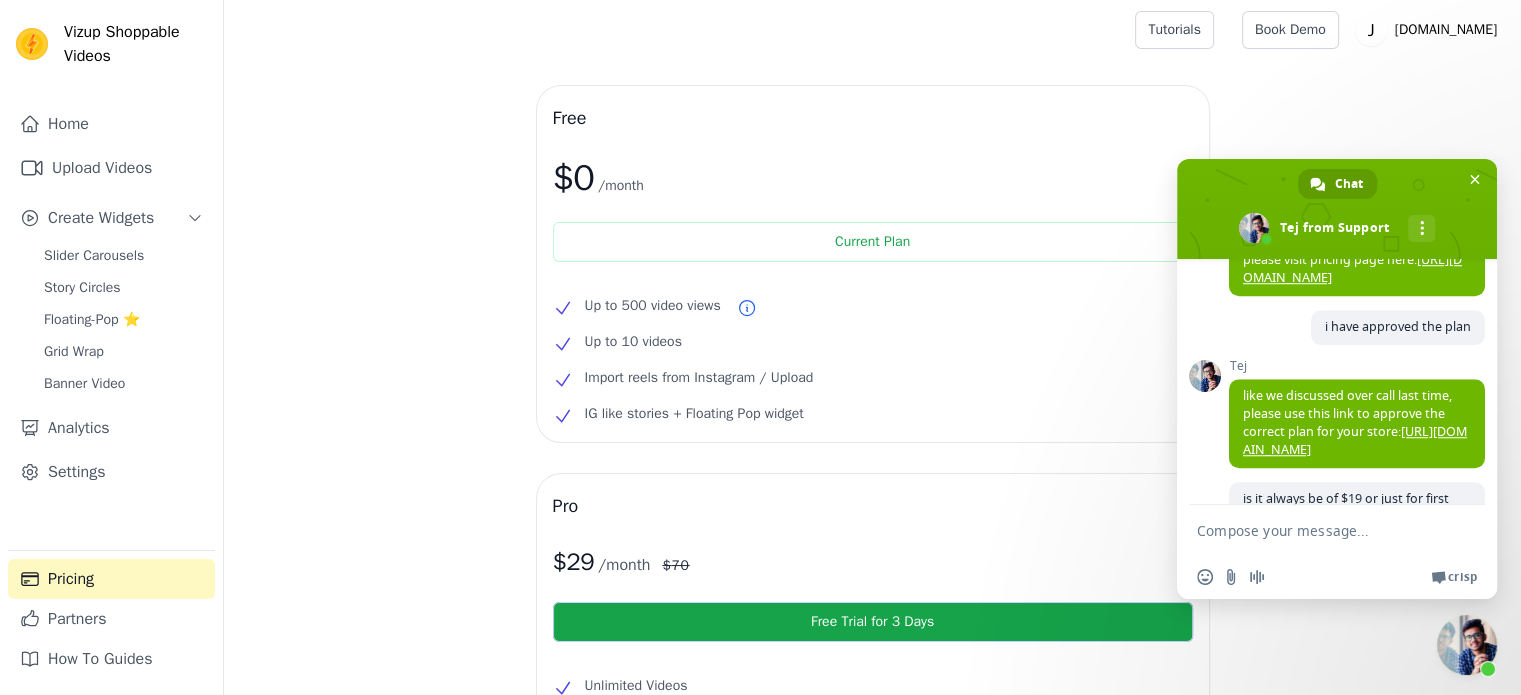 scroll, scrollTop: 0, scrollLeft: 0, axis: both 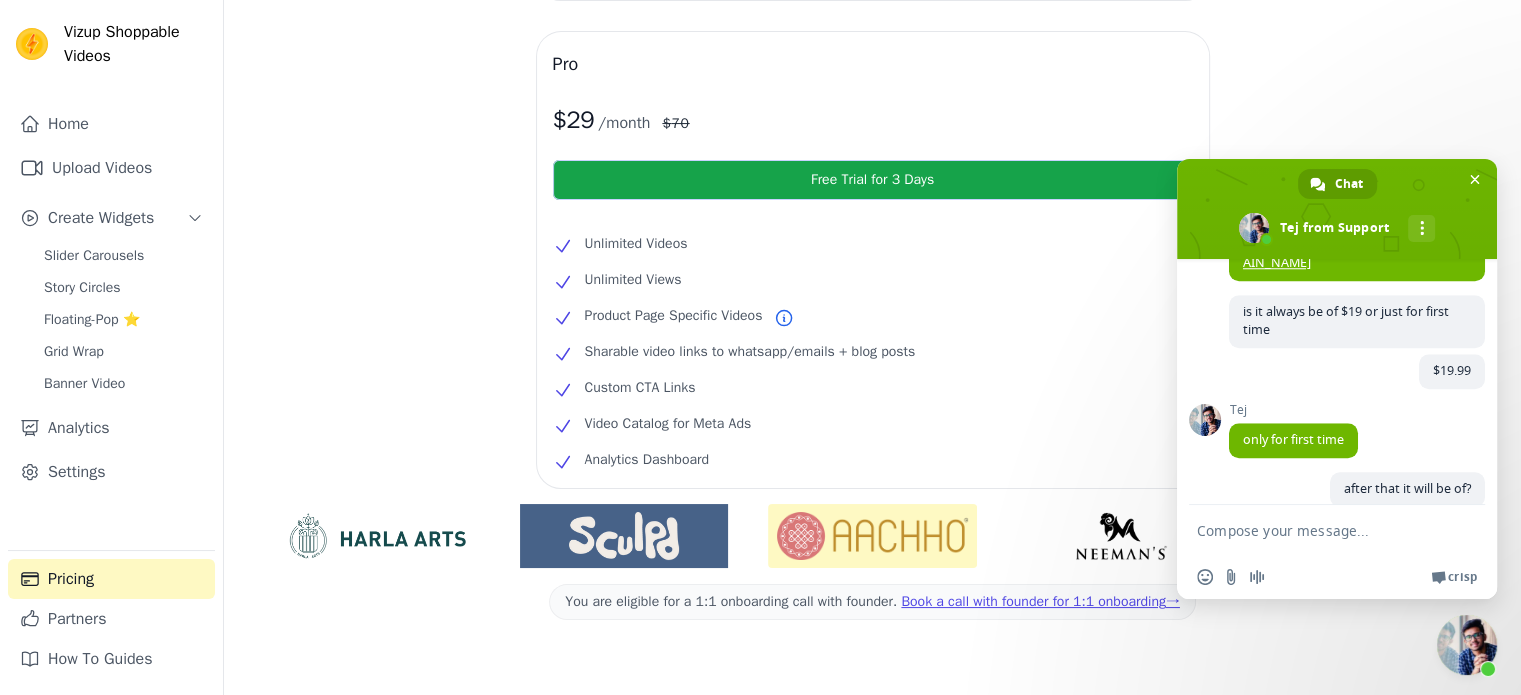click on "[URL][DOMAIN_NAME]" at bounding box center [1355, 253] 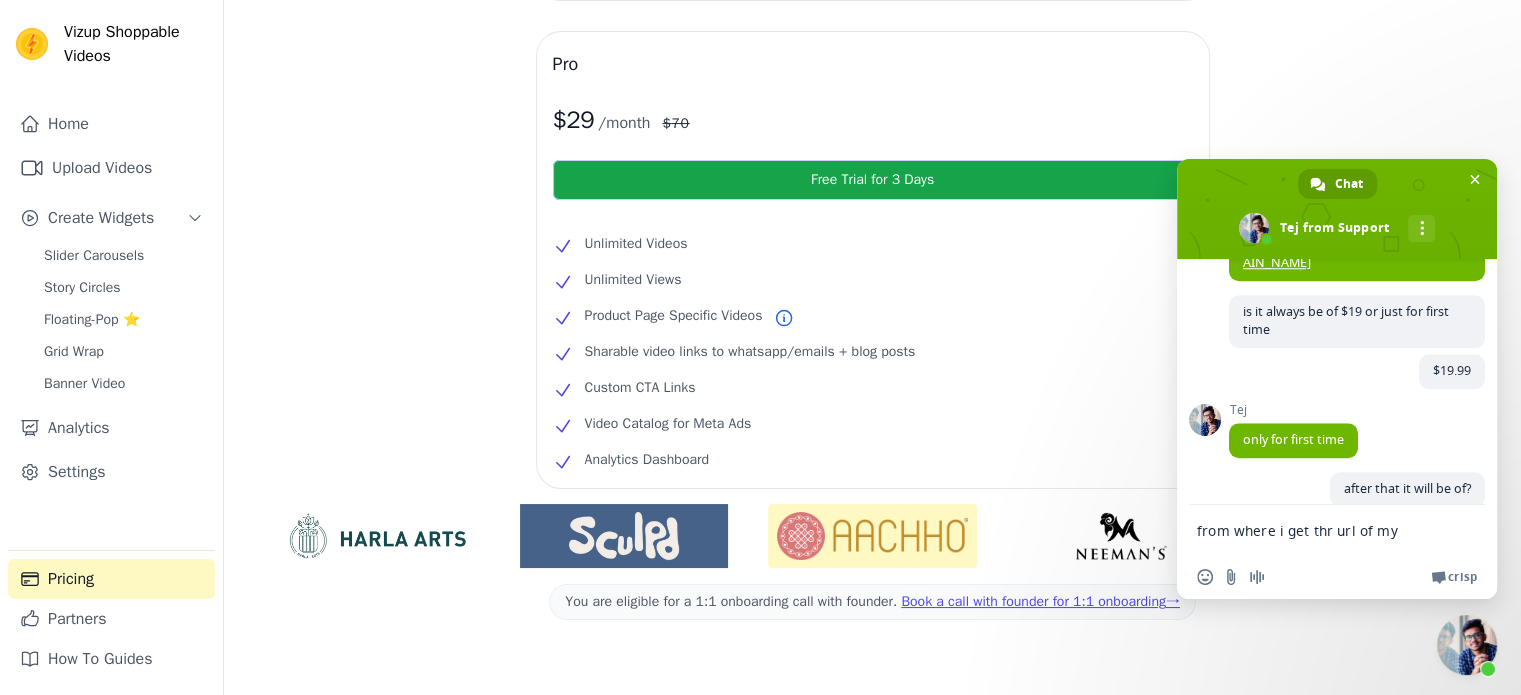 type on "from where i get thr url of my reel" 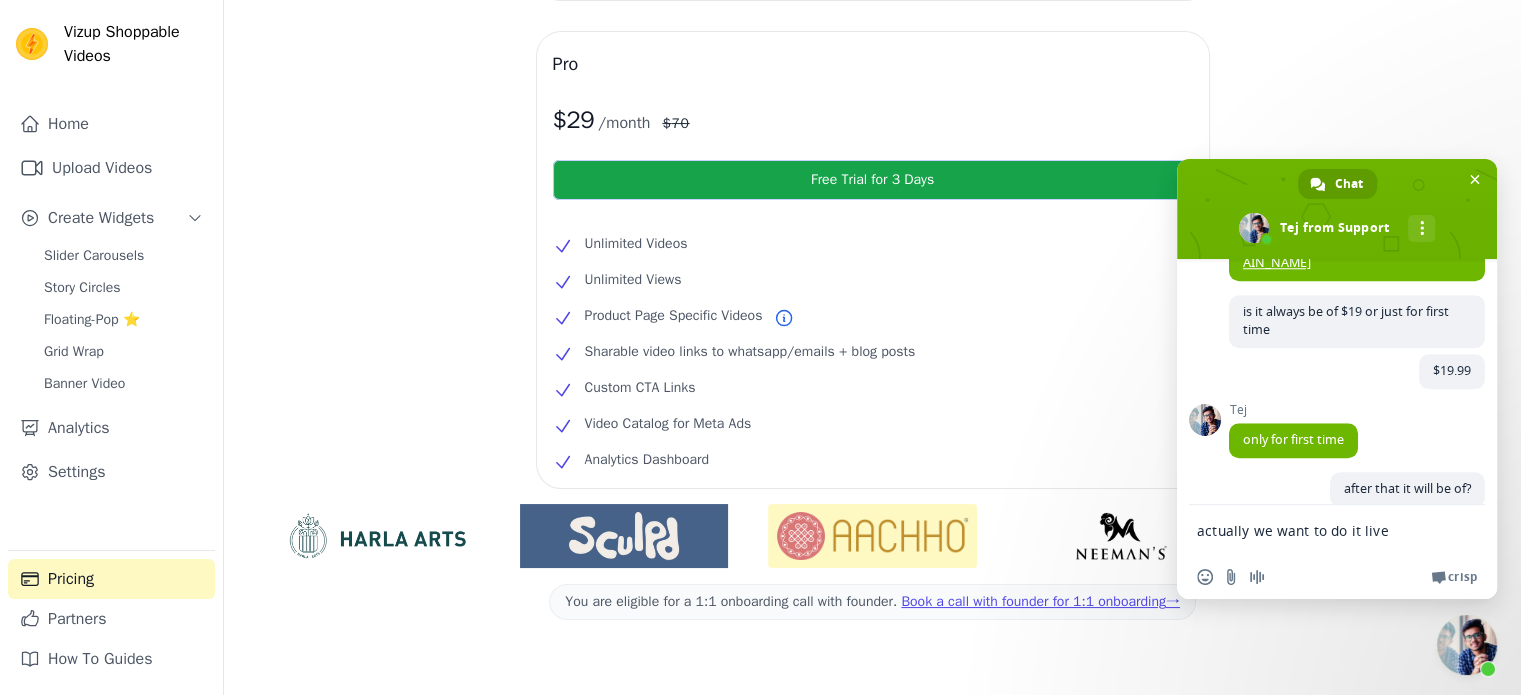 type on "actually we want to do it live today" 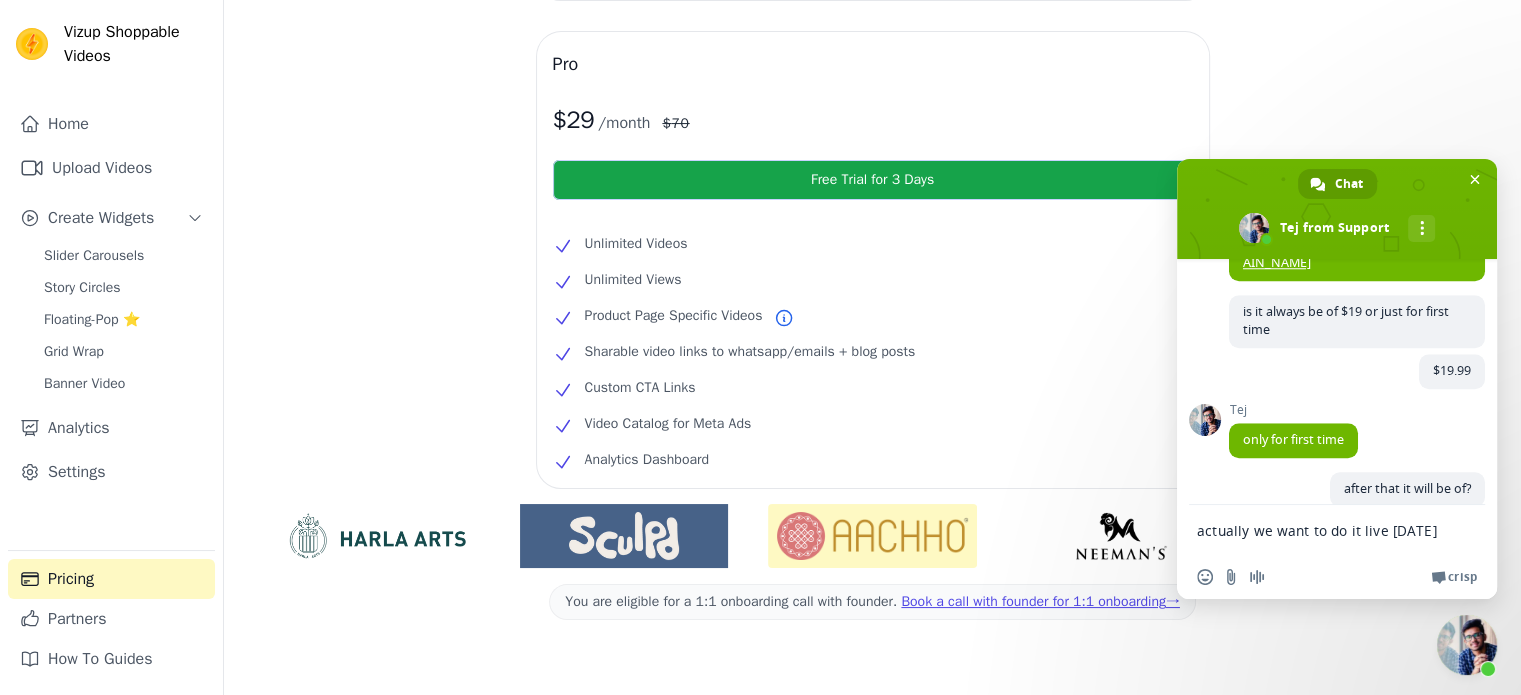 type 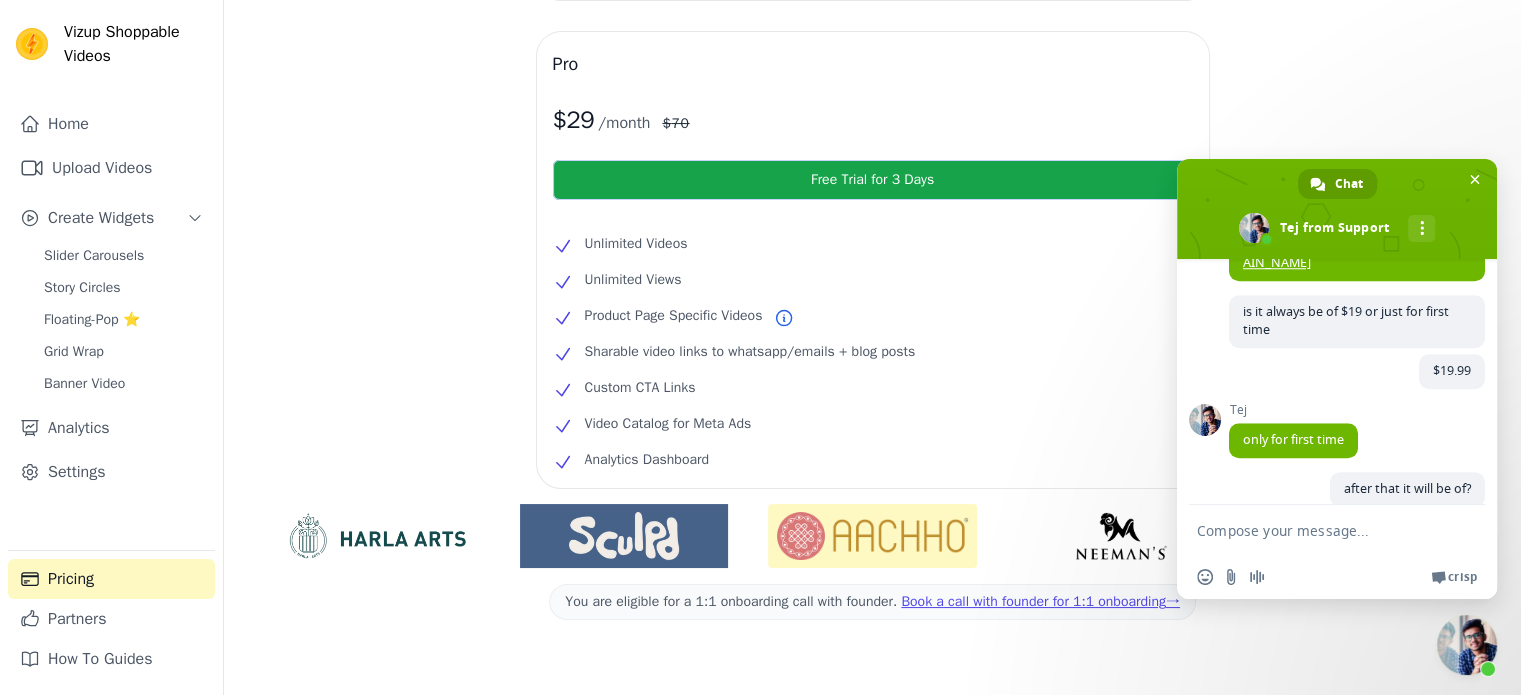 scroll, scrollTop: 3156, scrollLeft: 0, axis: vertical 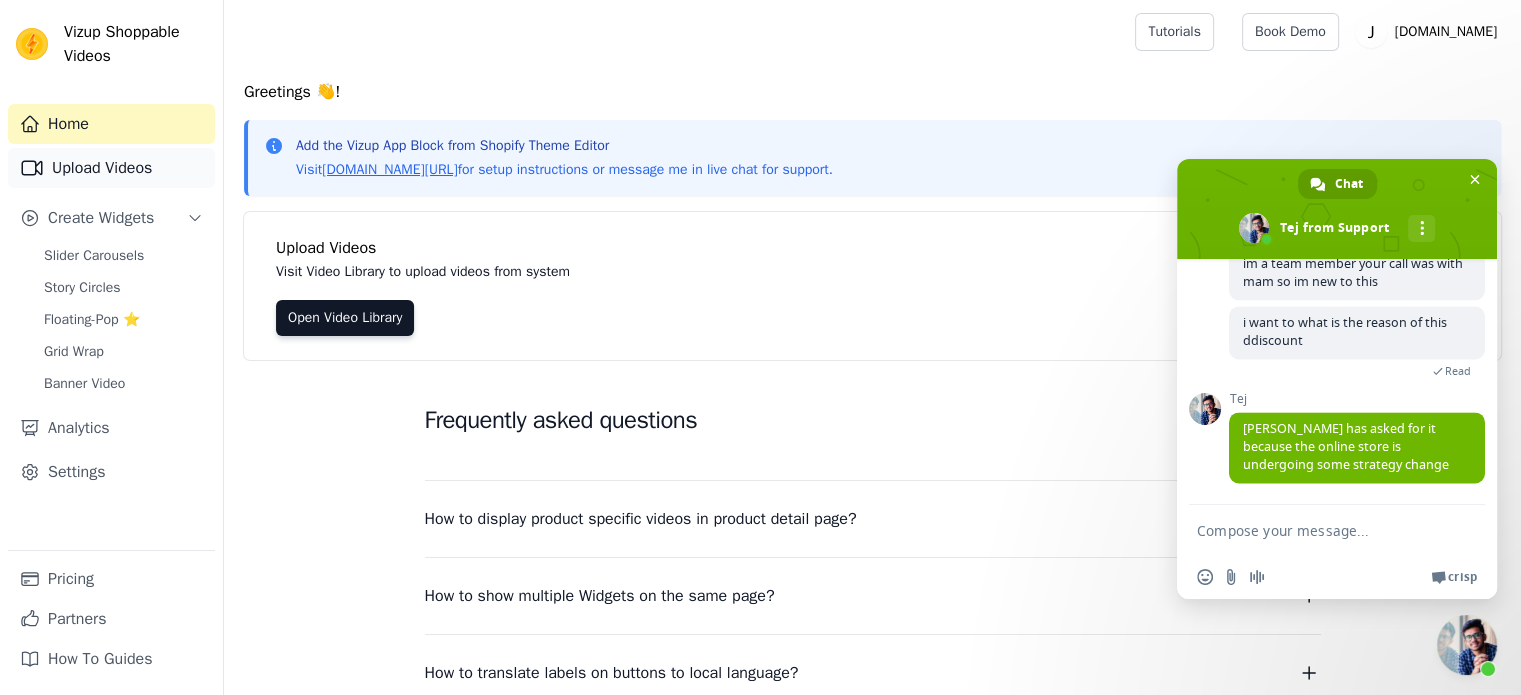 click on "Upload Videos" at bounding box center [111, 168] 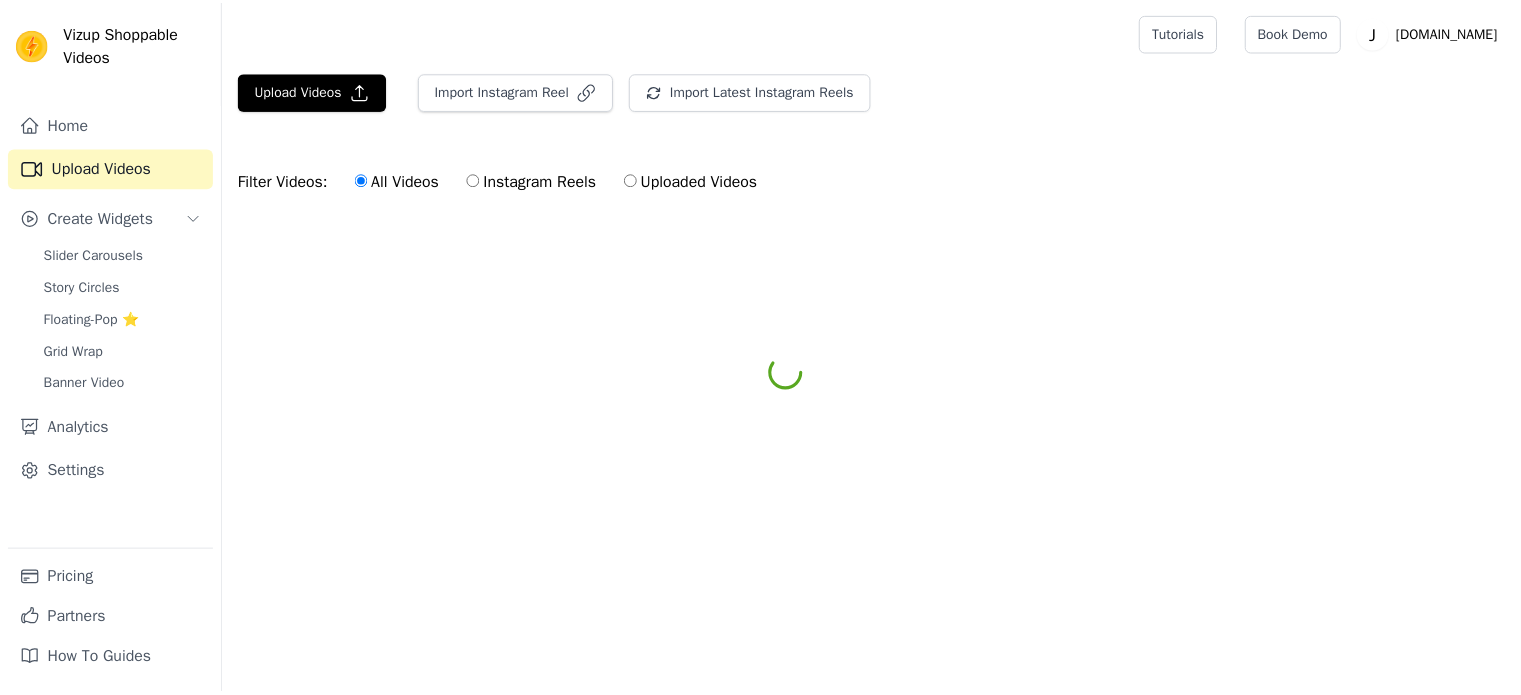 scroll, scrollTop: 0, scrollLeft: 0, axis: both 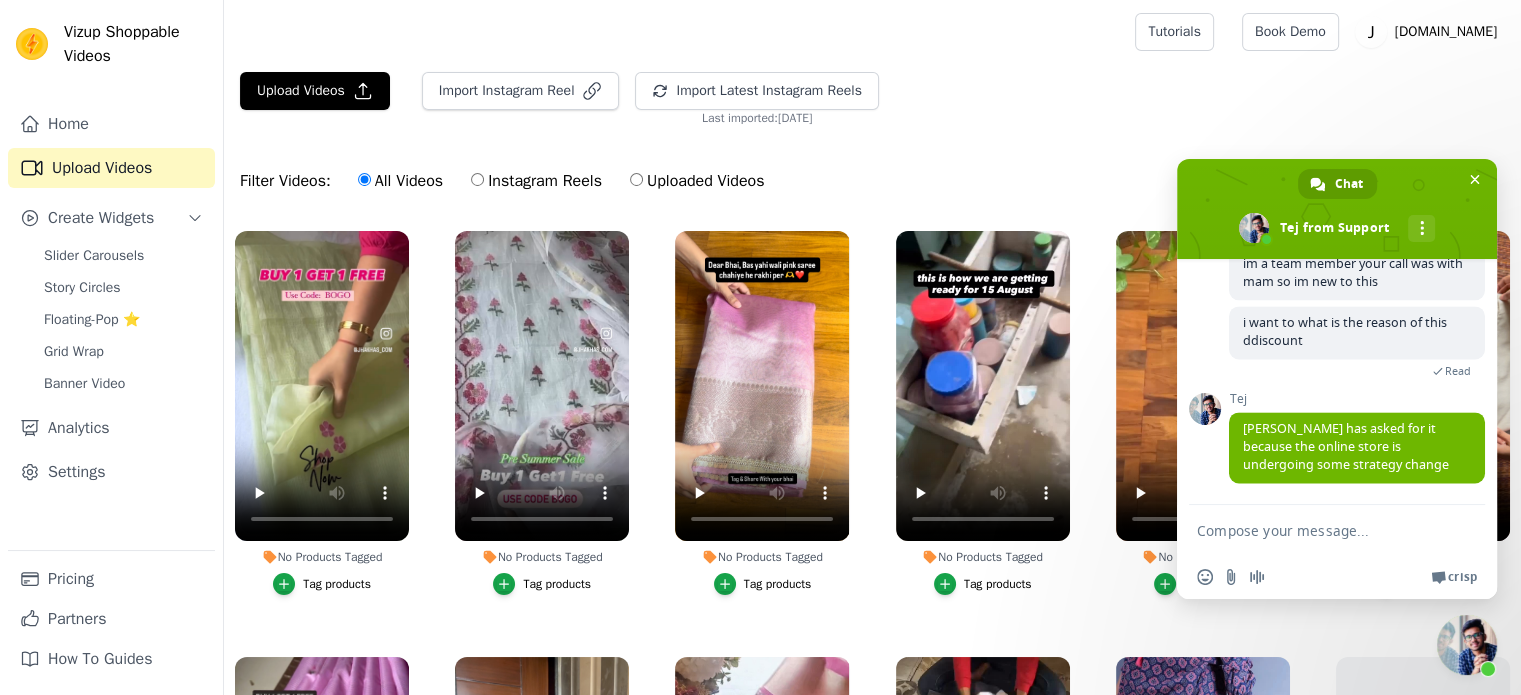 click at bounding box center (1317, 530) 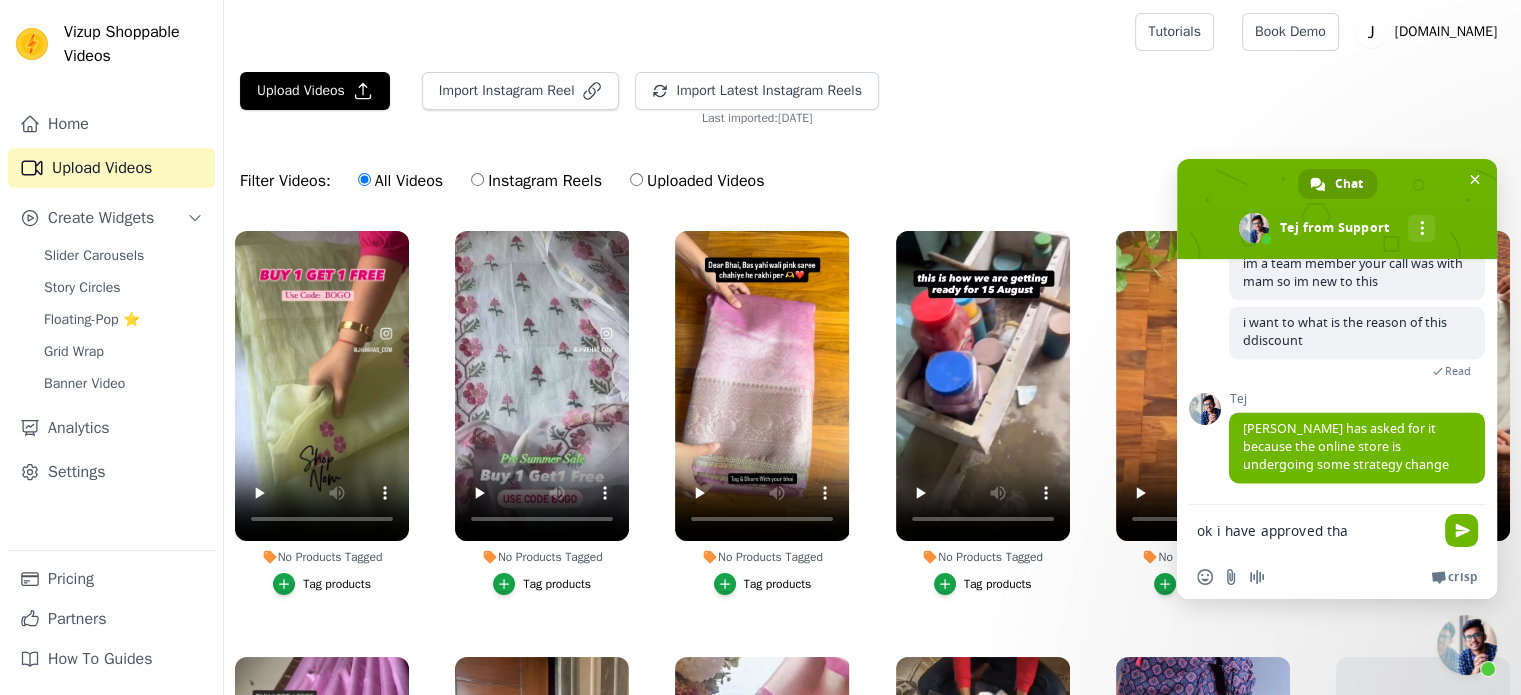 type on "ok i have approved that" 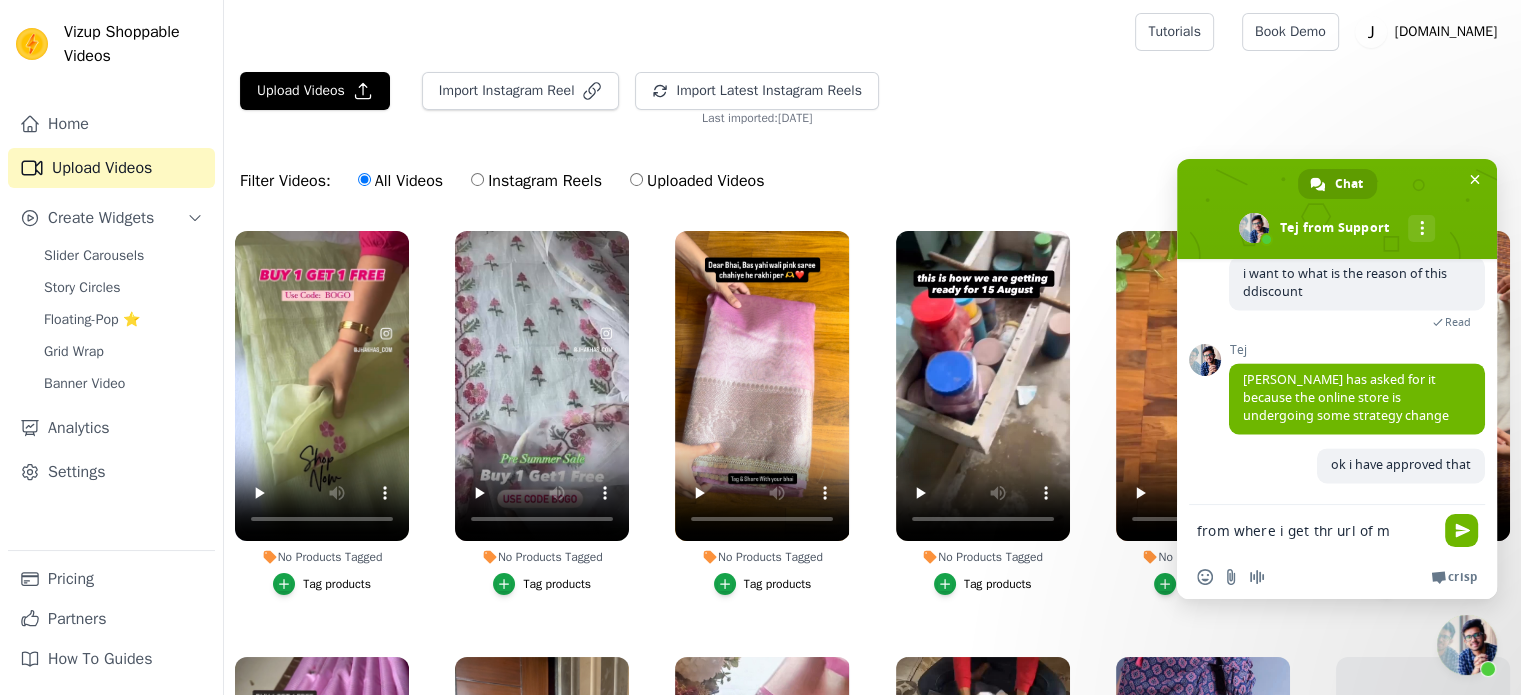 scroll, scrollTop: 3072, scrollLeft: 0, axis: vertical 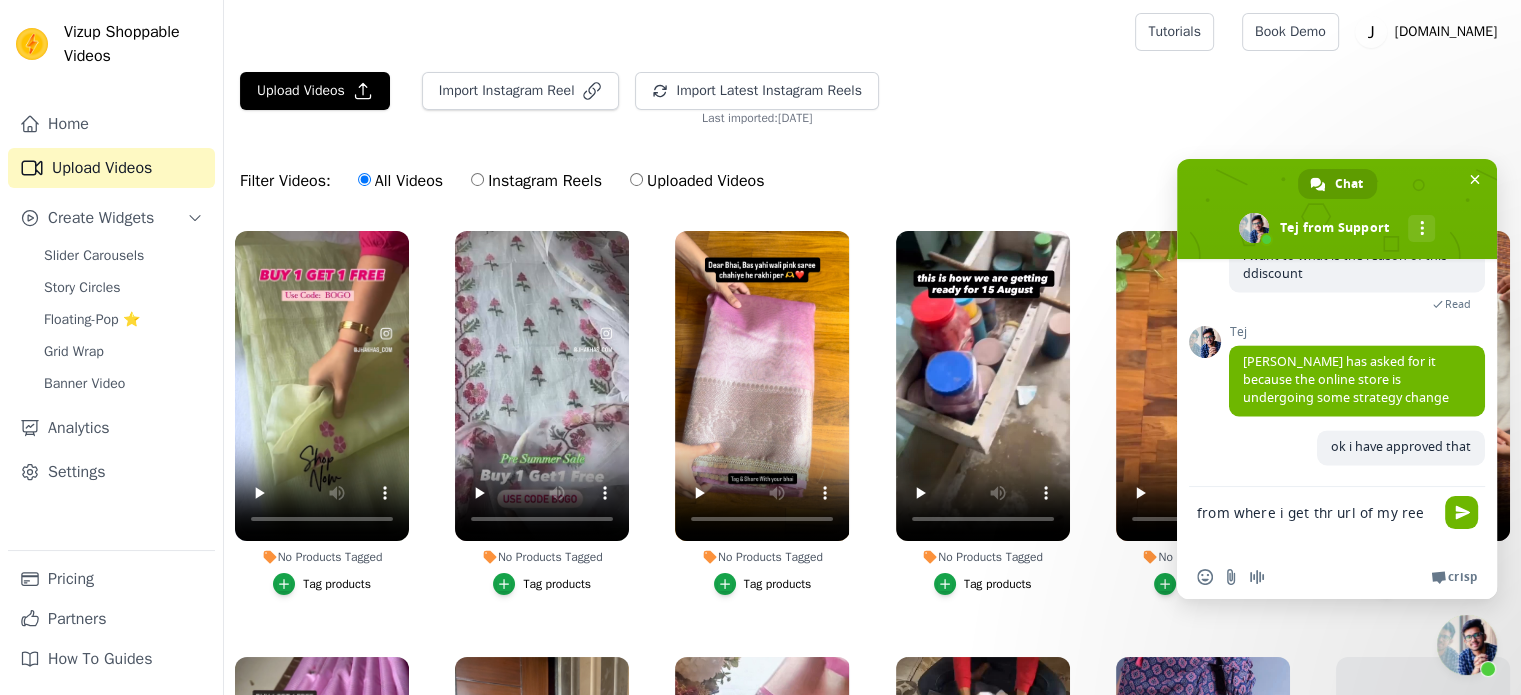type on "from where i get thr url of my reel" 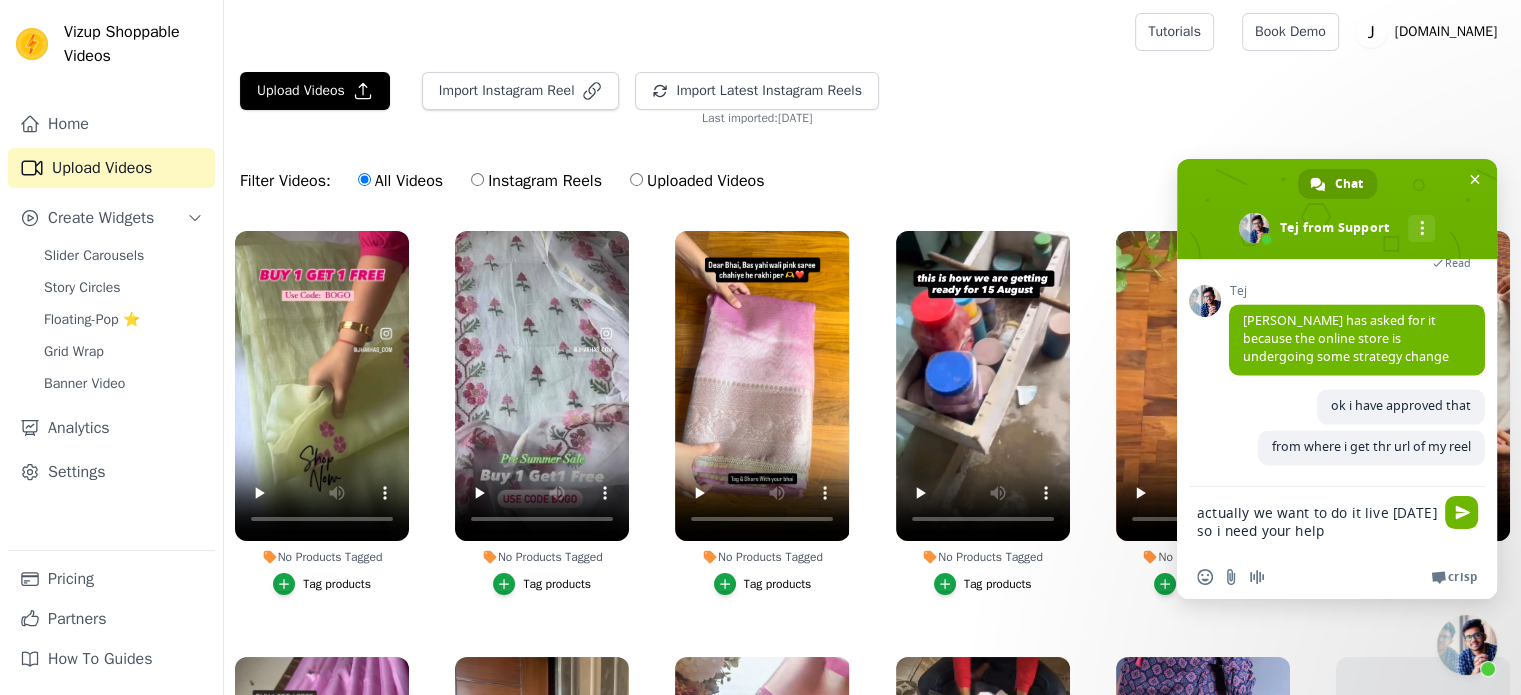 scroll, scrollTop: 3127, scrollLeft: 0, axis: vertical 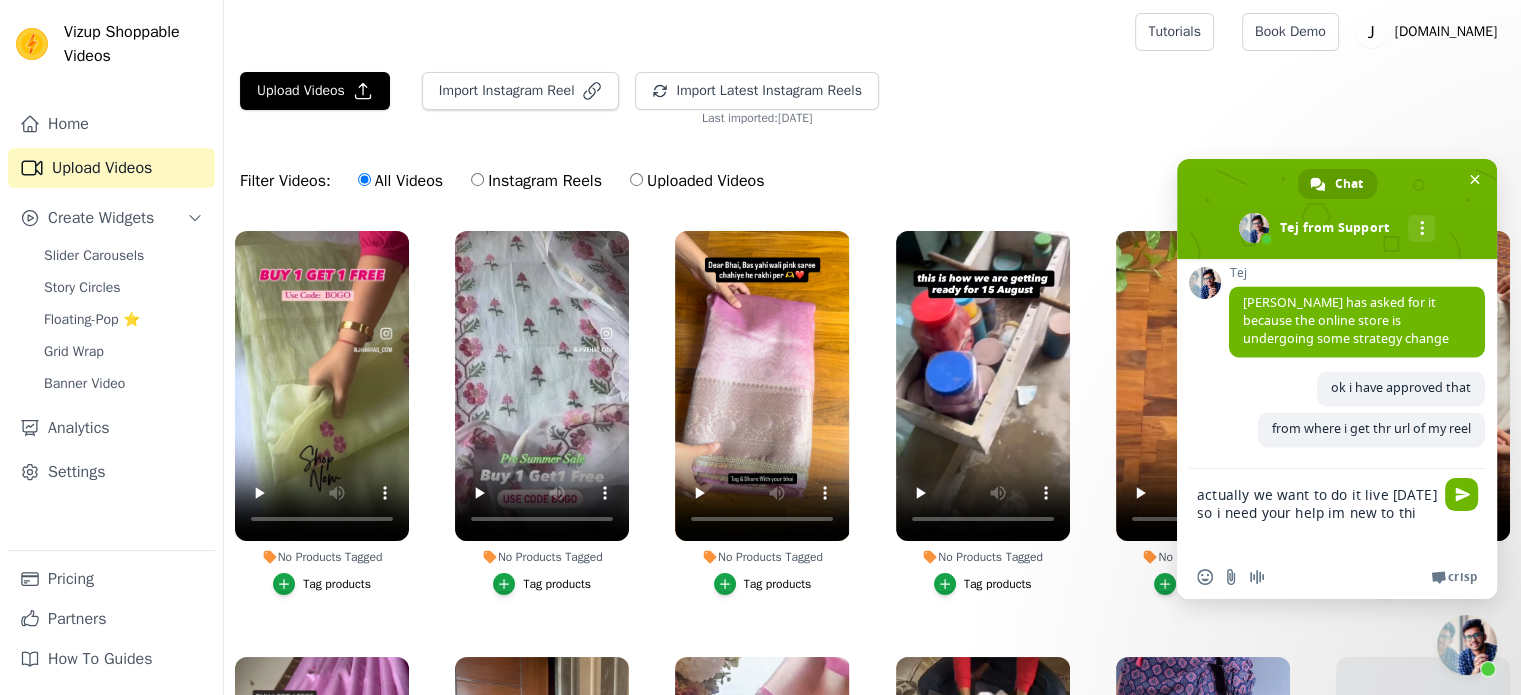 type on "actually we want to do it live [DATE] so i need your help im new to this" 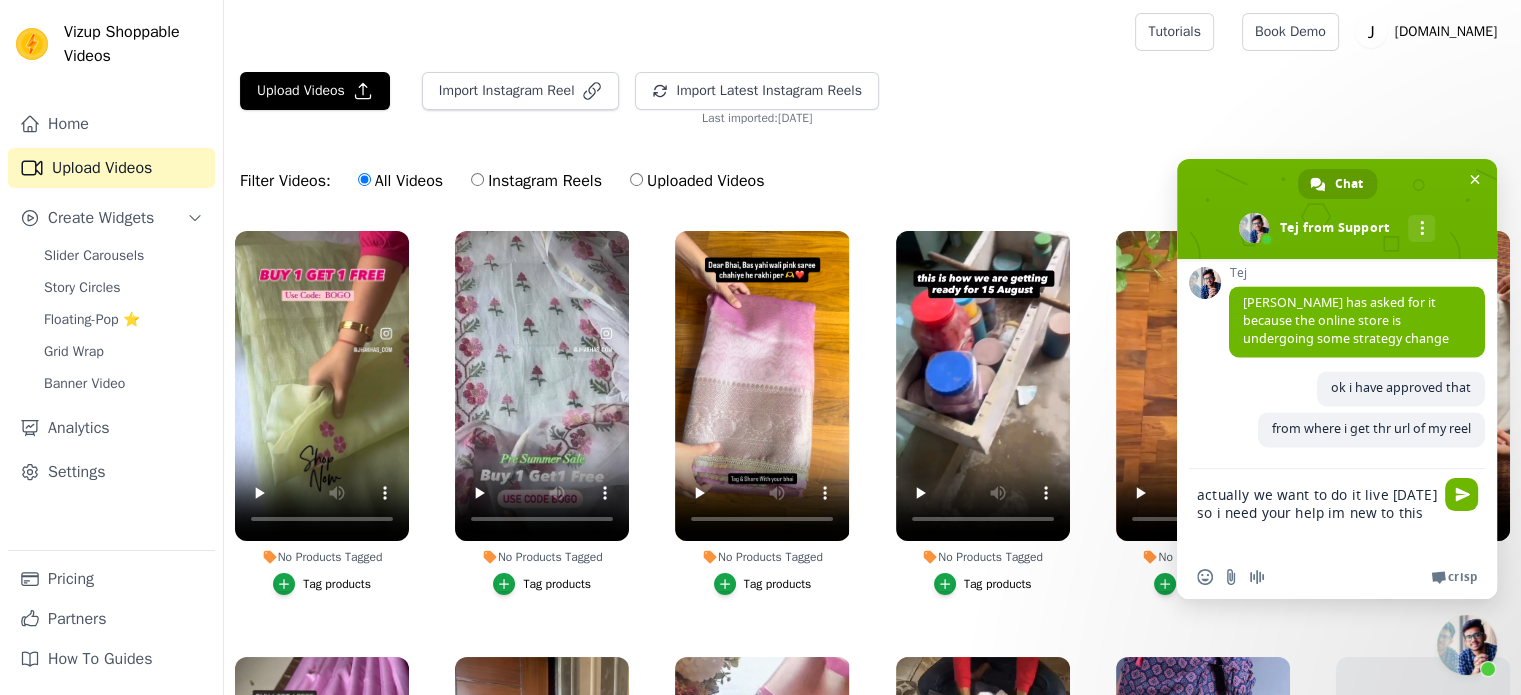 type 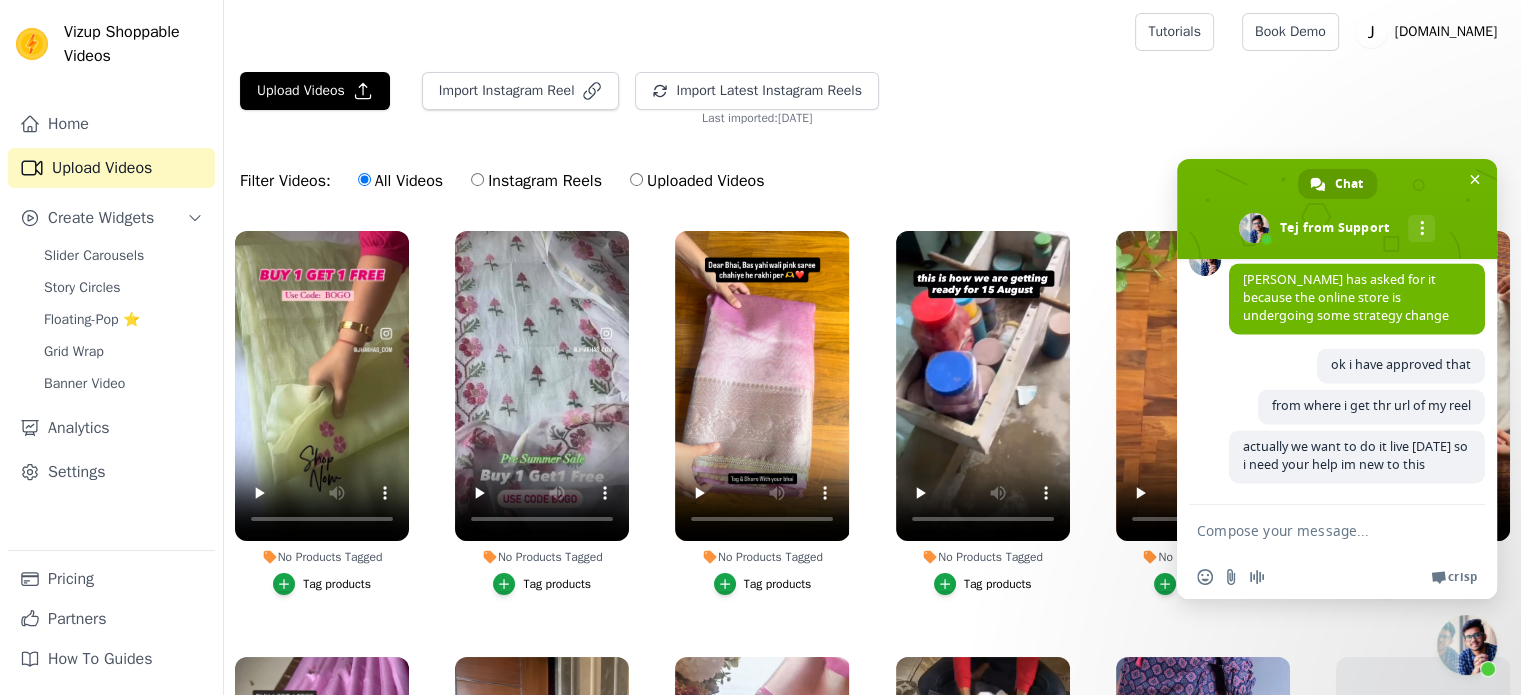 scroll, scrollTop: 3156, scrollLeft: 0, axis: vertical 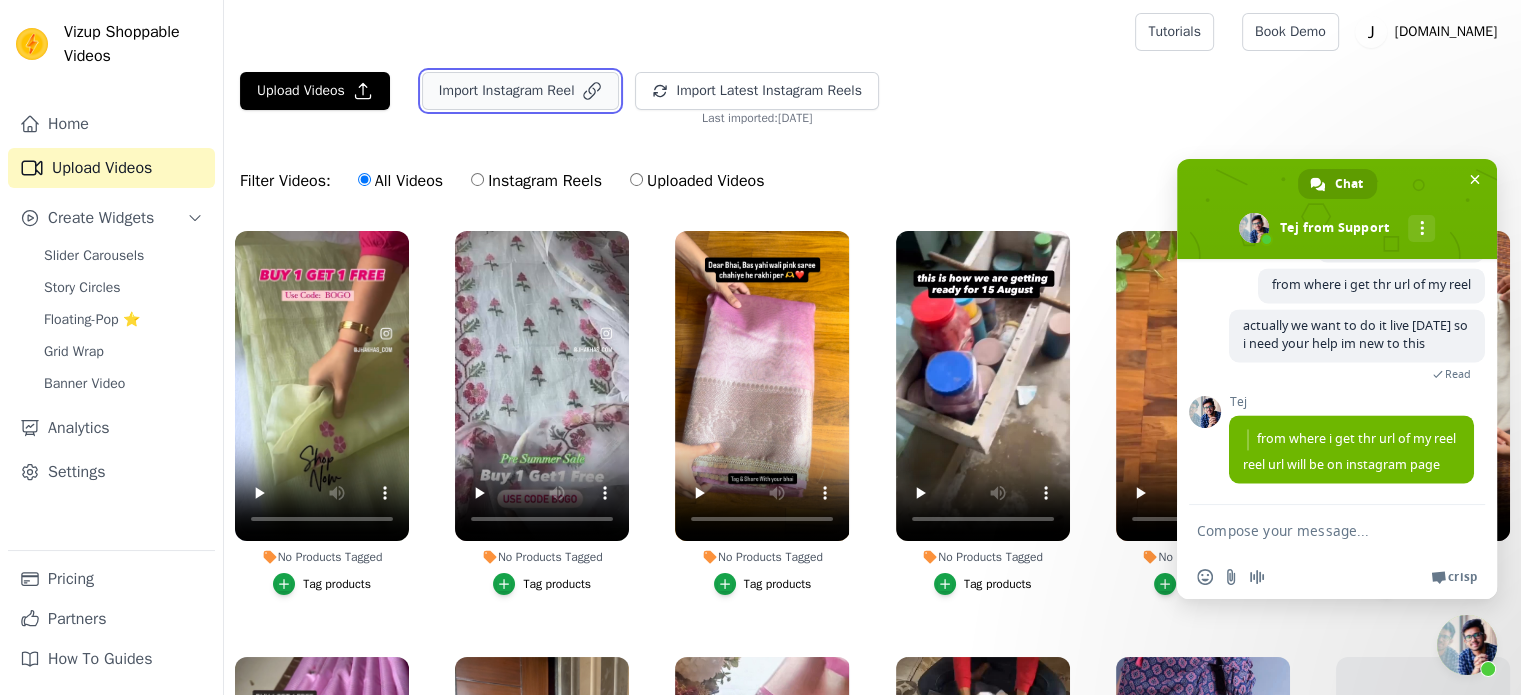 click on "Import Instagram Reel" at bounding box center (521, 91) 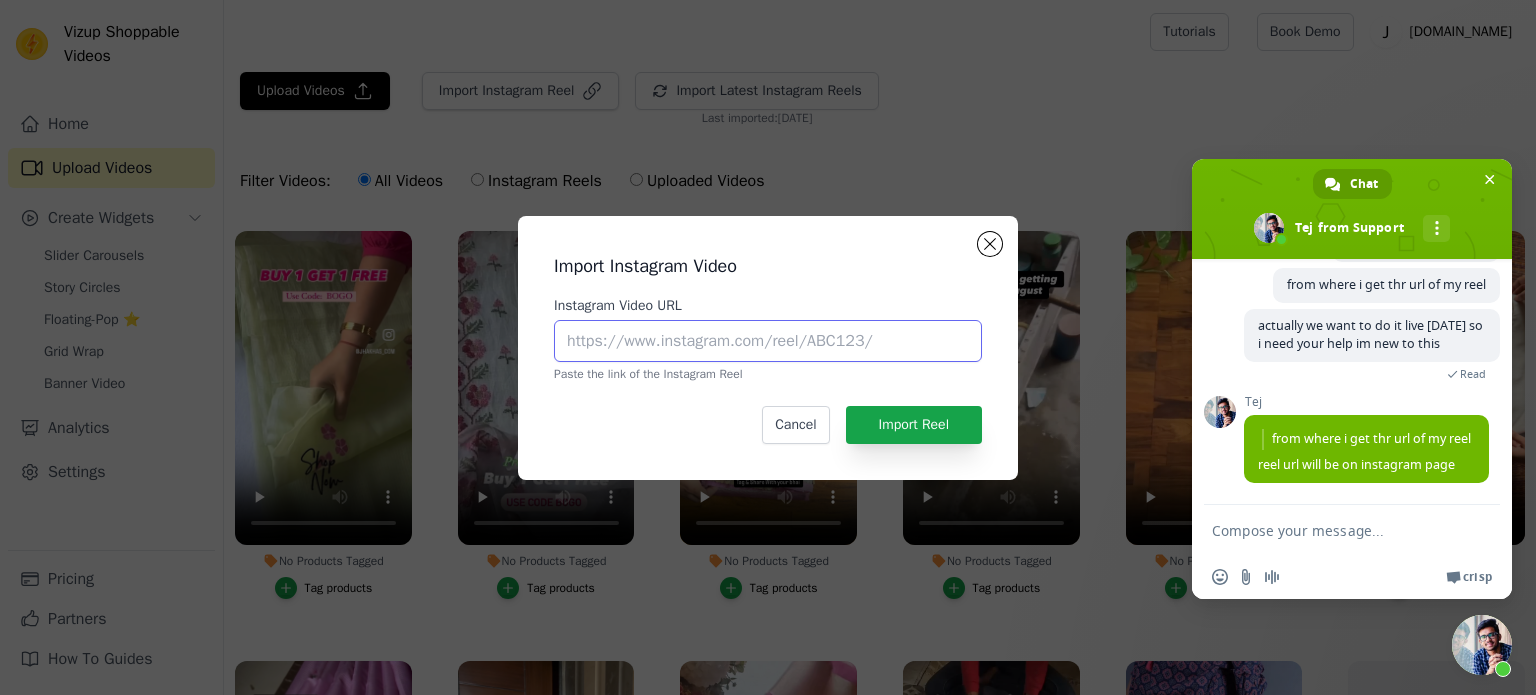 click on "Instagram Video URL" at bounding box center [768, 341] 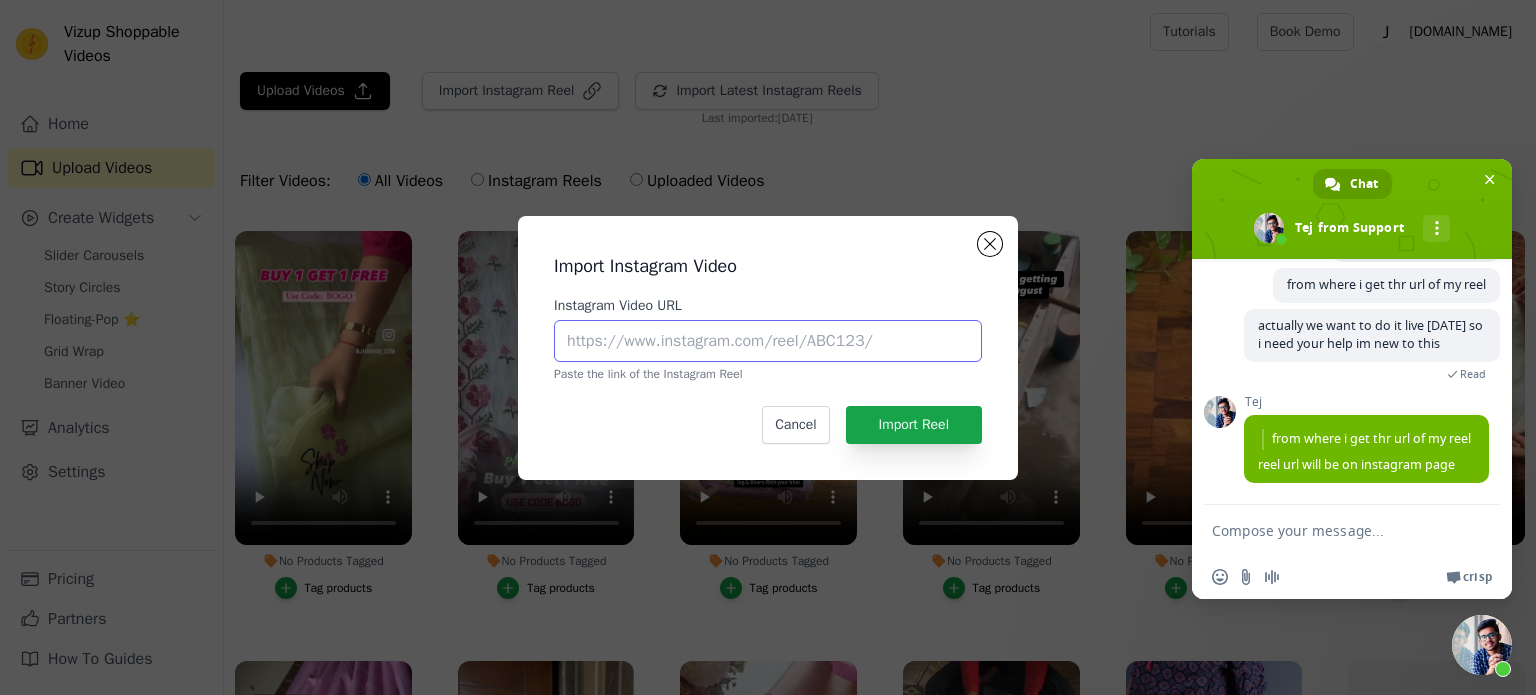 paste on "https://www.instagram.com/reel/DL6TmS8SKZD/?utm_source=ig_web_copy_link&igsh=MXIyemI5OW1zc2E2cA==" 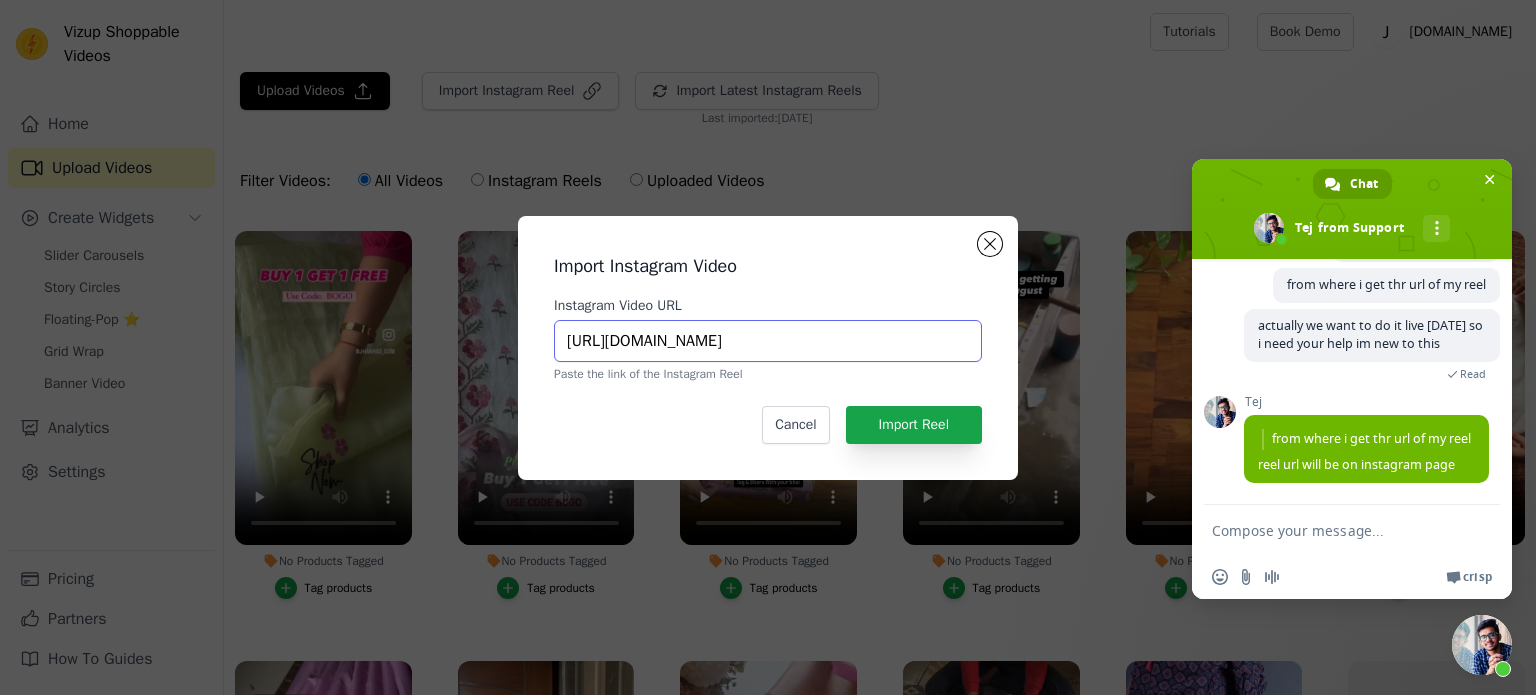 scroll, scrollTop: 0, scrollLeft: 400, axis: horizontal 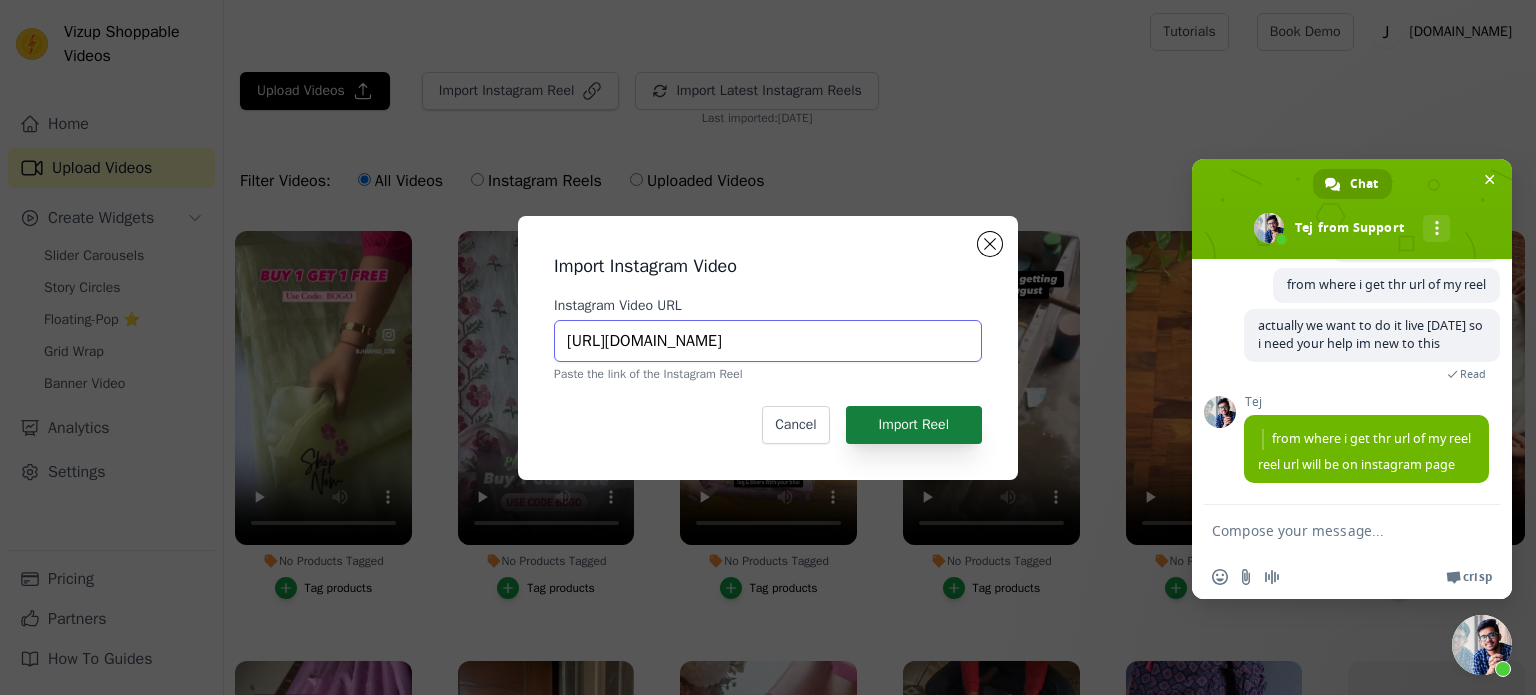 type on "https://www.instagram.com/reel/DL6TmS8SKZD/?utm_source=ig_web_copy_link&igsh=MXIyemI5OW1zc2E2cA==" 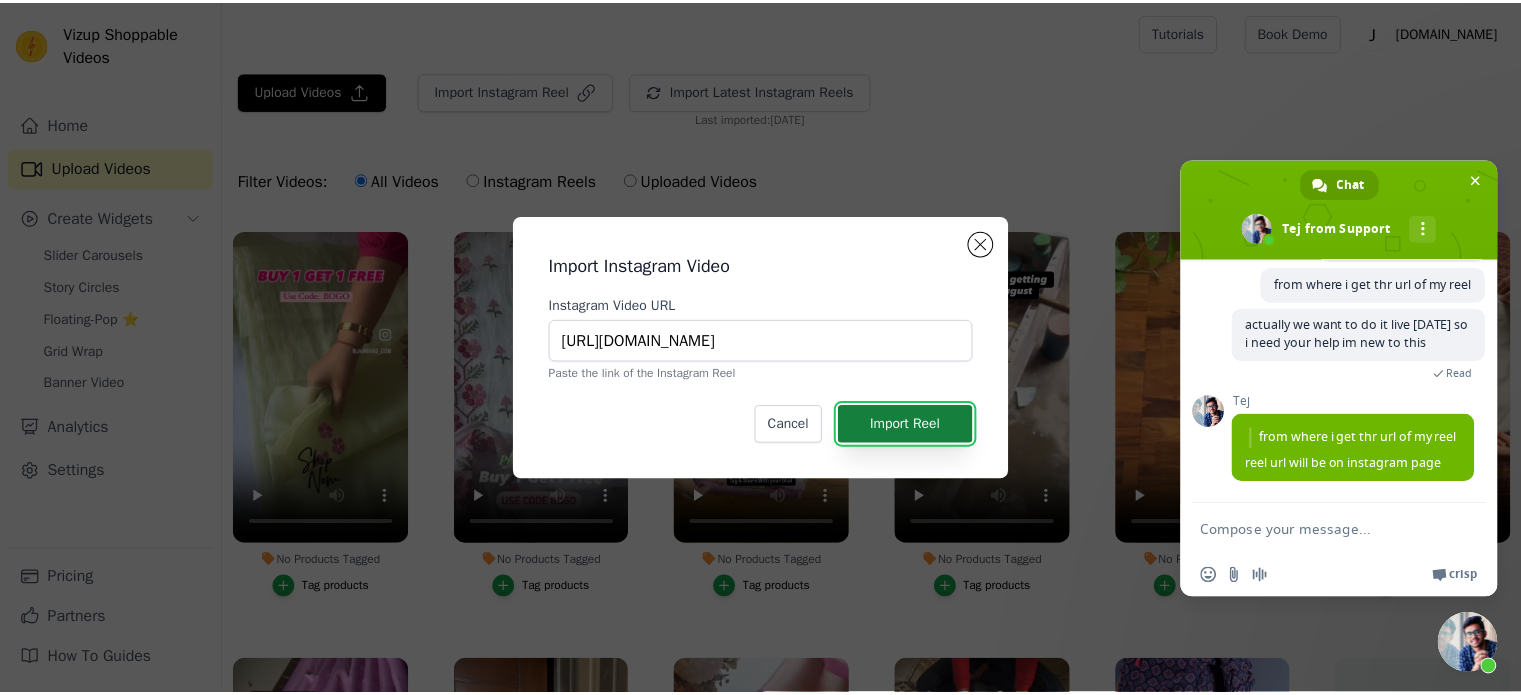 scroll, scrollTop: 0, scrollLeft: 0, axis: both 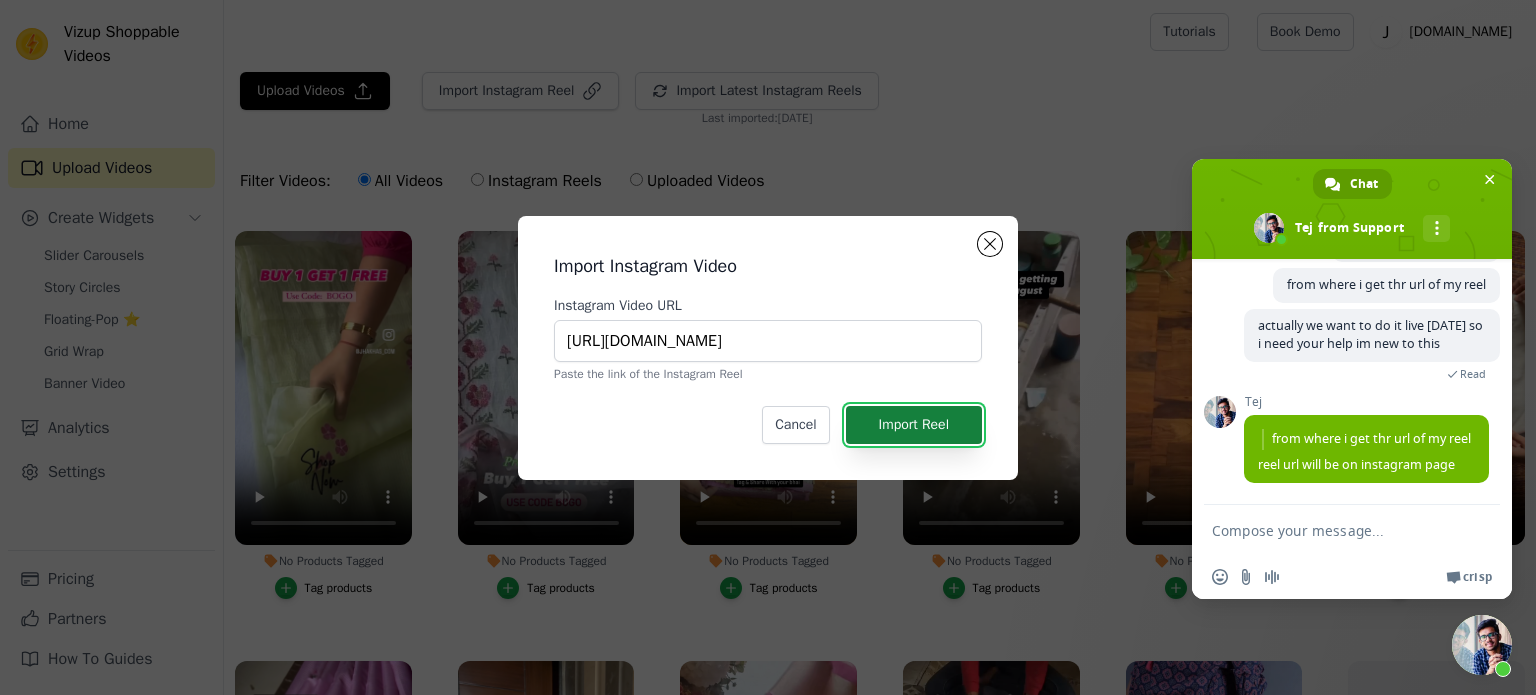 click on "Import Reel" at bounding box center [914, 425] 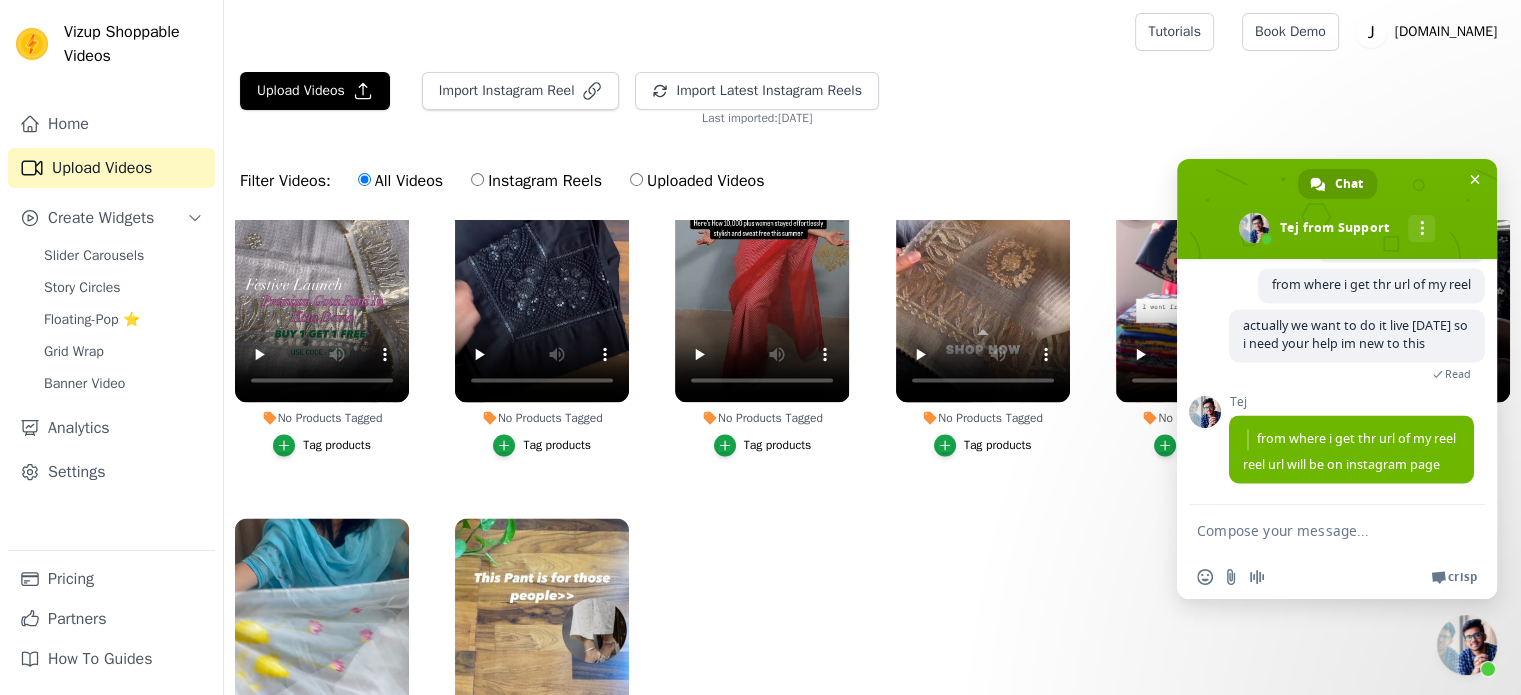 scroll, scrollTop: 3607, scrollLeft: 0, axis: vertical 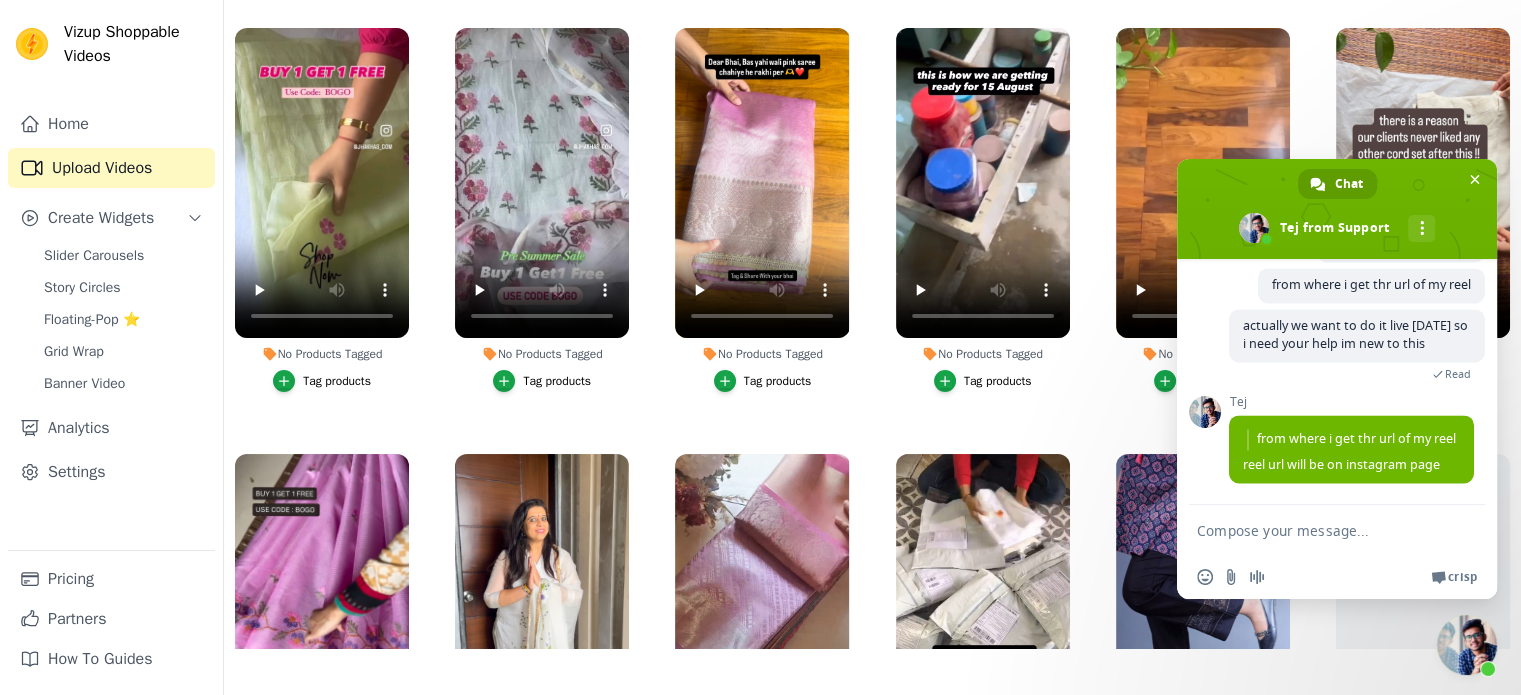 click on "Upload Videos" at bounding box center [111, 168] 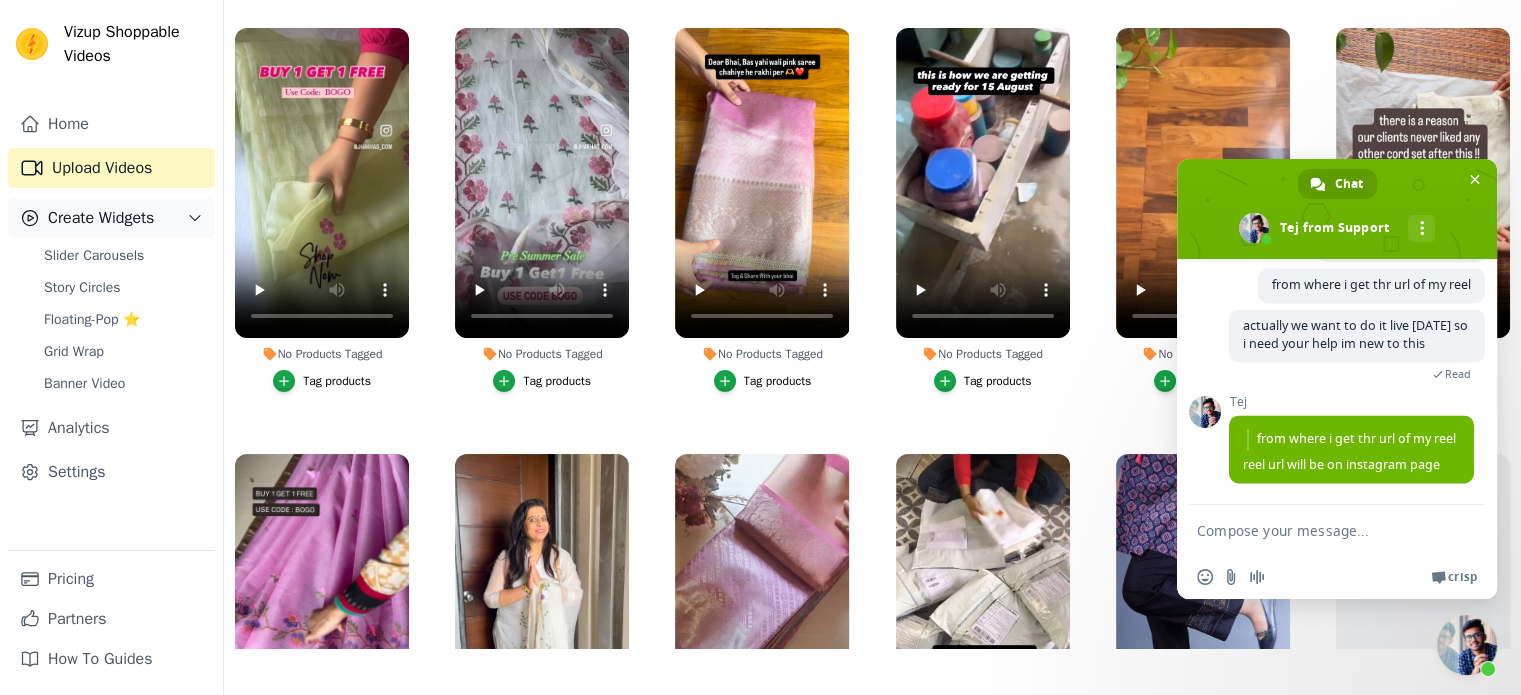 click on "Create Widgets" at bounding box center (101, 218) 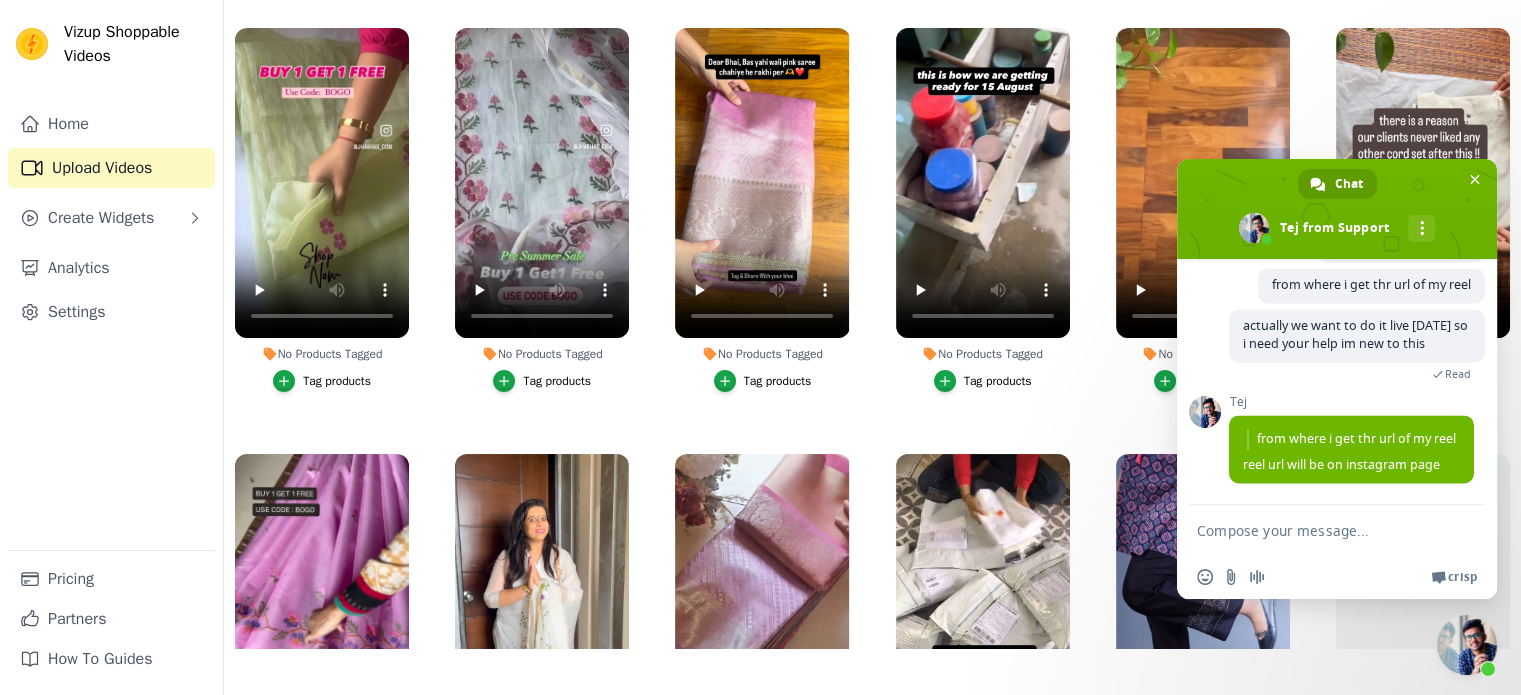 click on "Upload Videos" at bounding box center (111, 168) 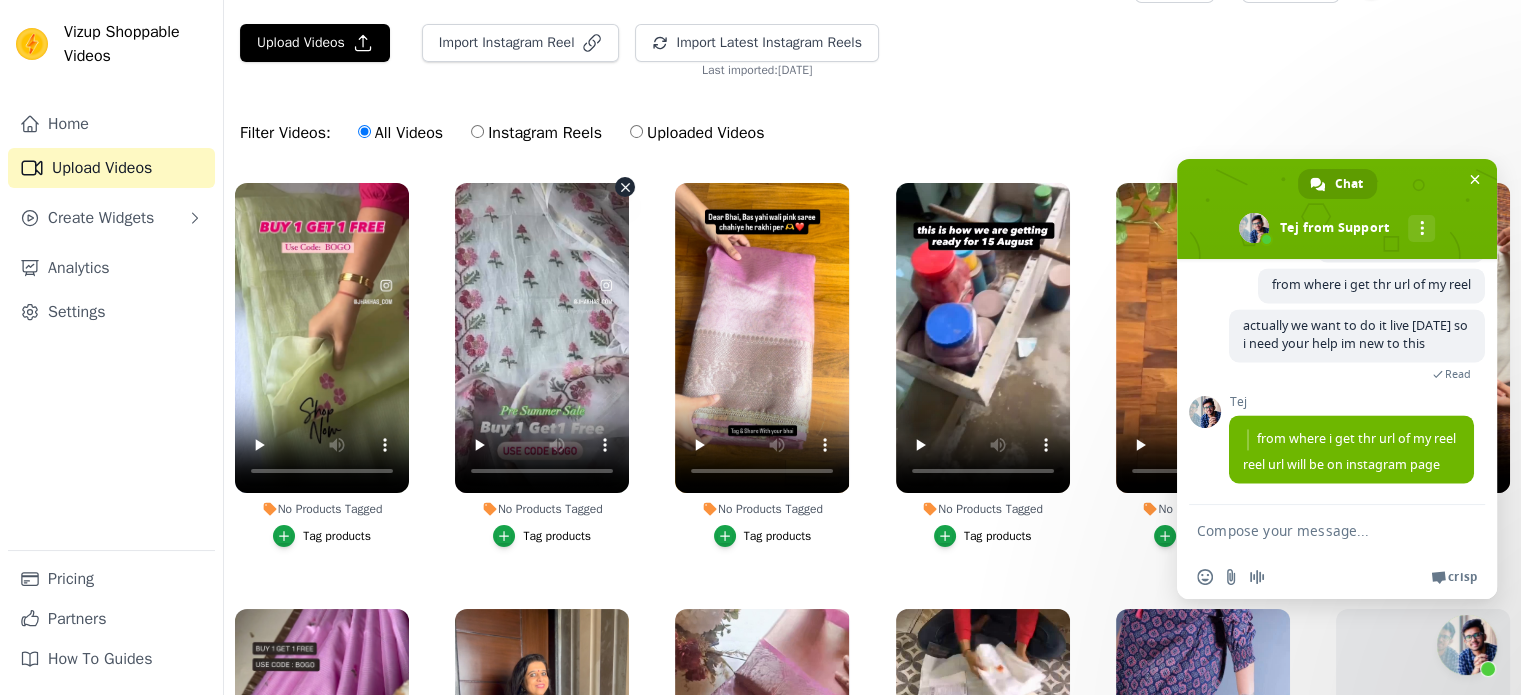 scroll, scrollTop: 0, scrollLeft: 0, axis: both 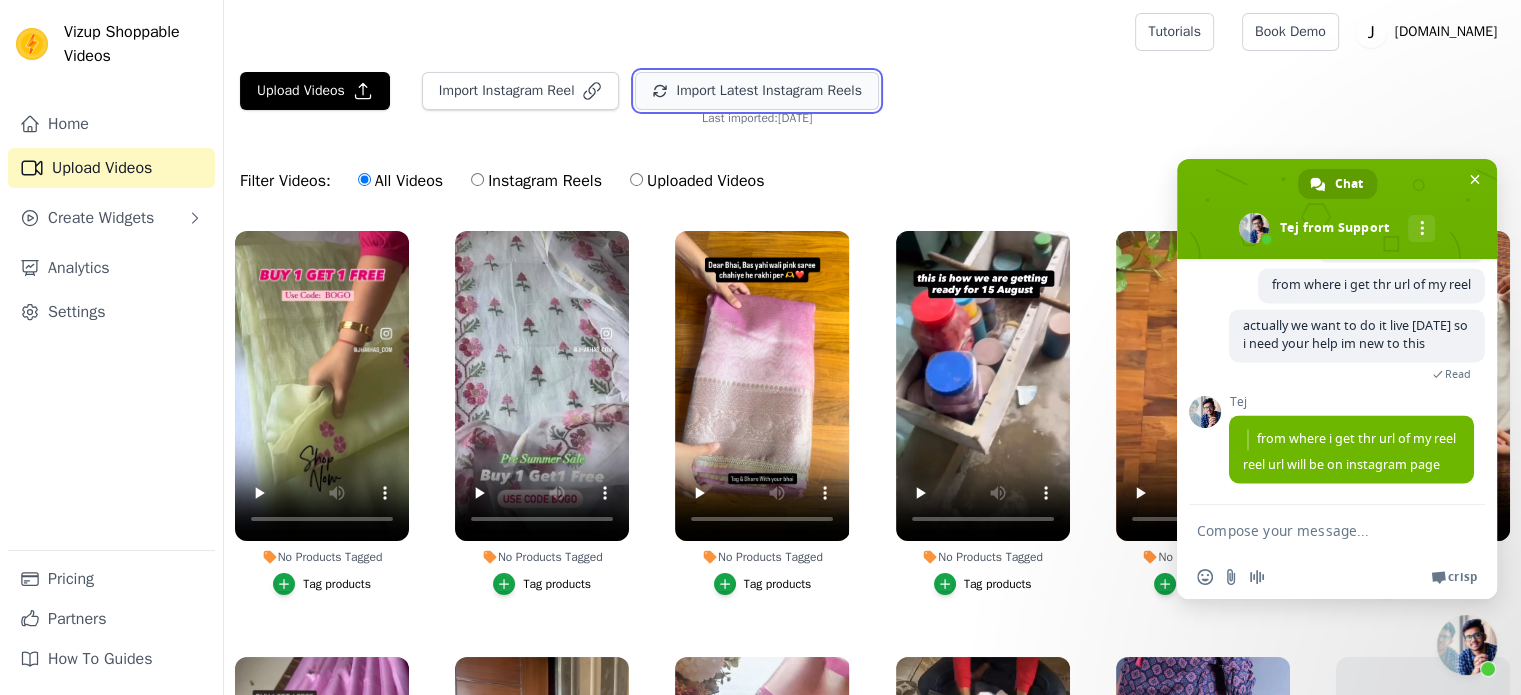 click on "Import Latest Instagram Reels" at bounding box center [756, 91] 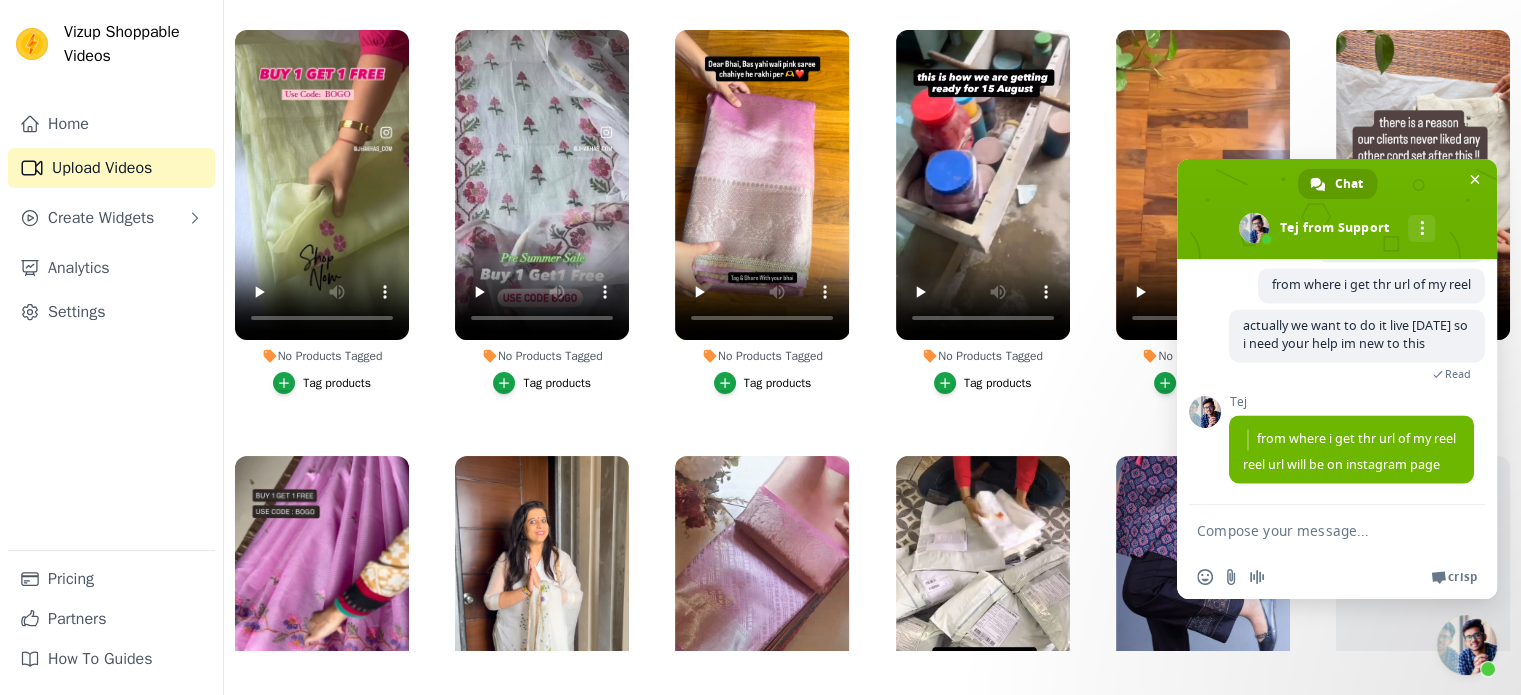 scroll, scrollTop: 203, scrollLeft: 0, axis: vertical 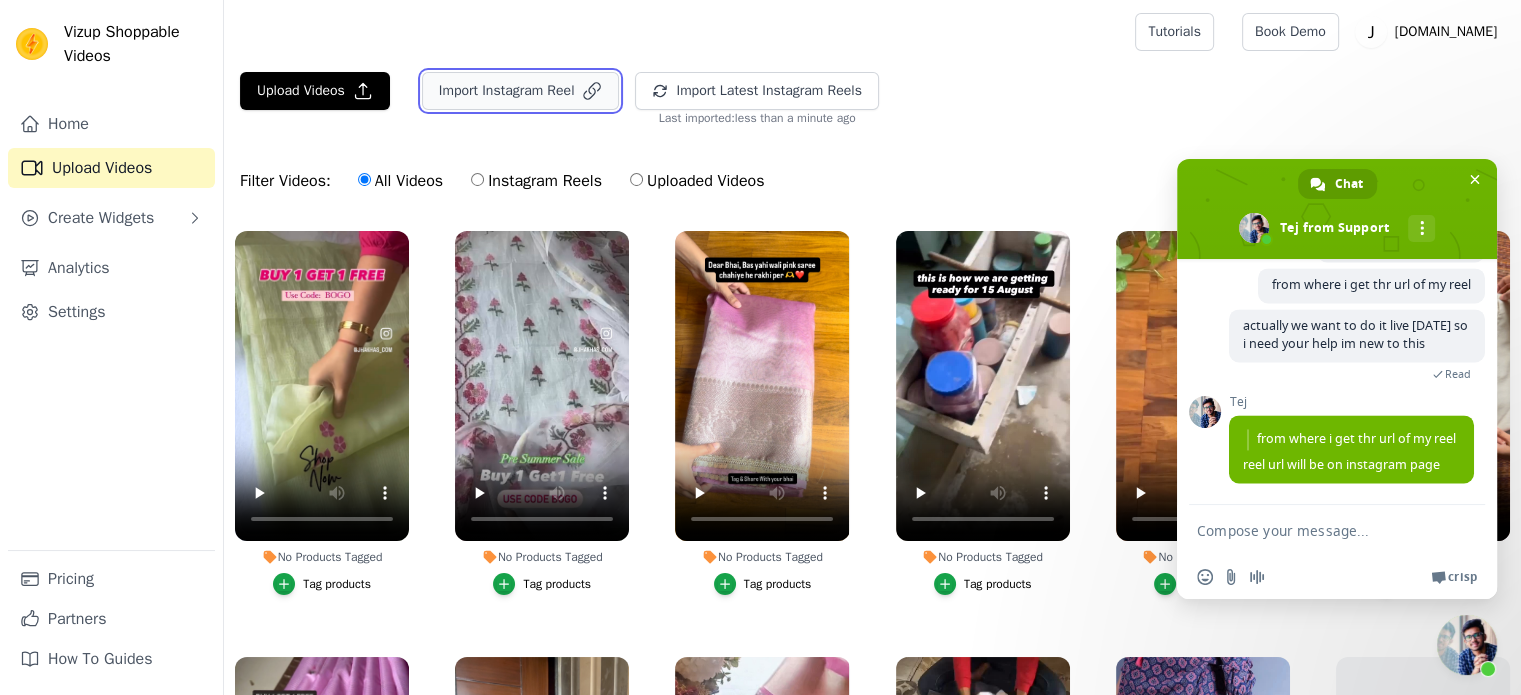 click on "Import Instagram Reel" at bounding box center [521, 91] 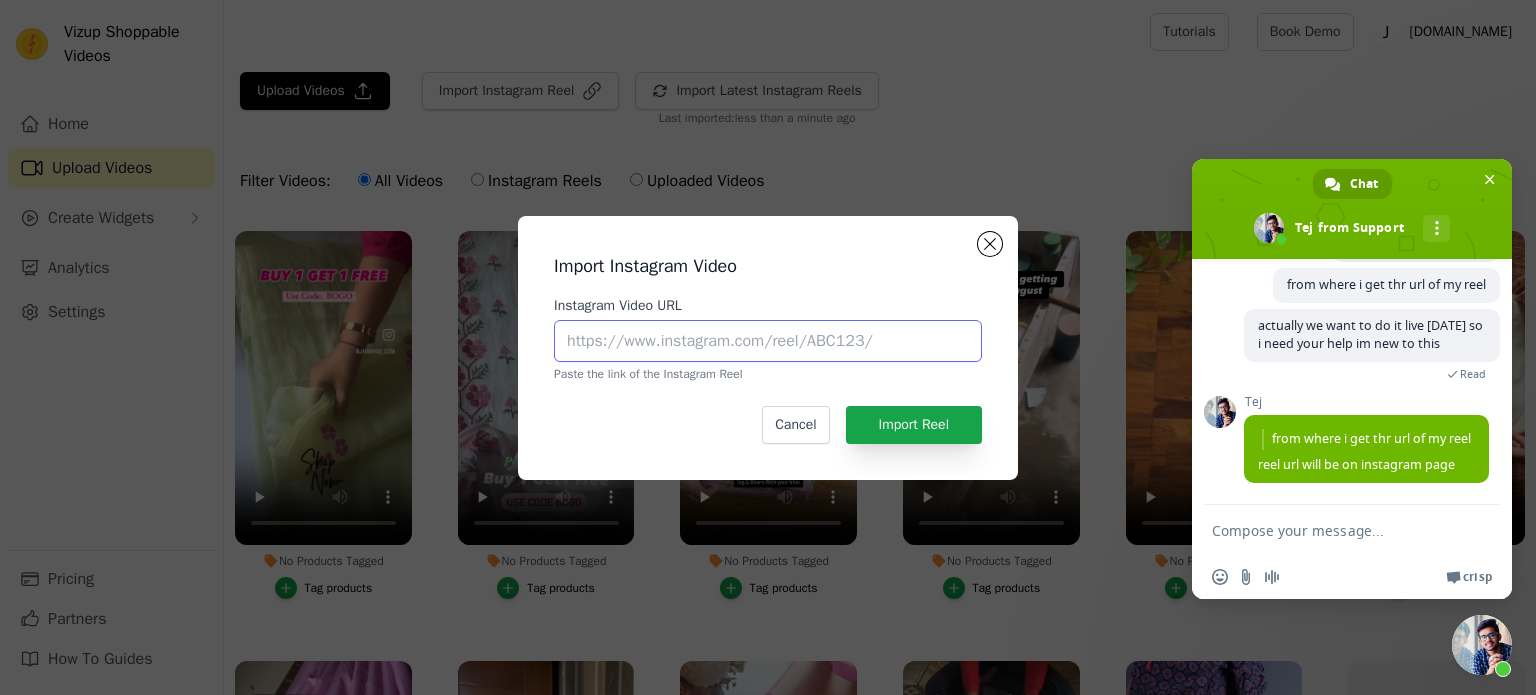 click on "Instagram Video URL" at bounding box center (768, 341) 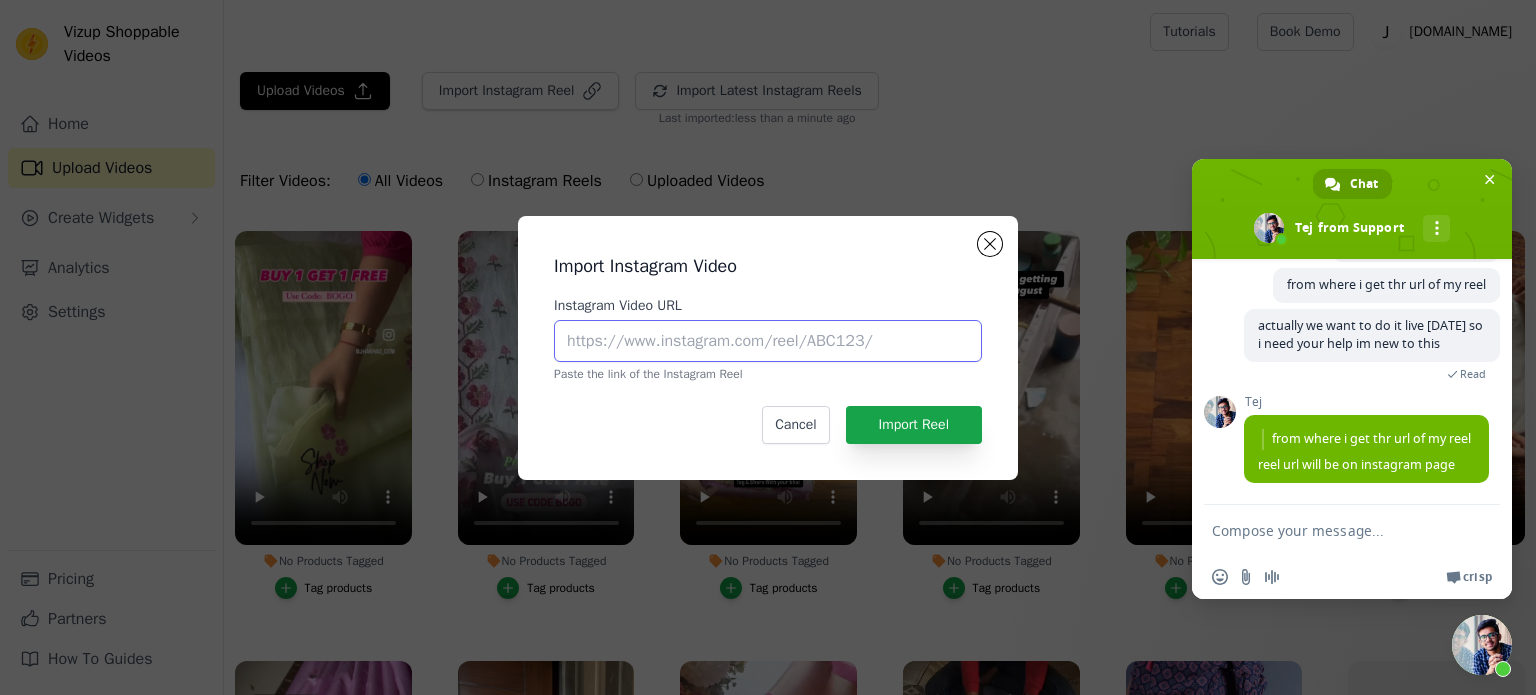 paste on "https://www.instagram.com/reel/DLkJMUbvj9v/?utm_source=ig_web_copy_link&igsh=MW85eWNrYThsYTBlOQ==" 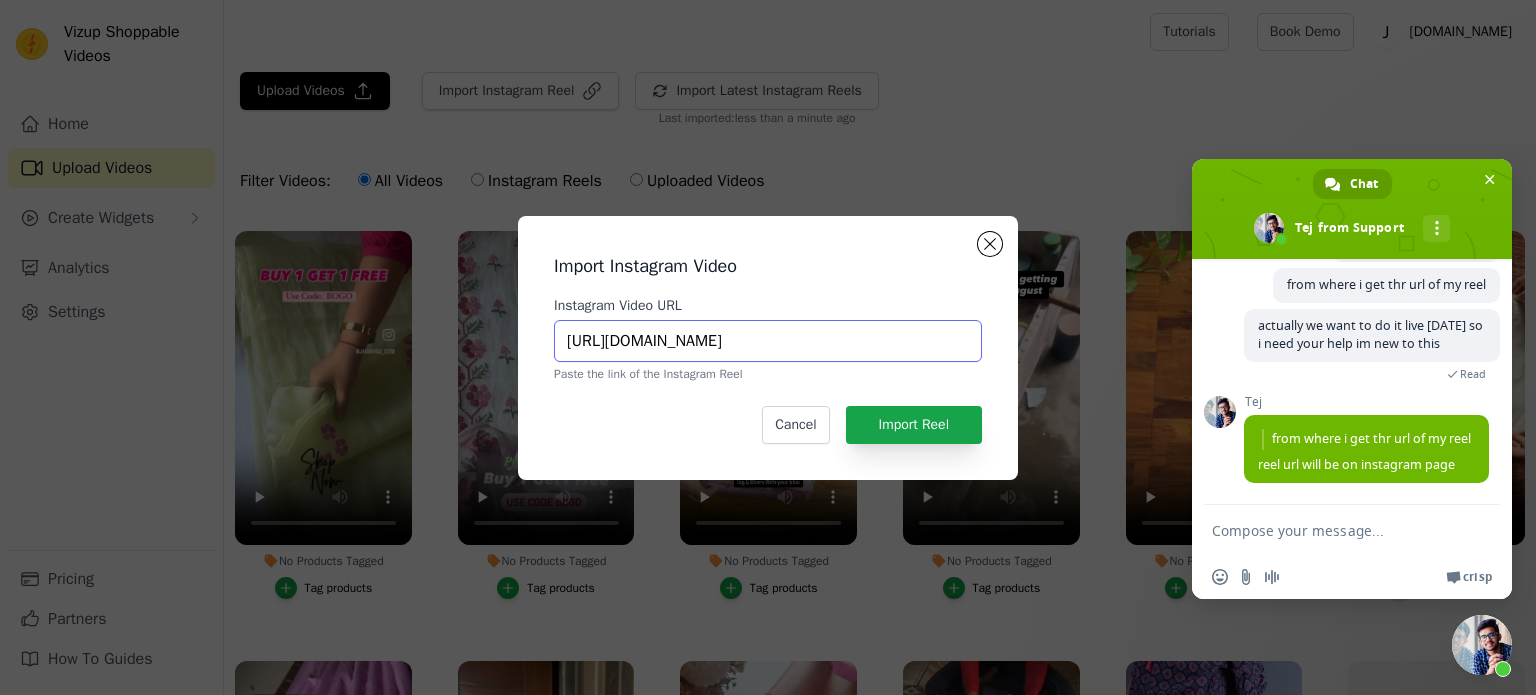 scroll, scrollTop: 0, scrollLeft: 403, axis: horizontal 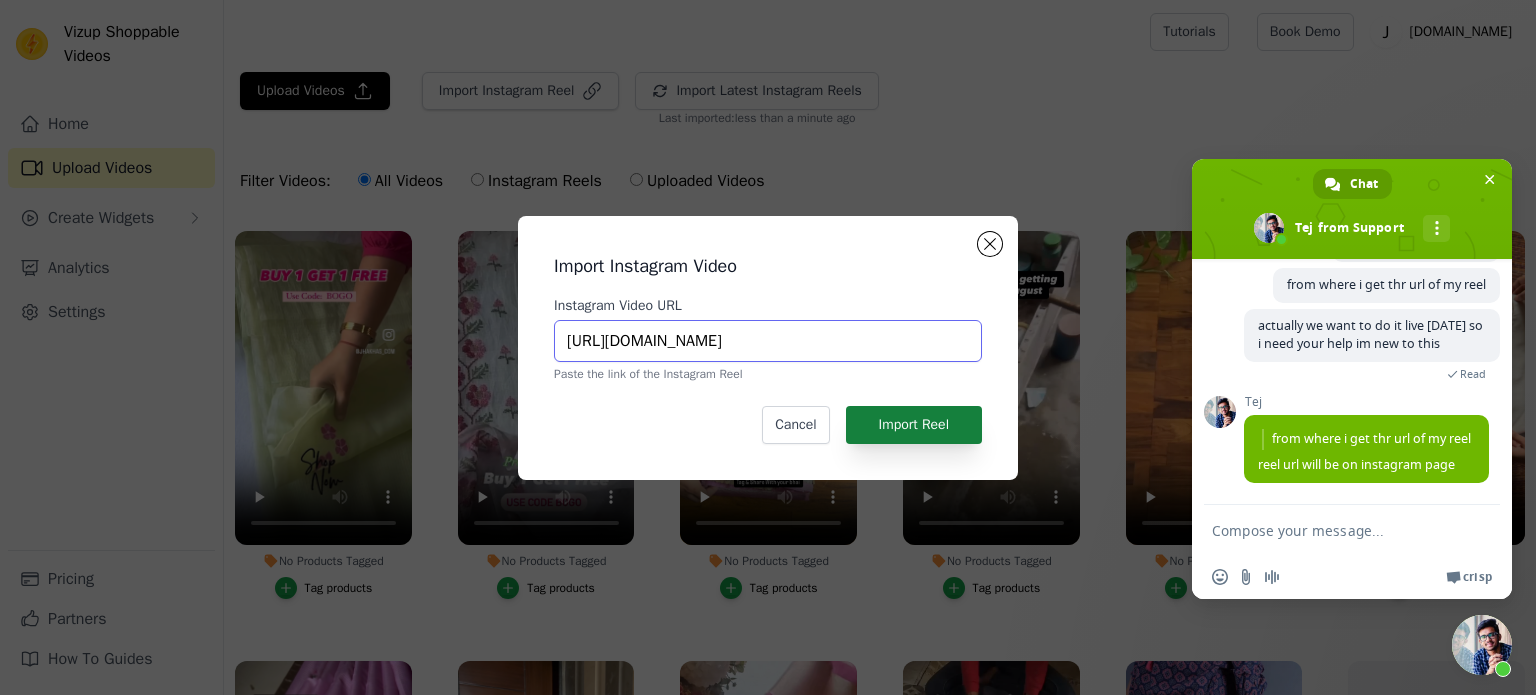 type on "https://www.instagram.com/reel/DLkJMUbvj9v/?utm_source=ig_web_copy_link&igsh=MW85eWNrYThsYTBlOQ==" 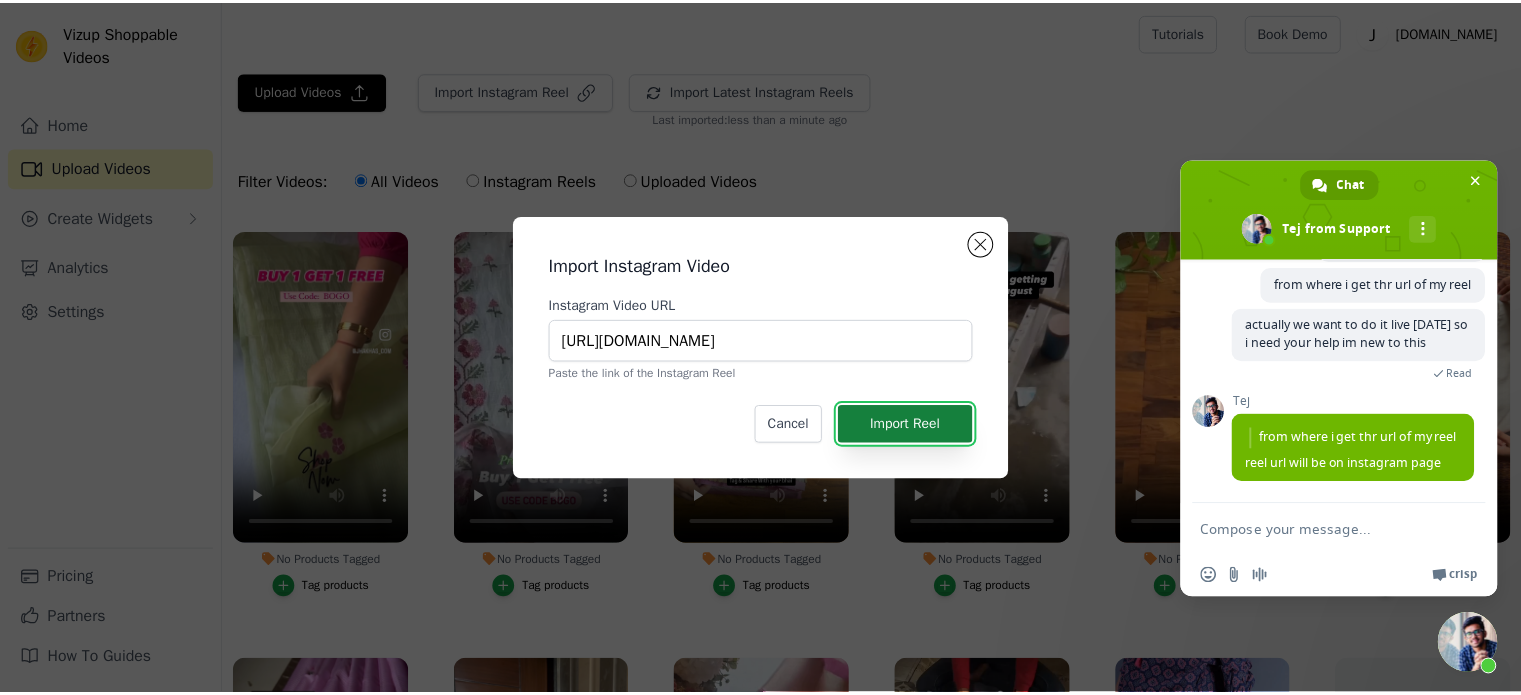 scroll, scrollTop: 0, scrollLeft: 0, axis: both 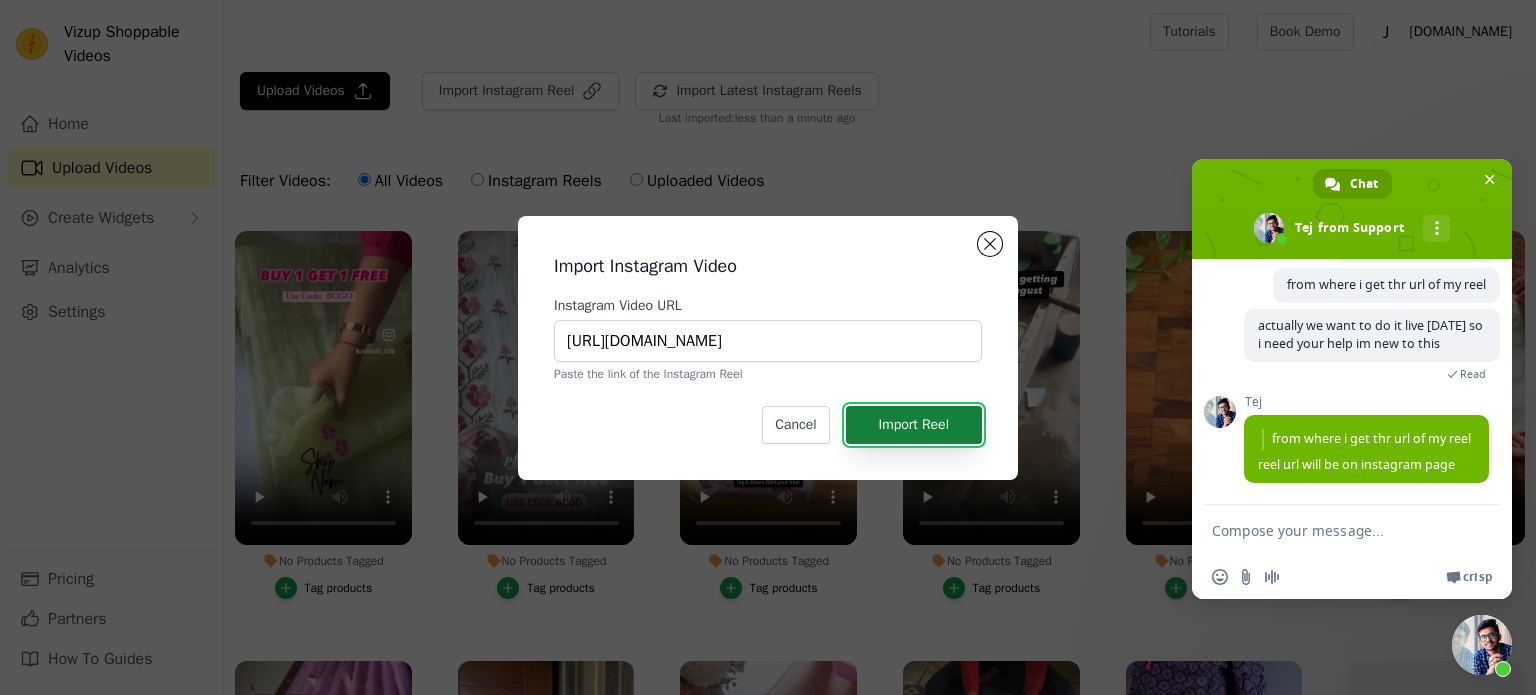 click on "Import Reel" at bounding box center (914, 425) 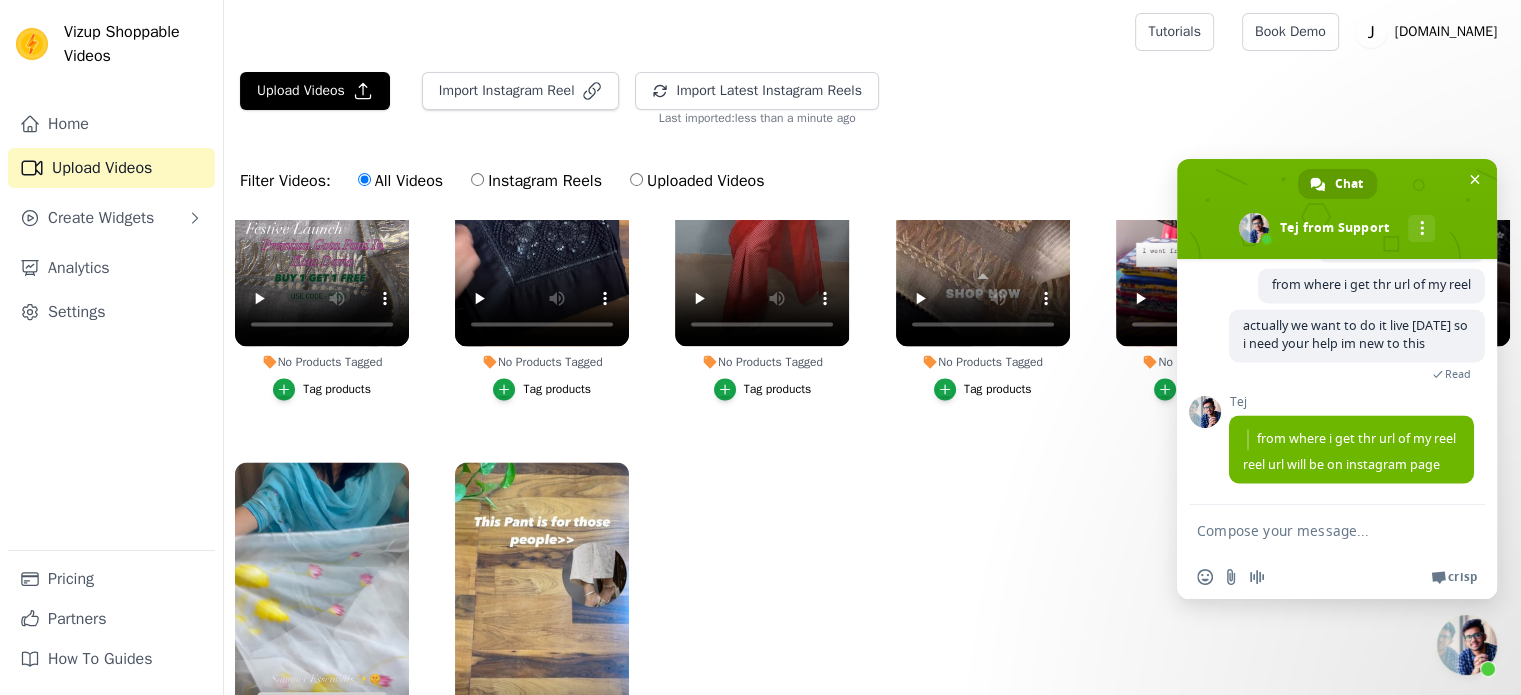 scroll, scrollTop: 3607, scrollLeft: 0, axis: vertical 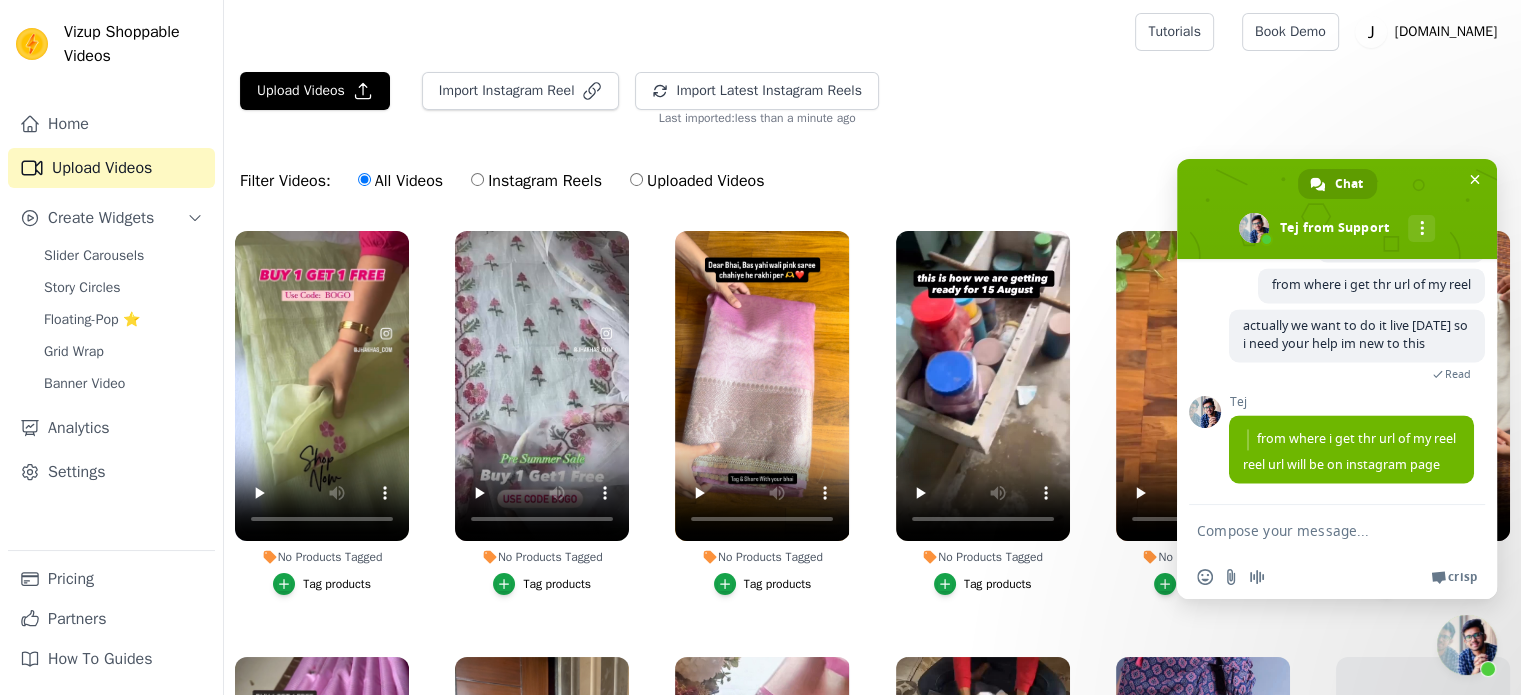 type on "I" 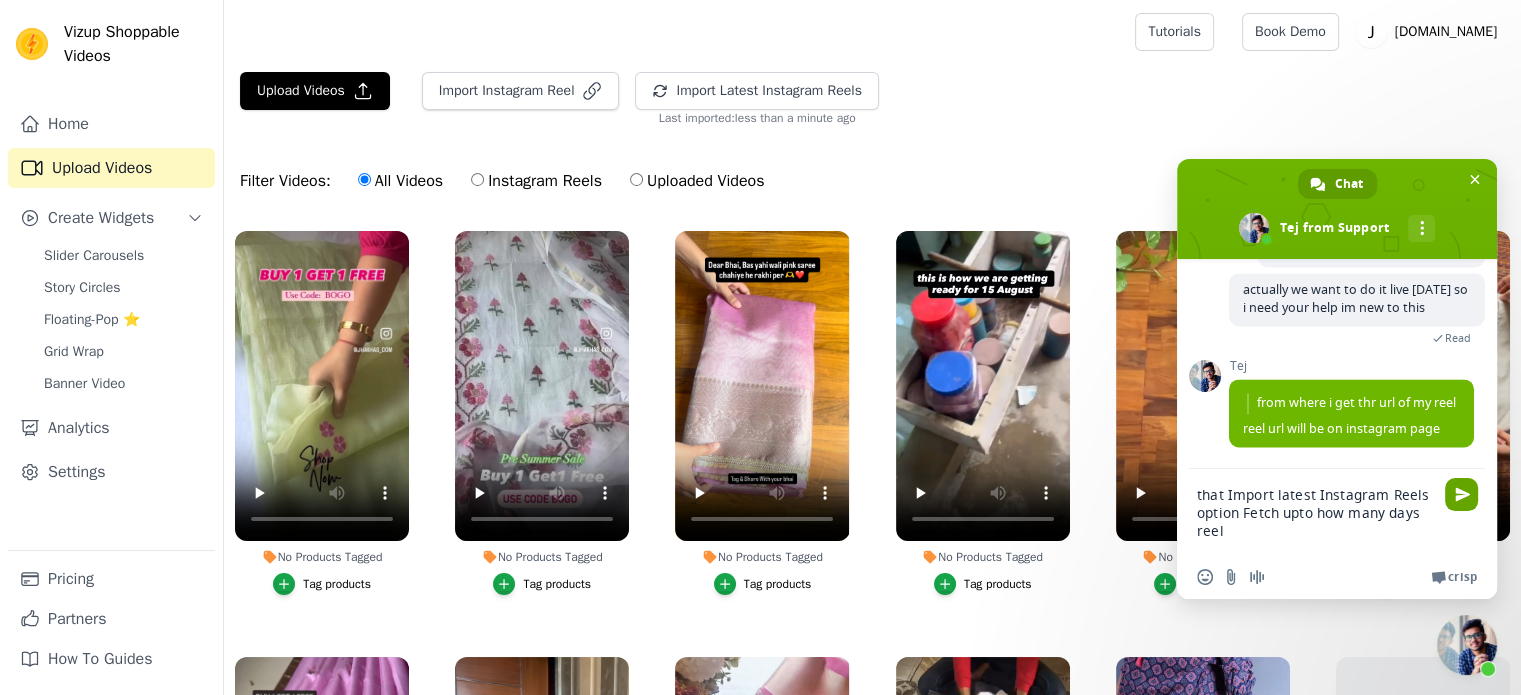 type on "that Import latest Instagram Reels option Fetch upto how many days reel" 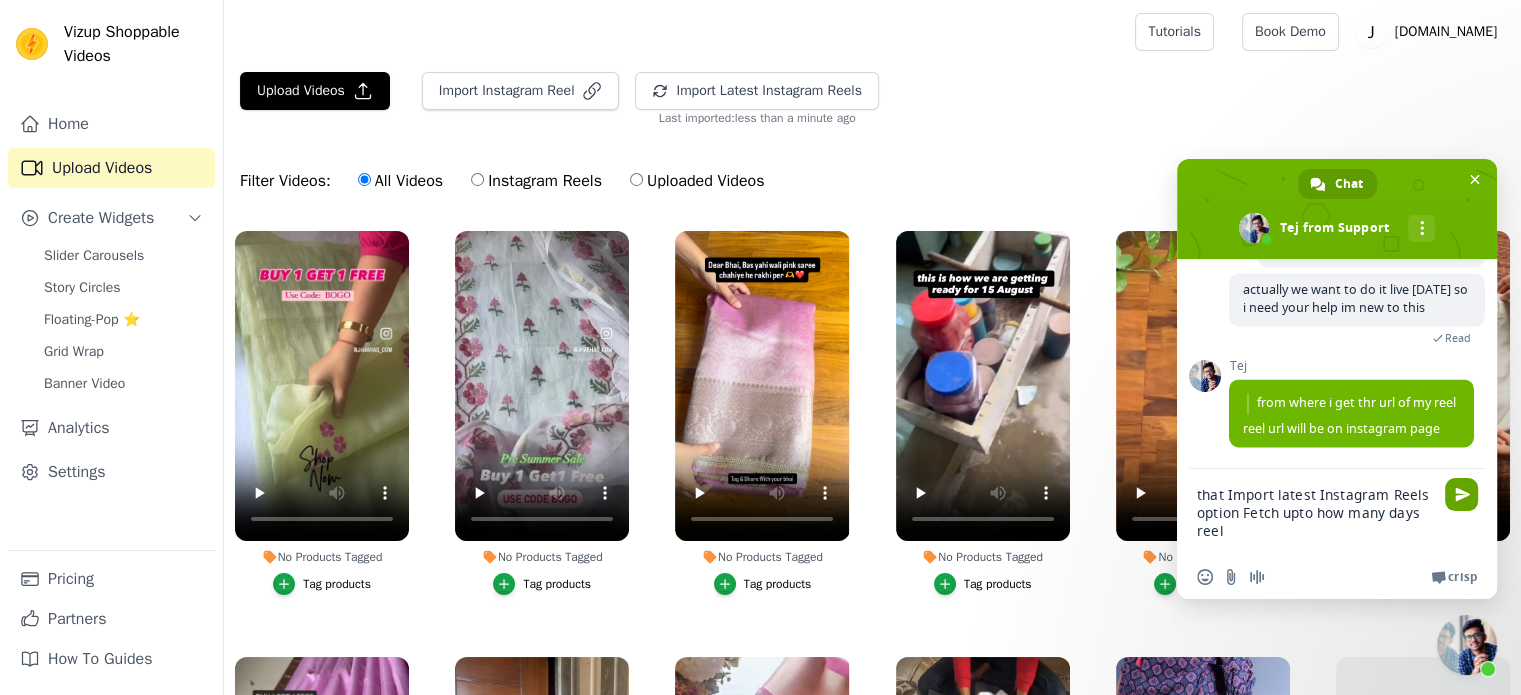 click at bounding box center [1461, 494] 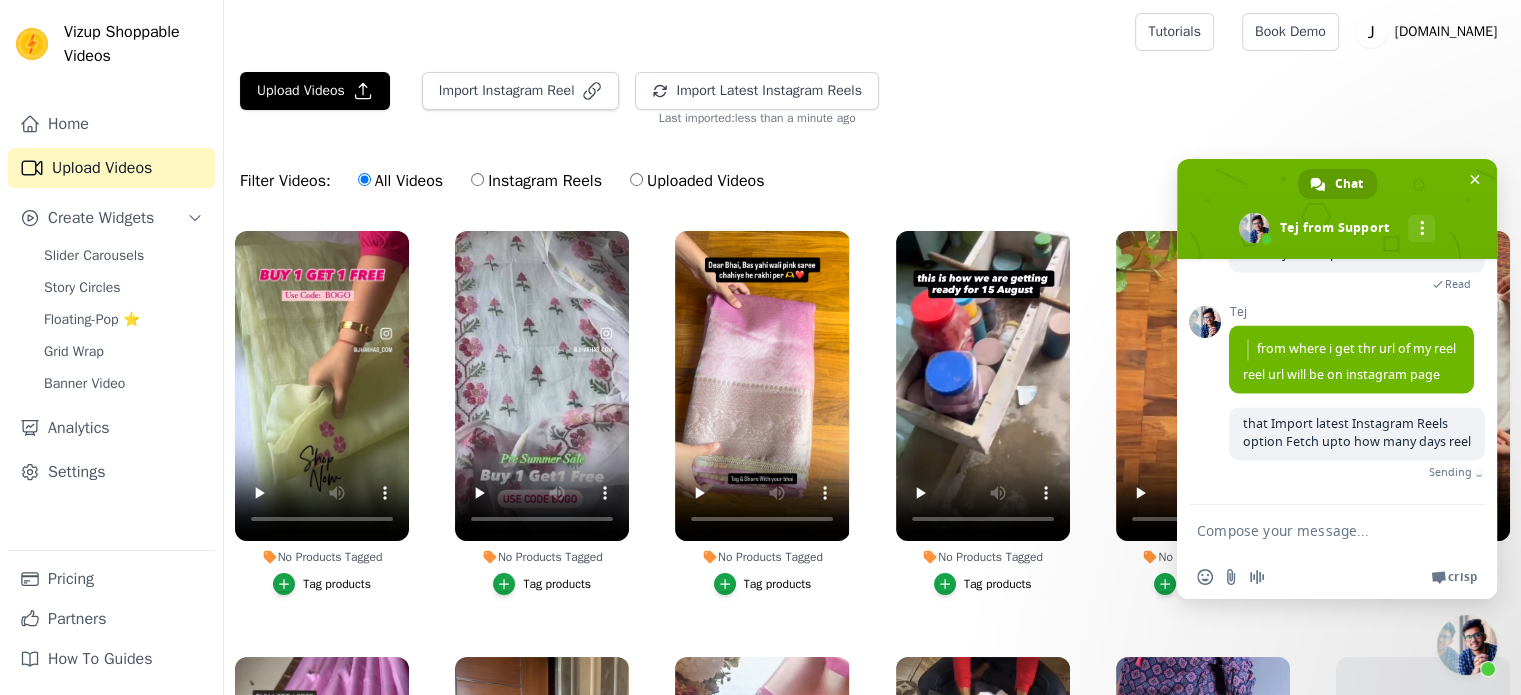 scroll, scrollTop: 3364, scrollLeft: 0, axis: vertical 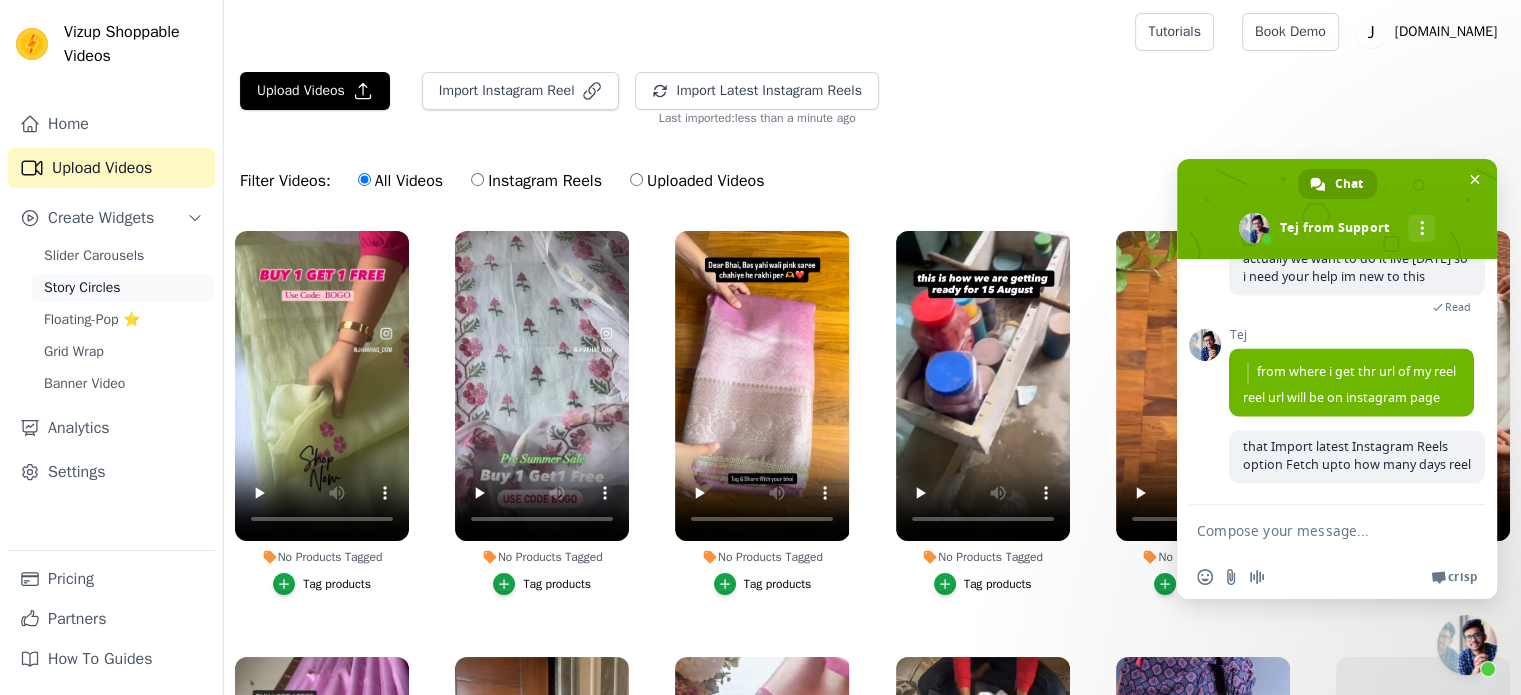 click on "Story Circles" at bounding box center [82, 288] 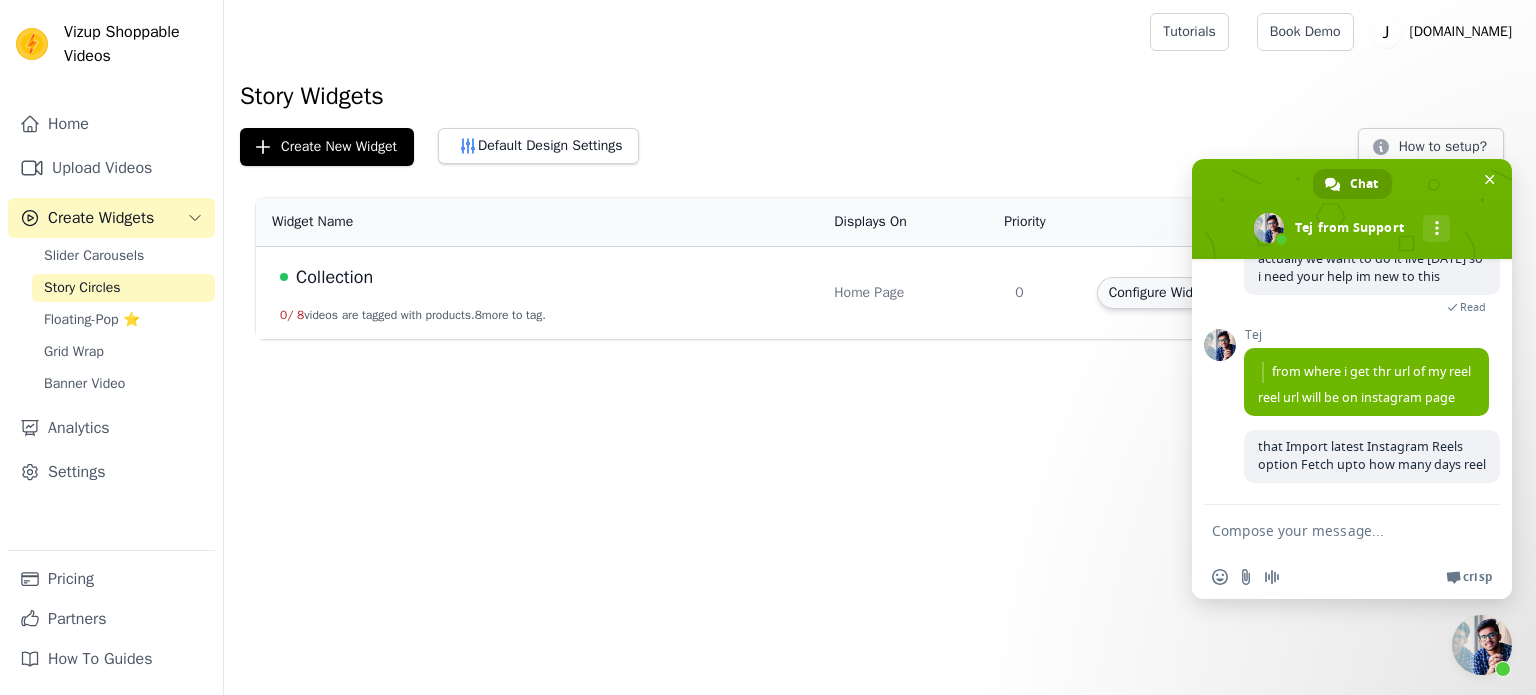 click on "Configure Widget" at bounding box center [1160, 293] 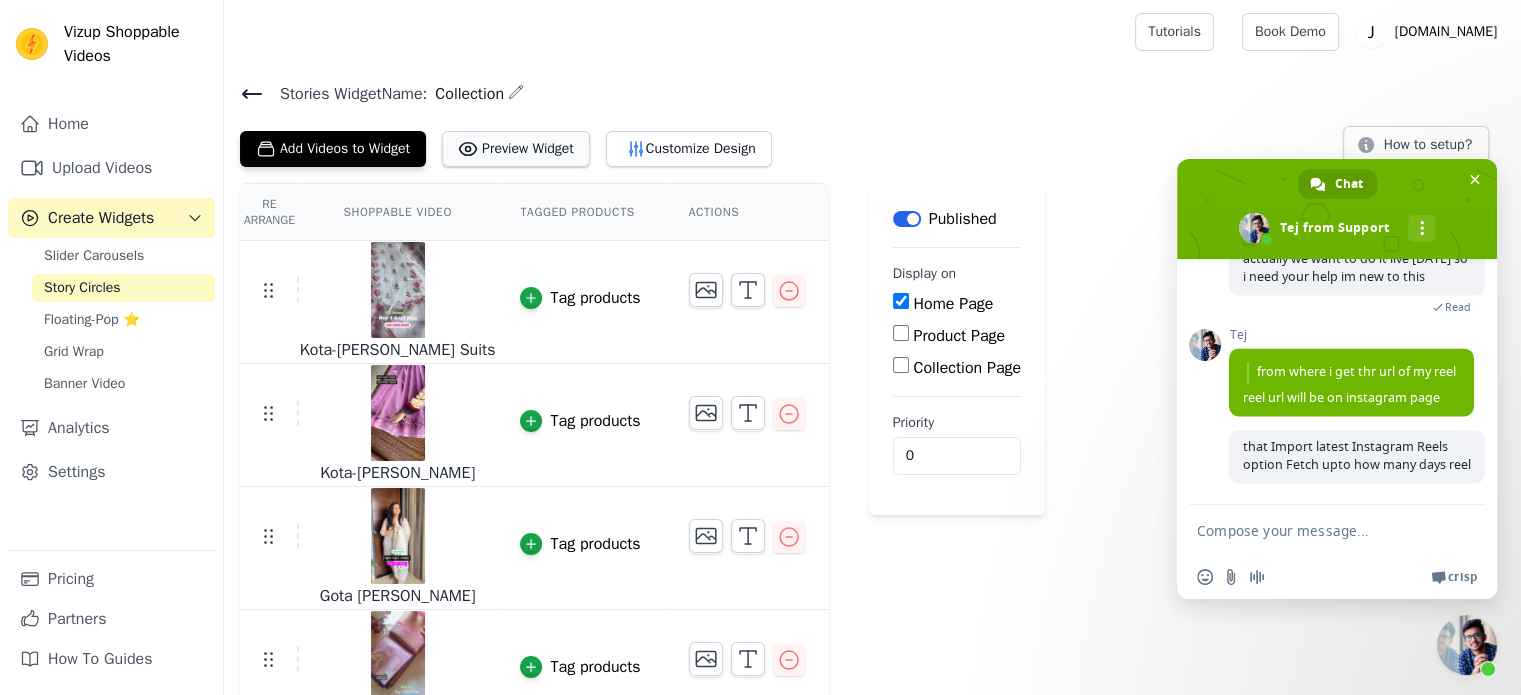 click on "Preview Widget" at bounding box center [516, 149] 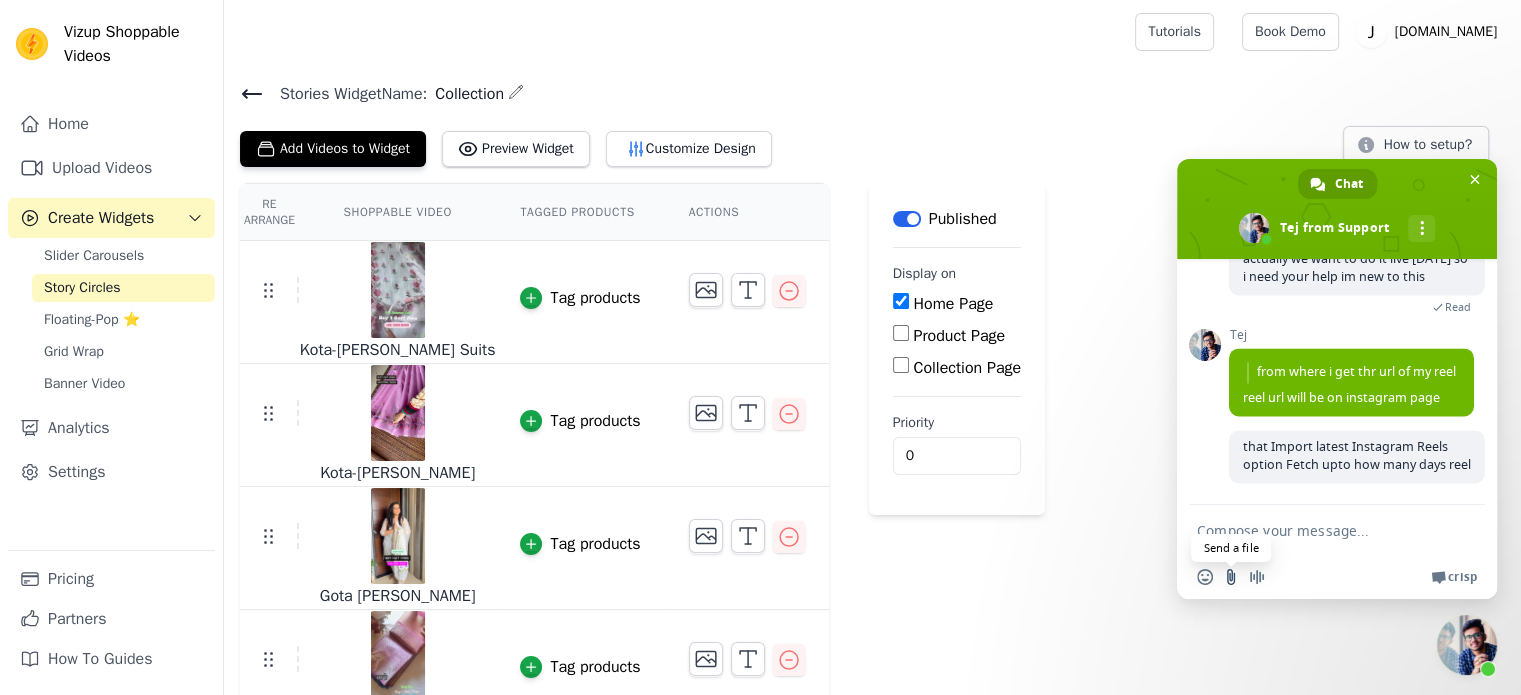click at bounding box center [1231, 577] 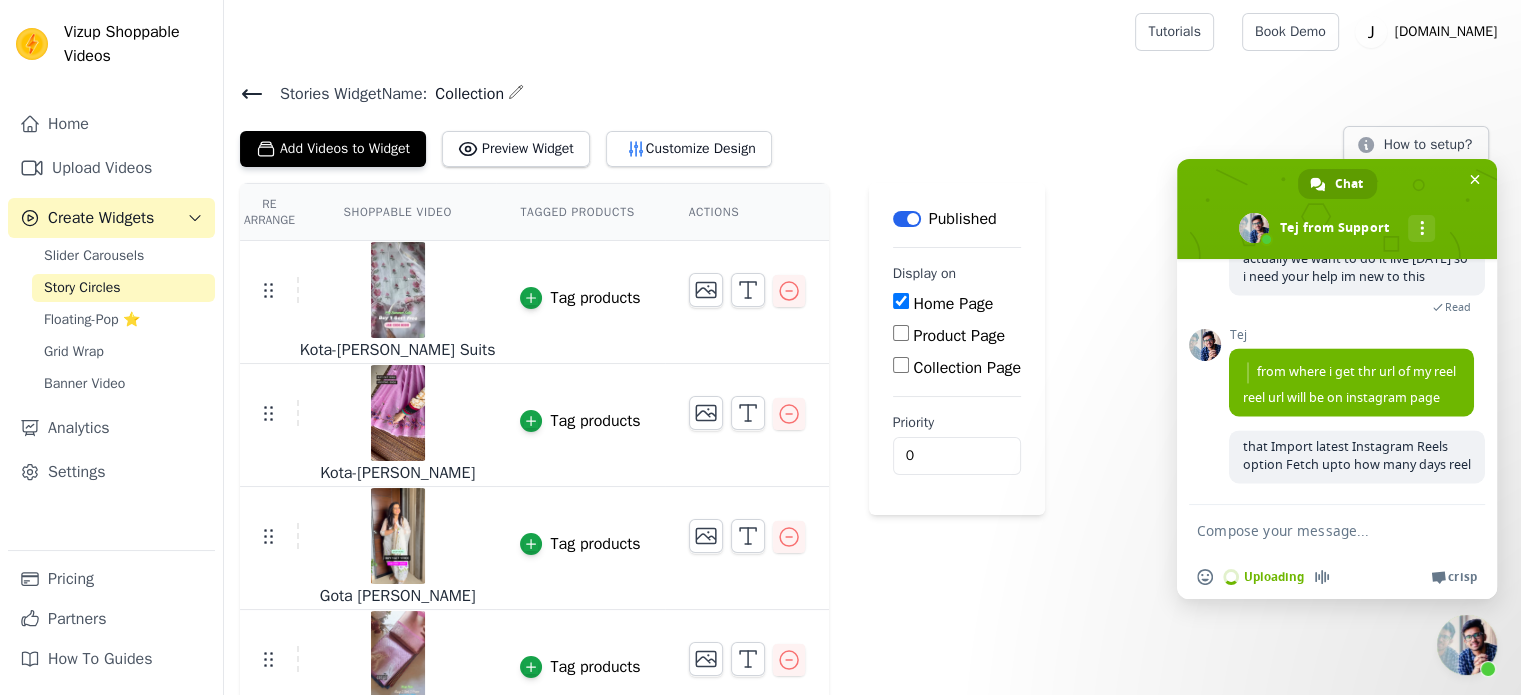 click at bounding box center (1317, 530) 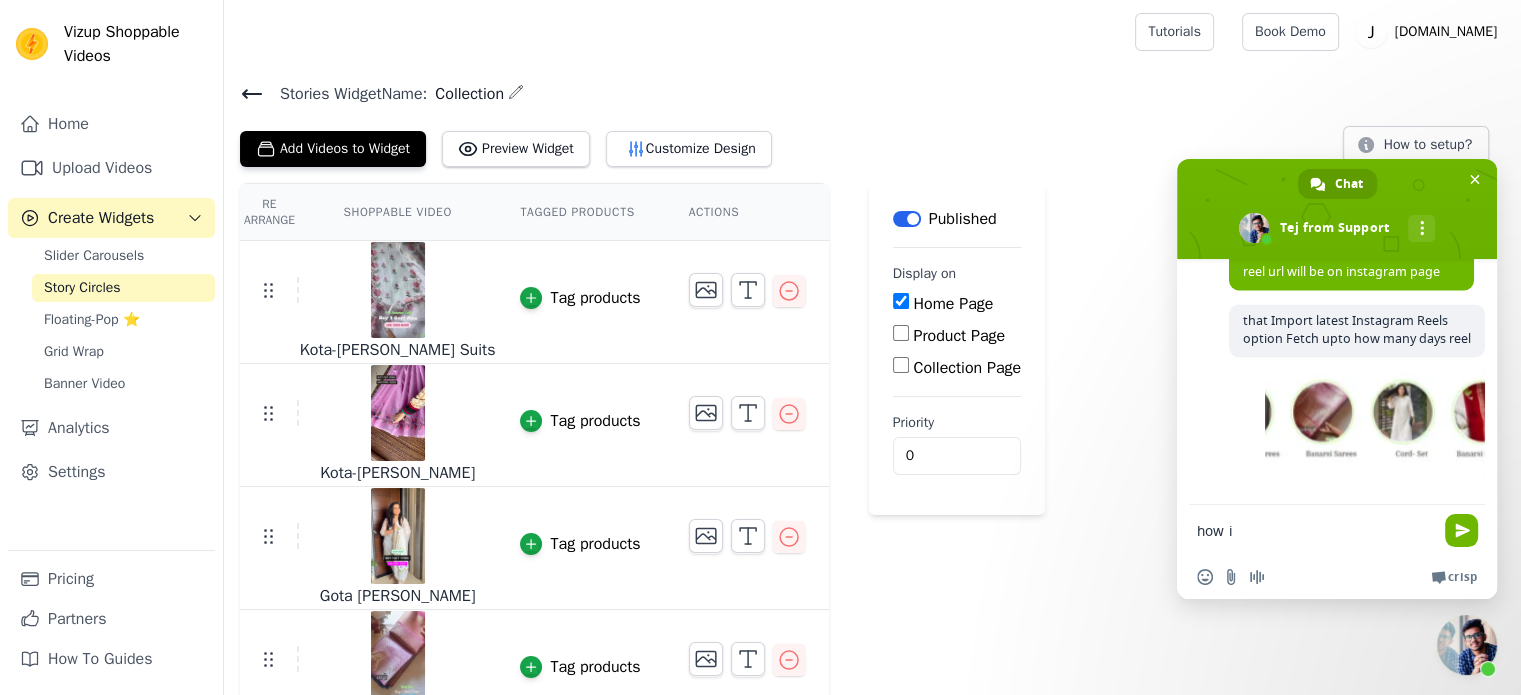 scroll, scrollTop: 3491, scrollLeft: 0, axis: vertical 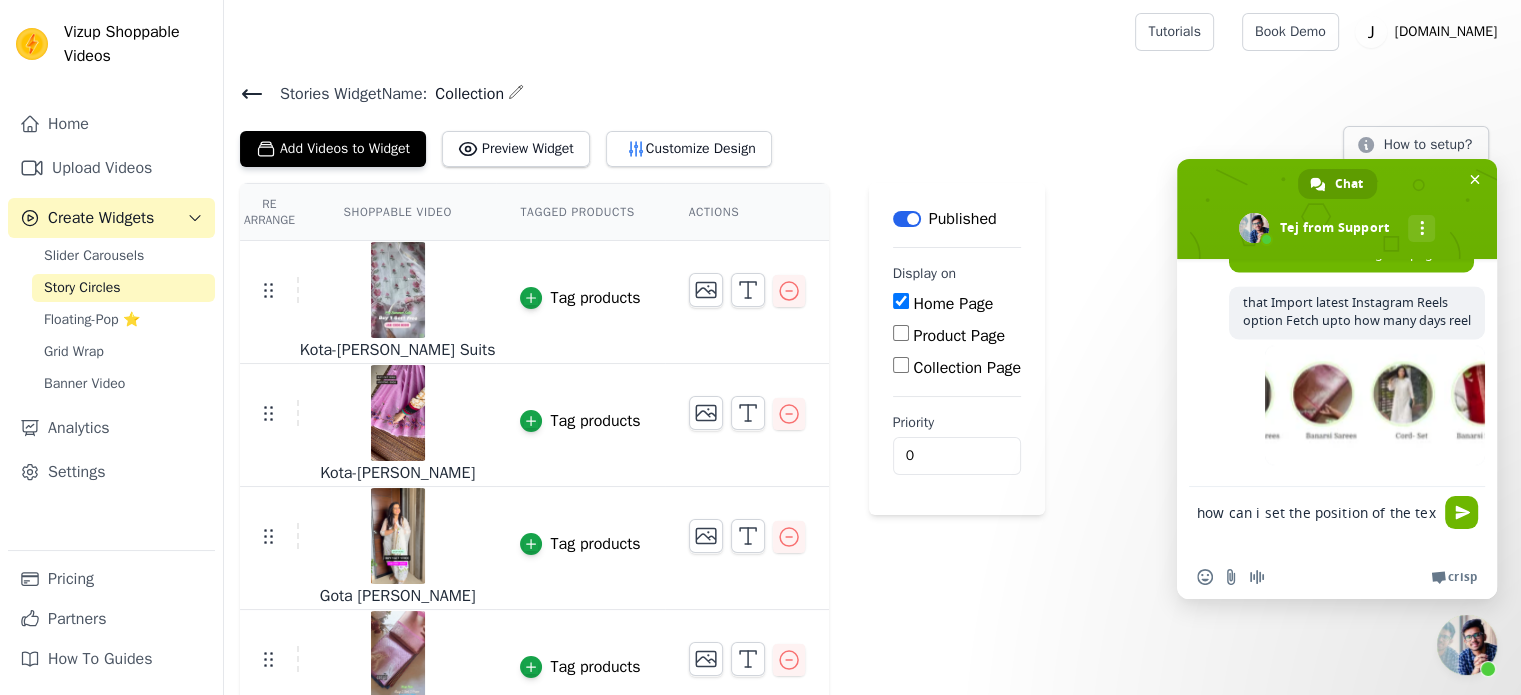 type on "how can i set the position of the text" 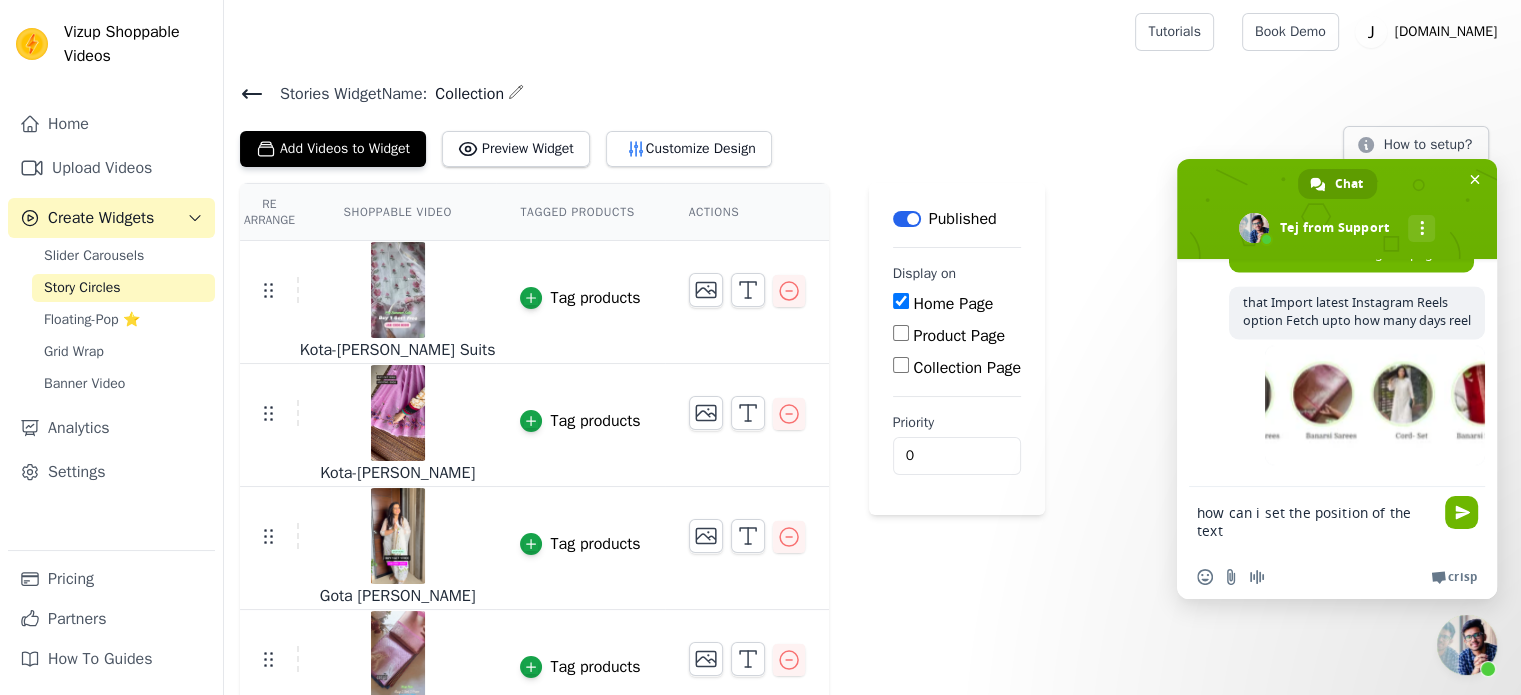 type 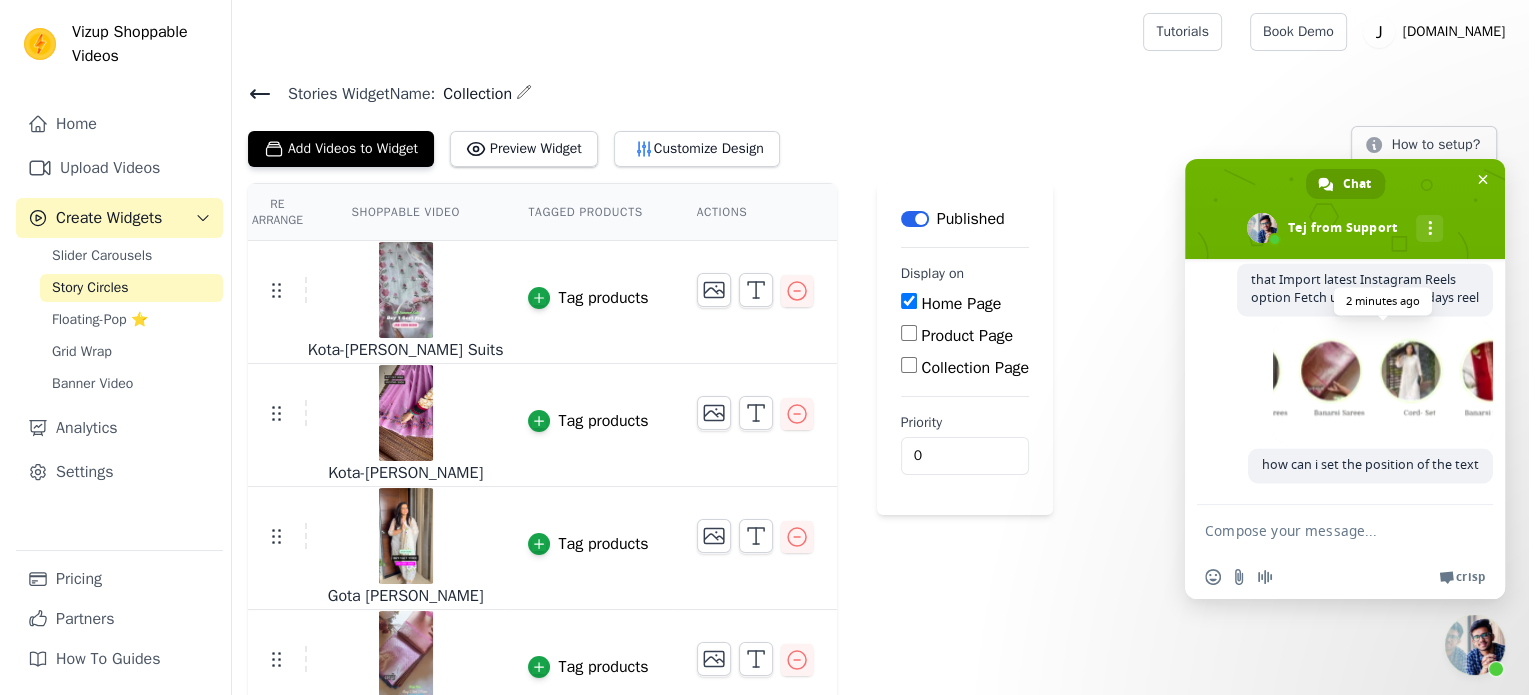 scroll, scrollTop: 3552, scrollLeft: 0, axis: vertical 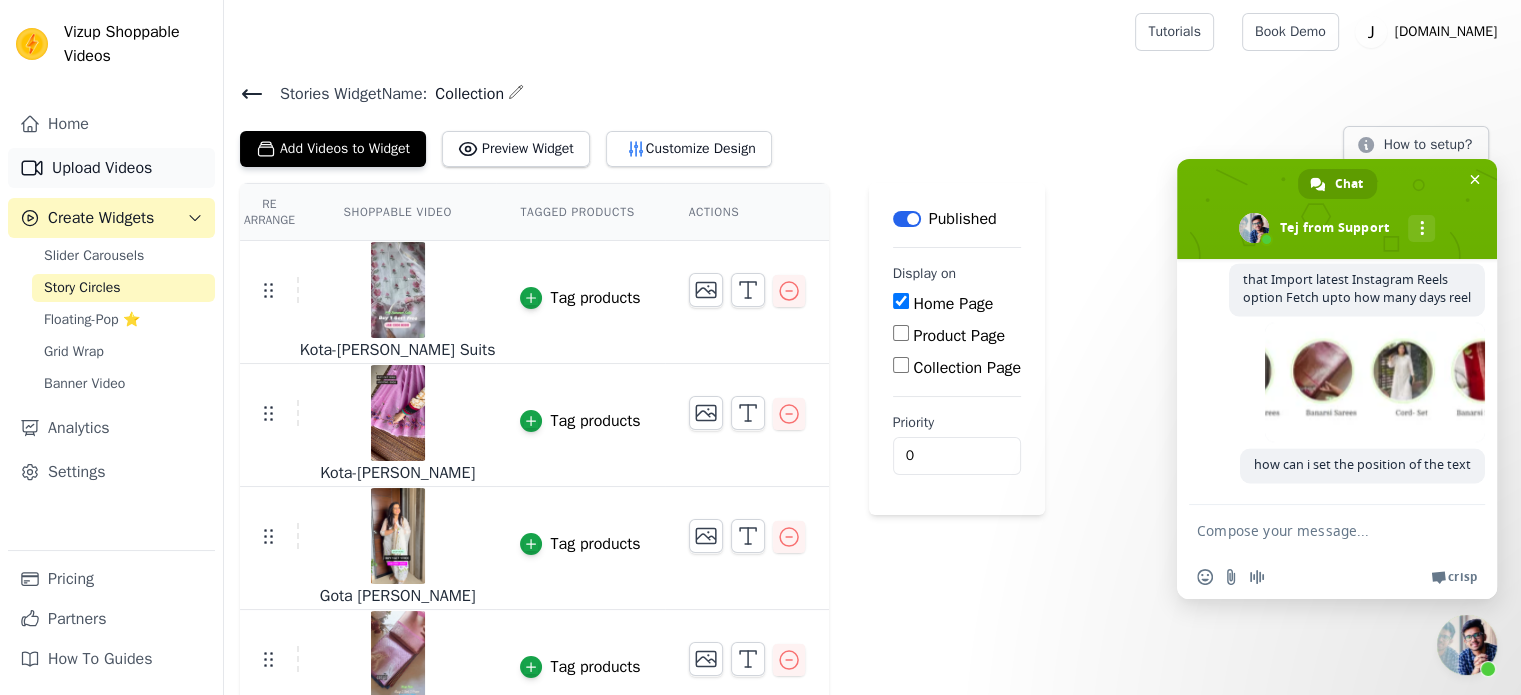 click on "Upload Videos" at bounding box center [111, 168] 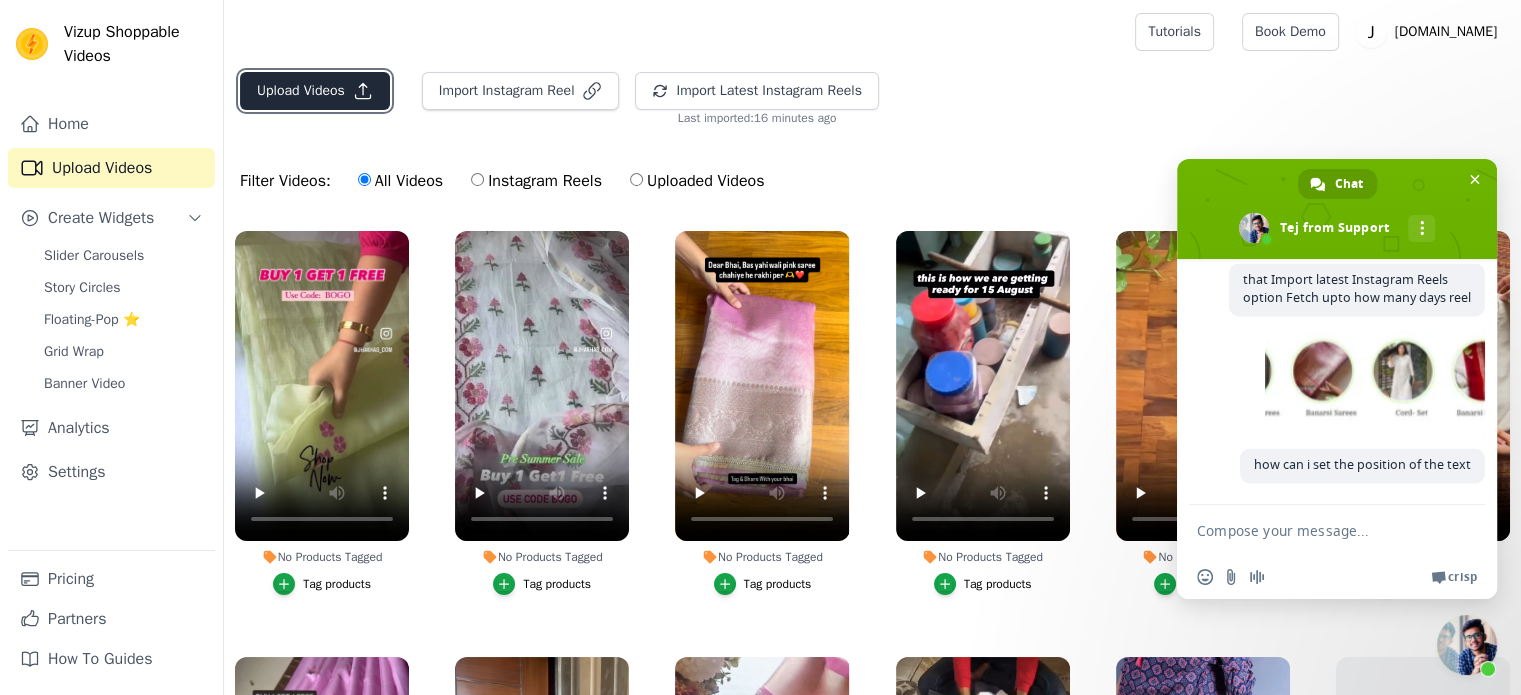 click on "Upload Videos" at bounding box center [315, 91] 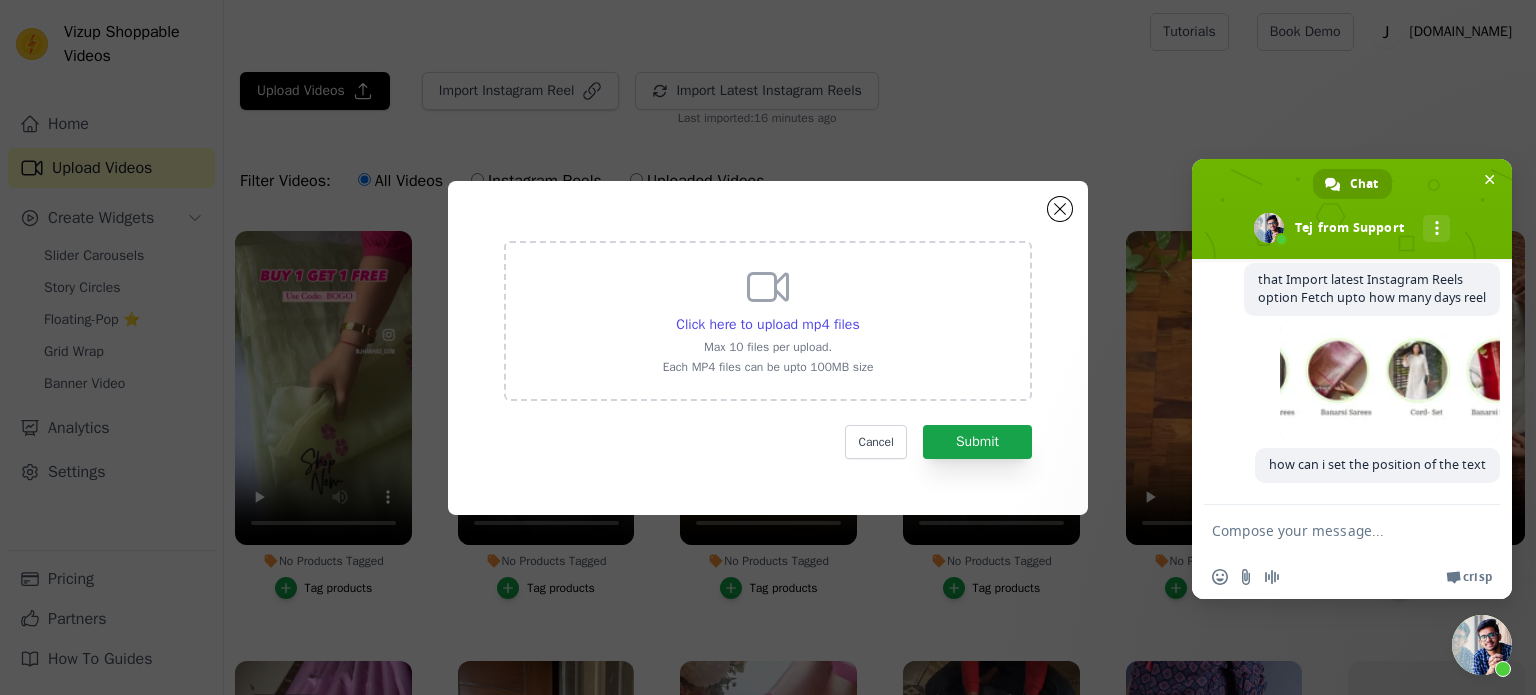 click on "Click here to upload mp4 files     Max 10 files per upload.   Each MP4 files can be upto 100MB size     Cancel   Submit" at bounding box center (768, 347) 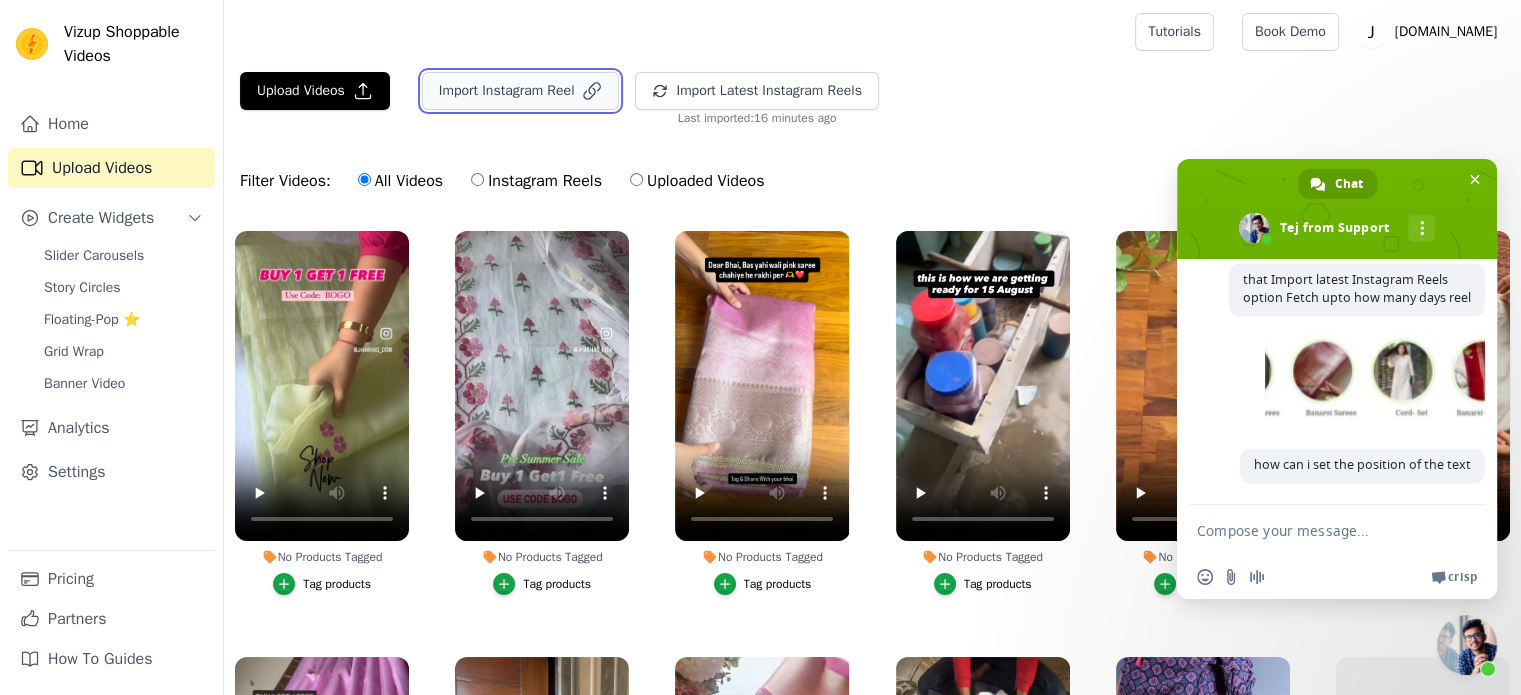 click on "Import Instagram Reel" at bounding box center (521, 91) 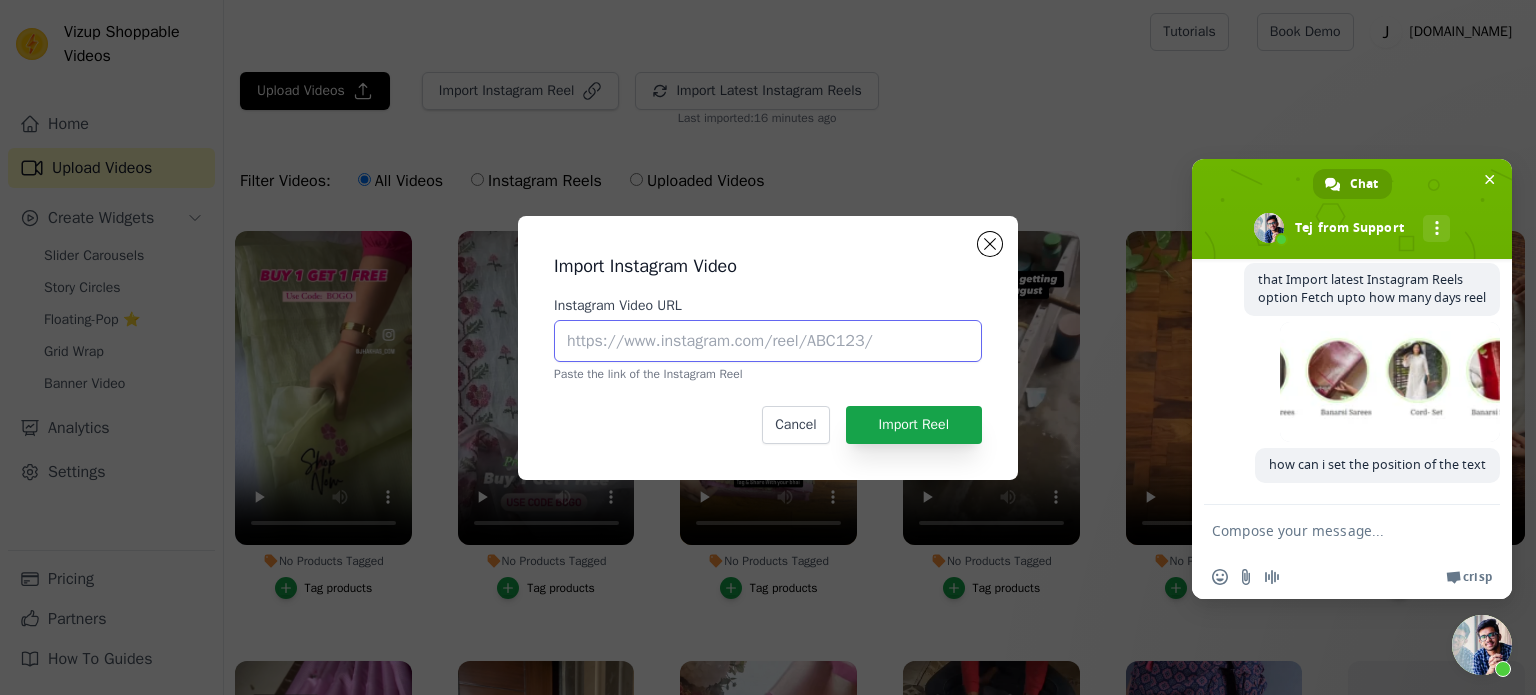 click on "Instagram Video URL" at bounding box center [768, 341] 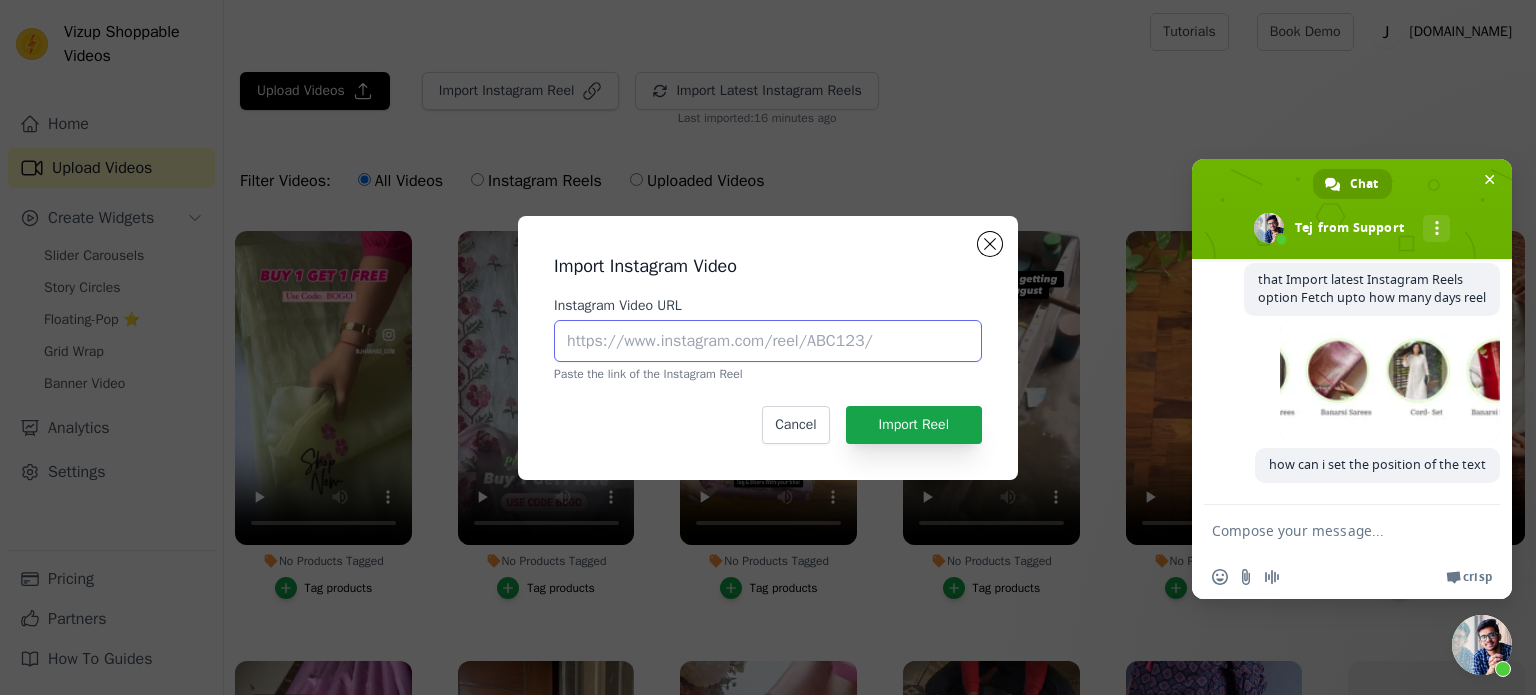 paste on "[URL][DOMAIN_NAME]" 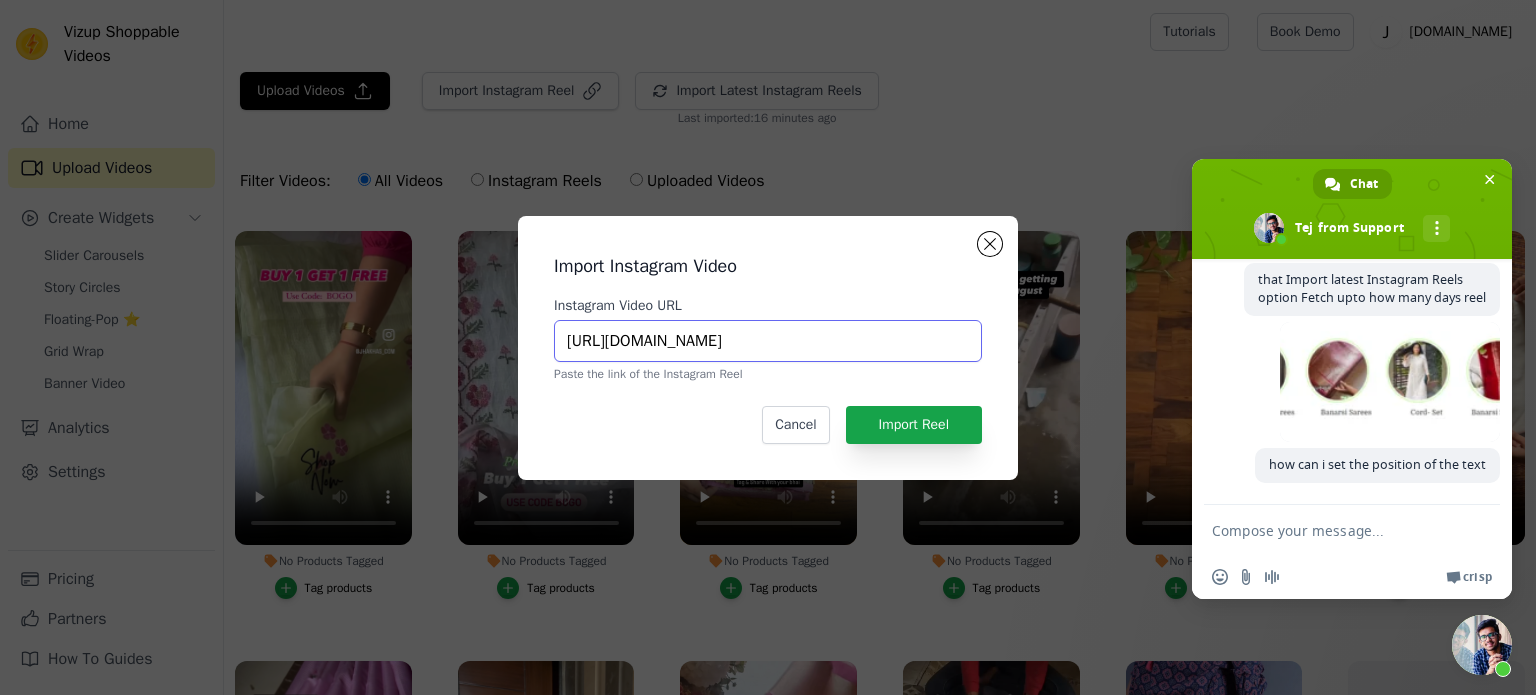 scroll, scrollTop: 0, scrollLeft: 344, axis: horizontal 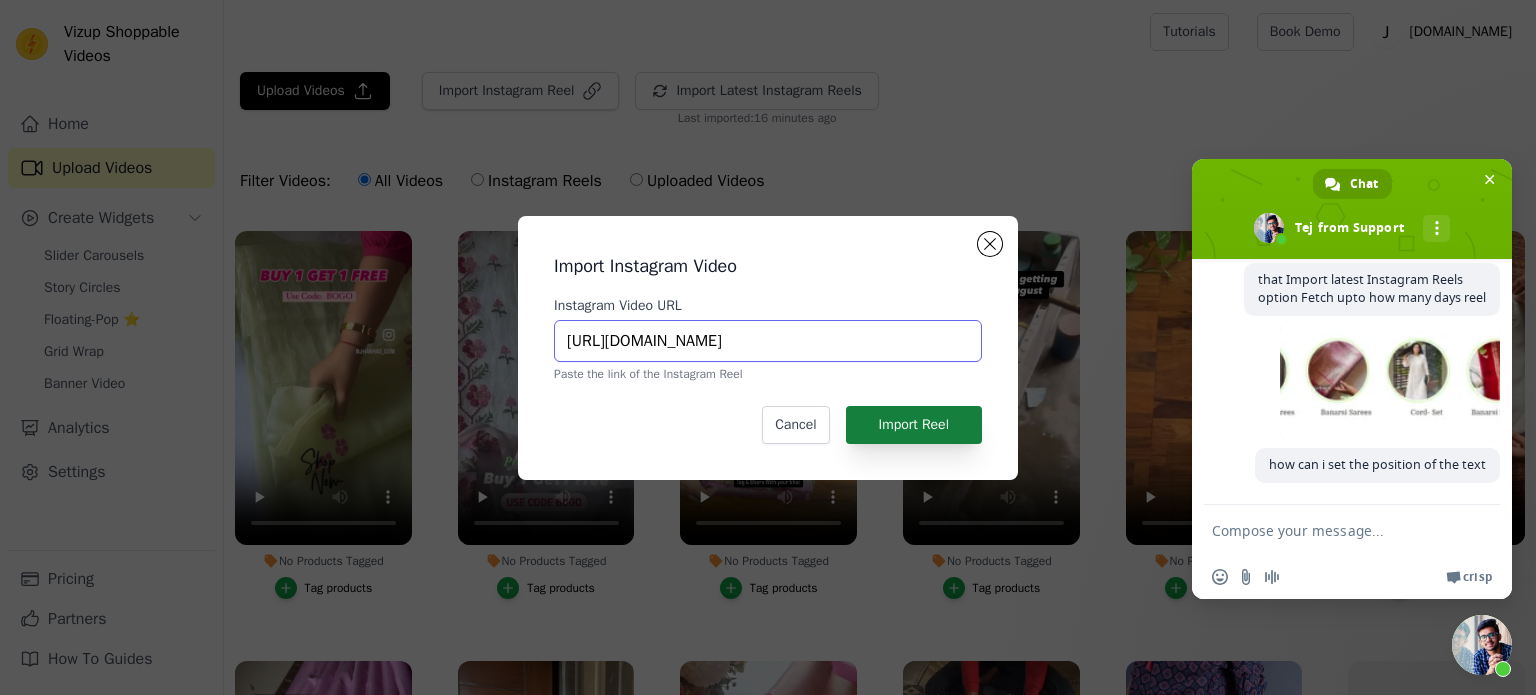 type on "[URL][DOMAIN_NAME]" 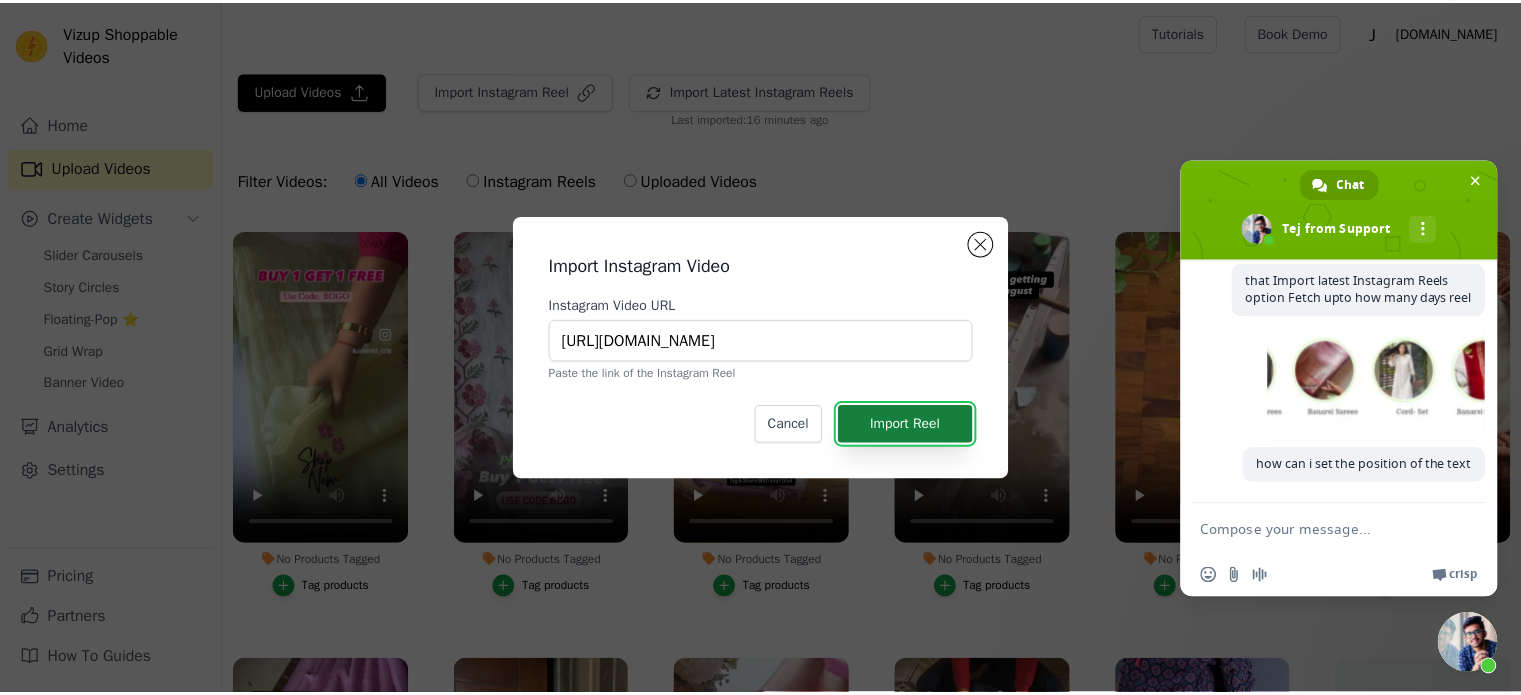 scroll, scrollTop: 0, scrollLeft: 0, axis: both 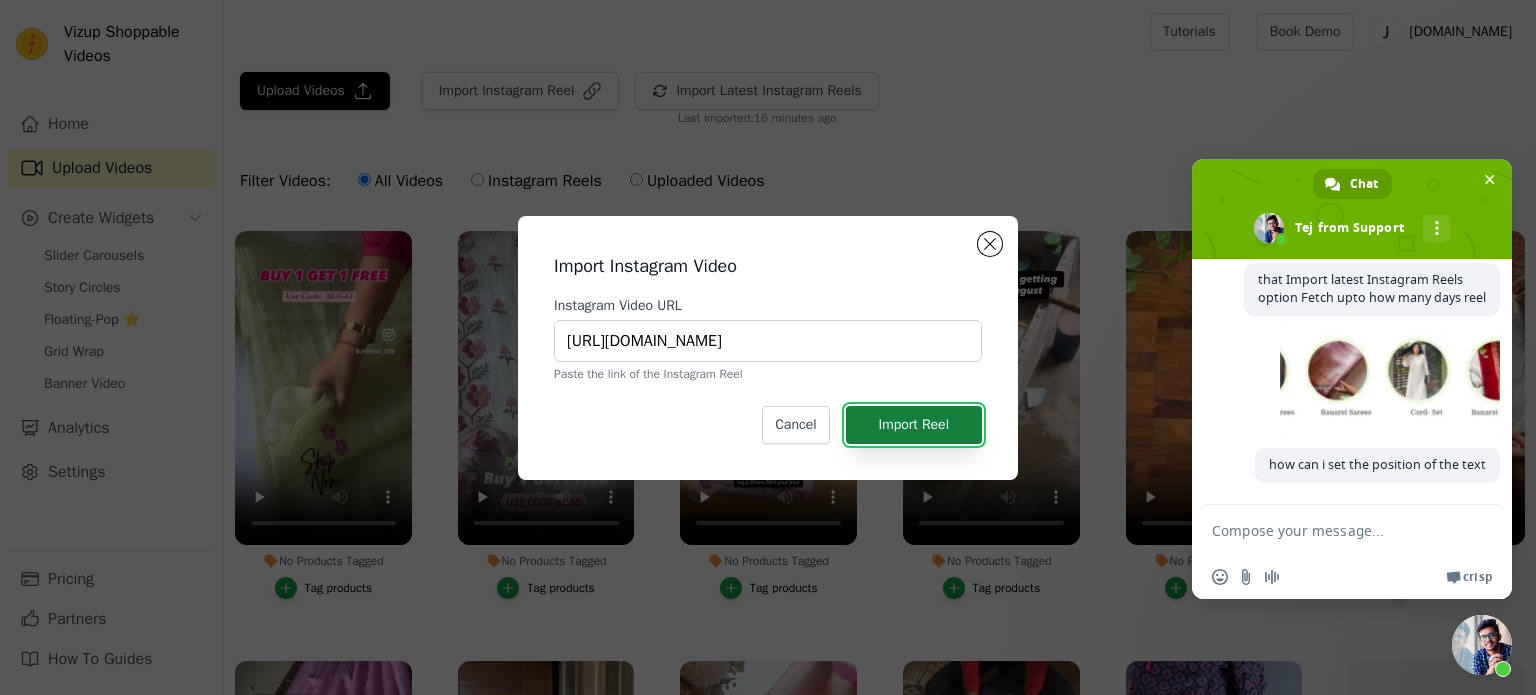 click on "Import Reel" at bounding box center (914, 425) 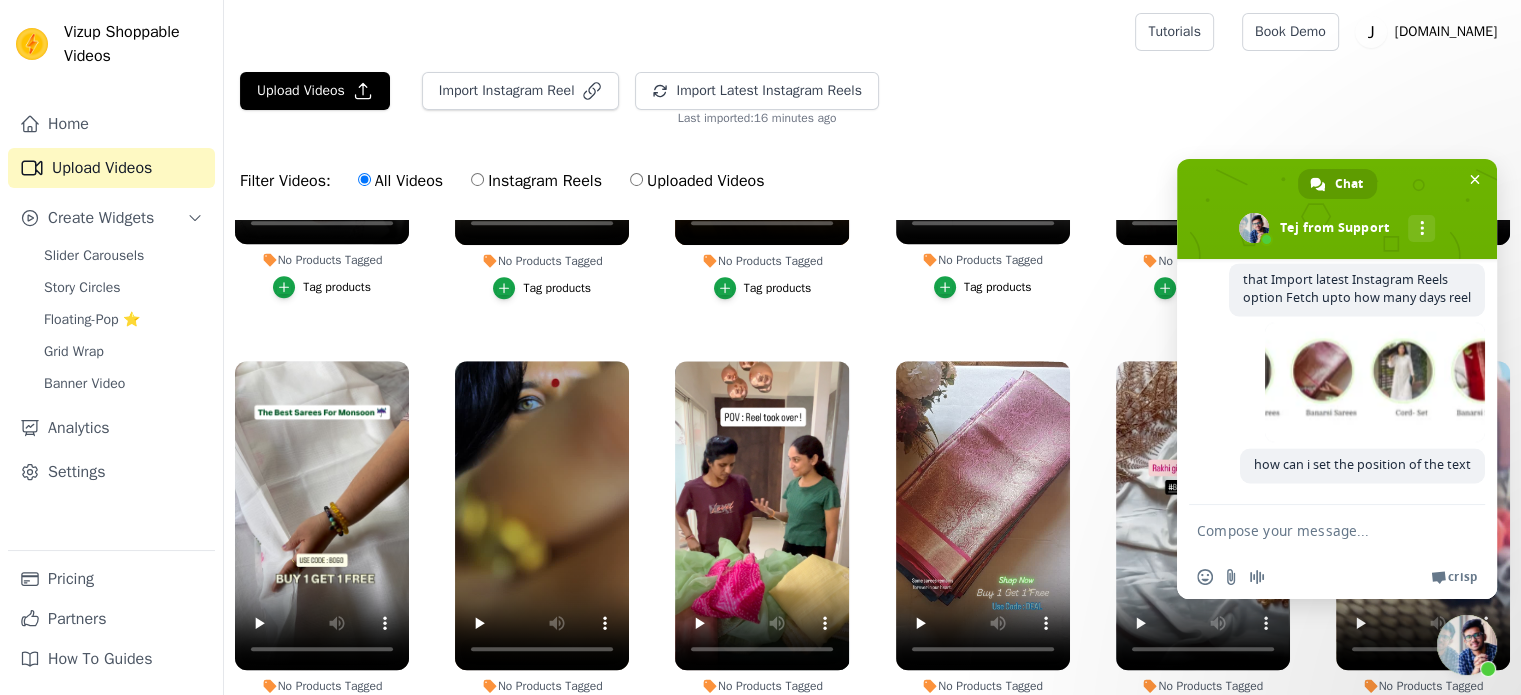 scroll, scrollTop: 1600, scrollLeft: 0, axis: vertical 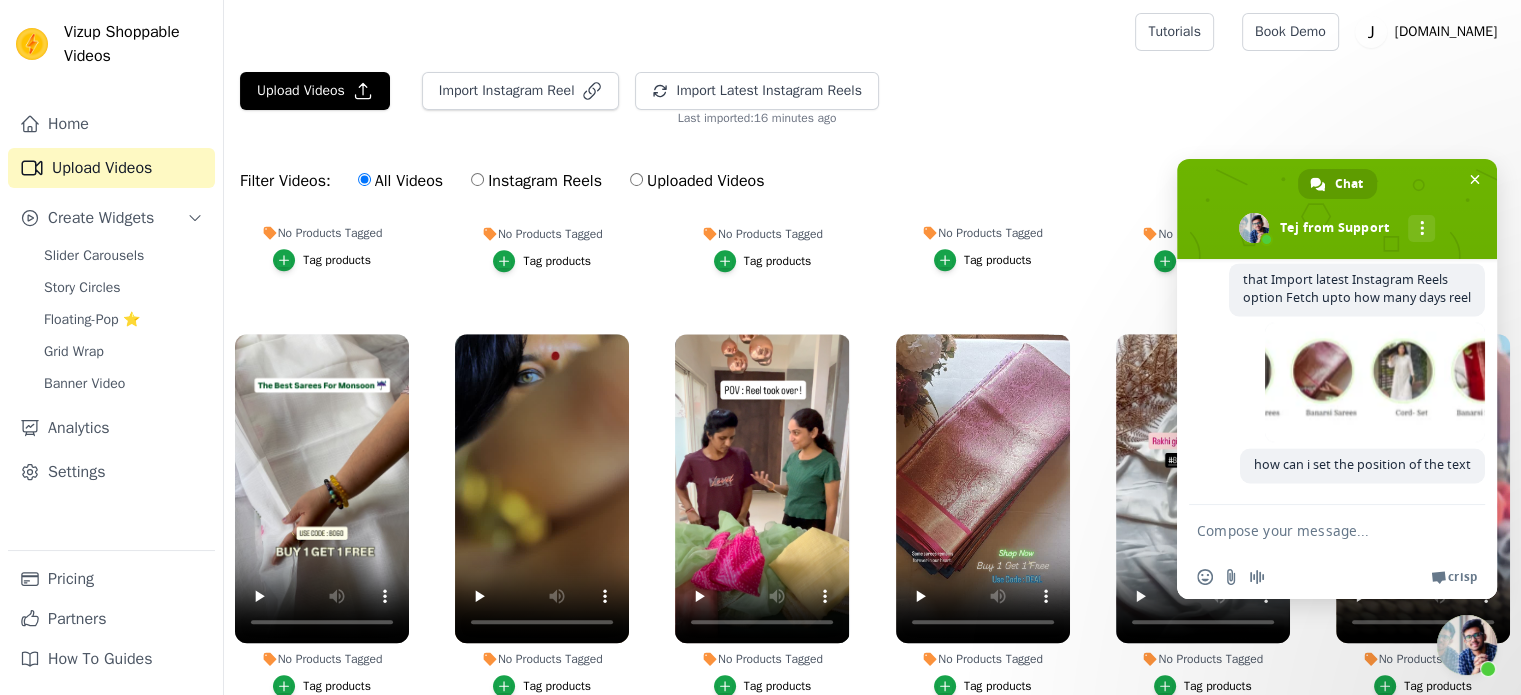 drag, startPoint x: 1418, startPoint y: 180, endPoint x: 1442, endPoint y: 39, distance: 143.02797 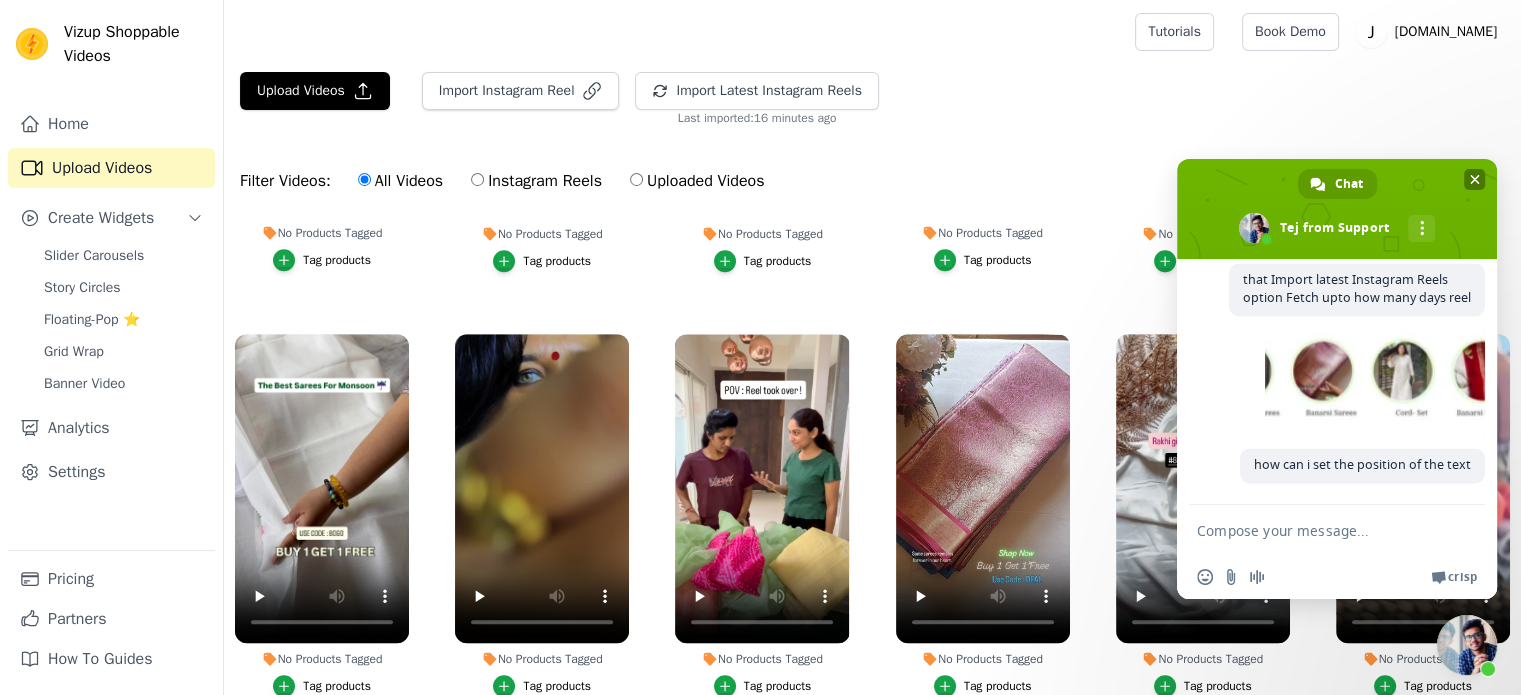 click at bounding box center [1475, 179] 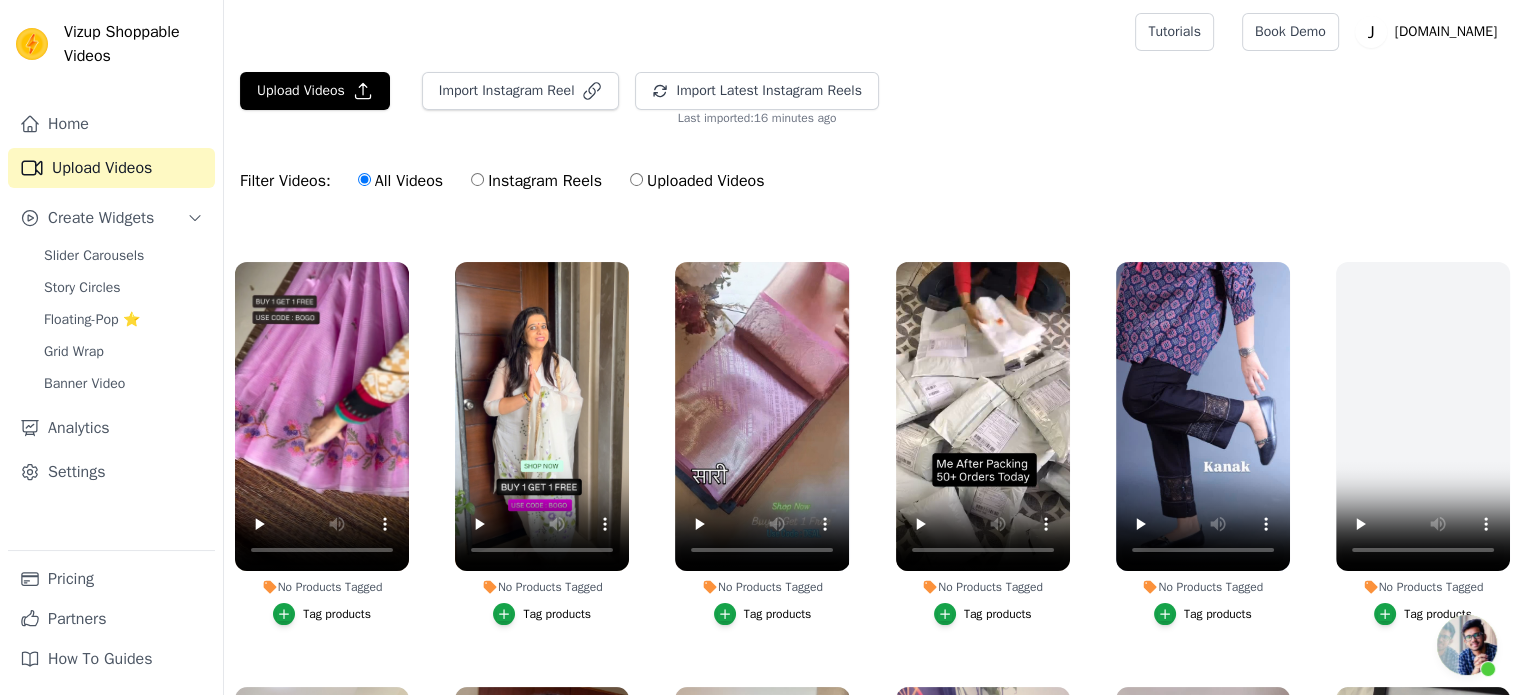 scroll, scrollTop: 400, scrollLeft: 0, axis: vertical 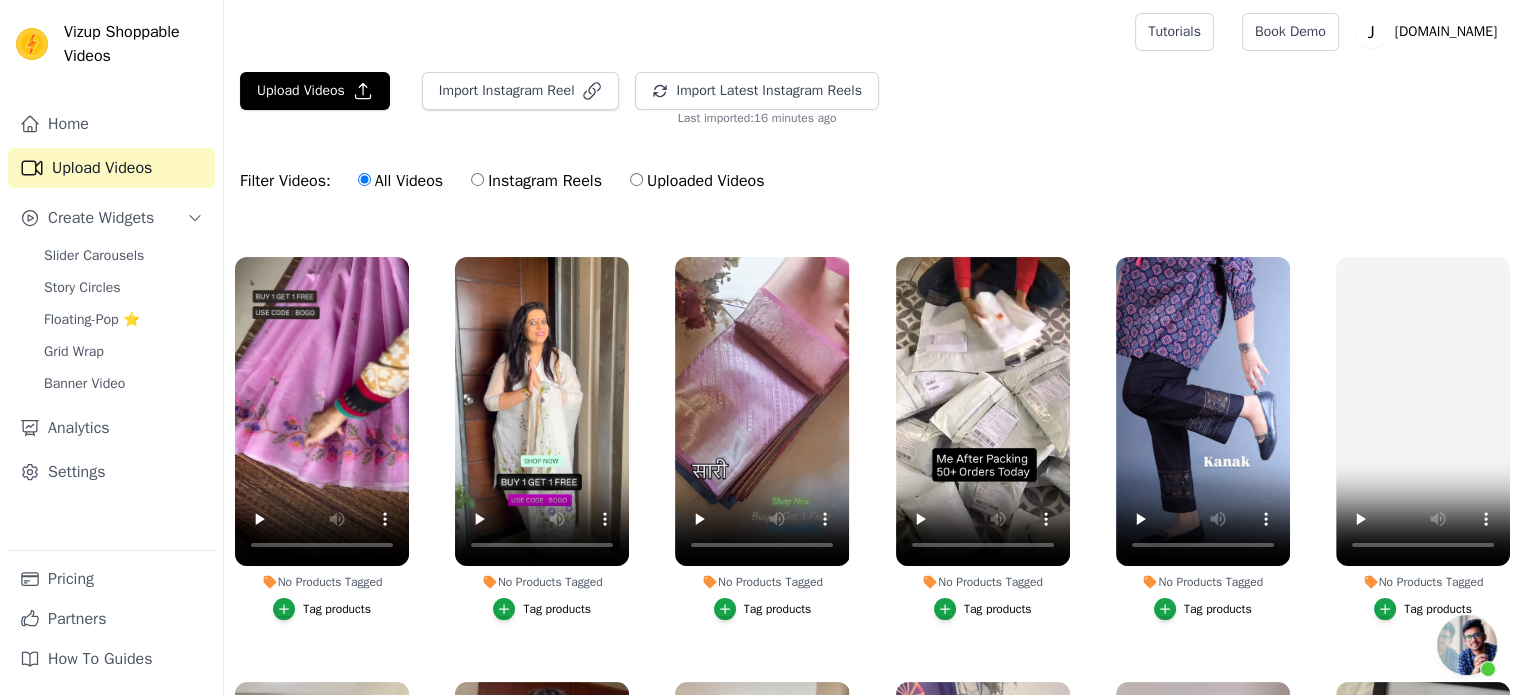 click on "Instagram Reels" at bounding box center [536, 181] 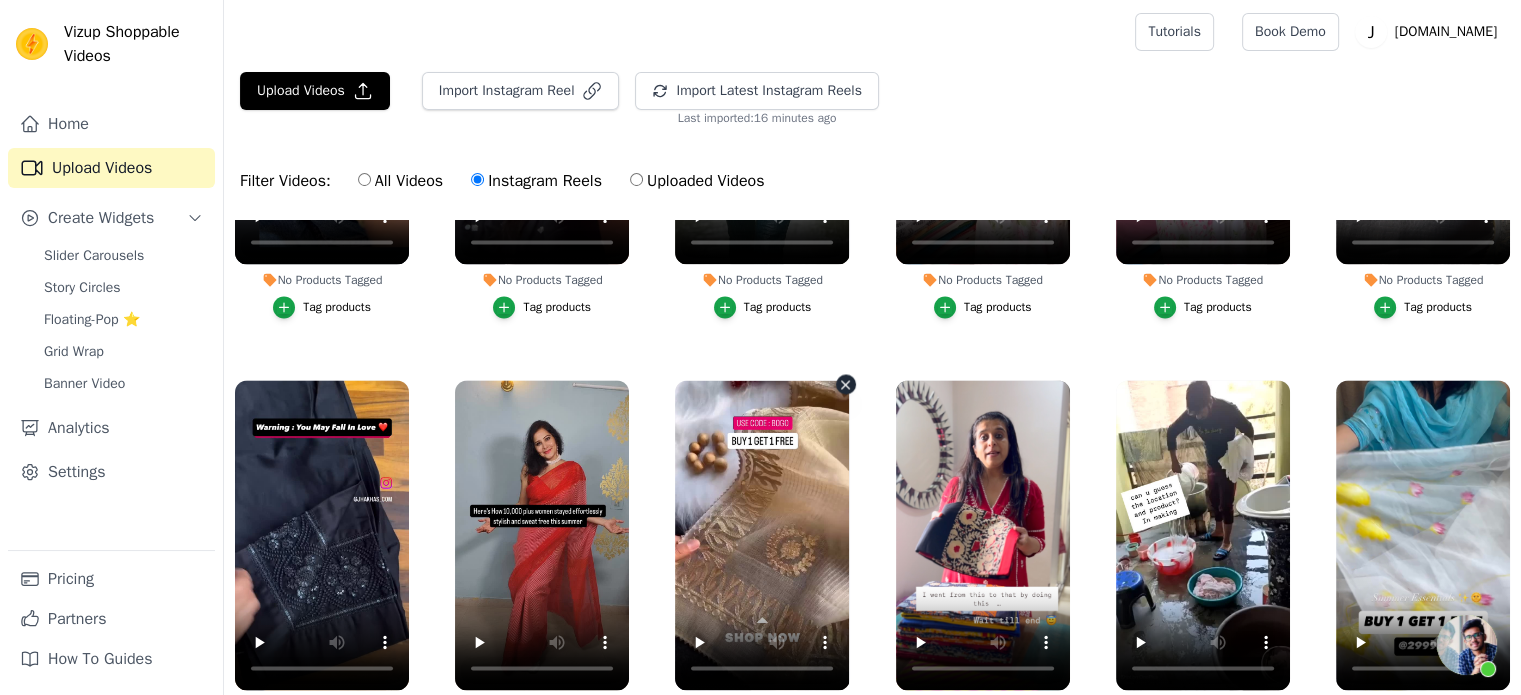 scroll, scrollTop: 3207, scrollLeft: 0, axis: vertical 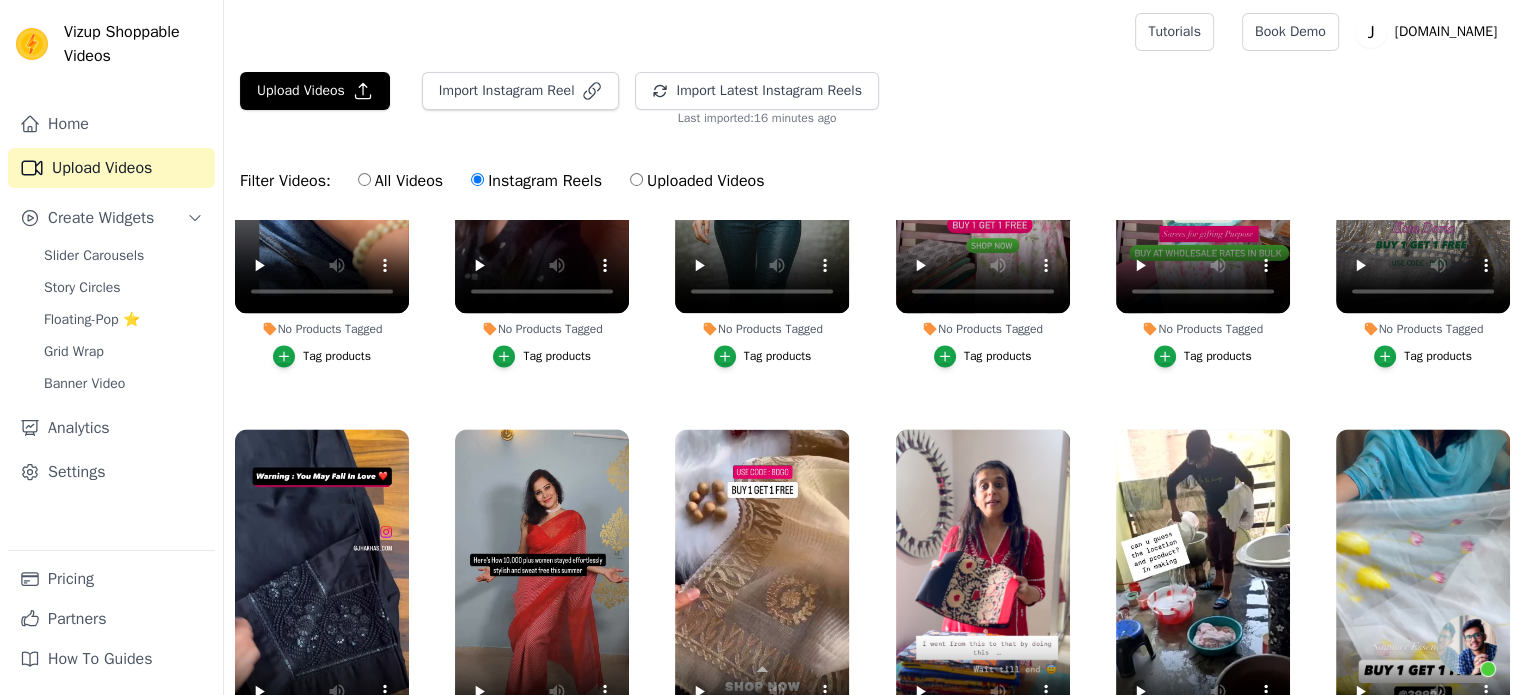 click on "Uploaded Videos" at bounding box center [697, 181] 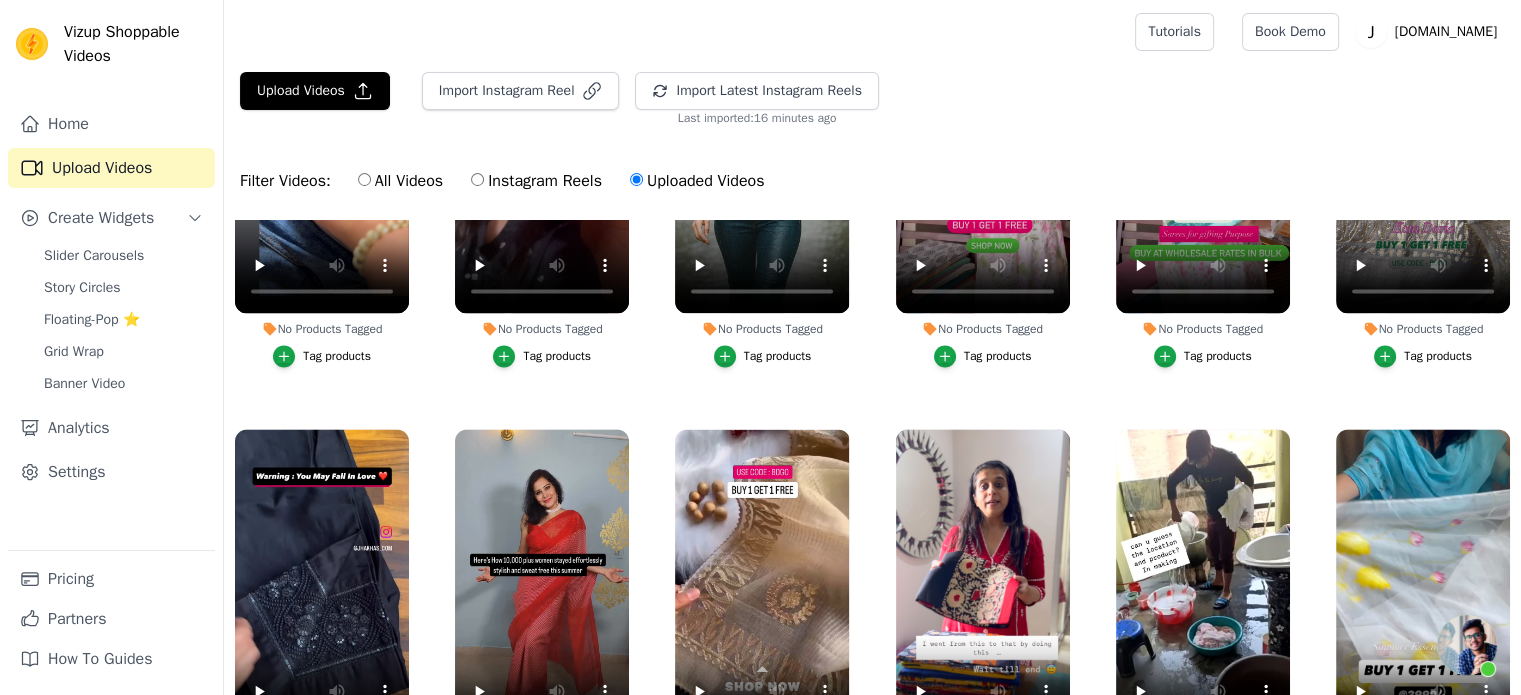 scroll, scrollTop: 0, scrollLeft: 0, axis: both 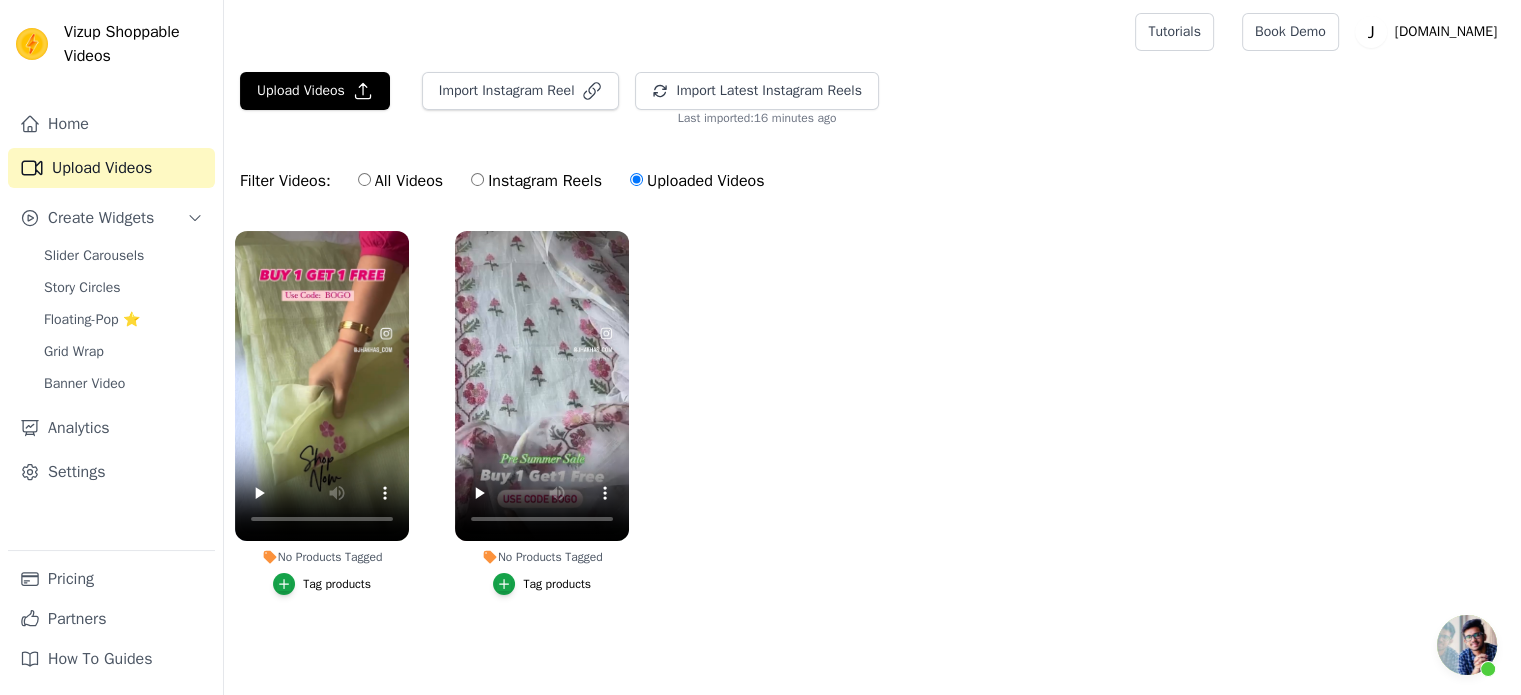 click on "Instagram Reels" at bounding box center (536, 181) 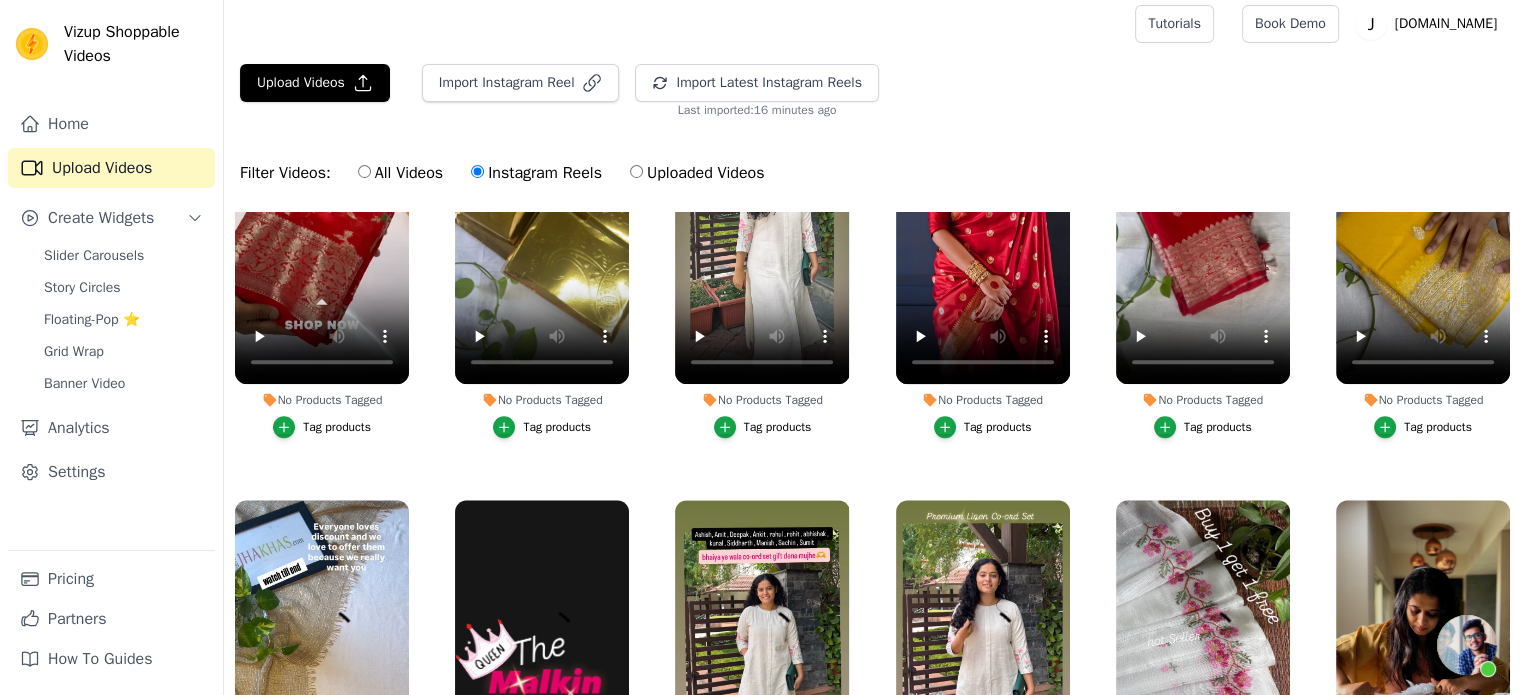 scroll, scrollTop: 2500, scrollLeft: 0, axis: vertical 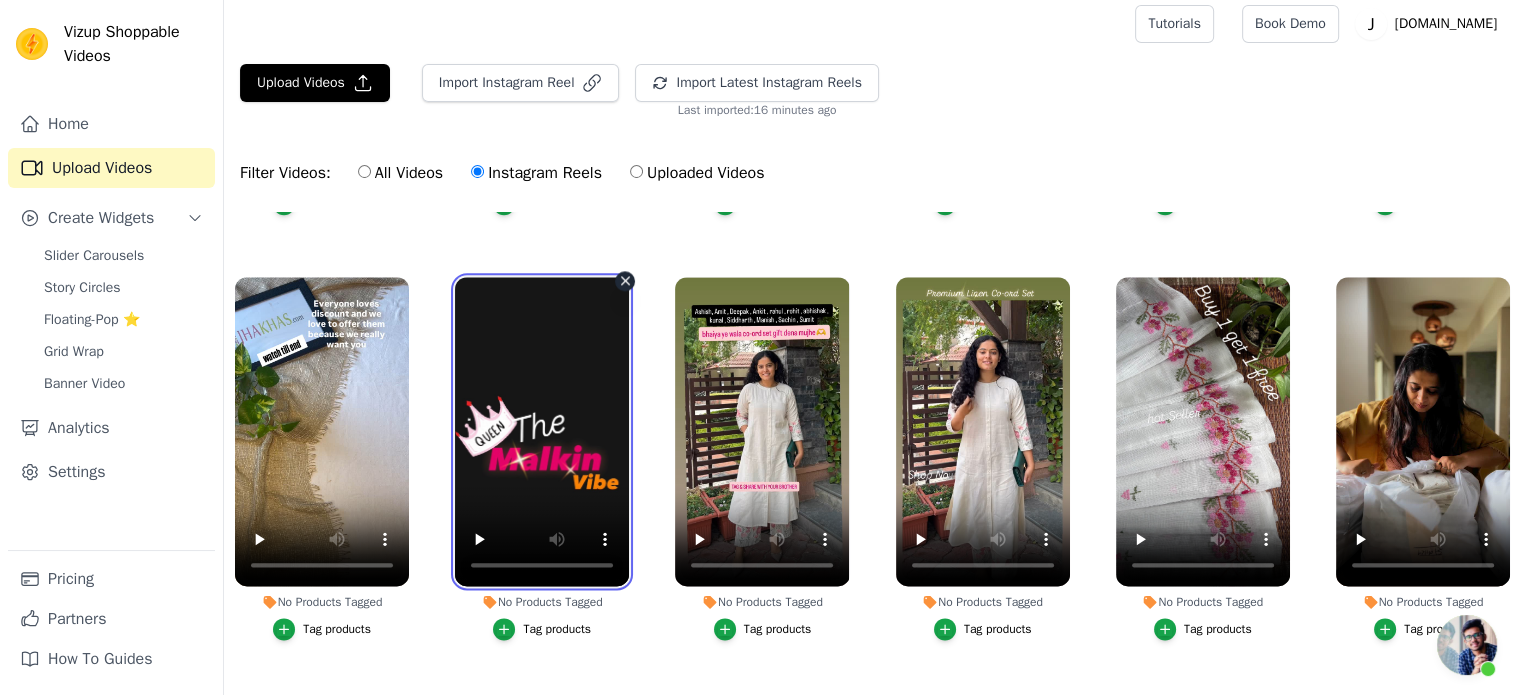 click at bounding box center (542, 432) 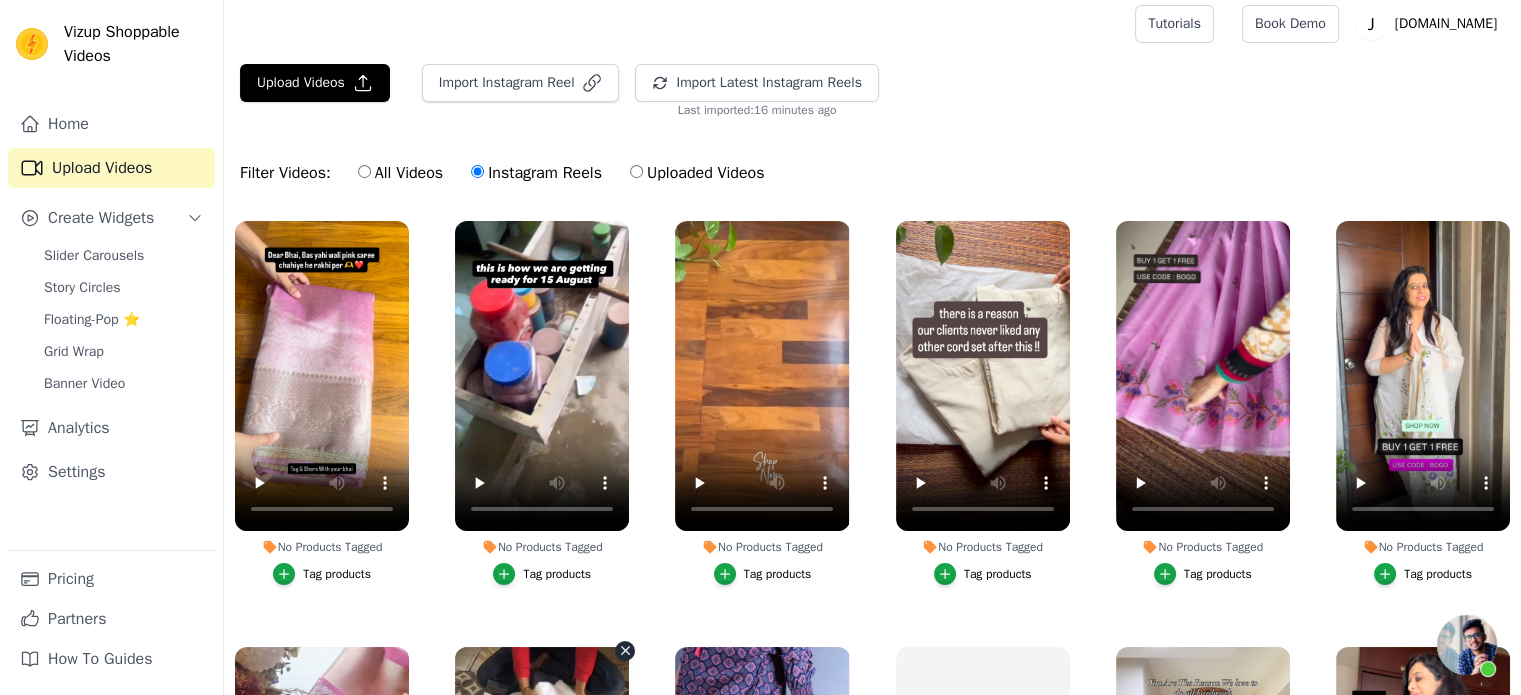 scroll, scrollTop: 0, scrollLeft: 0, axis: both 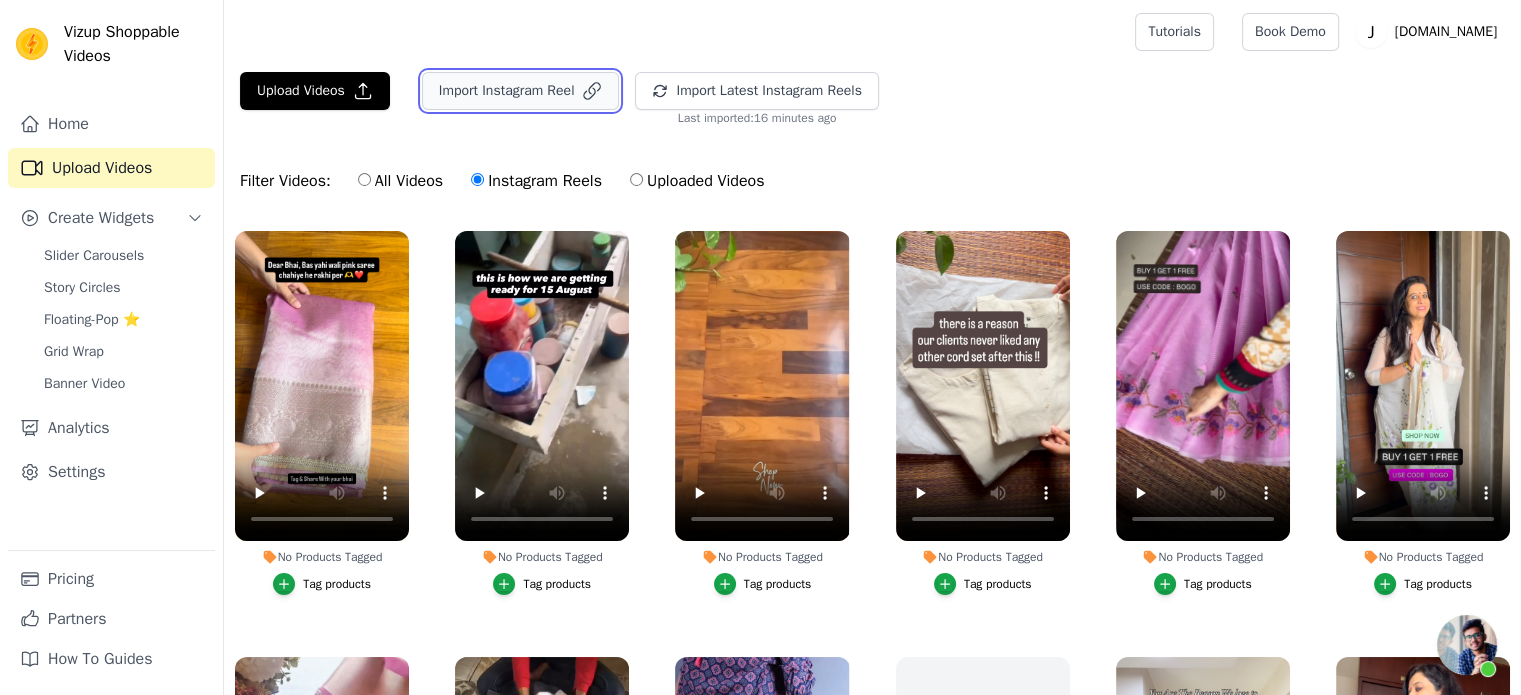 click on "Import Instagram Reel" at bounding box center [521, 91] 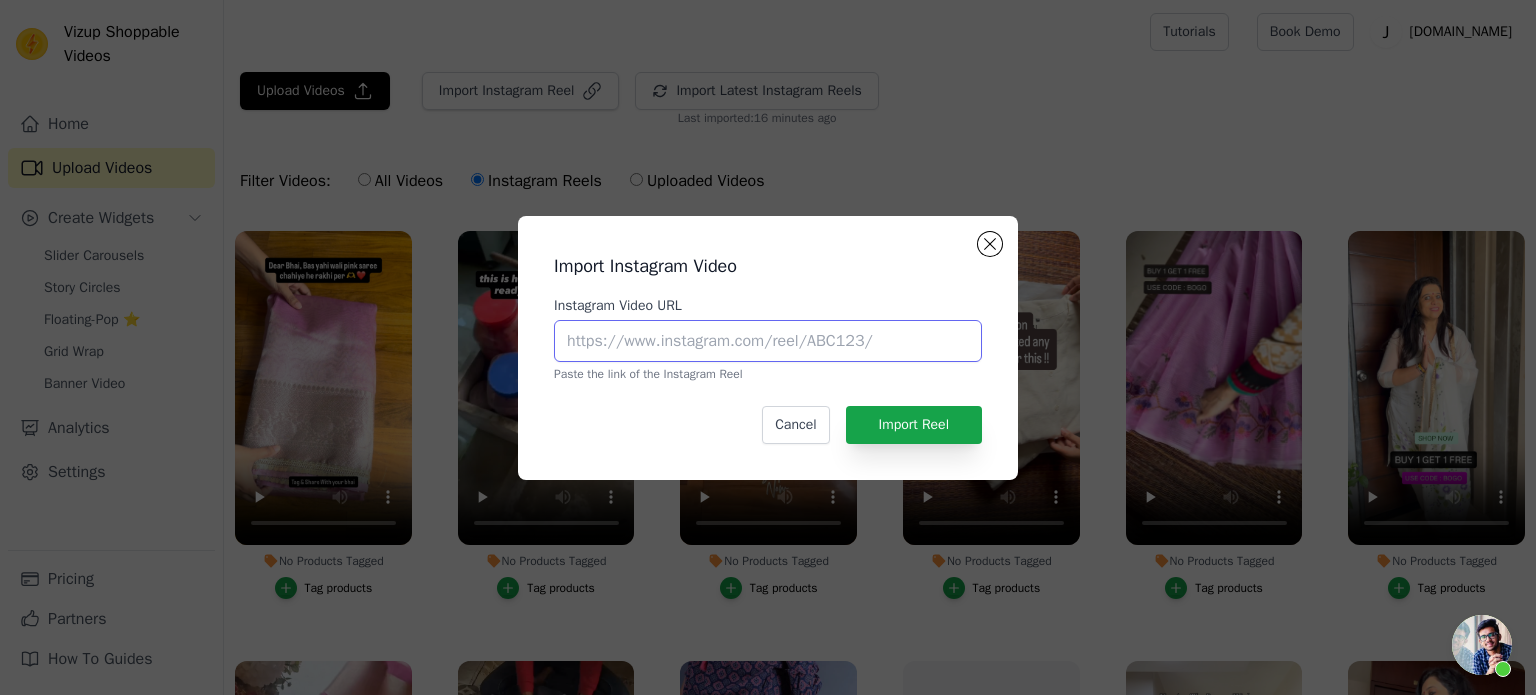click on "Instagram Video URL" at bounding box center (768, 341) 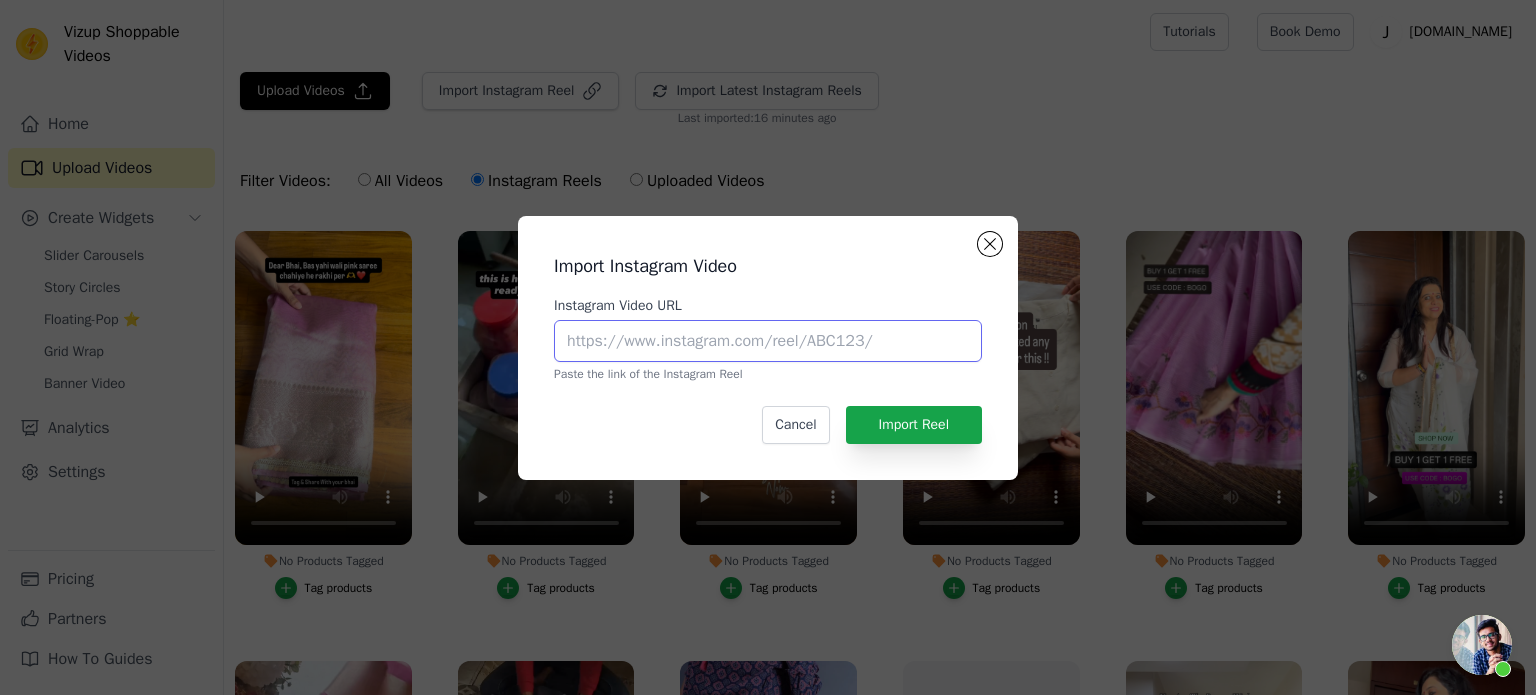 paste on "https://www.instagram.com/p/DJyXYjvJB3e/" 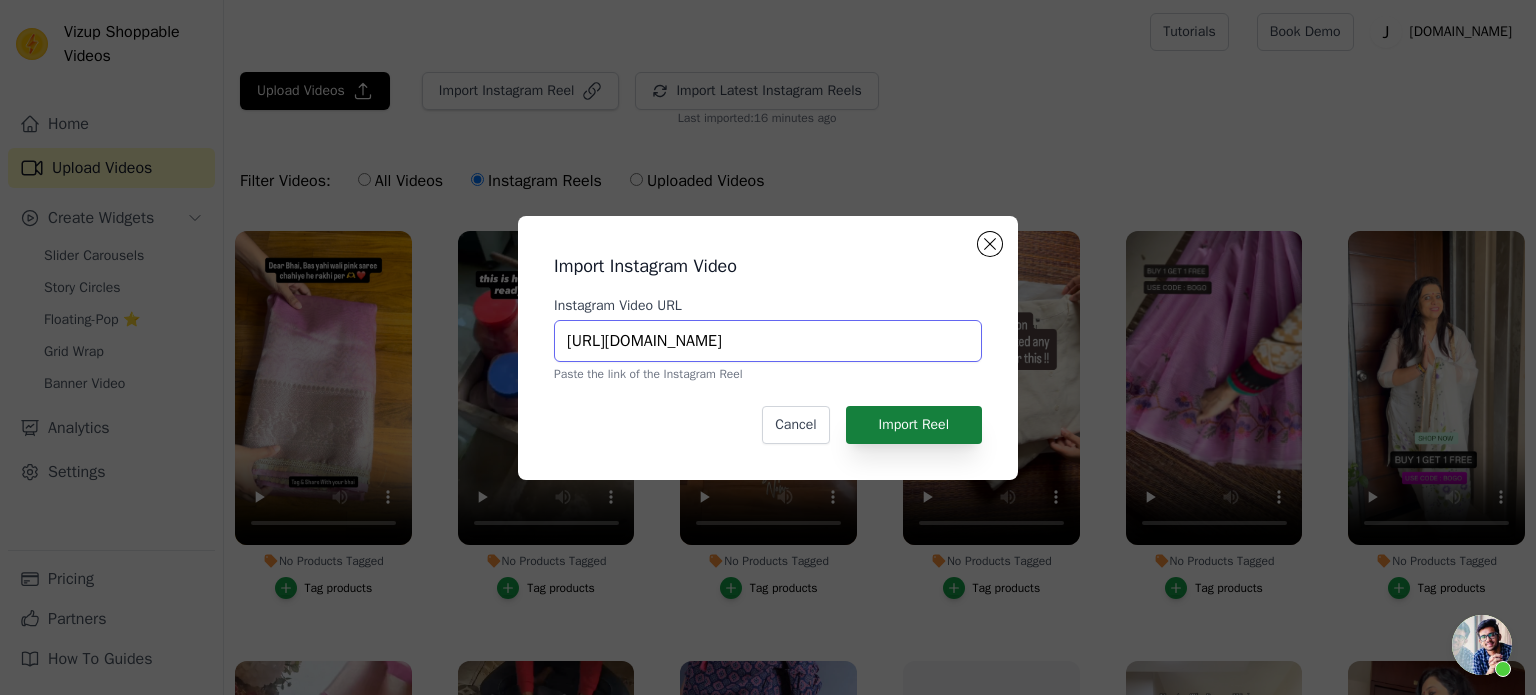 type on "https://www.instagram.com/p/DJyXYjvJB3e/" 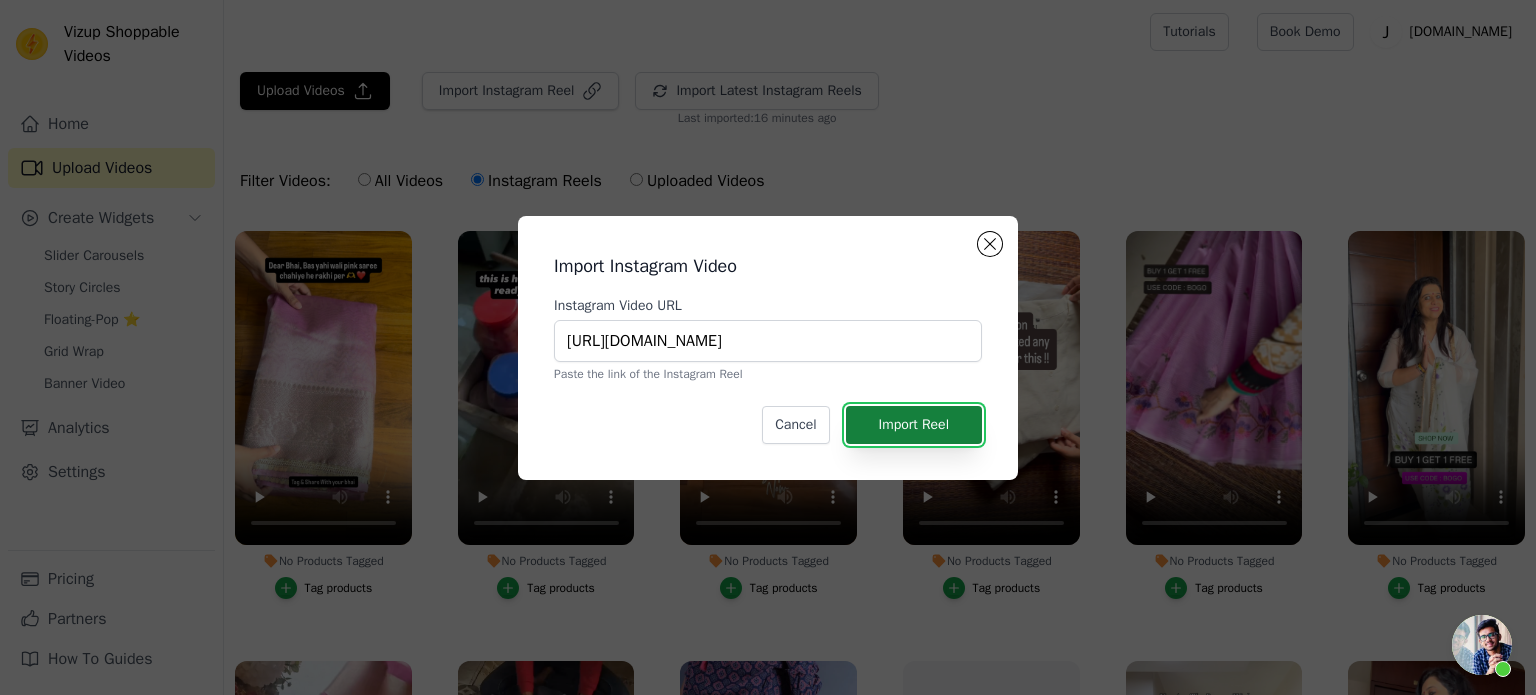 click on "Import Reel" at bounding box center [914, 425] 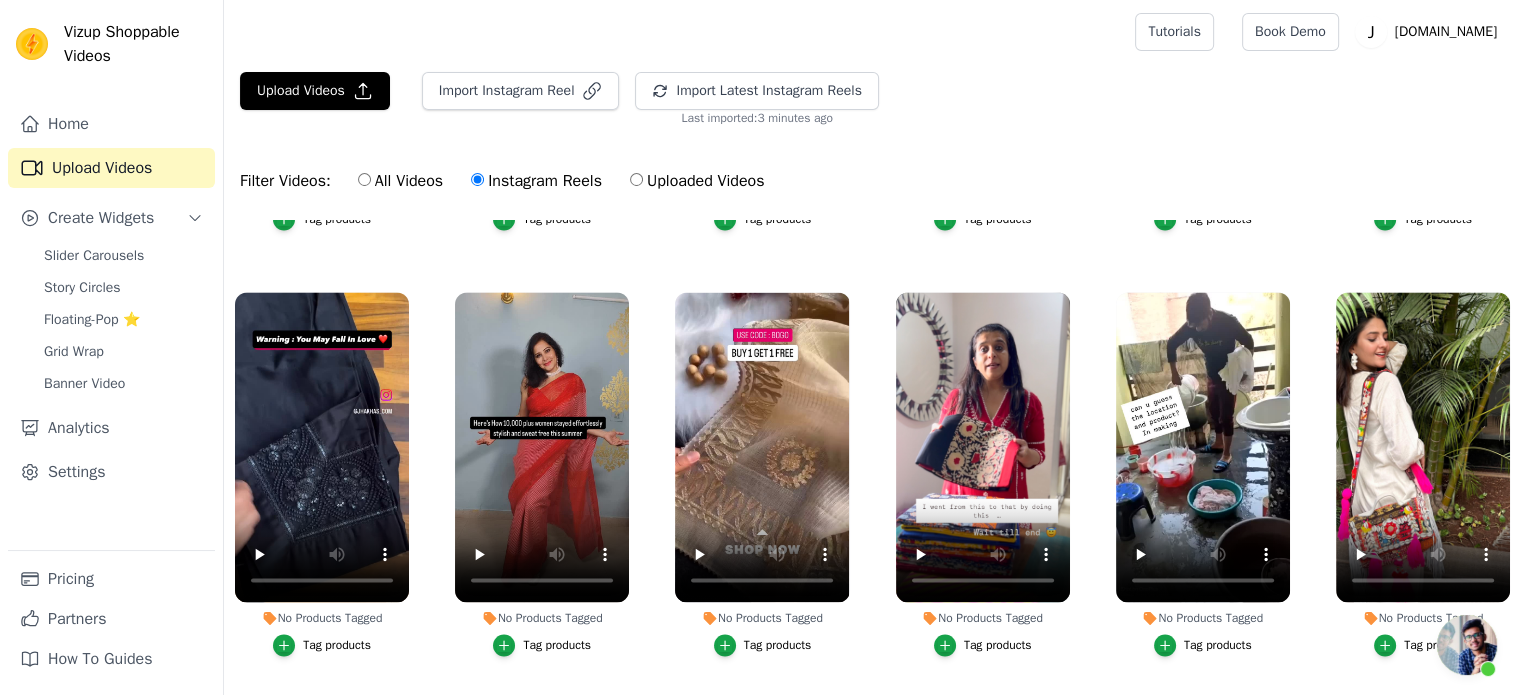 scroll, scrollTop: 3307, scrollLeft: 0, axis: vertical 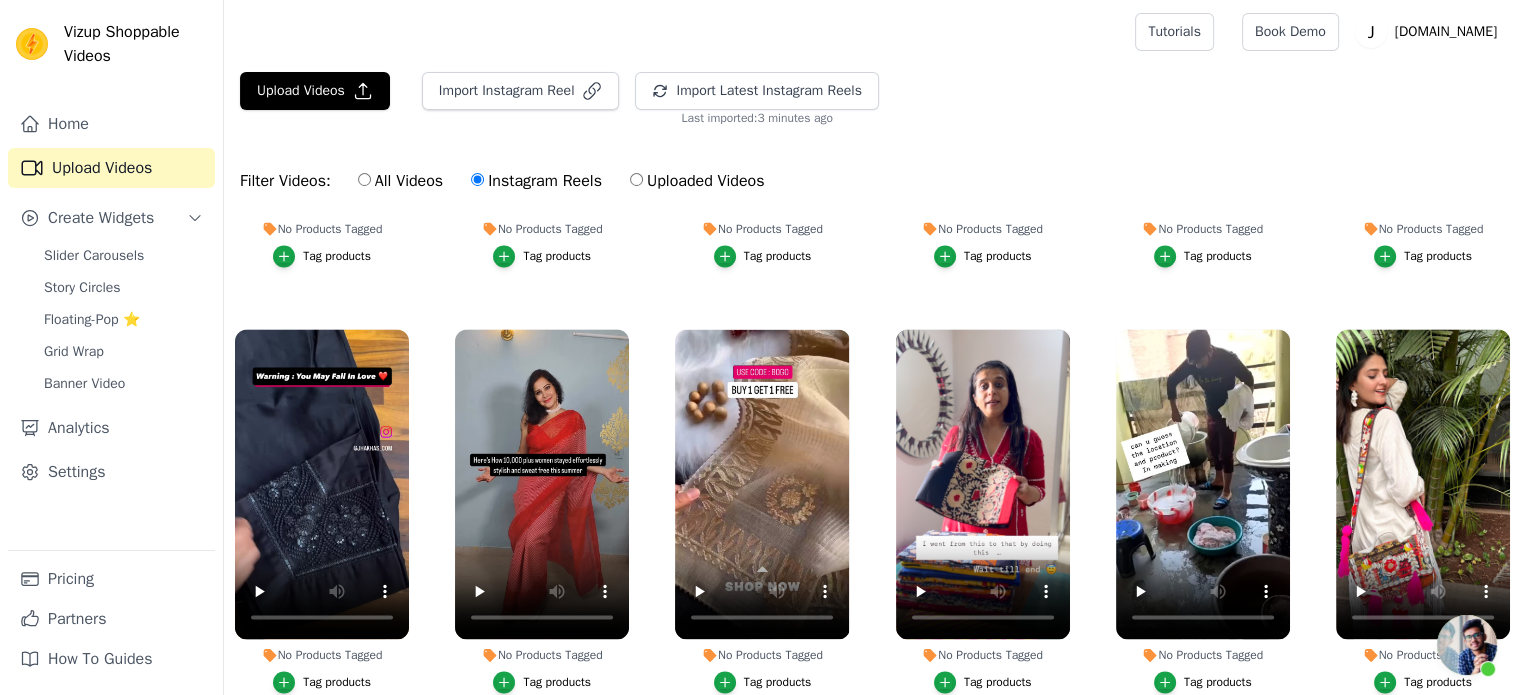 click at bounding box center (1467, 645) 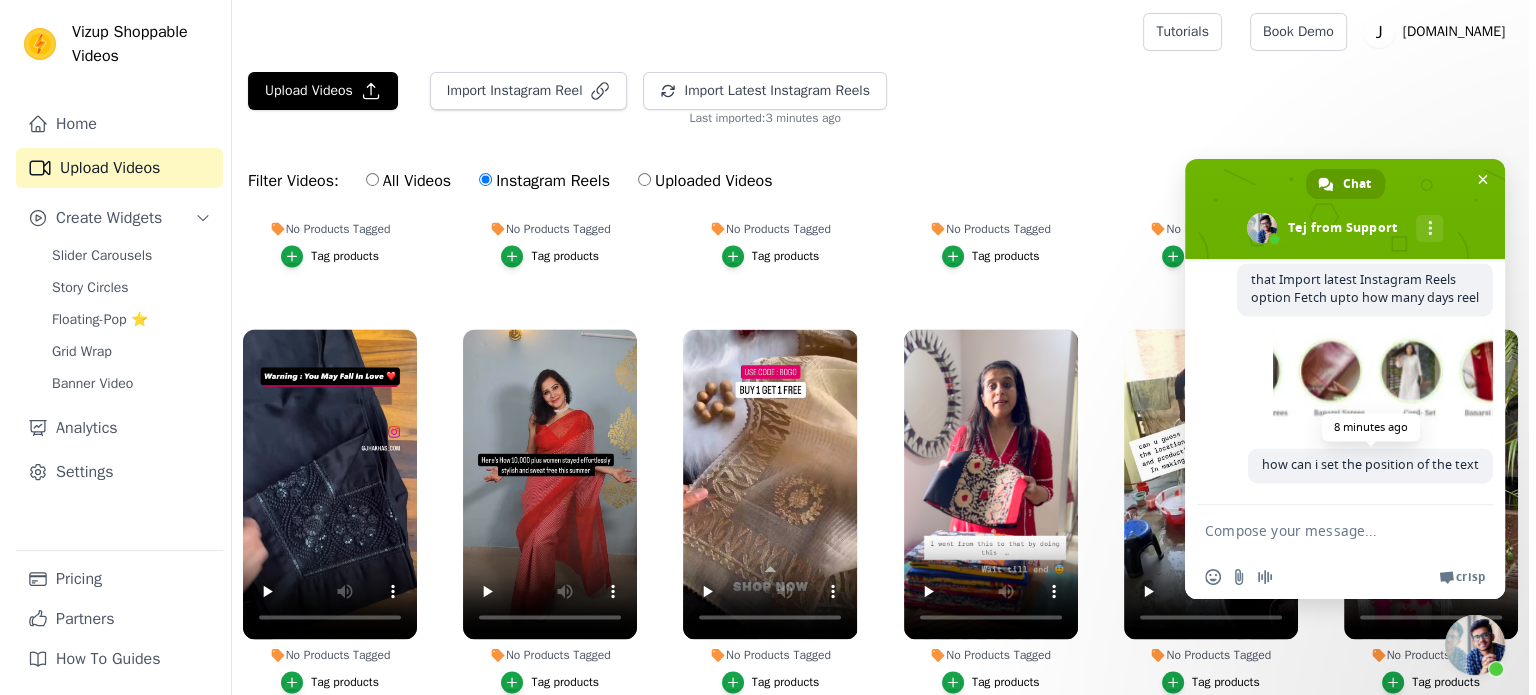 scroll, scrollTop: 3552, scrollLeft: 0, axis: vertical 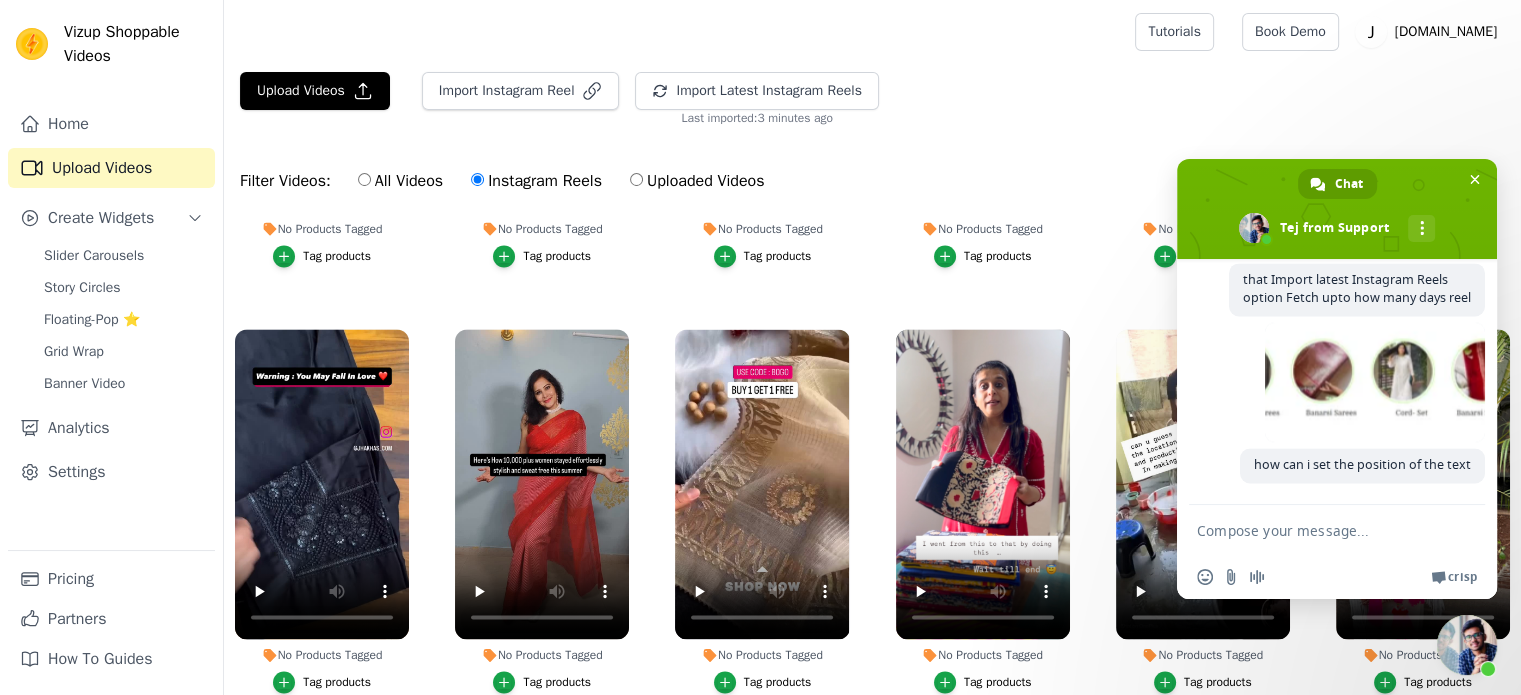 click on "Upload Videos
Import Instagram Reel
Import Latest Instagram Reels     Import Latest IG Reels   Last imported:  3 minutes ago" at bounding box center (872, 99) 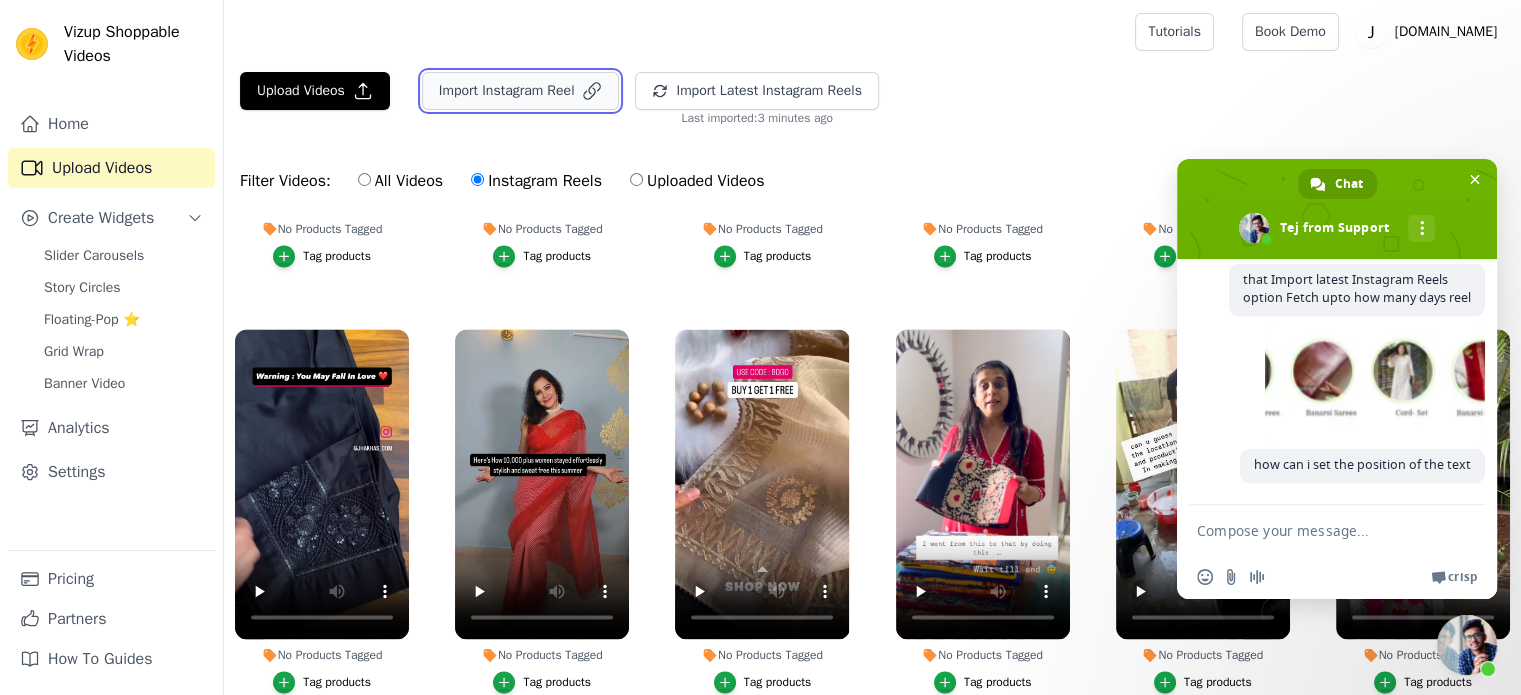 click on "Import Instagram Reel" at bounding box center [521, 91] 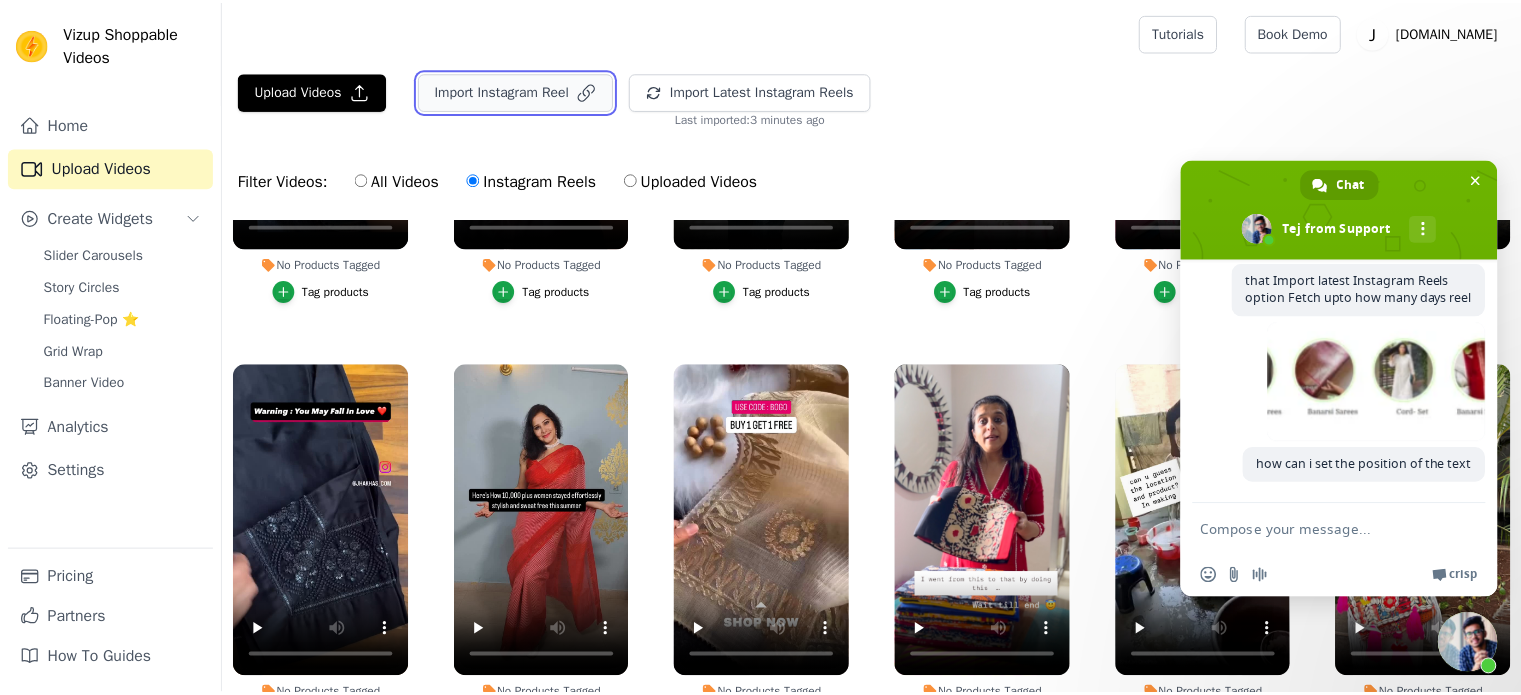scroll, scrollTop: 3343, scrollLeft: 0, axis: vertical 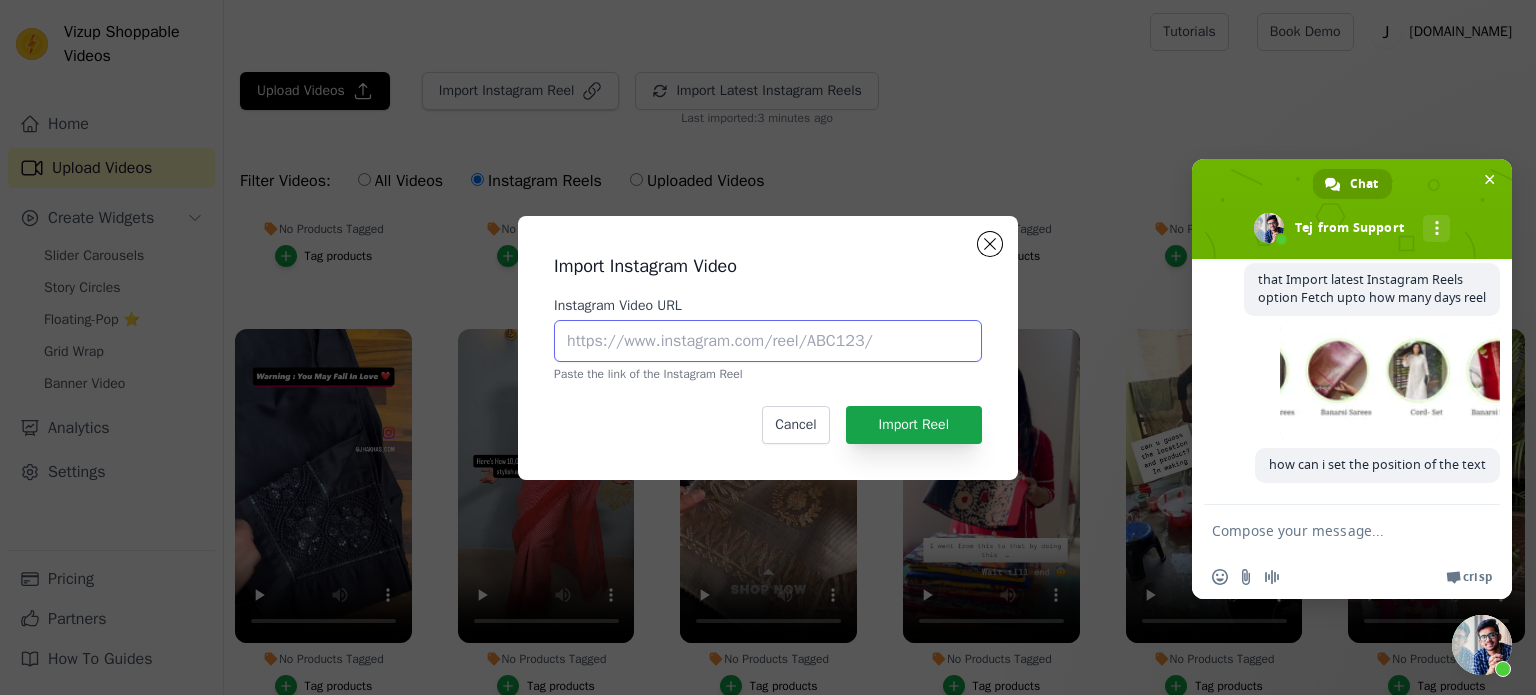 click on "Instagram Video URL" at bounding box center [768, 341] 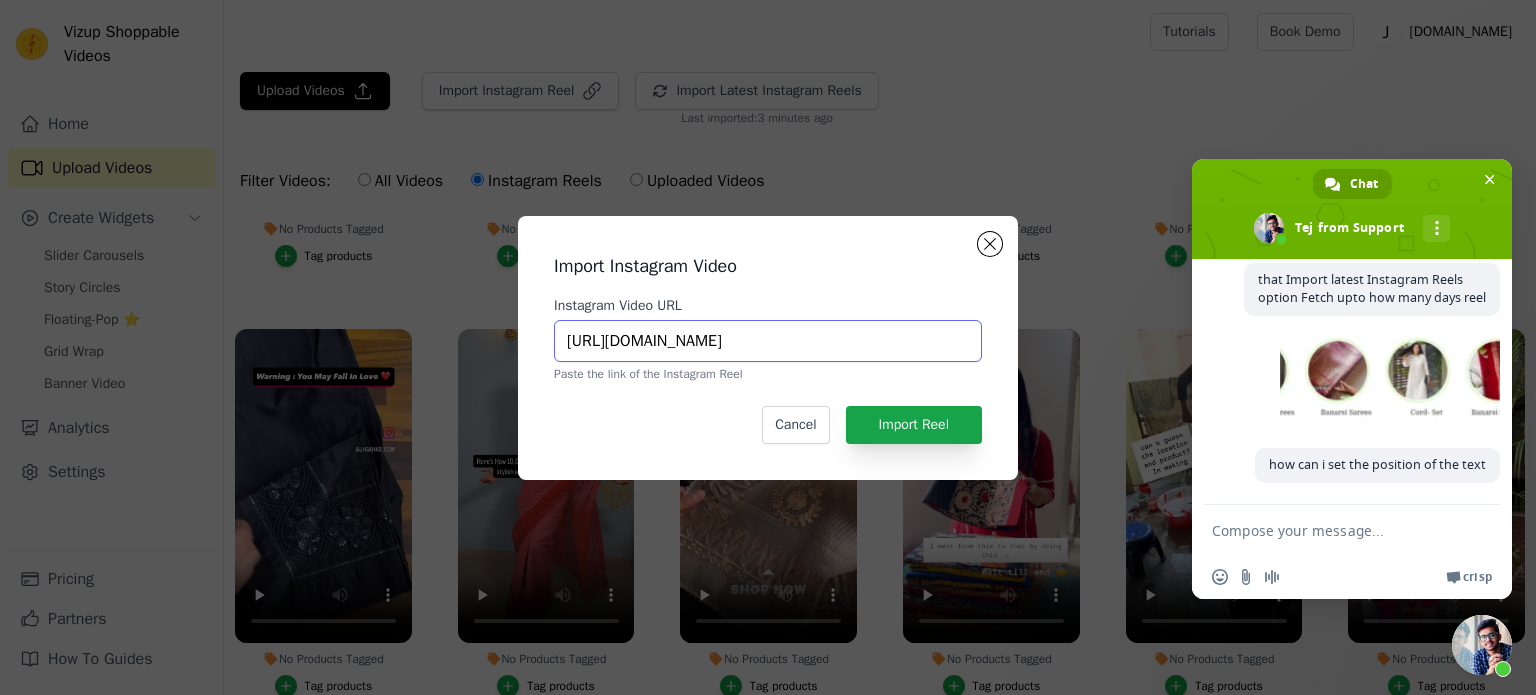 type on "https://www.instagram.com/p/DJjIVDOoAd1/" 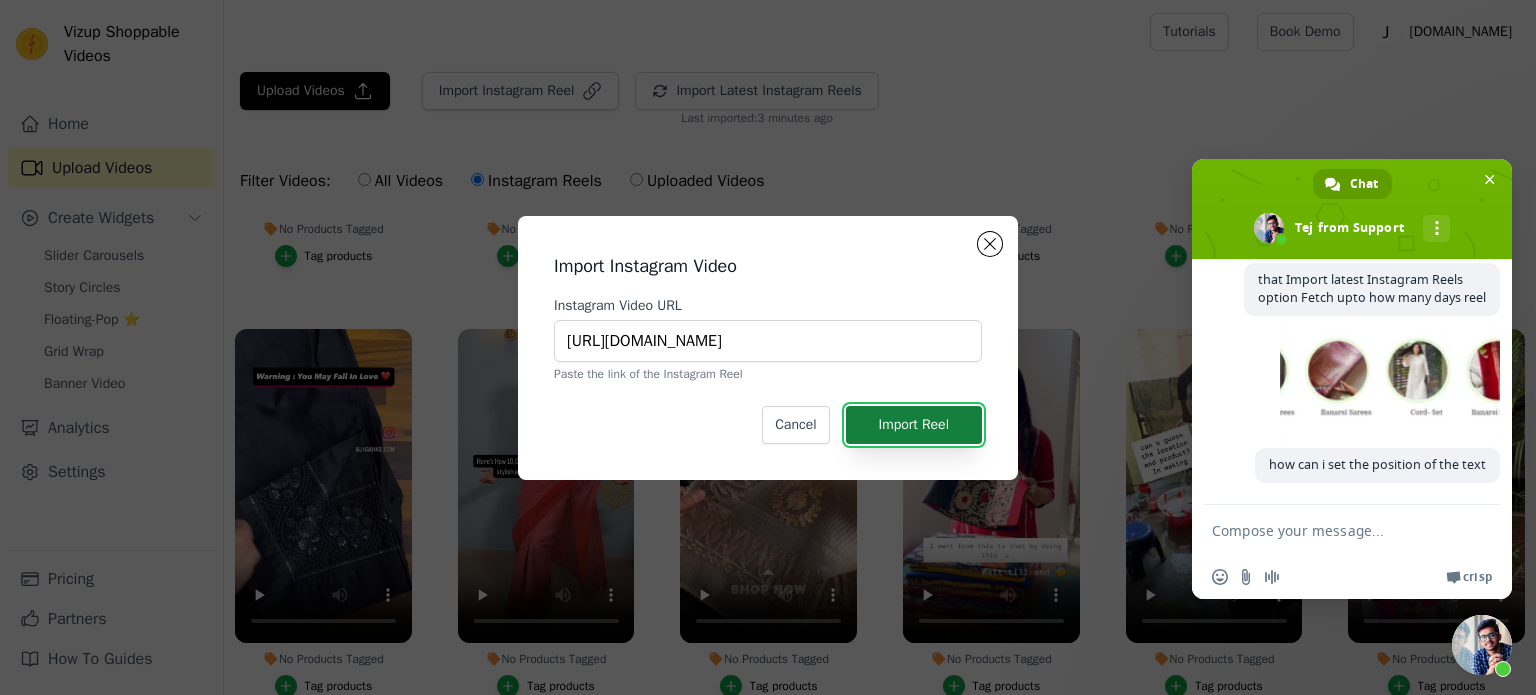 click on "Import Reel" at bounding box center [914, 425] 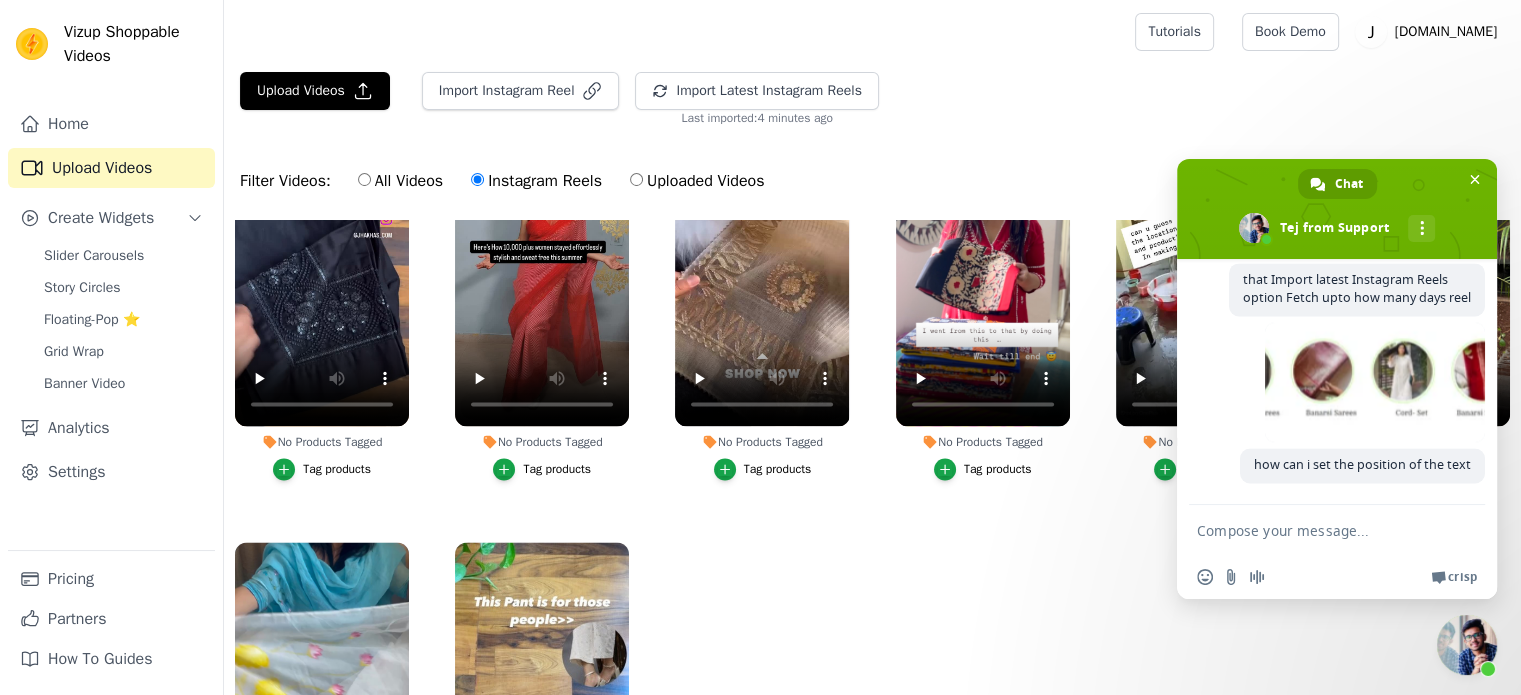 scroll, scrollTop: 3607, scrollLeft: 0, axis: vertical 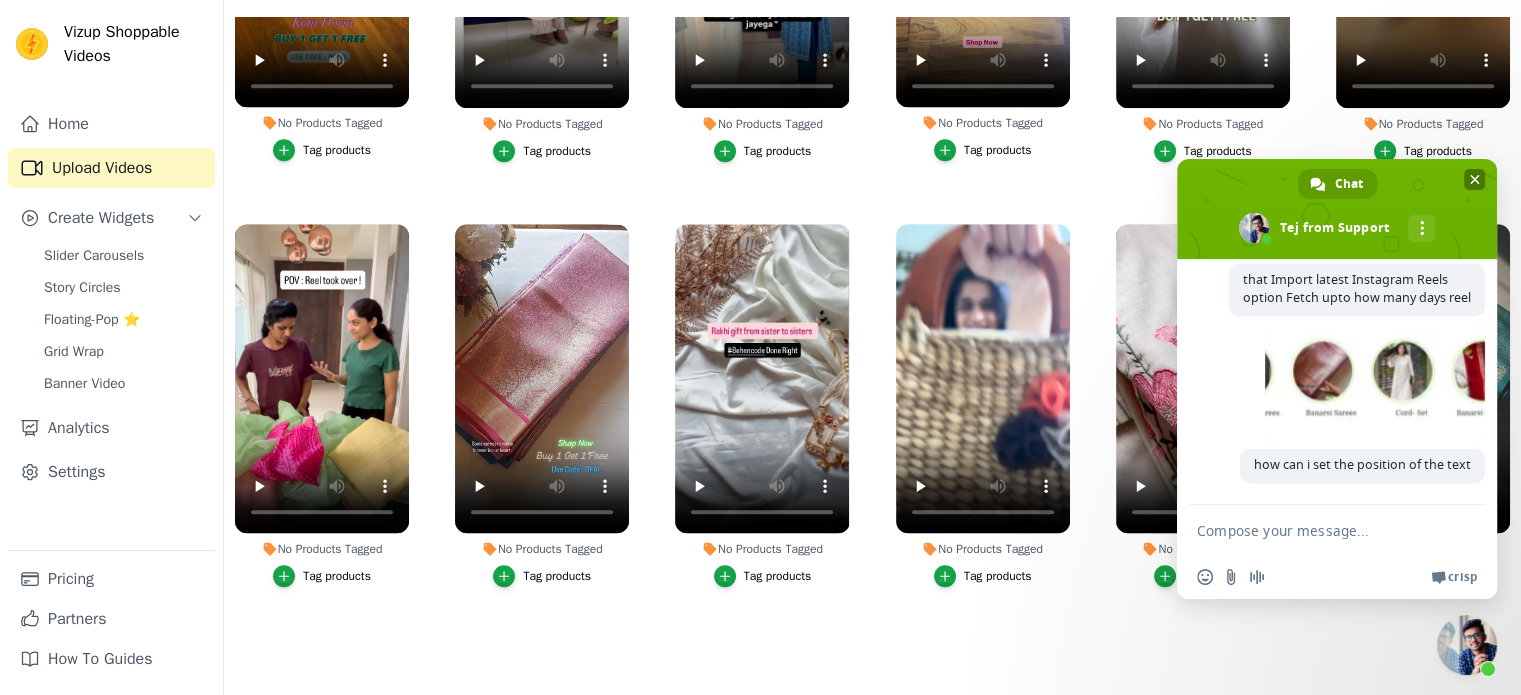 click at bounding box center (1475, 179) 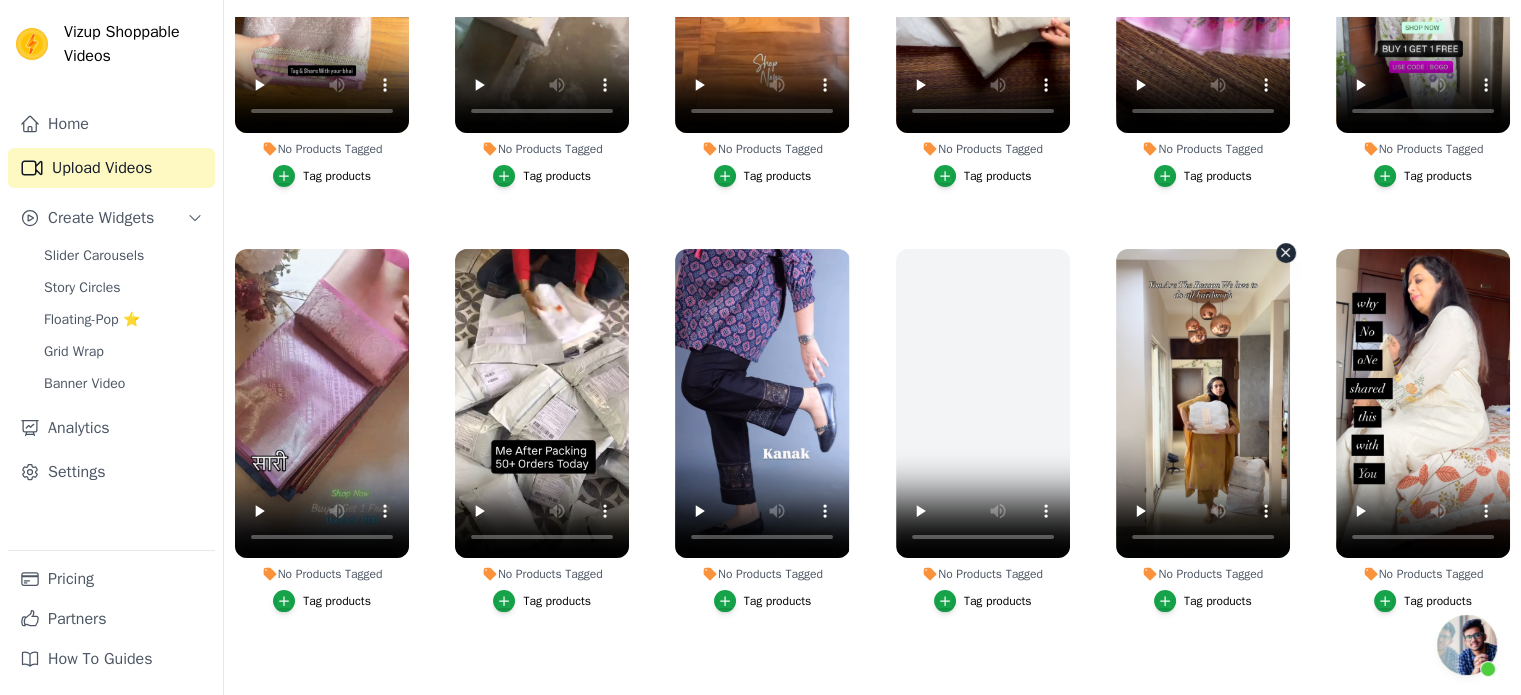 scroll, scrollTop: 207, scrollLeft: 0, axis: vertical 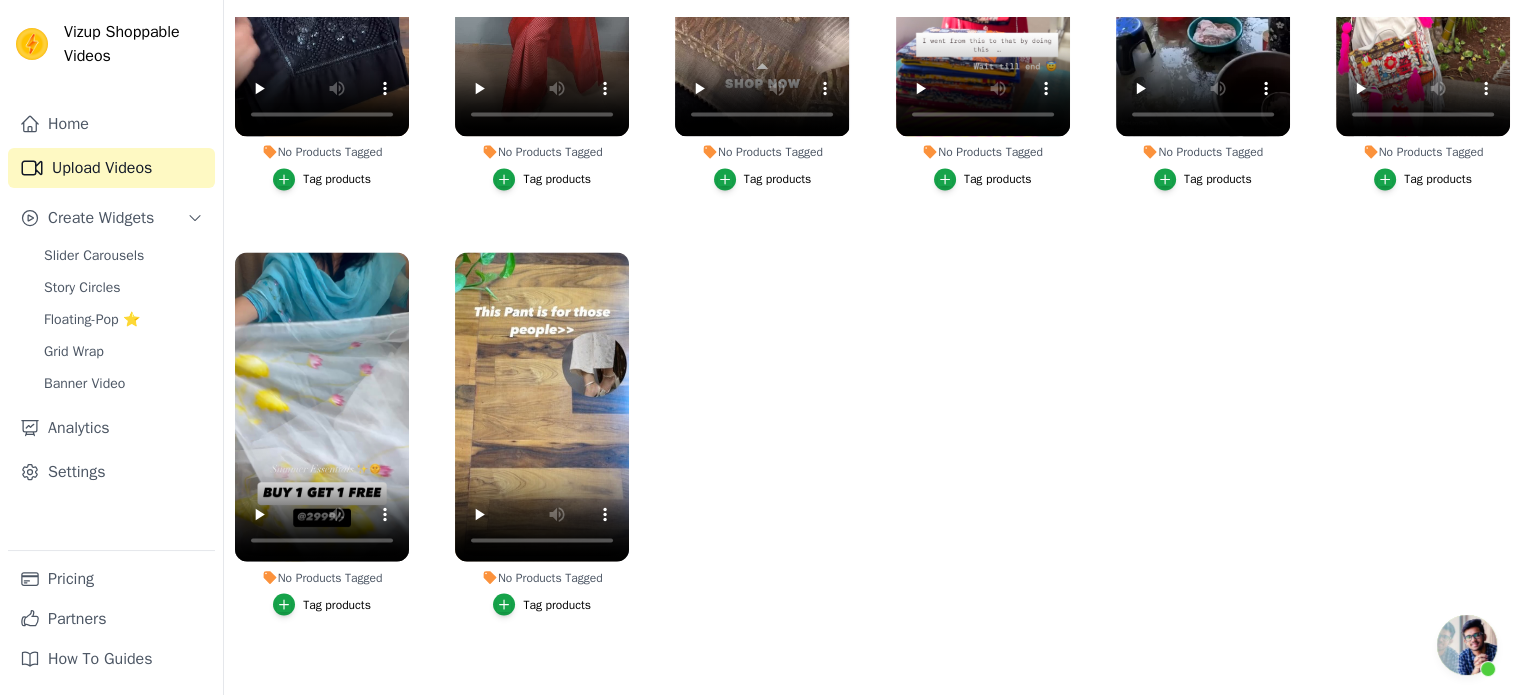 click at bounding box center [1488, 669] 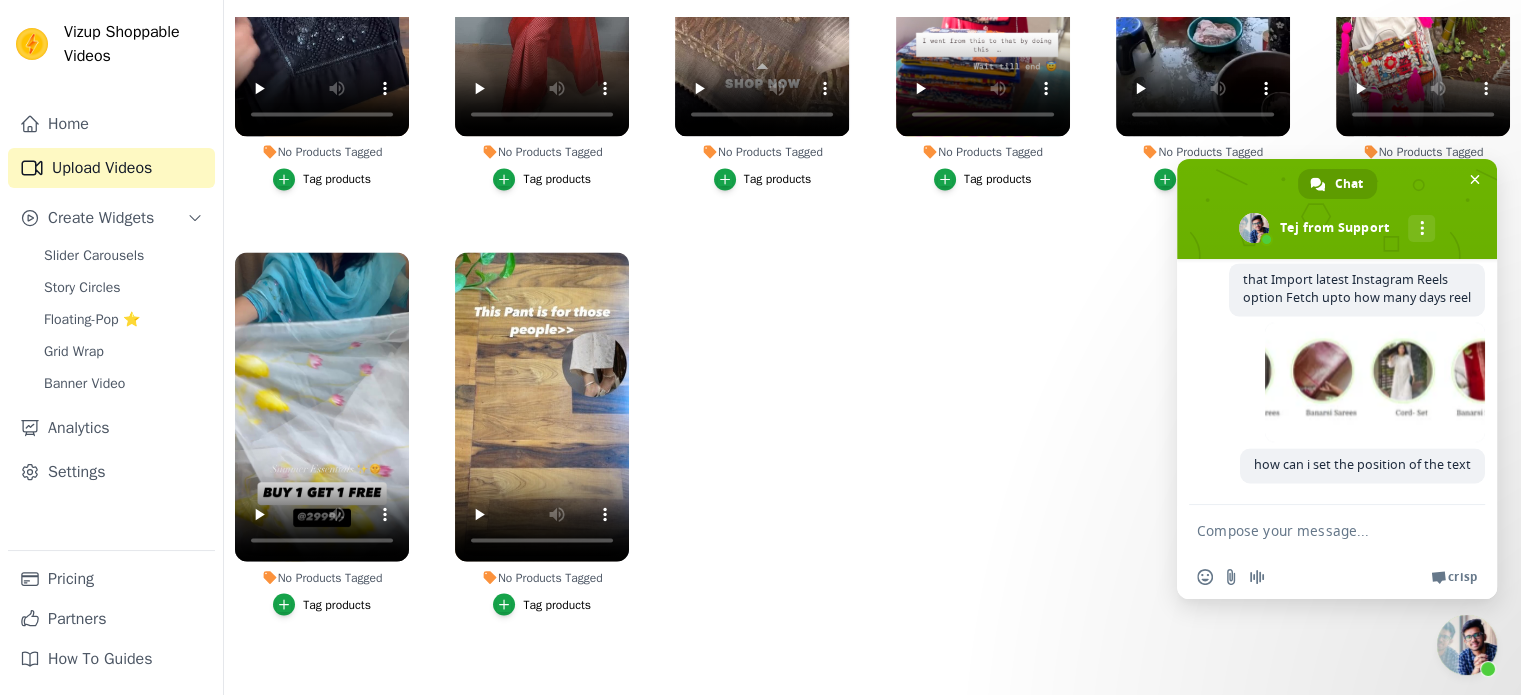 click on "No Products Tagged       Tag products
No Products Tagged       Tag products
No Products Tagged       Tag products
No Products Tagged       Tag products
No Products Tagged       Tag products
No Products Tagged       Tag products
No Products Tagged       Tag products
No Products Tagged       Tag products
No Products Tagged       Tag products
No Products Tagged       Tag products
No Products Tagged       Tag products
No Products Tagged       Tag products
No Products Tagged       Tag products
No Products Tagged       Tag products
No Products Tagged       Tag products
No Products Tagged       Tag products" at bounding box center (872, 332) 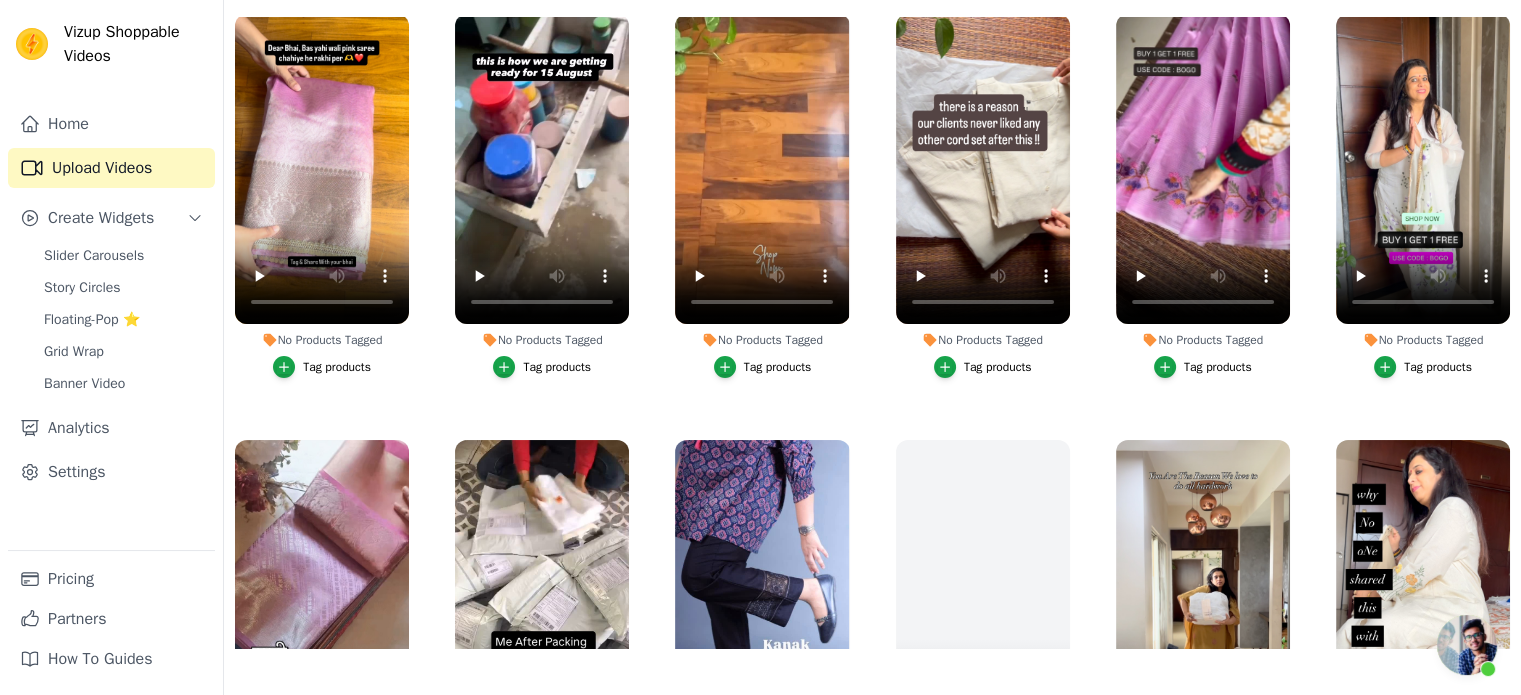 scroll, scrollTop: 0, scrollLeft: 0, axis: both 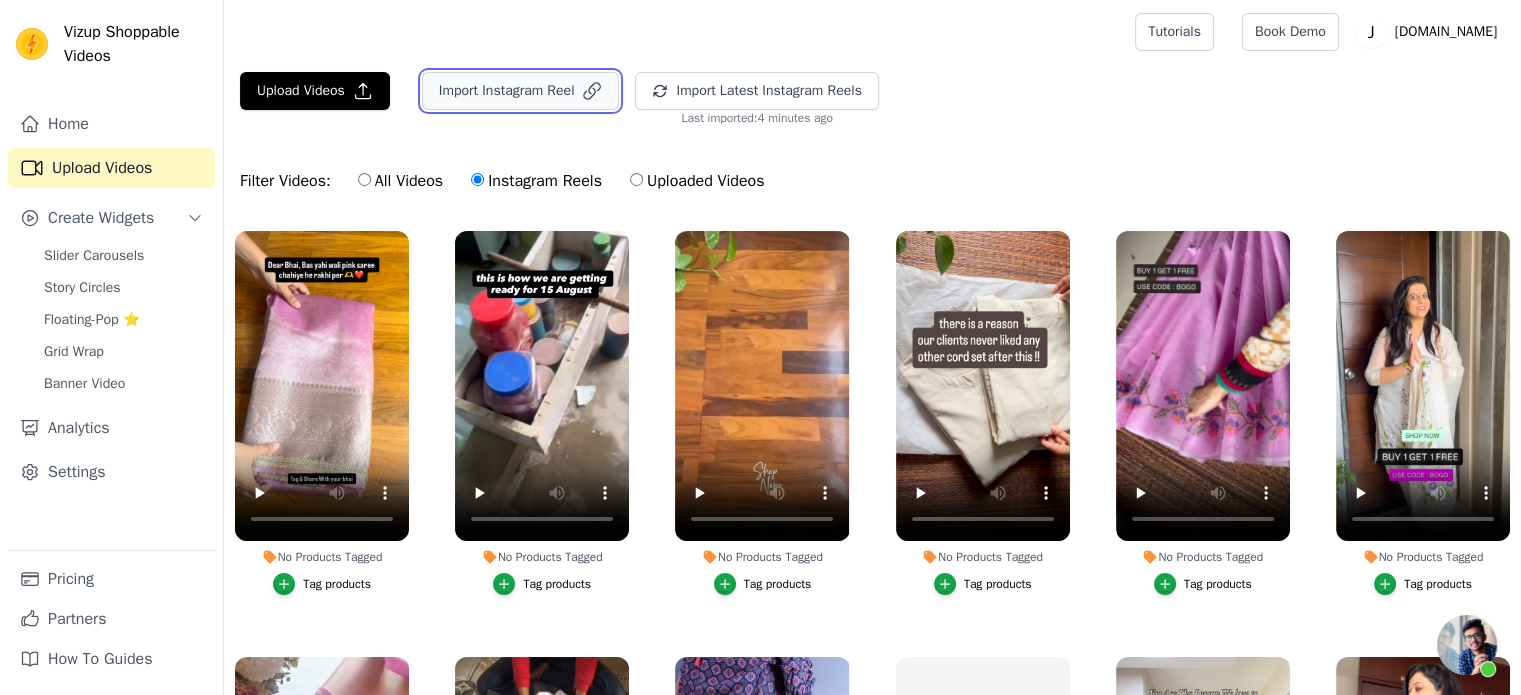 click on "Import Instagram Reel" at bounding box center [521, 91] 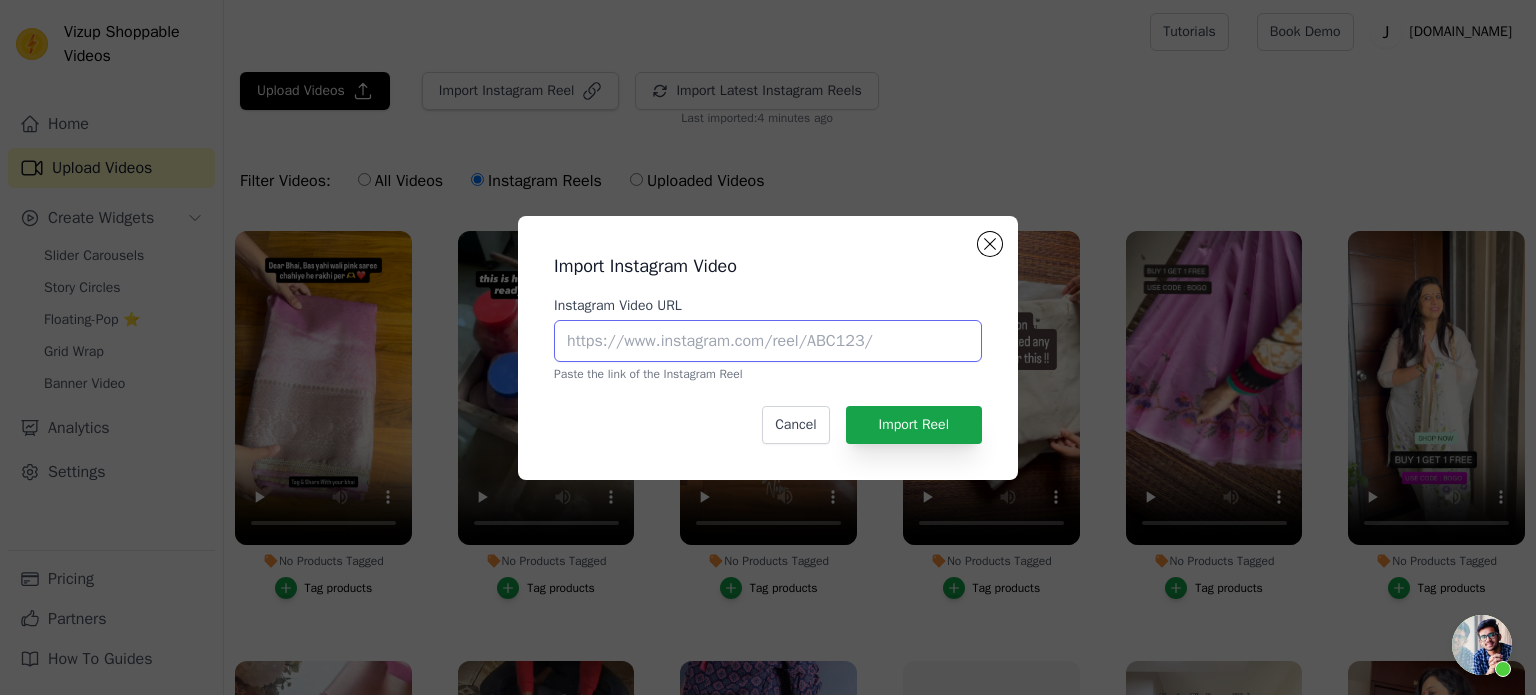 click on "Instagram Video URL" at bounding box center [768, 341] 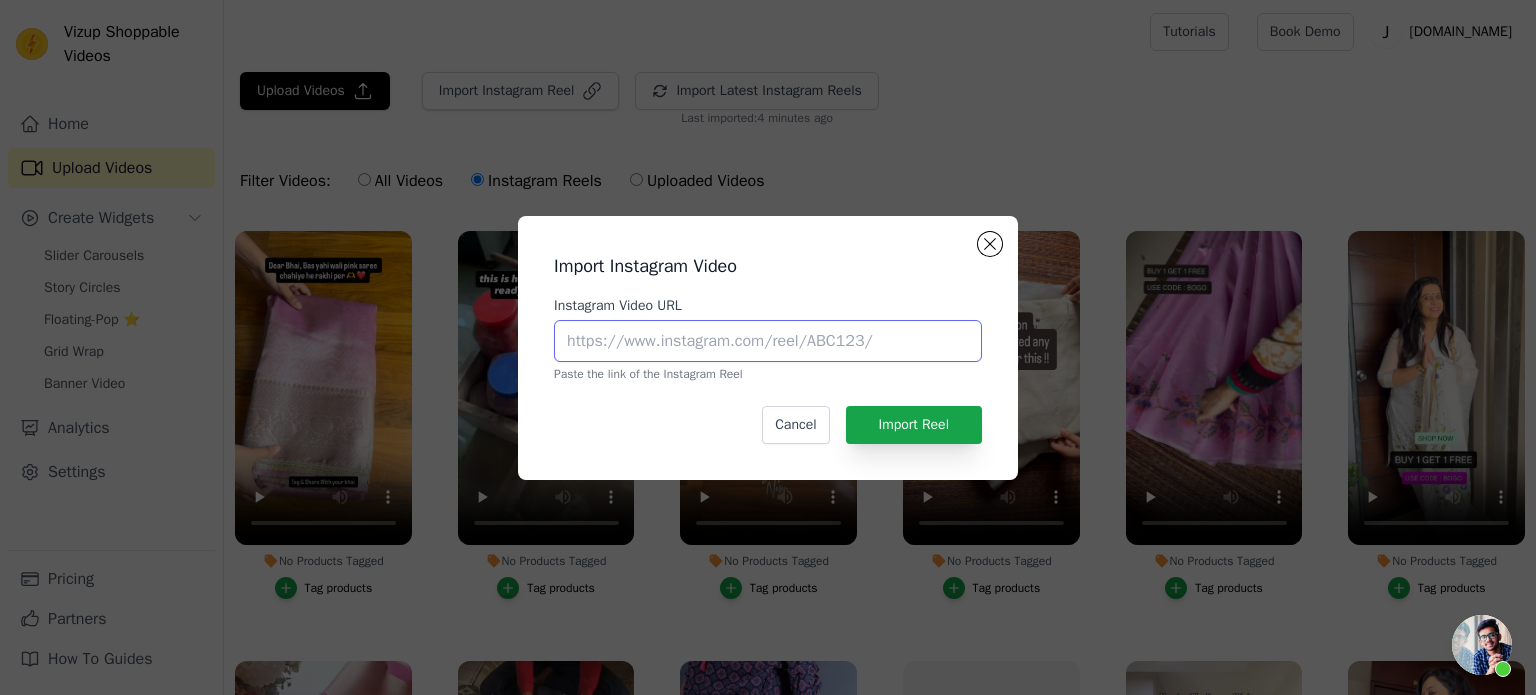 paste on "https://www.instagram.com/p/DJdyEA9TJPN/" 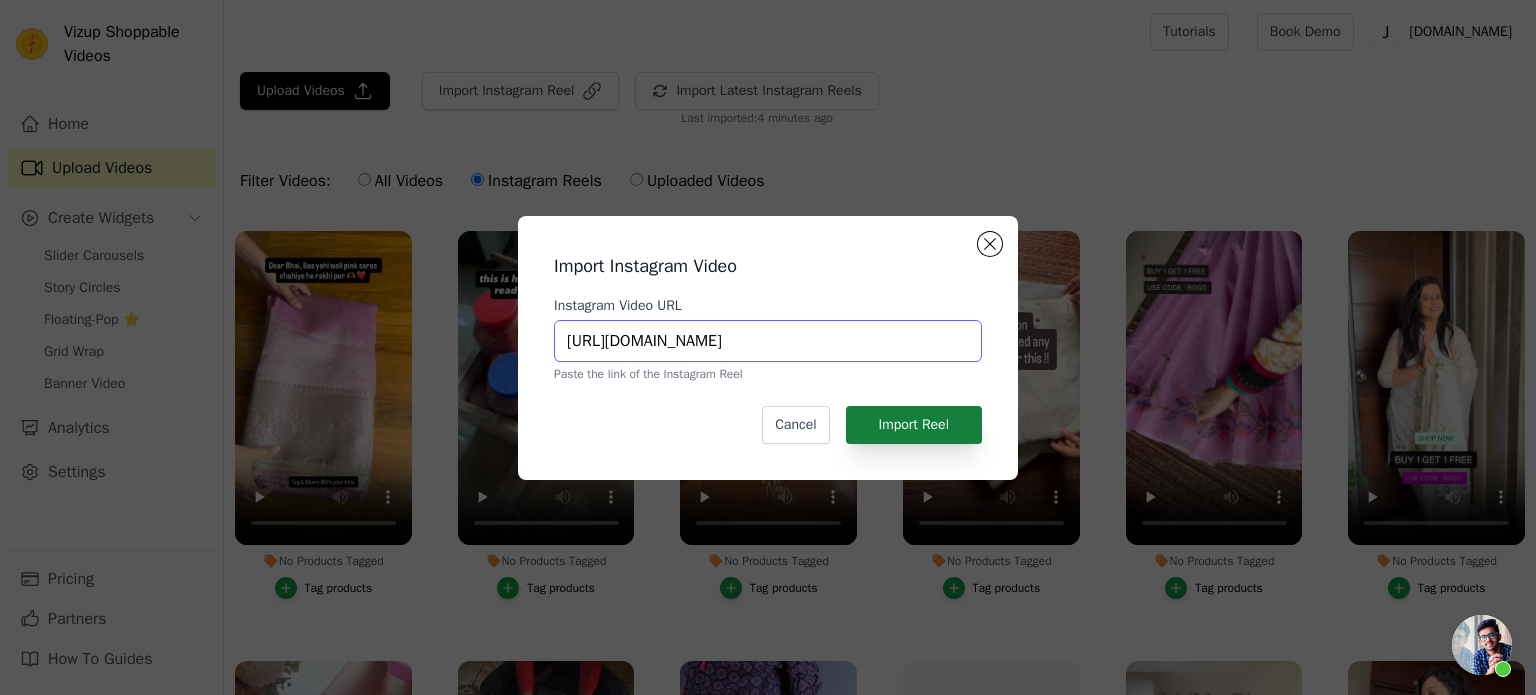 type on "https://www.instagram.com/p/DJdyEA9TJPN/" 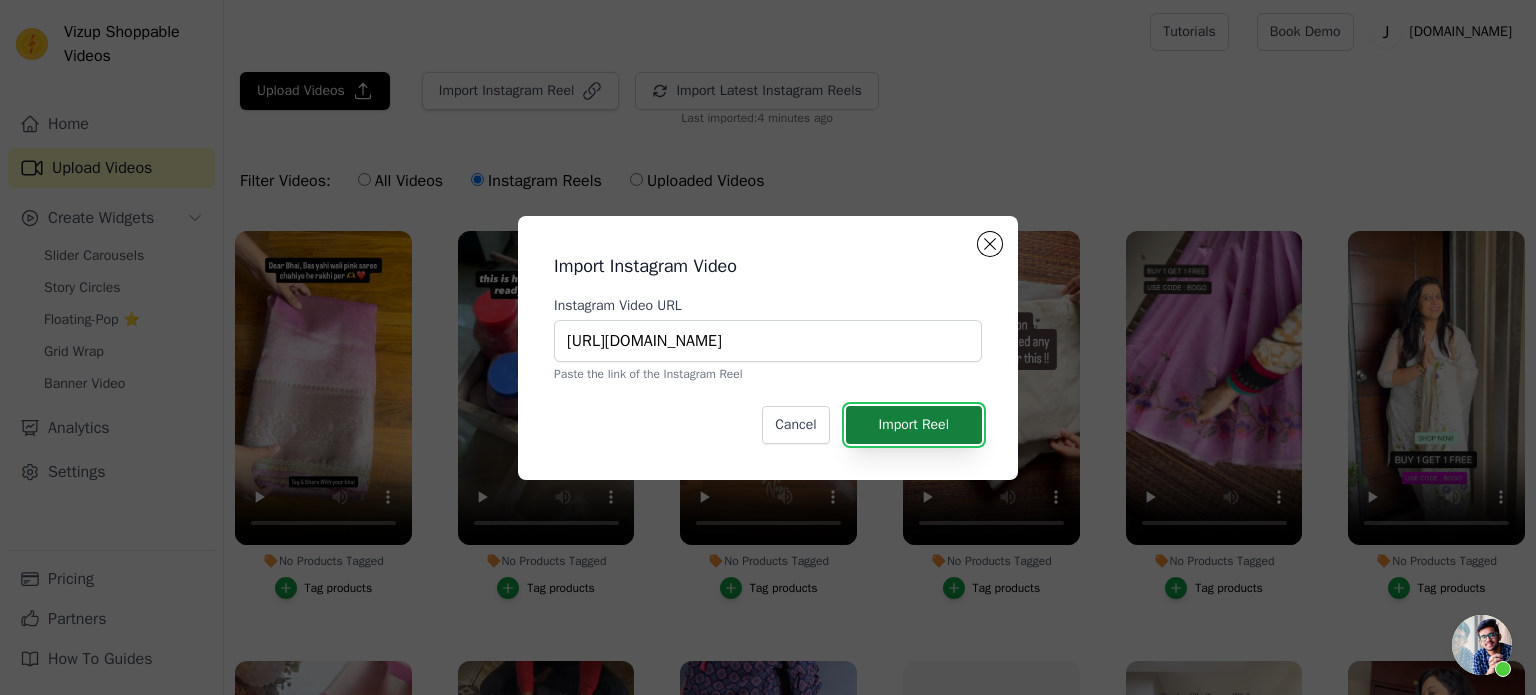 click on "Import Reel" at bounding box center [914, 425] 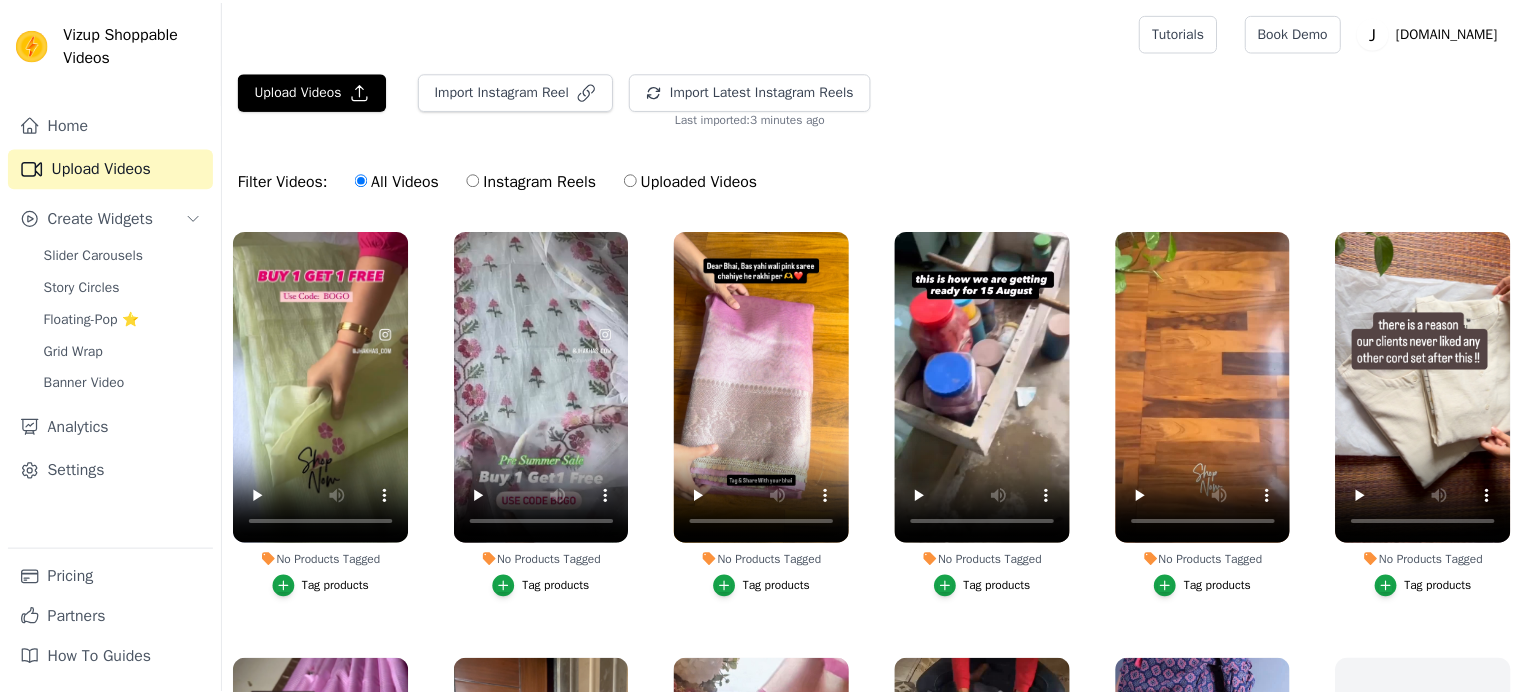 scroll, scrollTop: 0, scrollLeft: 0, axis: both 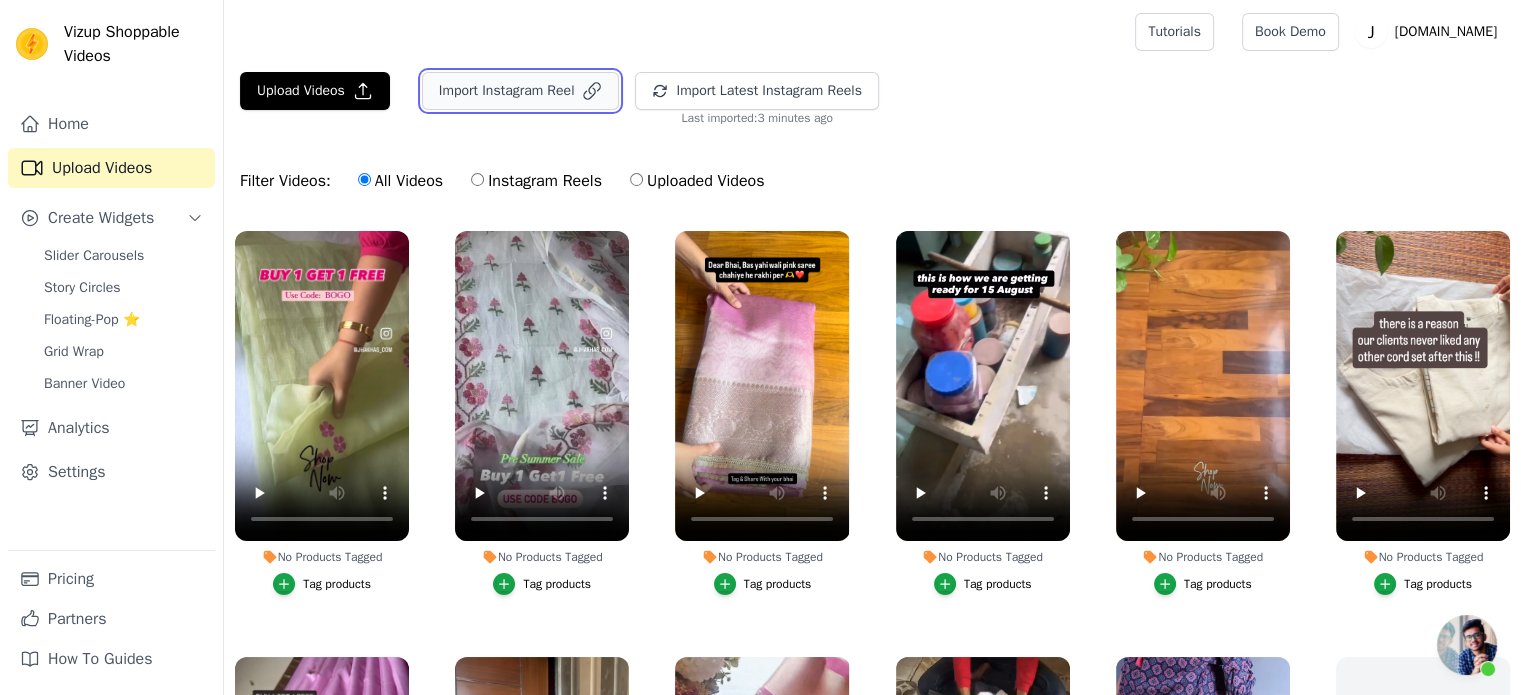 click on "Import Instagram Reel" at bounding box center (521, 91) 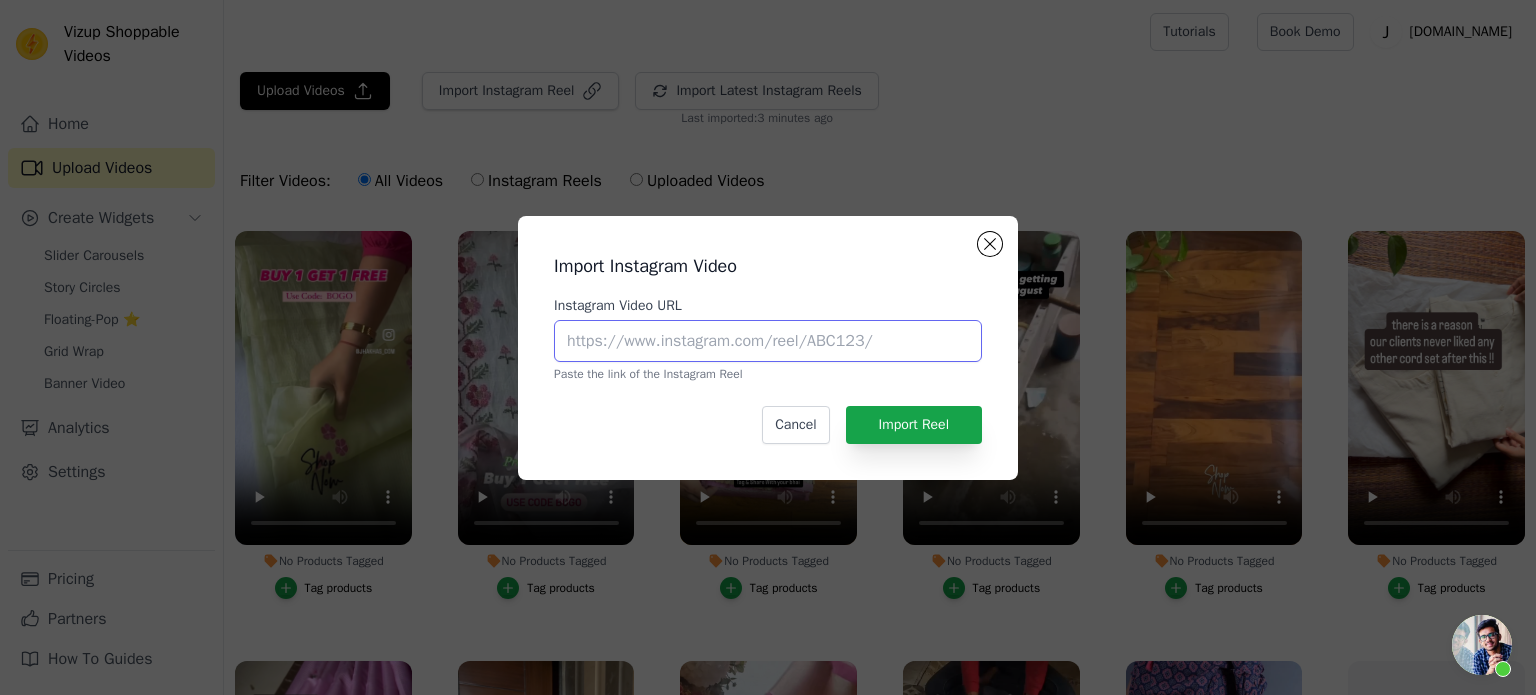 click on "Instagram Video URL" at bounding box center [768, 341] 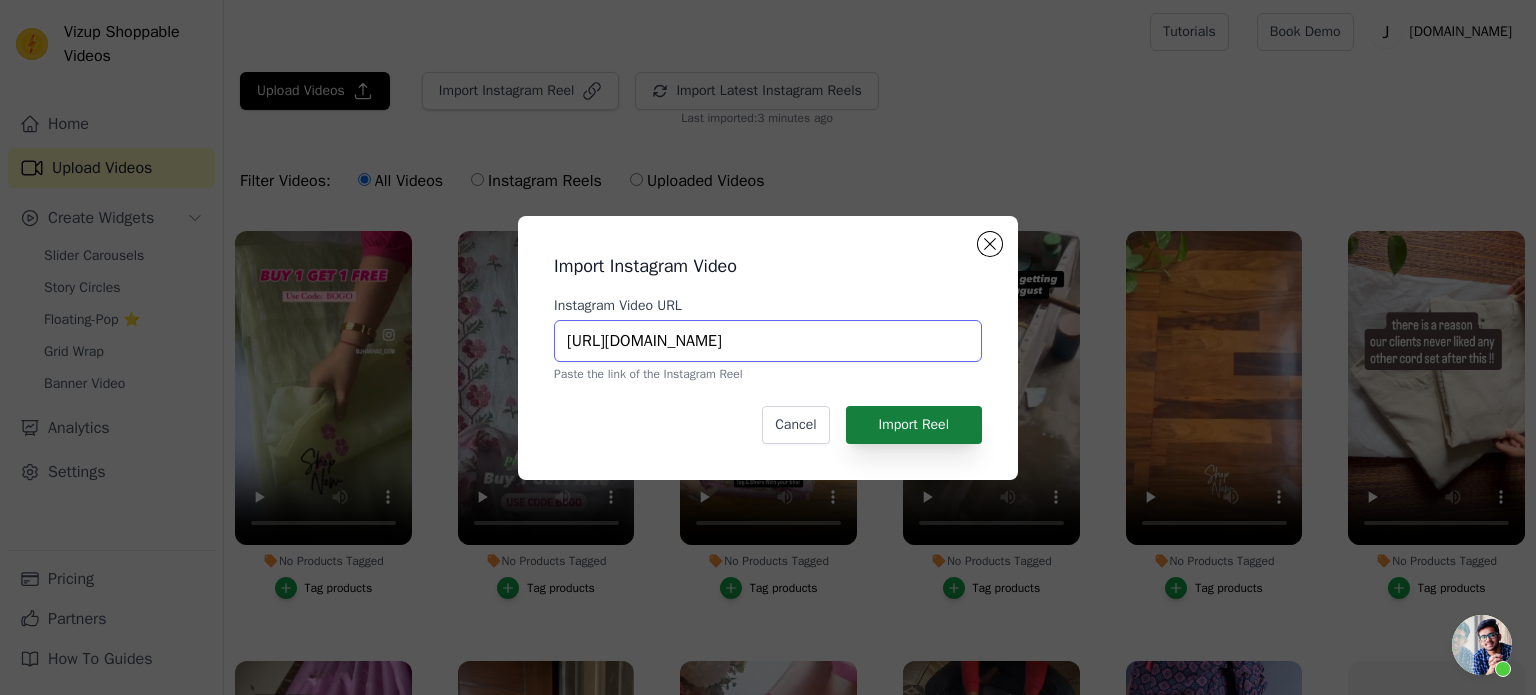 type on "[URL][DOMAIN_NAME]" 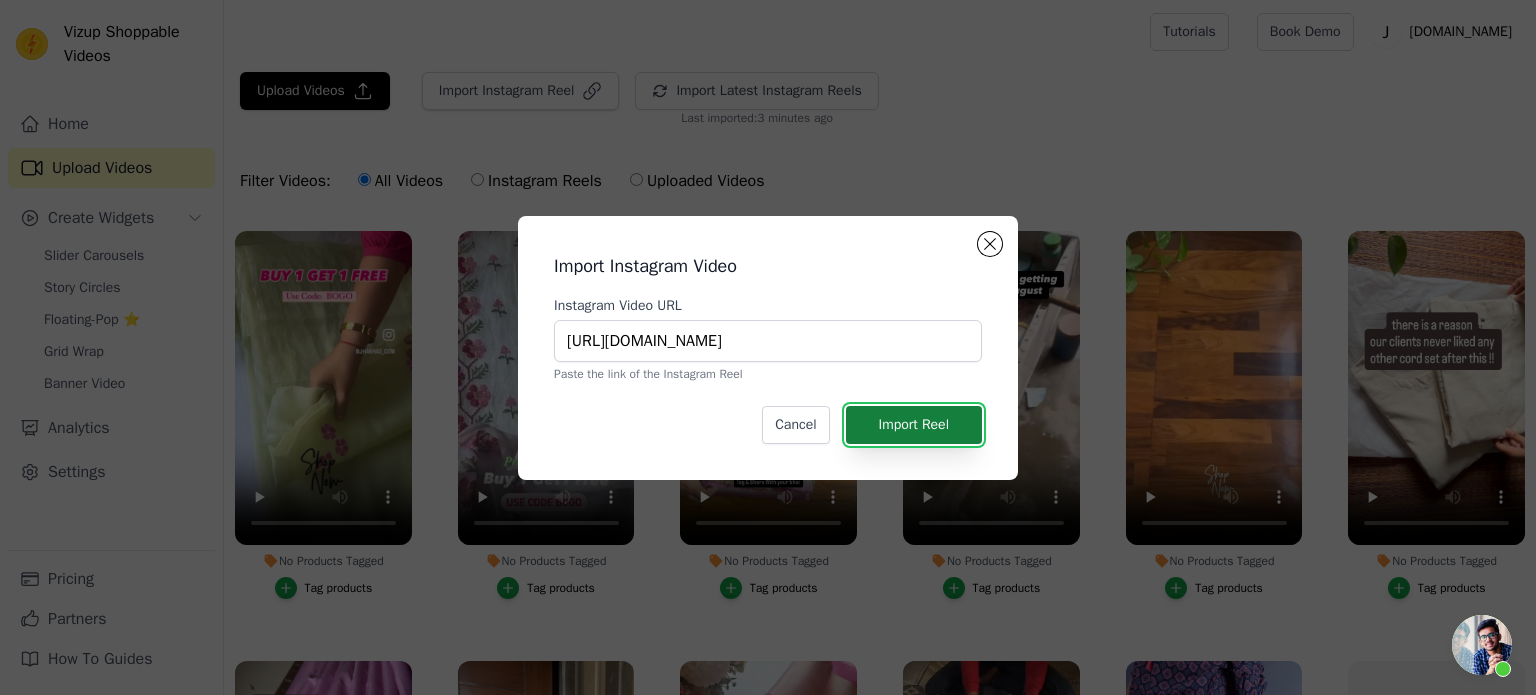 click on "Import Reel" at bounding box center [914, 425] 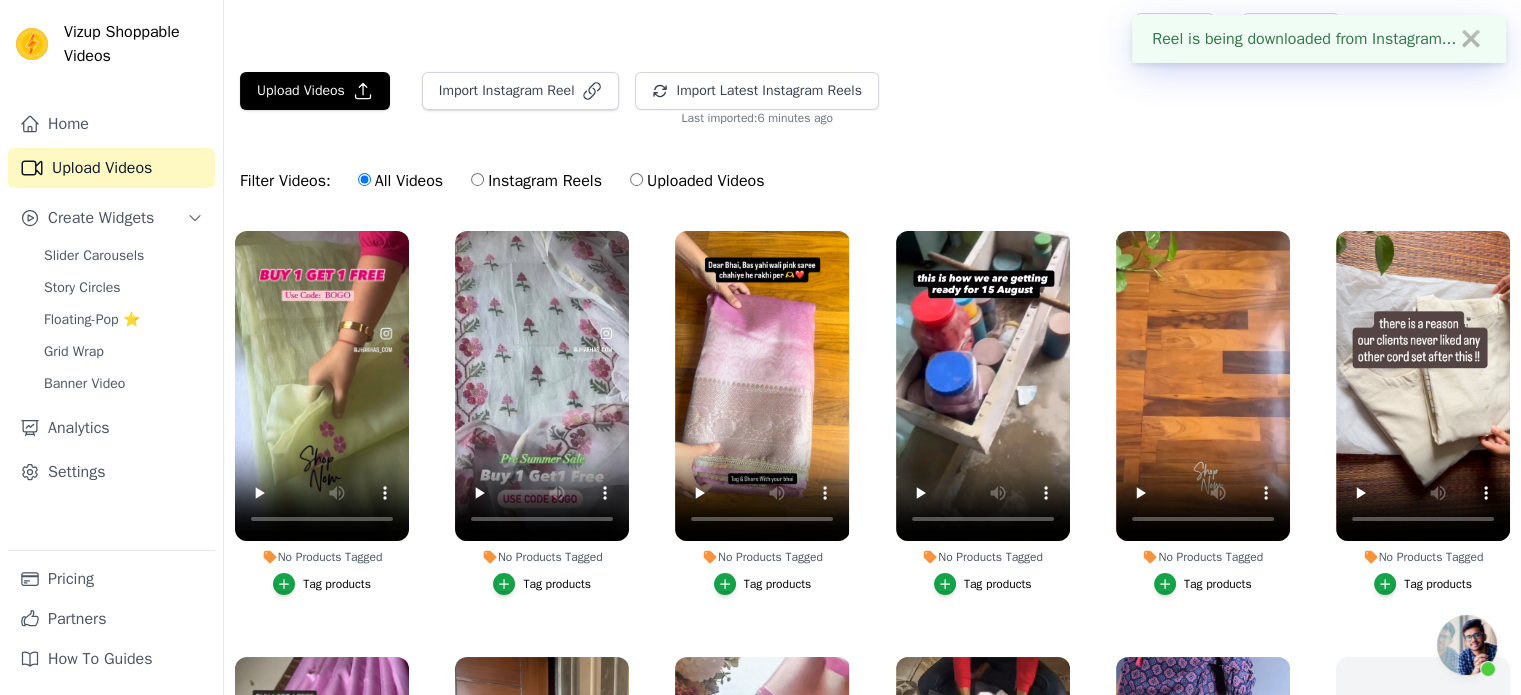 click at bounding box center [1467, 645] 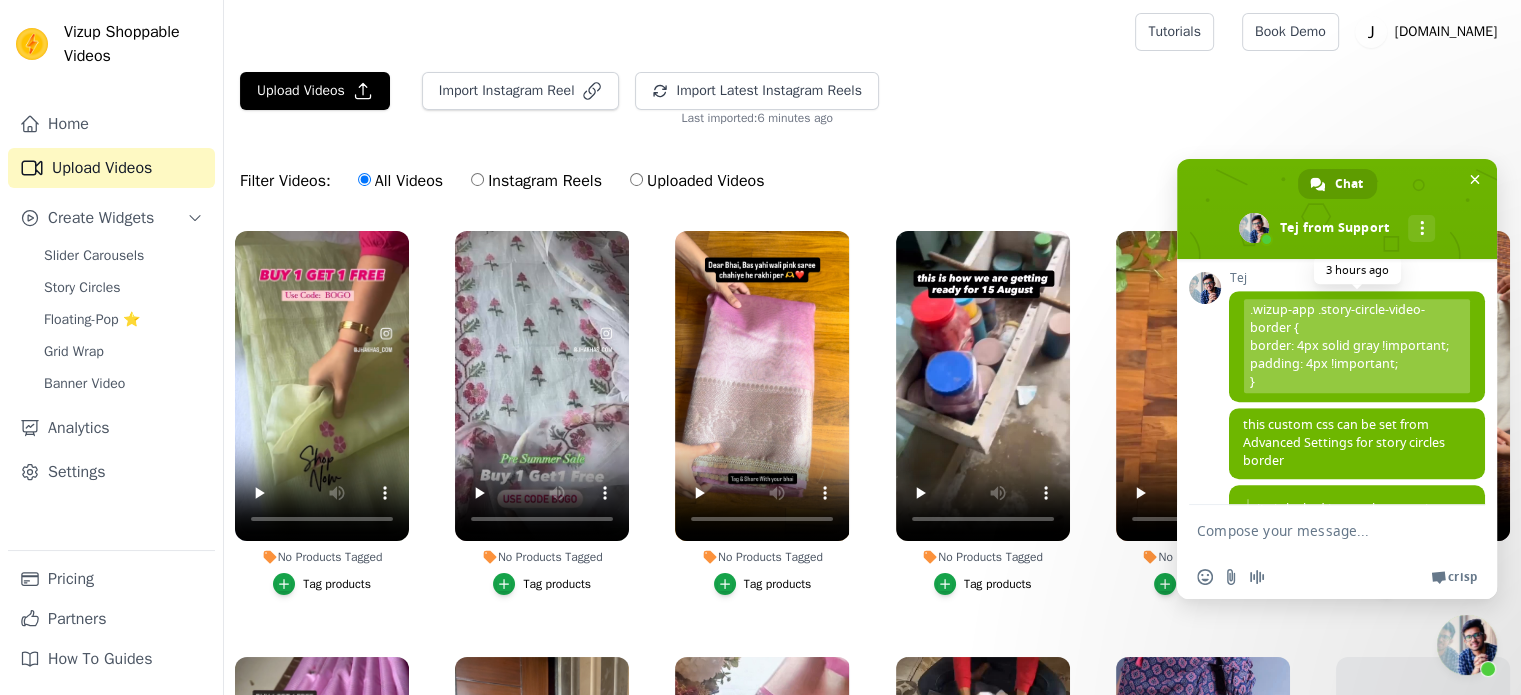 scroll, scrollTop: 1392, scrollLeft: 0, axis: vertical 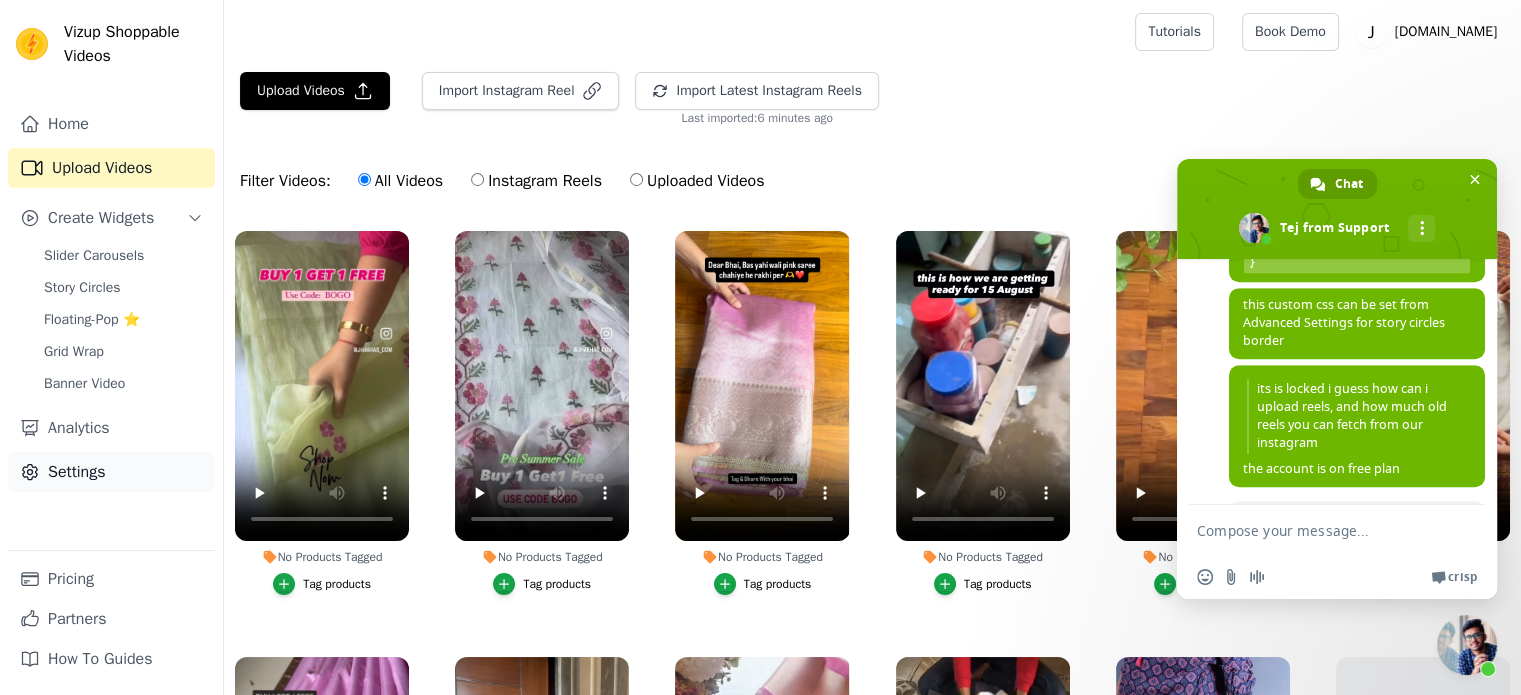 click on "Settings" at bounding box center (111, 472) 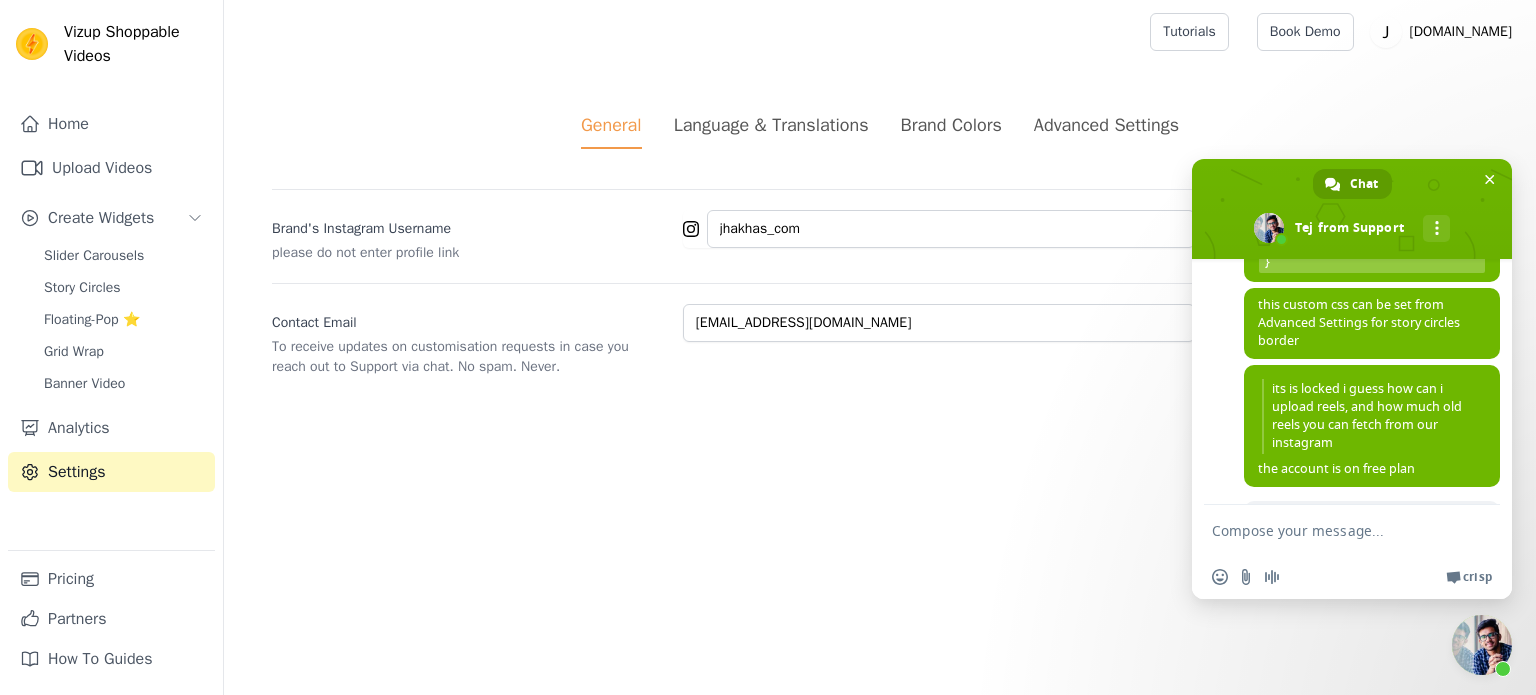 click on "Advanced Settings" at bounding box center [1106, 125] 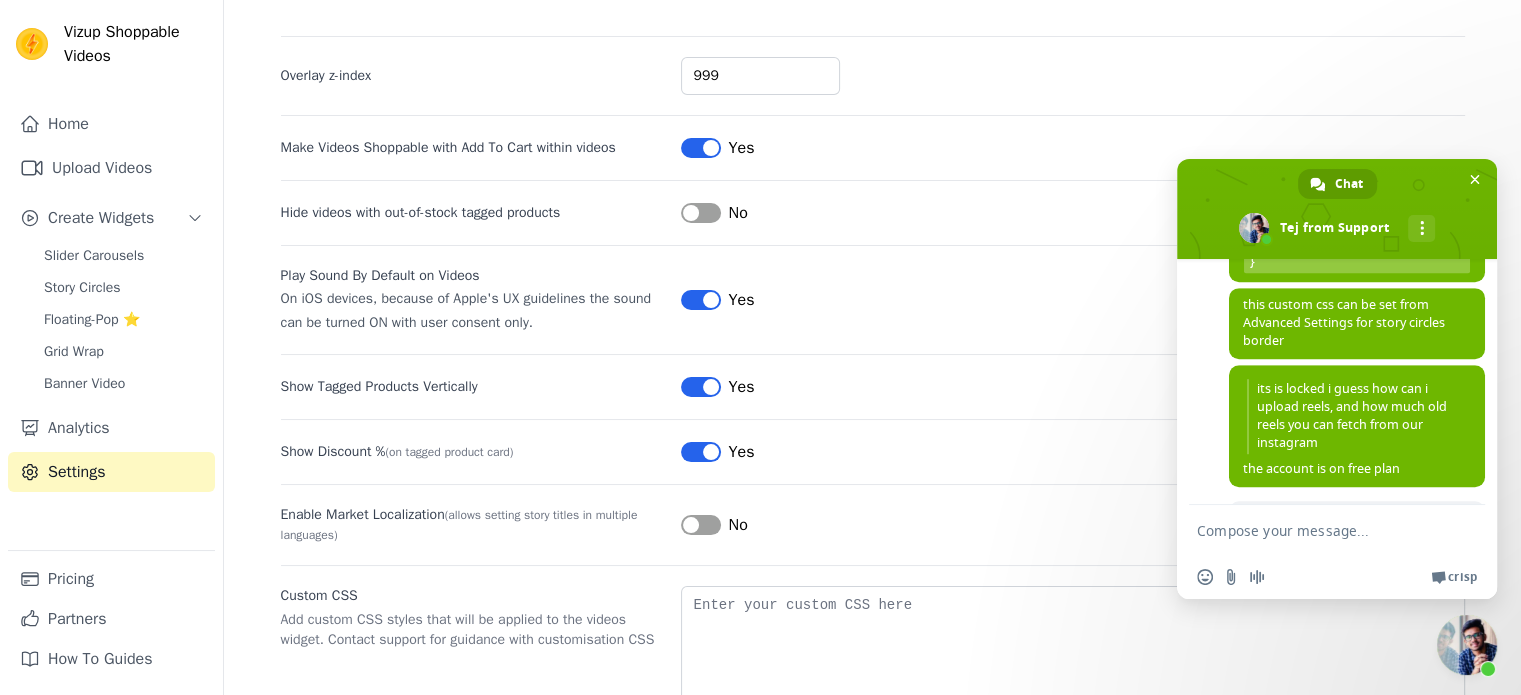 scroll, scrollTop: 267, scrollLeft: 0, axis: vertical 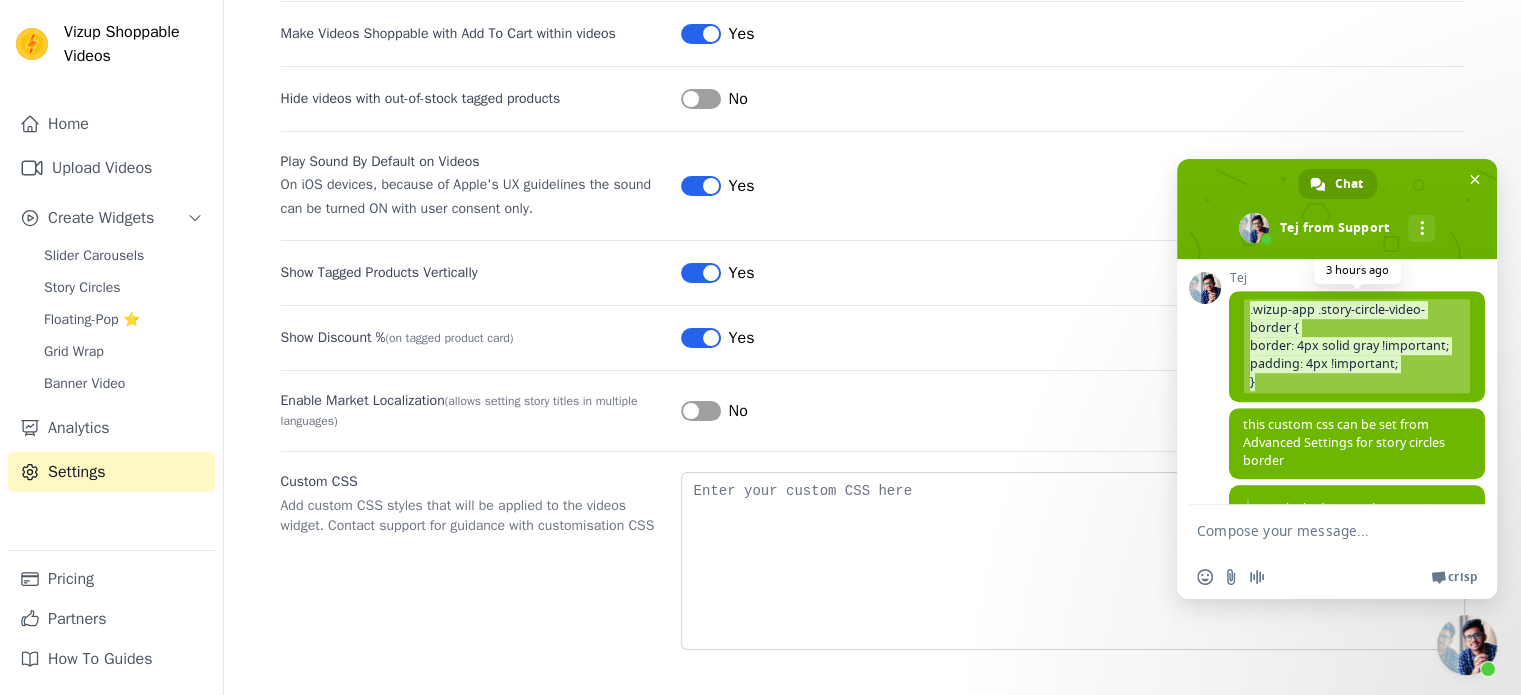 drag, startPoint x: 1250, startPoint y: 385, endPoint x: 1309, endPoint y: 485, distance: 116.10771 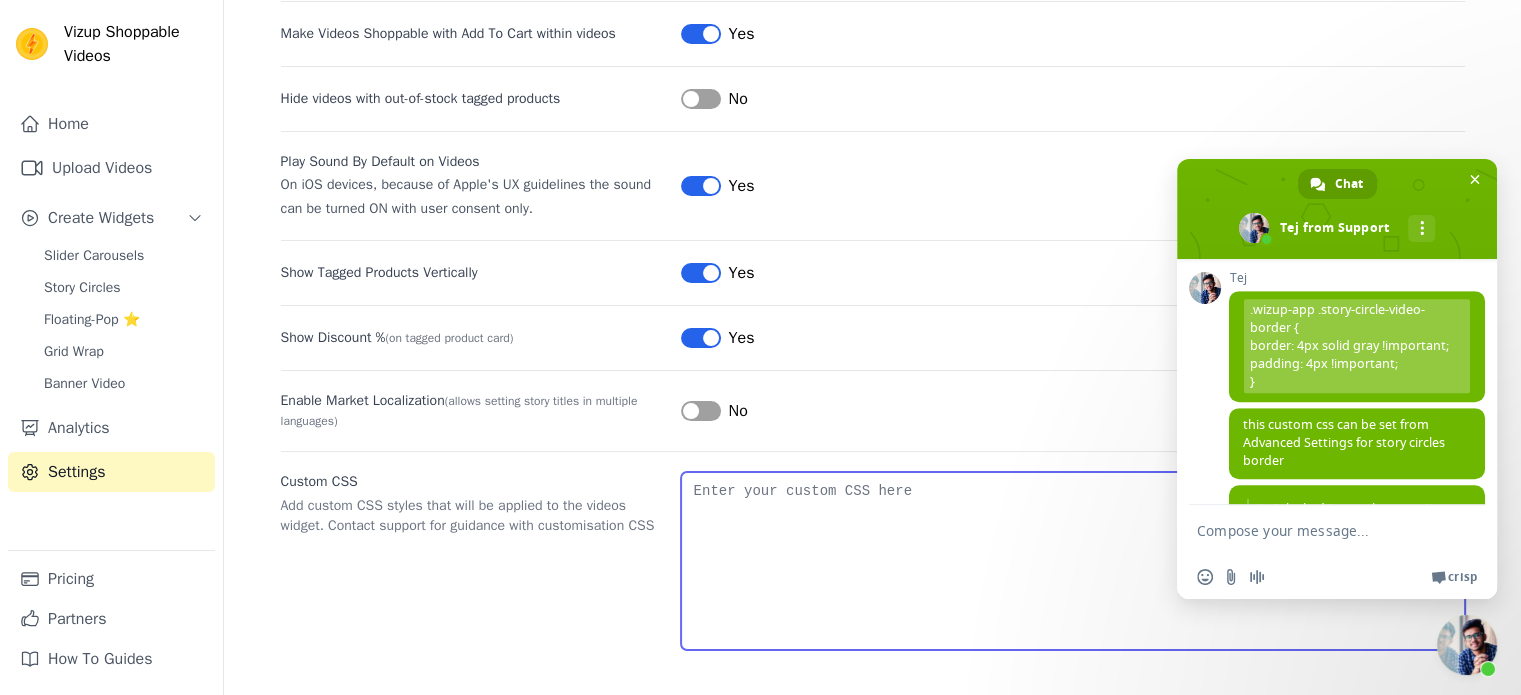 click on "Custom CSS" at bounding box center [1073, 561] 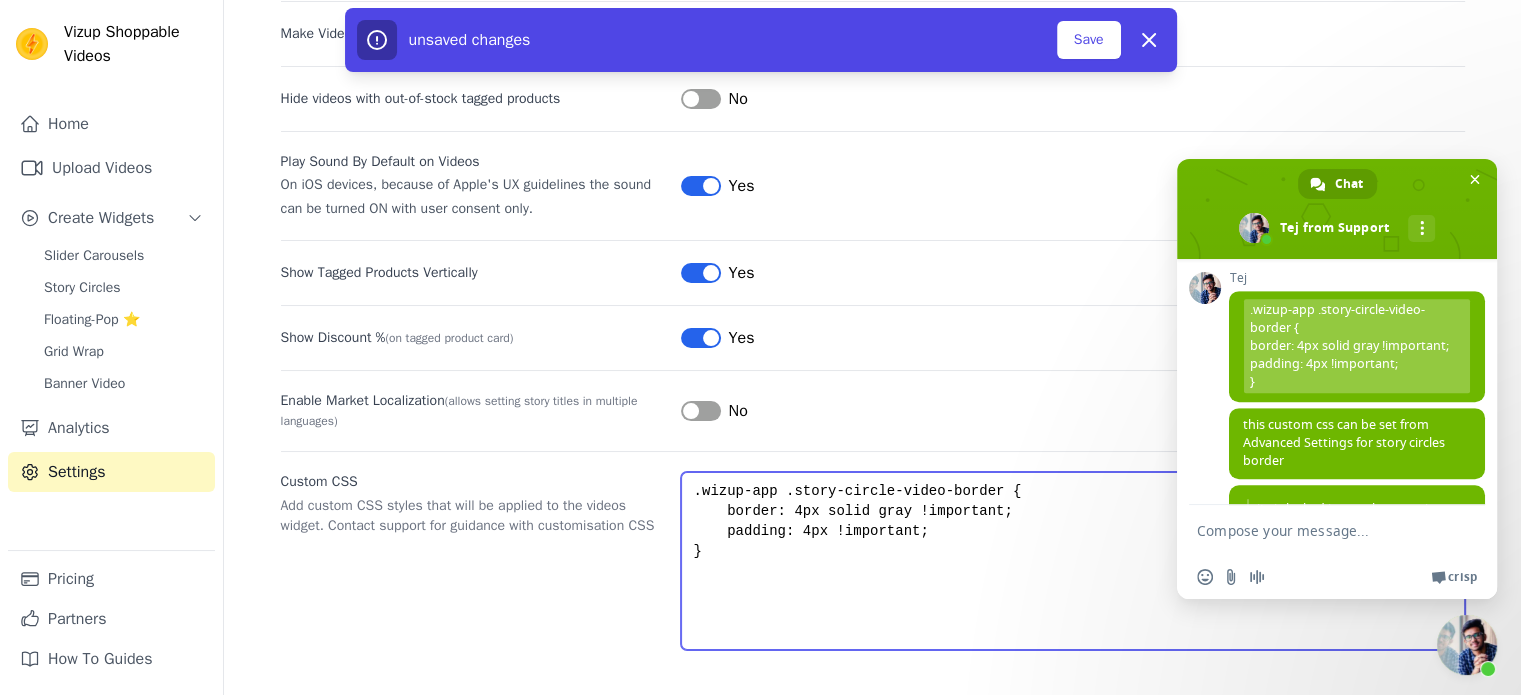 click on ".wizup-app .story-circle-video-border {
border: 4px solid gray !important;
padding: 4px !important;
}" at bounding box center [1073, 561] 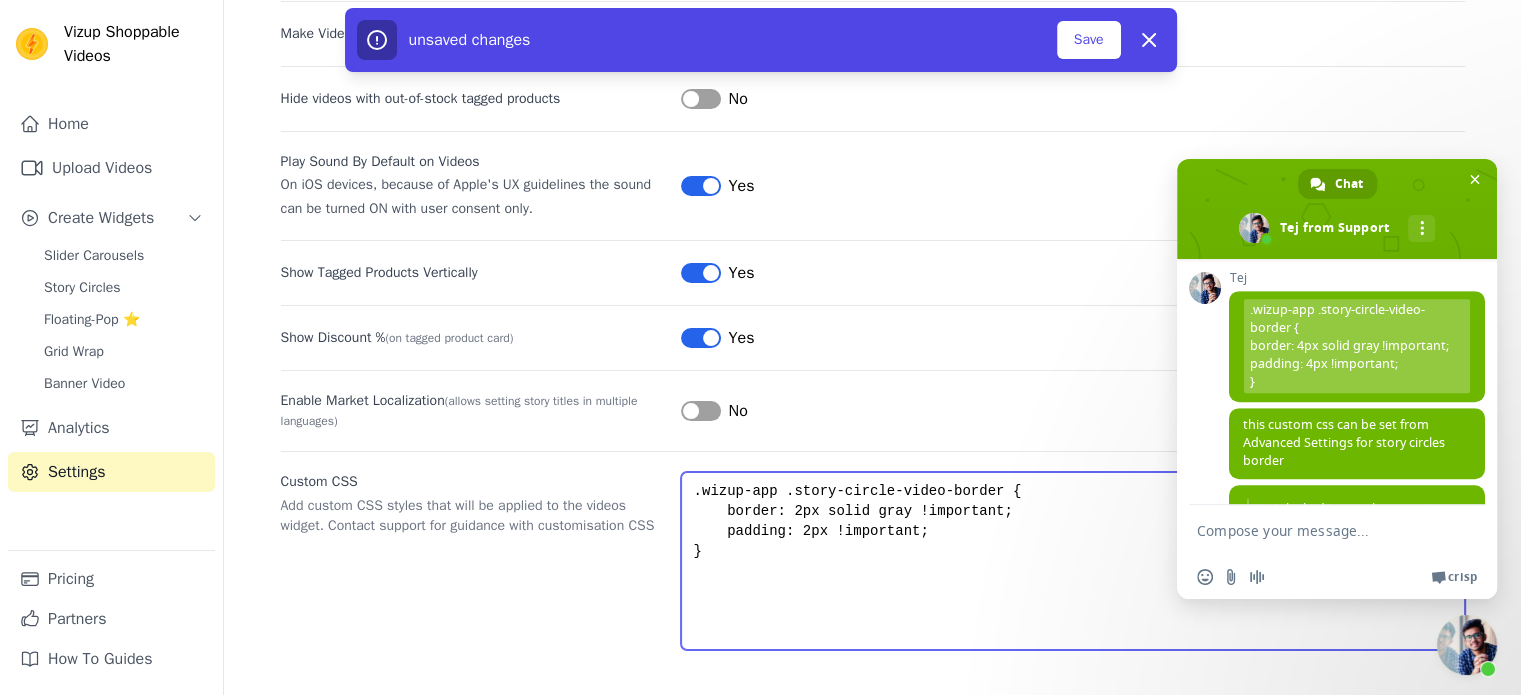 drag, startPoint x: 891, startPoint y: 510, endPoint x: 814, endPoint y: 503, distance: 77.31753 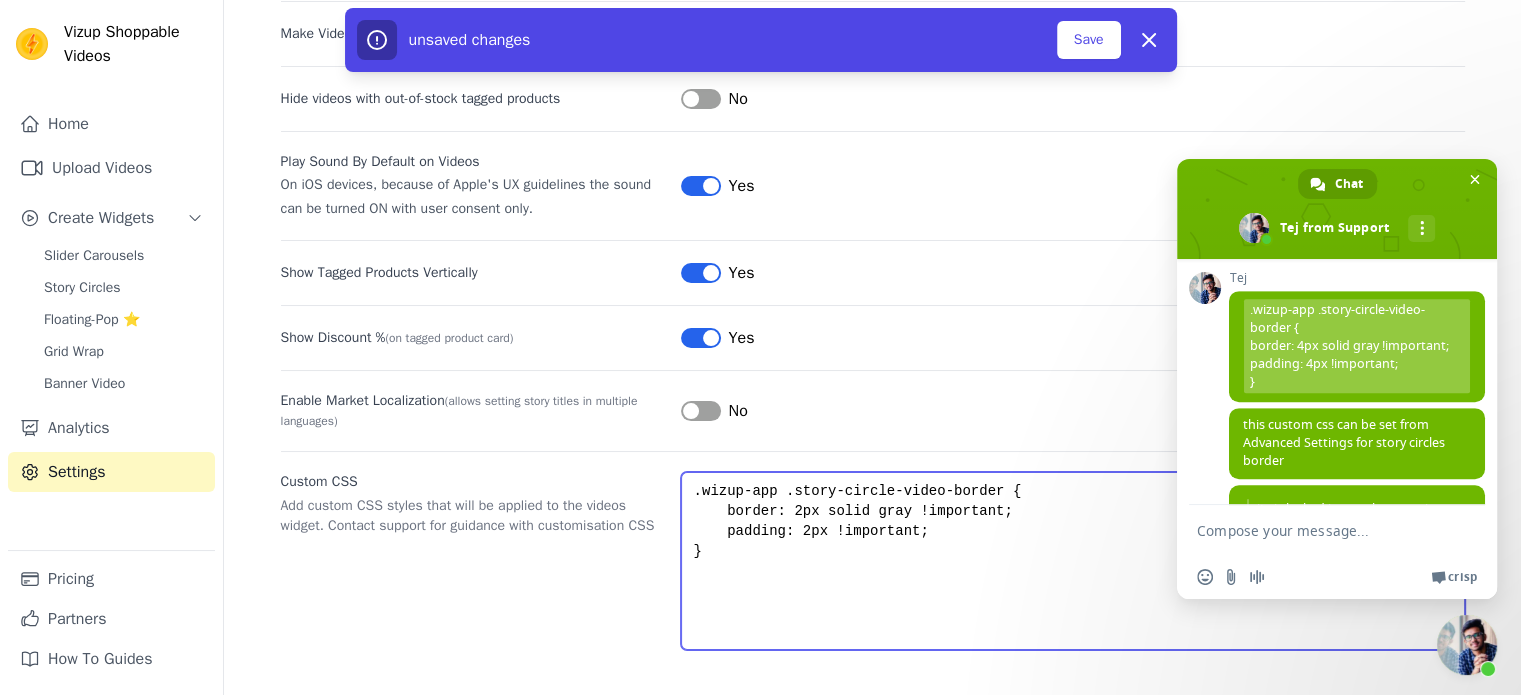 click on ".wizup-app .story-circle-video-border {
border: 2px solid gray !important;
padding: 2px !important;
}" at bounding box center (1073, 561) 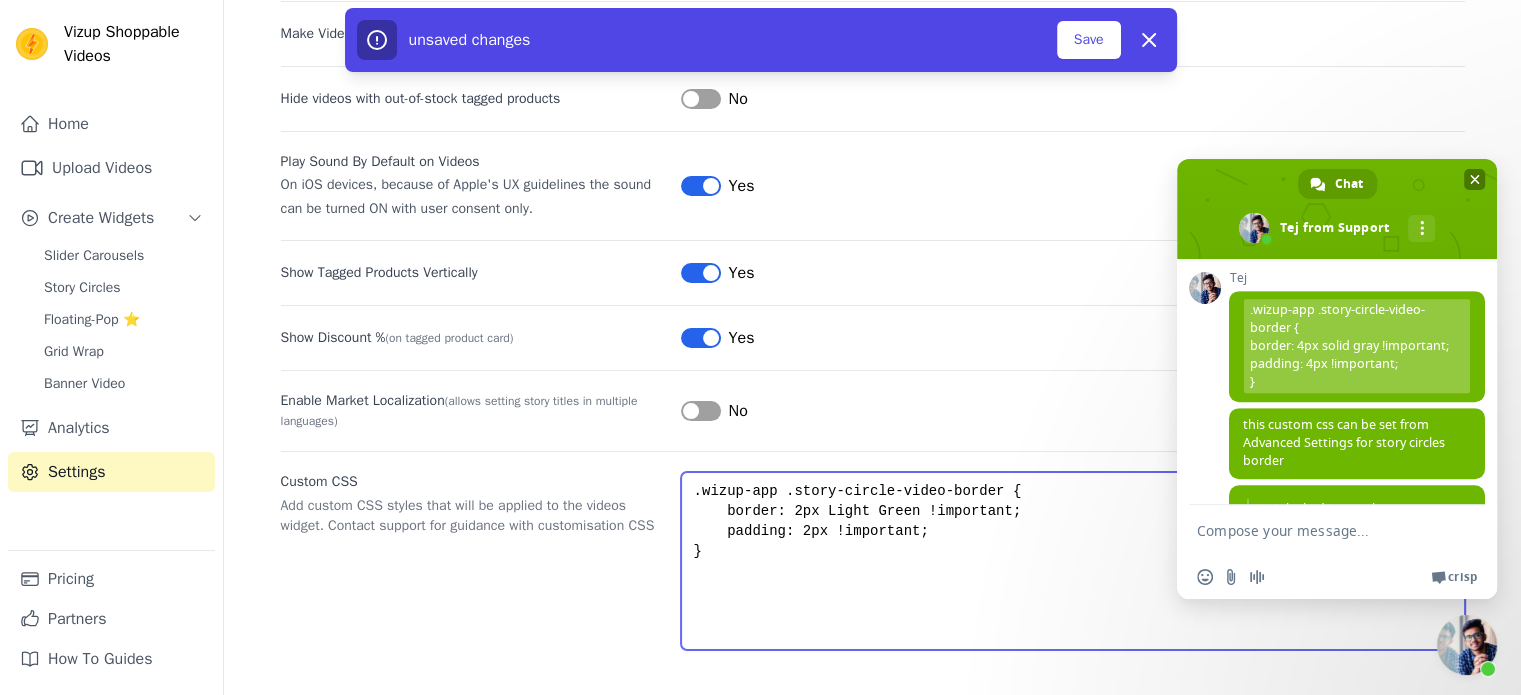 type on ".wizup-app .story-circle-video-border {
border: 2px Light Green !important;
padding: 2px !important;
}" 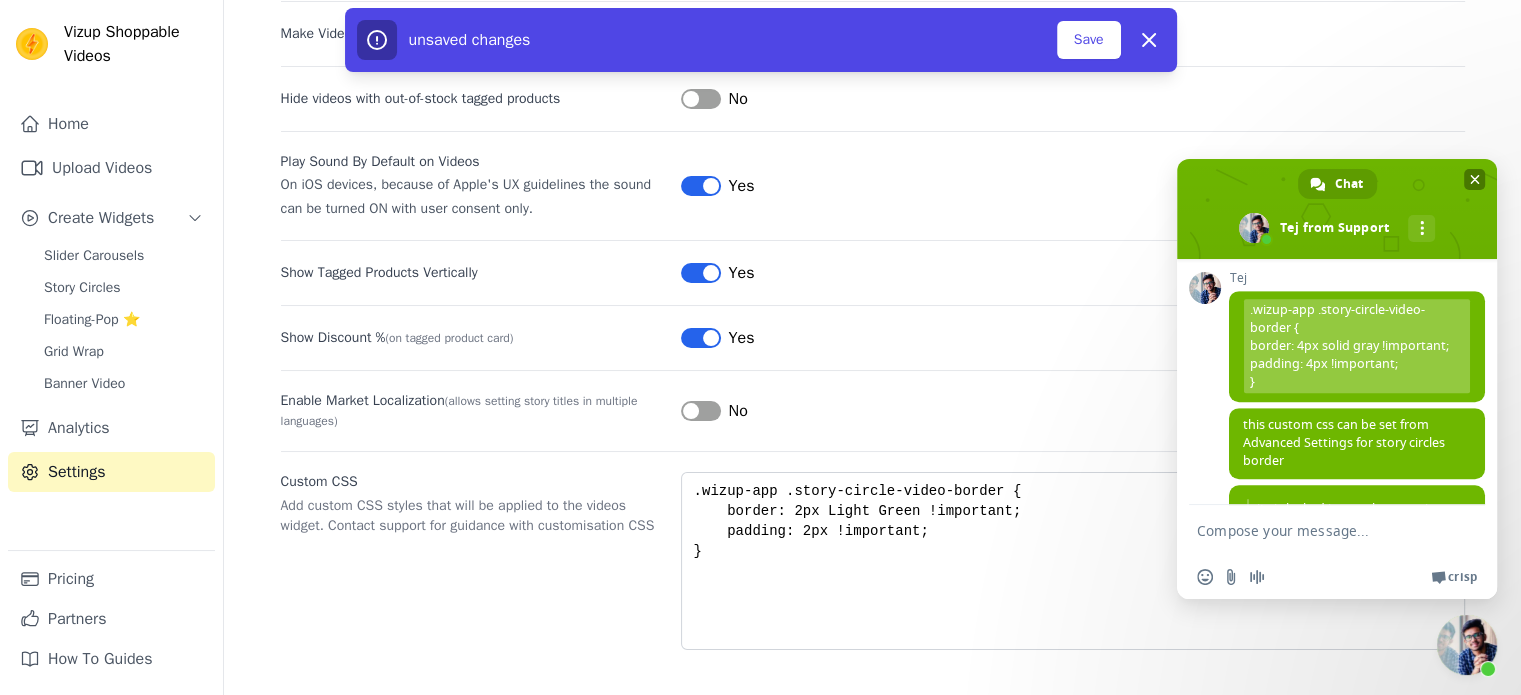 click at bounding box center (1475, 179) 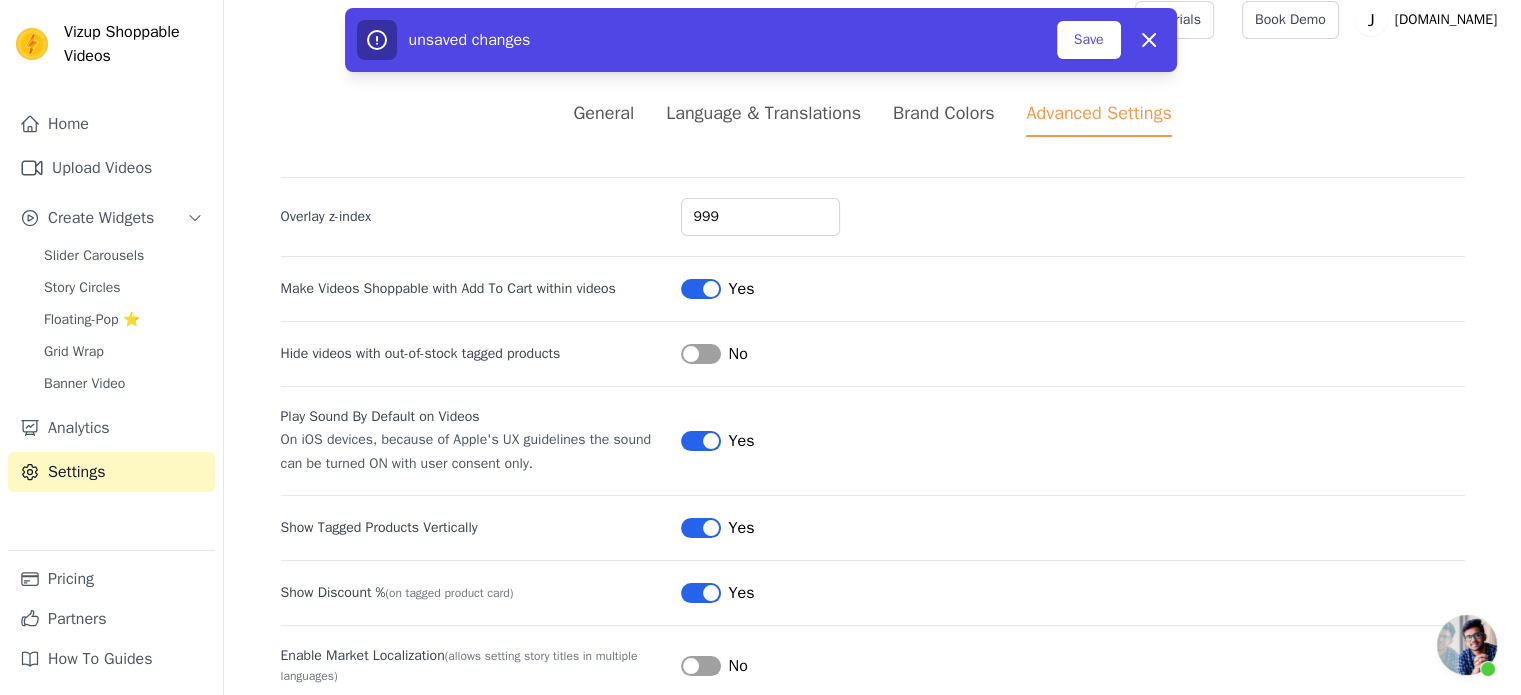scroll, scrollTop: 0, scrollLeft: 0, axis: both 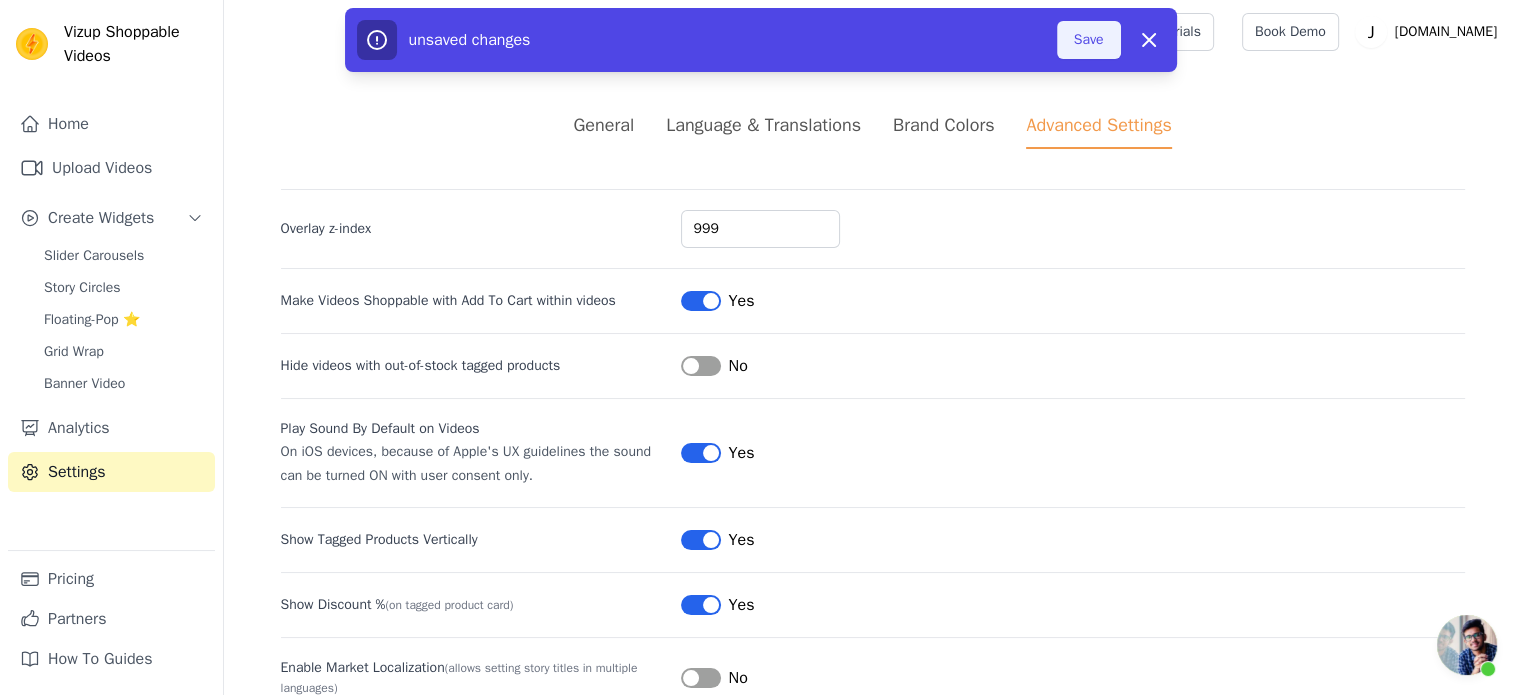 click on "Save" at bounding box center [1089, 40] 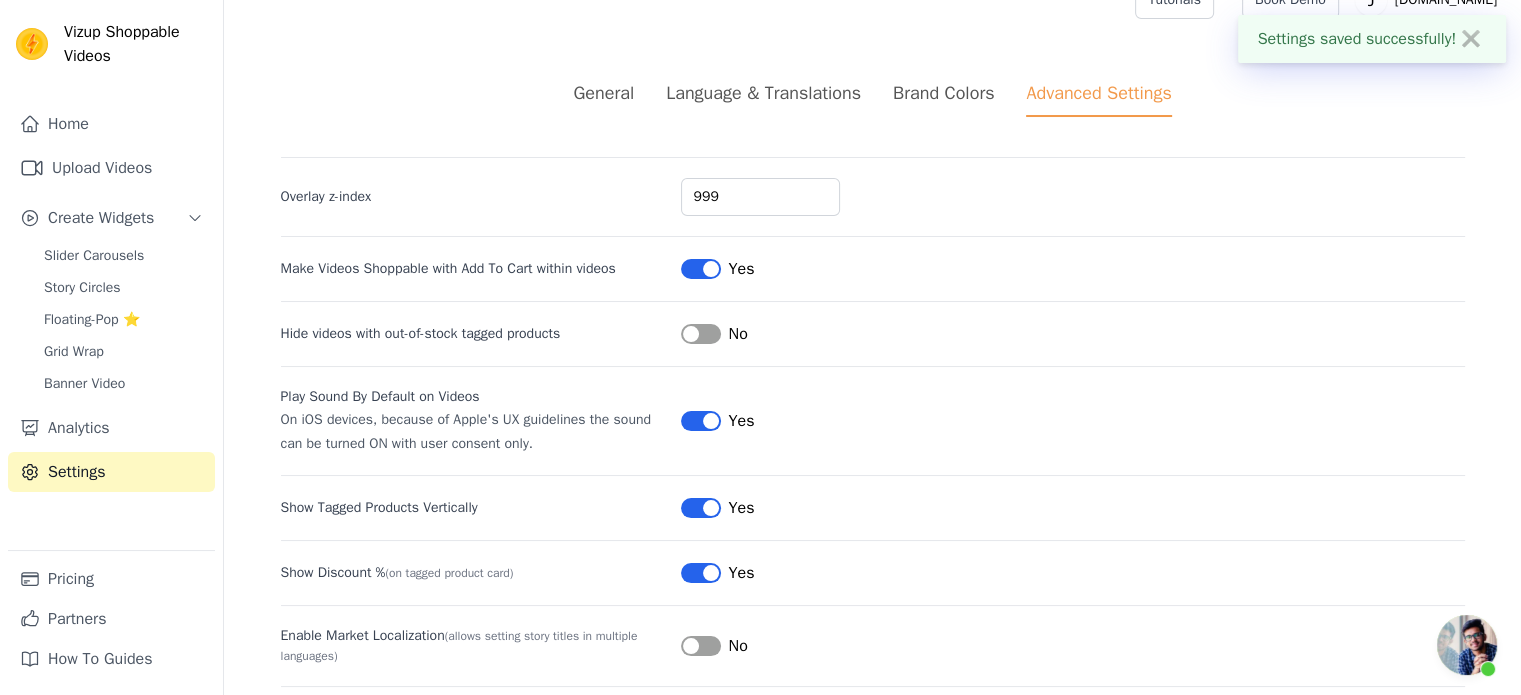 scroll, scrollTop: 0, scrollLeft: 0, axis: both 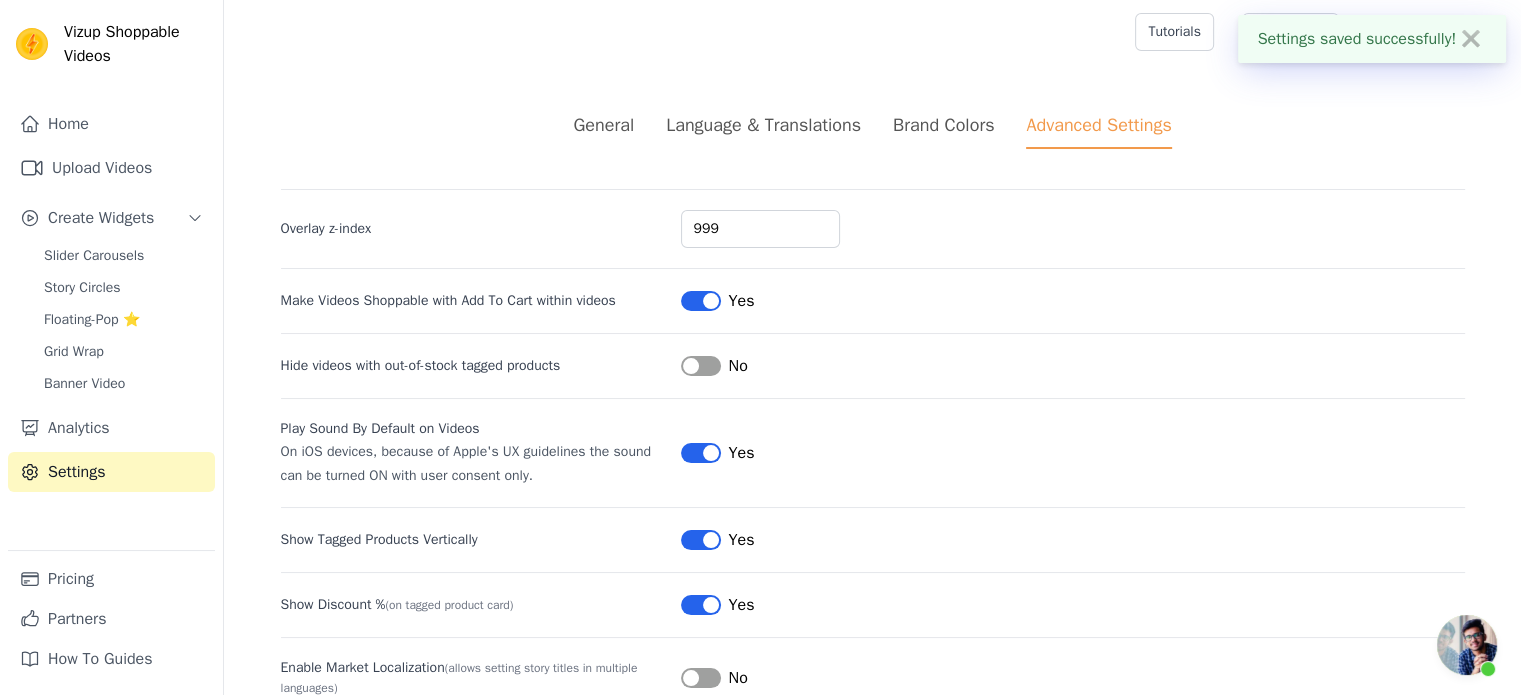 click on "Brand Colors" at bounding box center (943, 125) 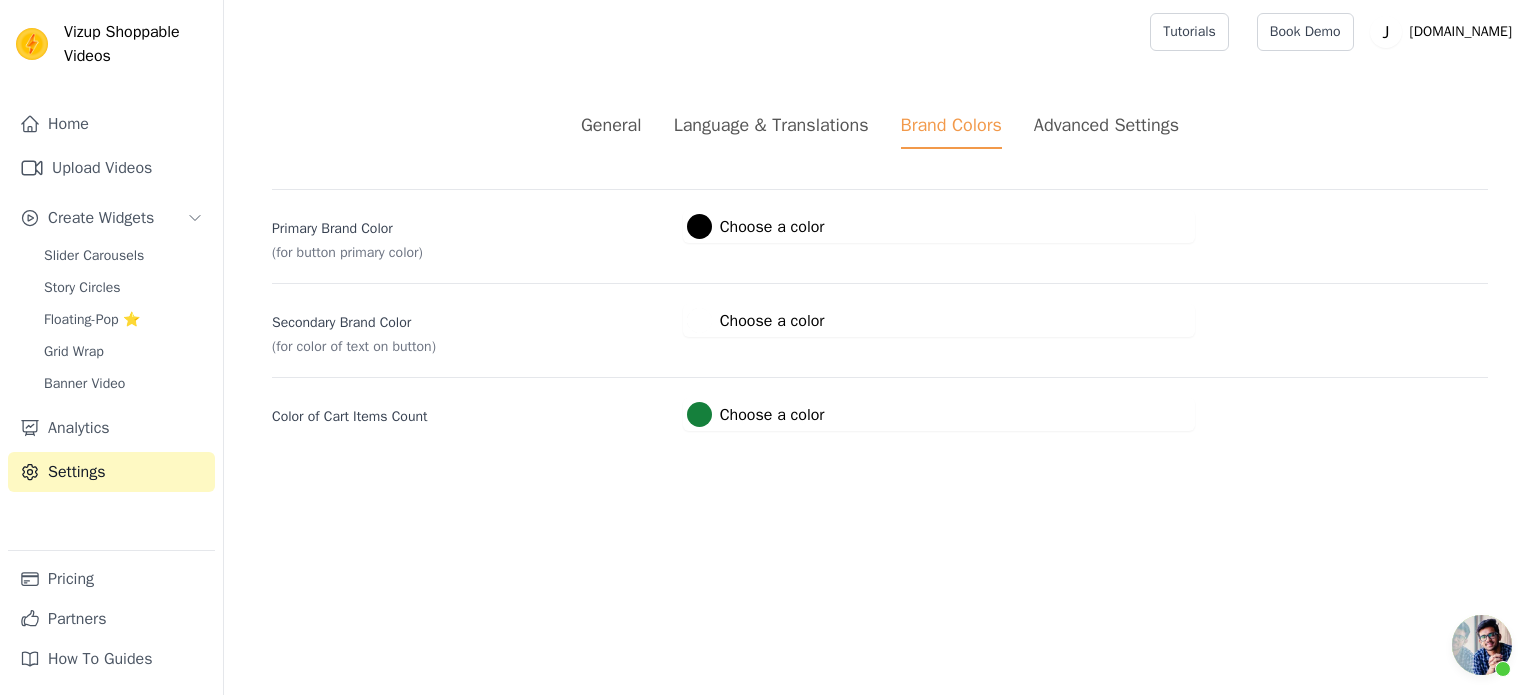 click on "Language & Translations" at bounding box center [771, 125] 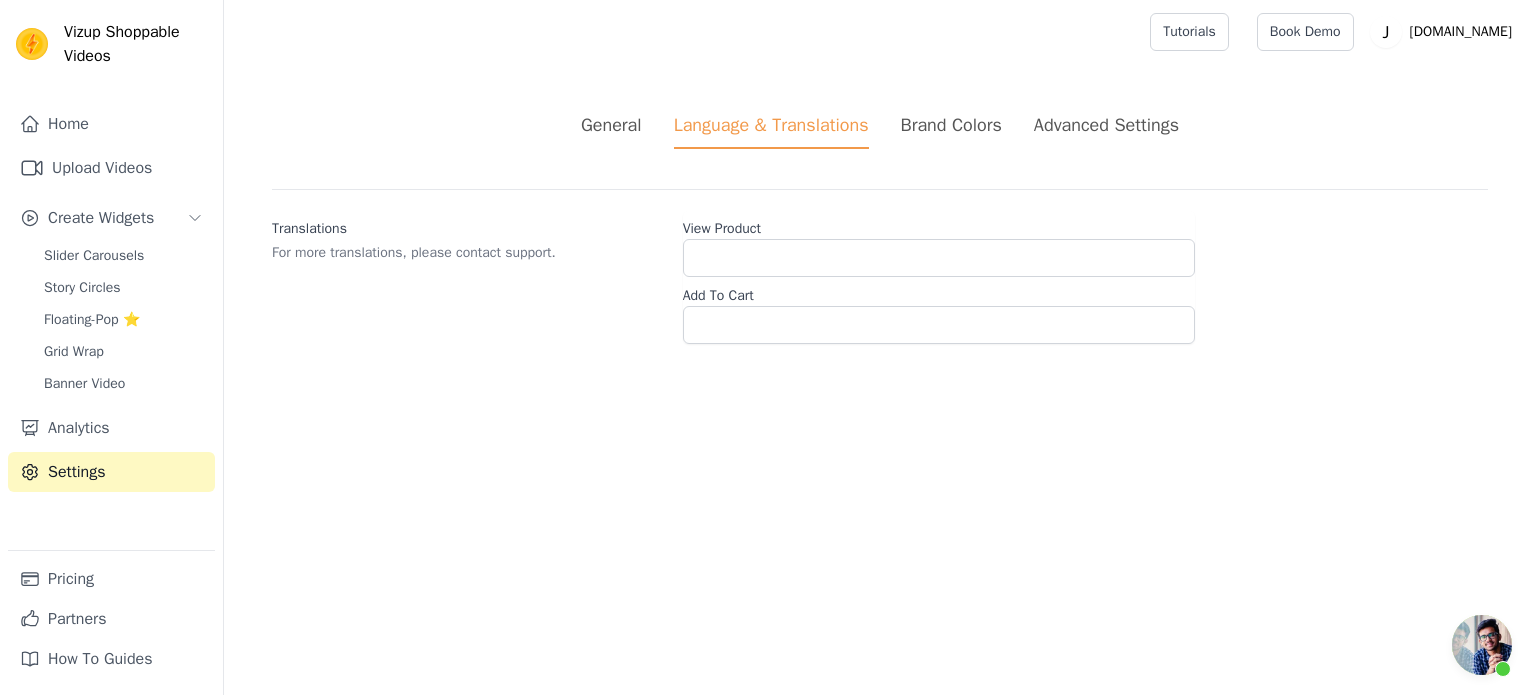 click on "General" at bounding box center (611, 125) 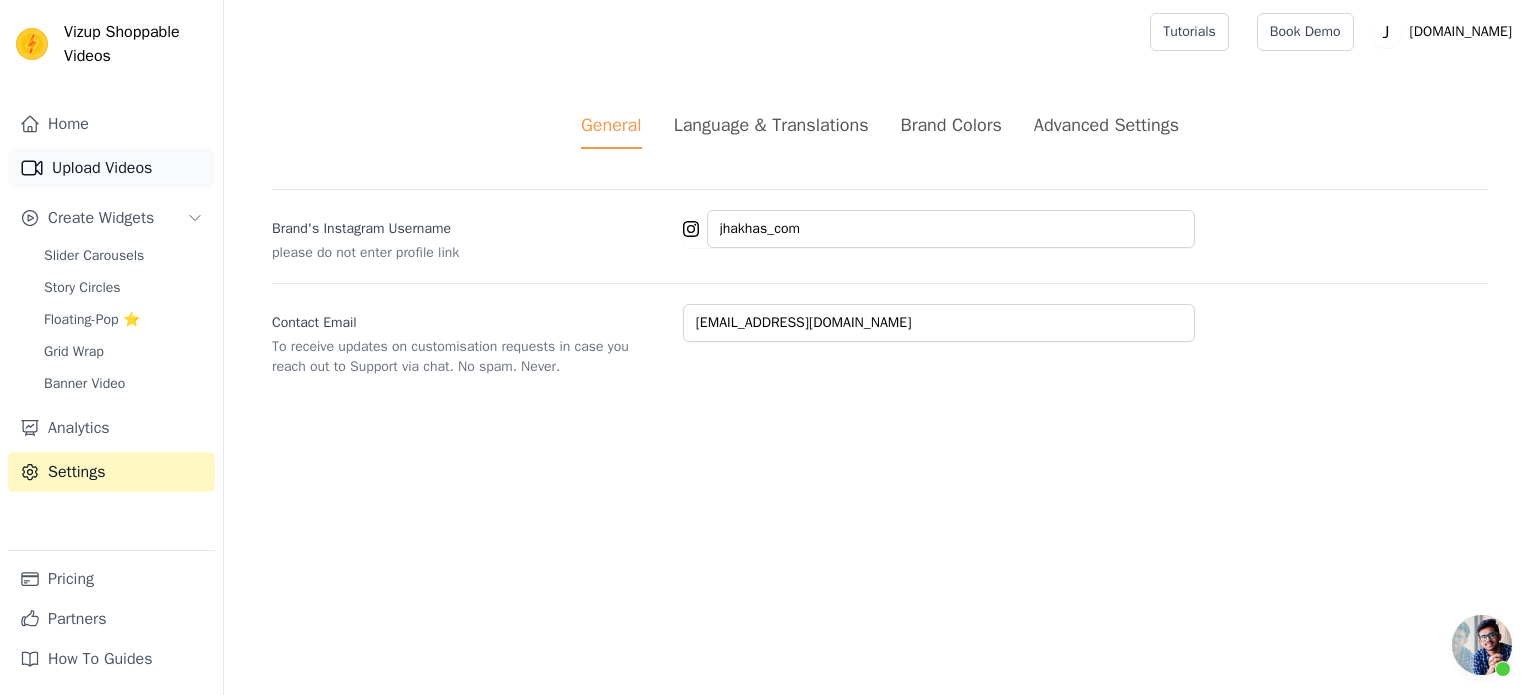 click on "Upload Videos" at bounding box center (111, 168) 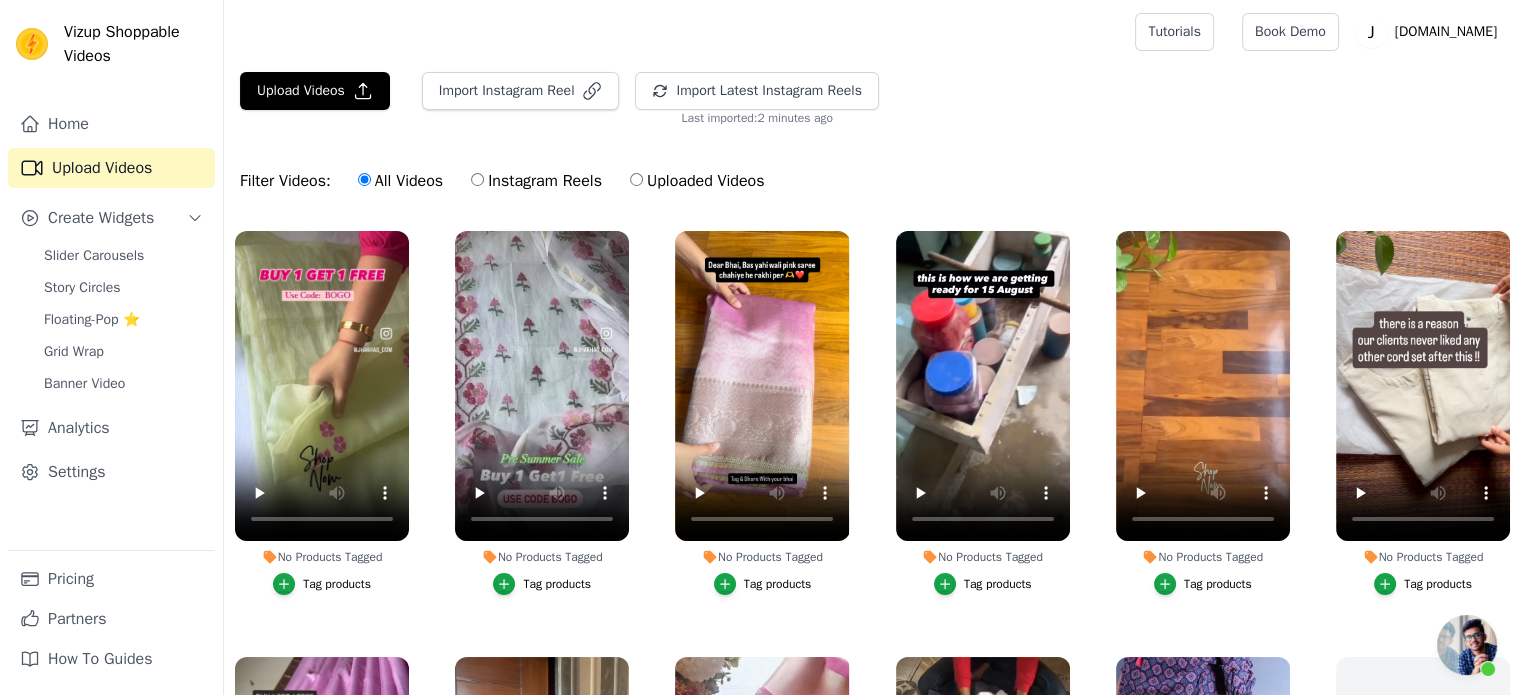 click at bounding box center (1467, 645) 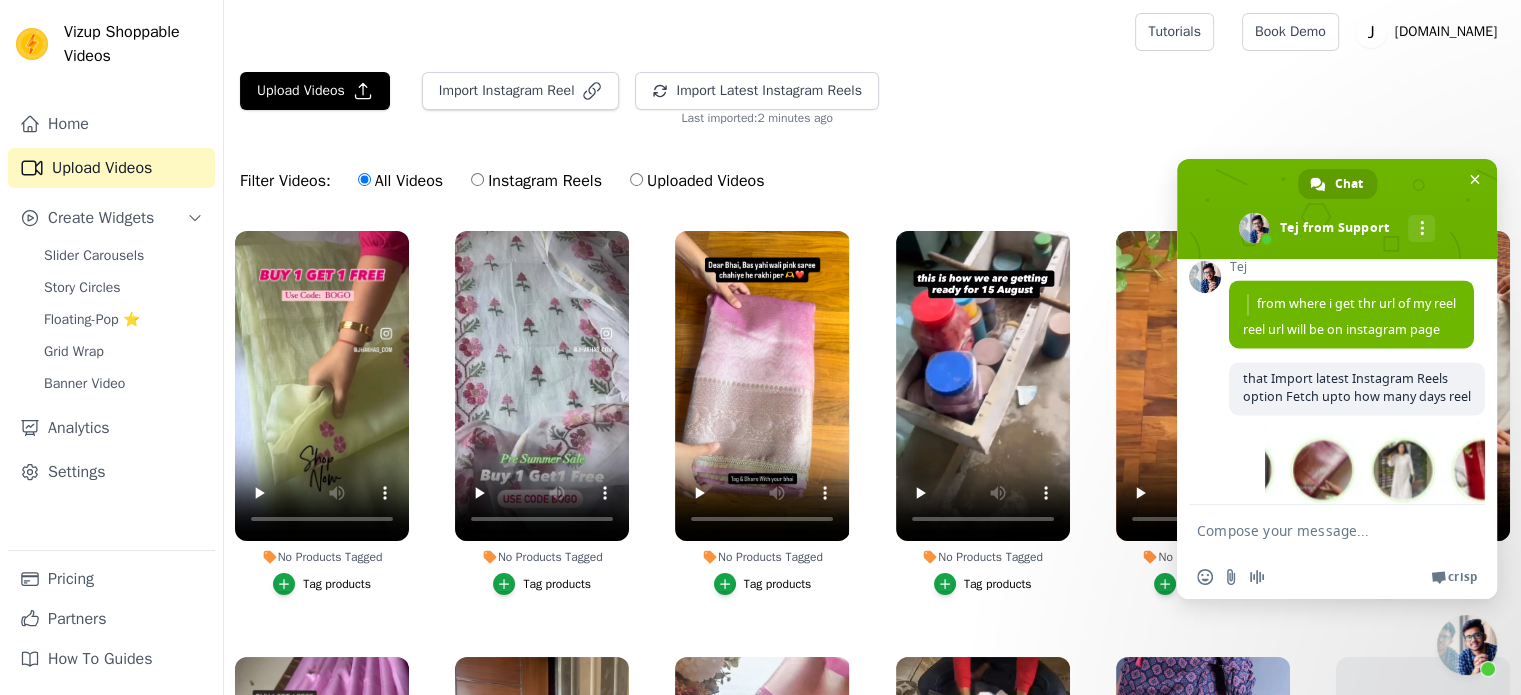 scroll, scrollTop: 3552, scrollLeft: 0, axis: vertical 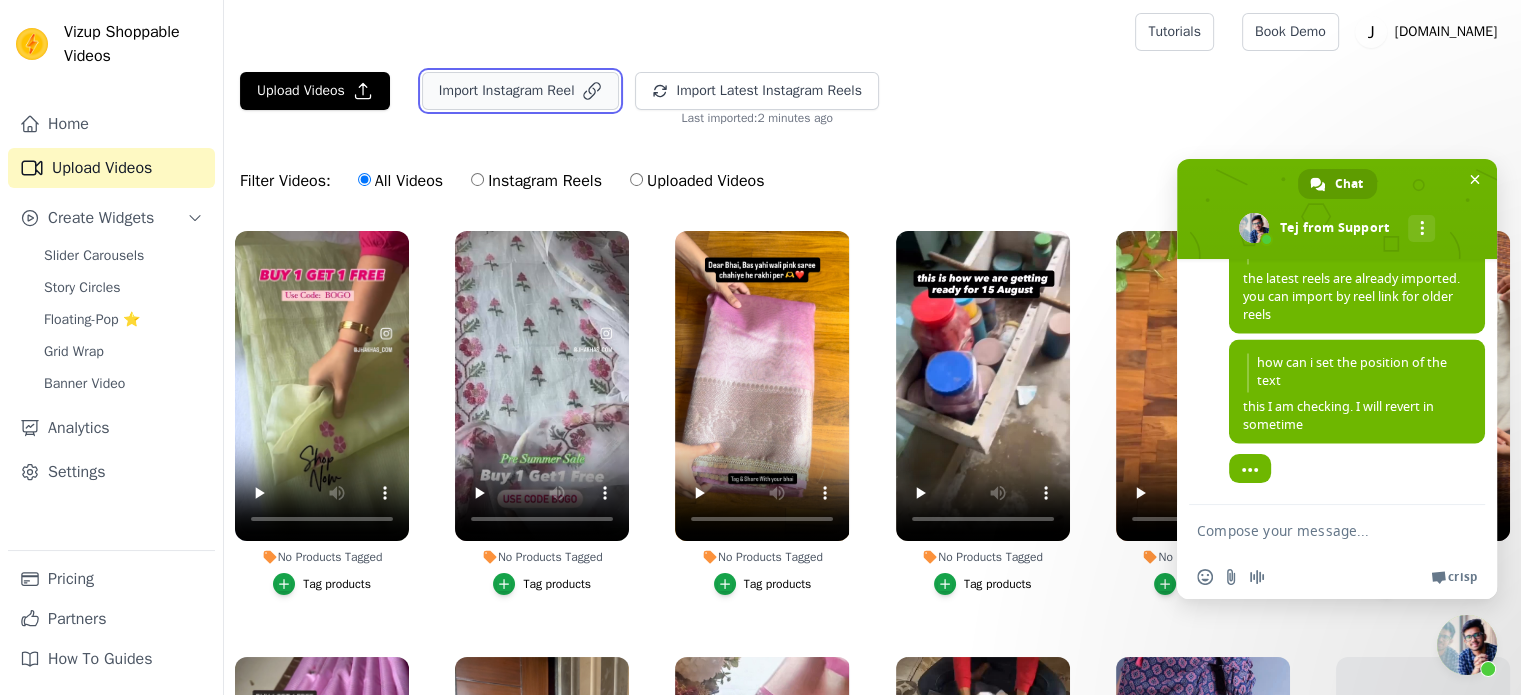click on "Import Instagram Reel" at bounding box center (521, 91) 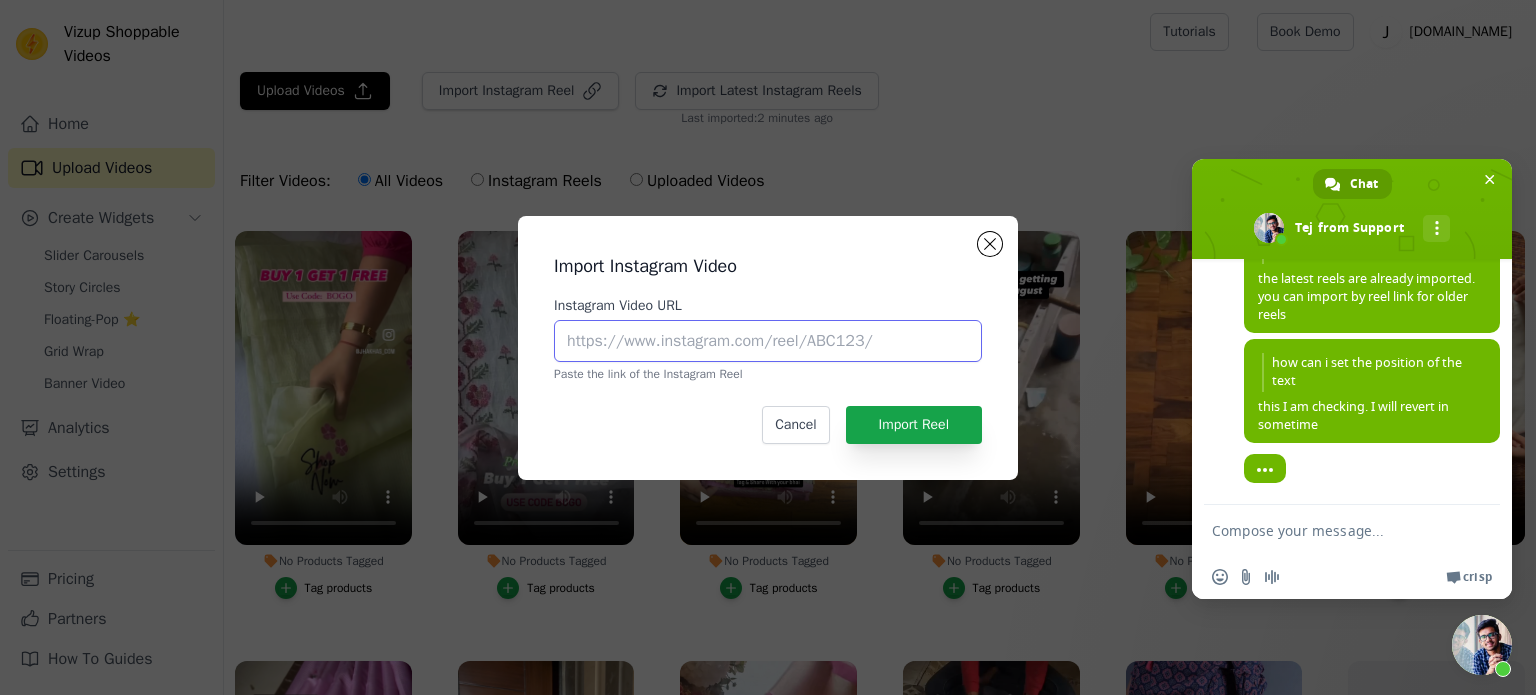 click on "Instagram Video URL" at bounding box center (768, 341) 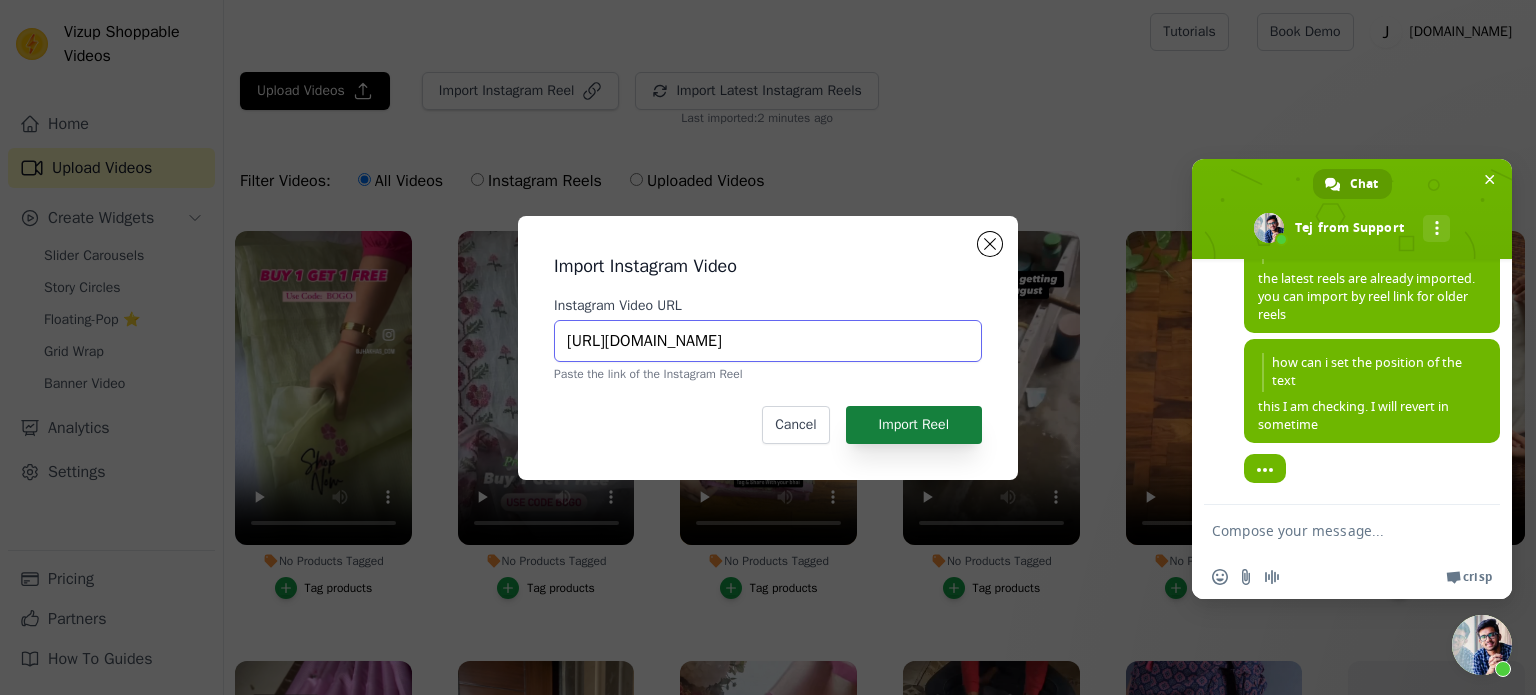 type on "[URL][DOMAIN_NAME]" 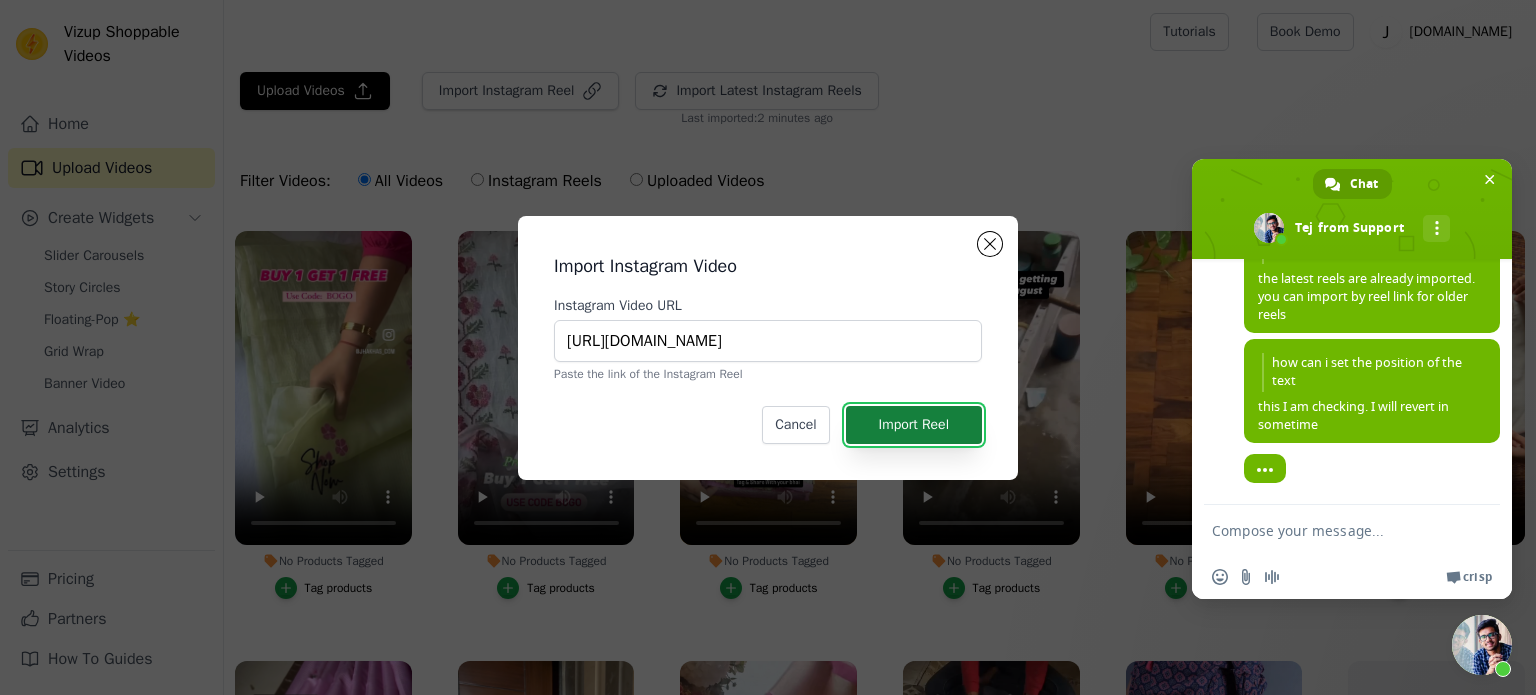 click on "Import Reel" at bounding box center (914, 425) 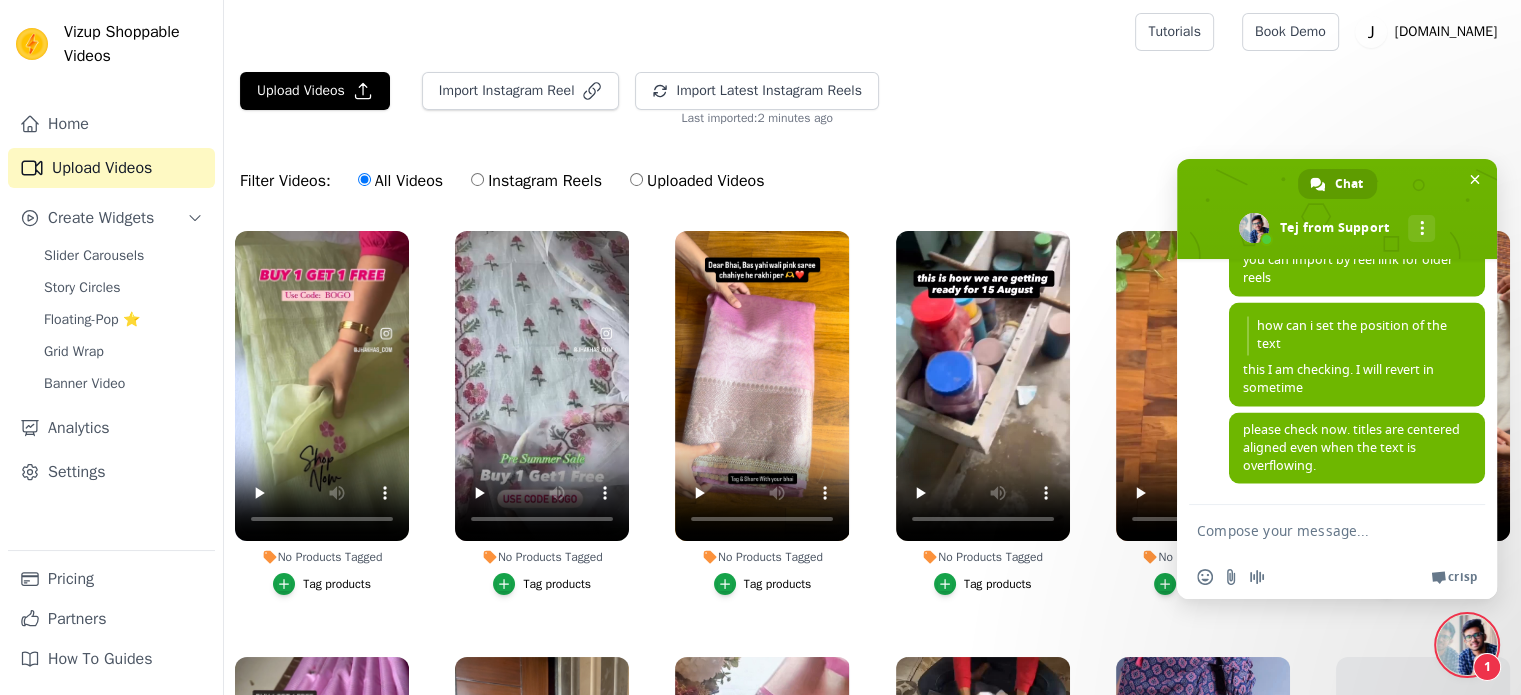 scroll, scrollTop: 3919, scrollLeft: 0, axis: vertical 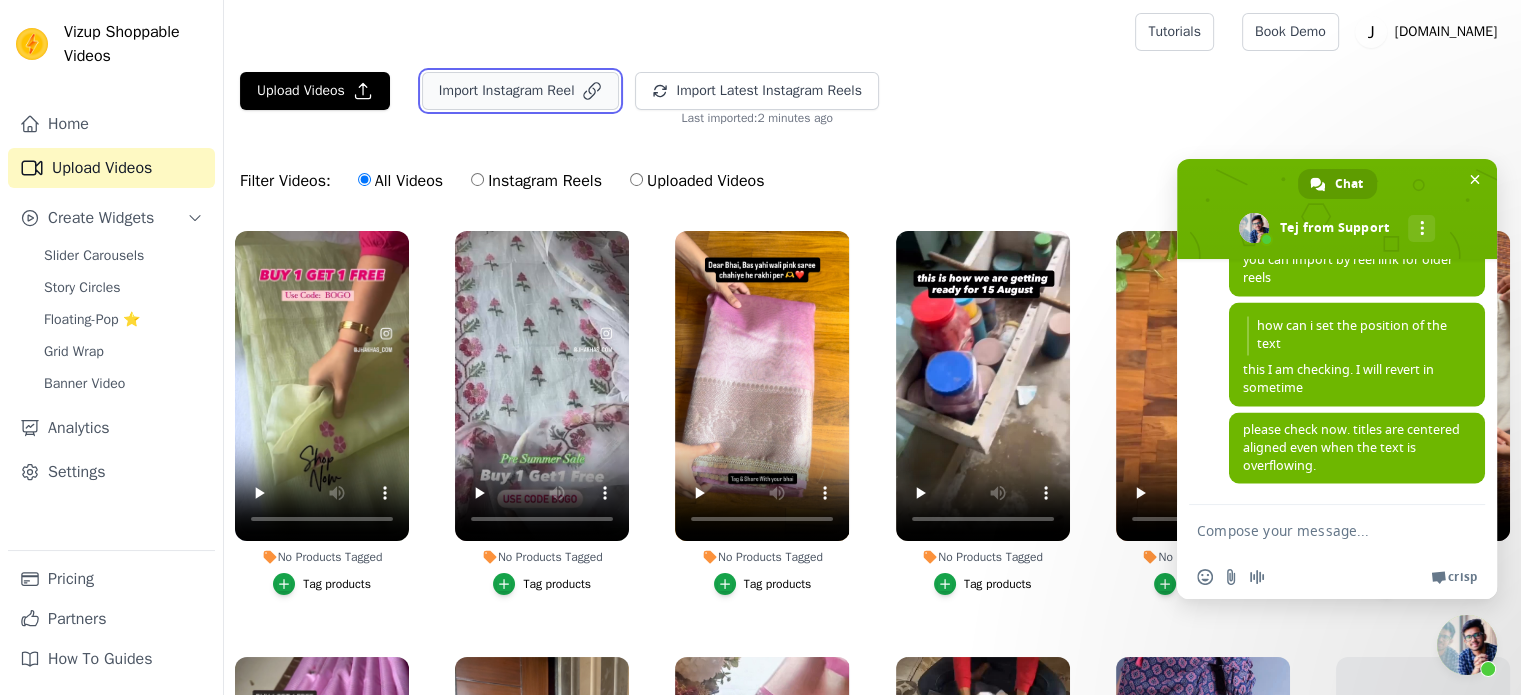 click on "Import Instagram Reel" at bounding box center (521, 91) 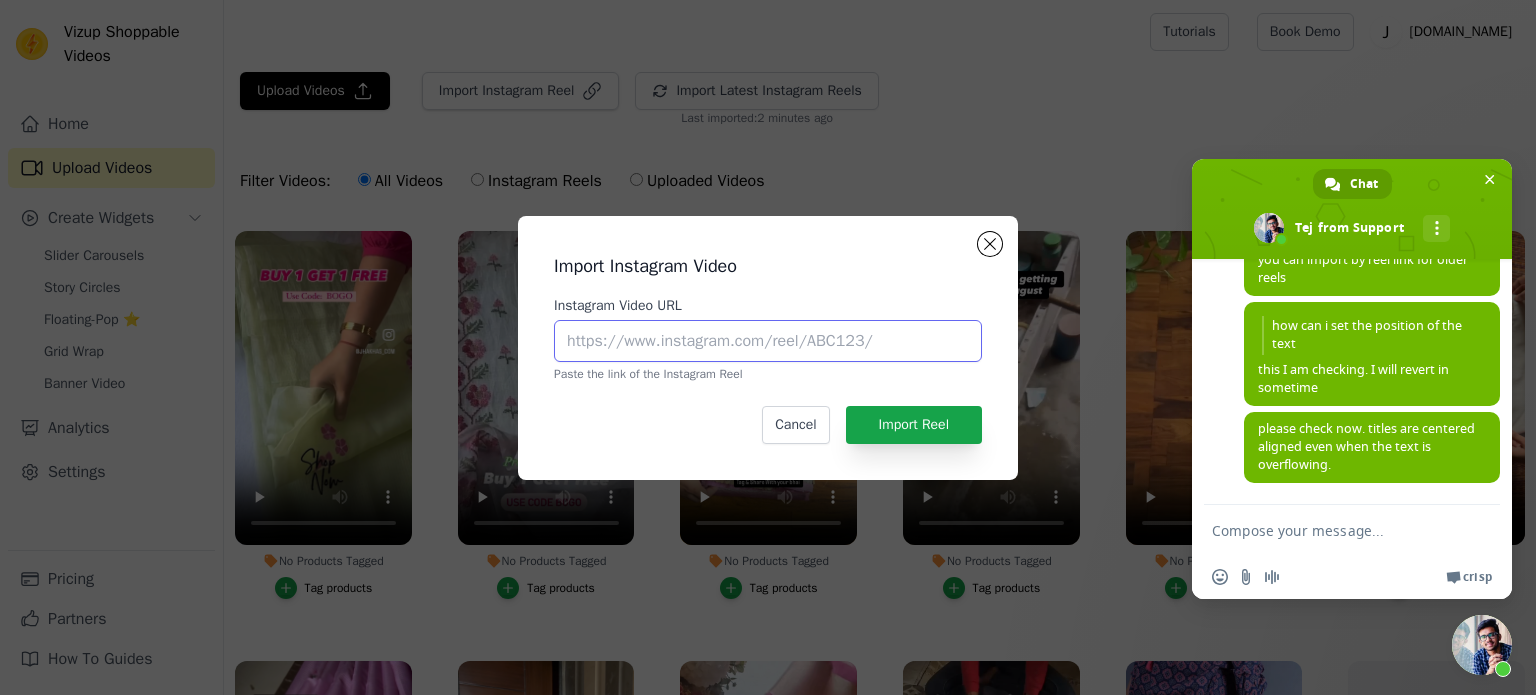 click on "Instagram Video URL" at bounding box center (768, 341) 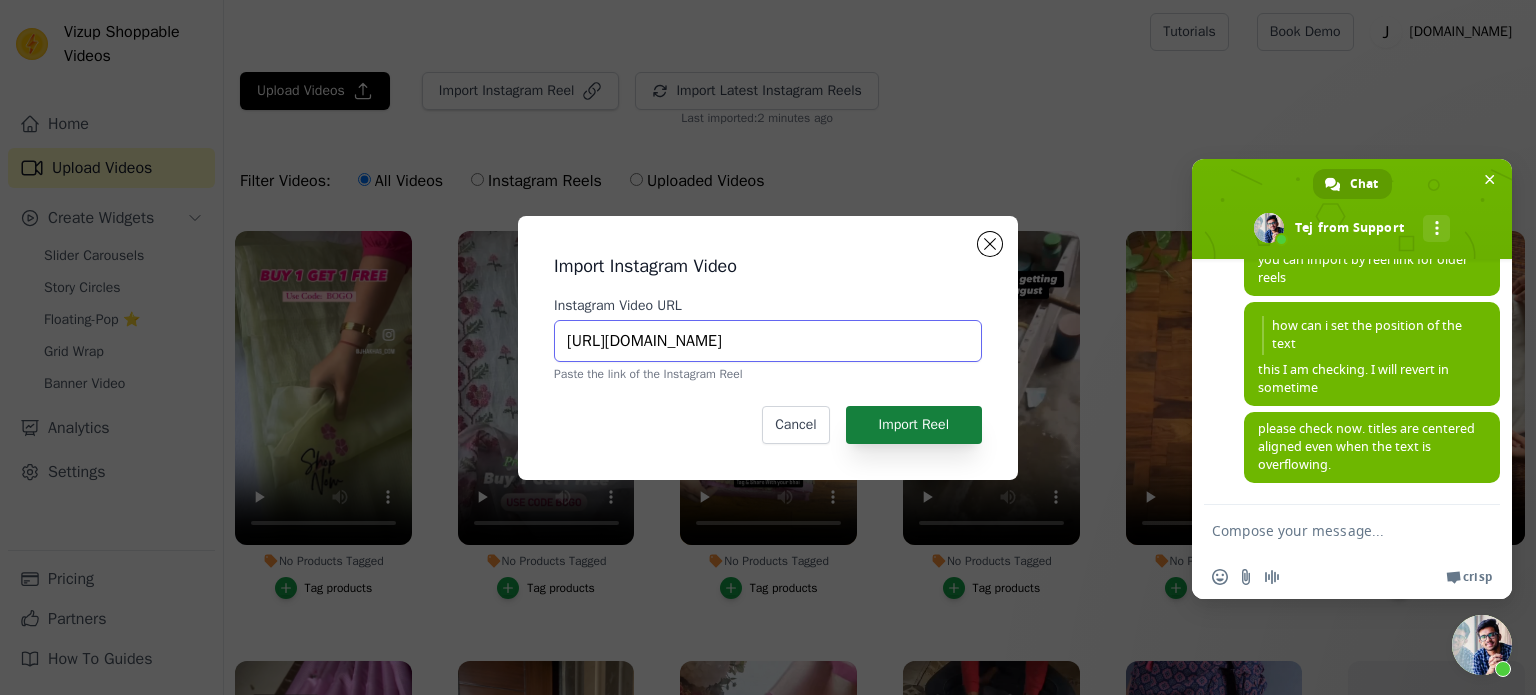 type on "[URL][DOMAIN_NAME]" 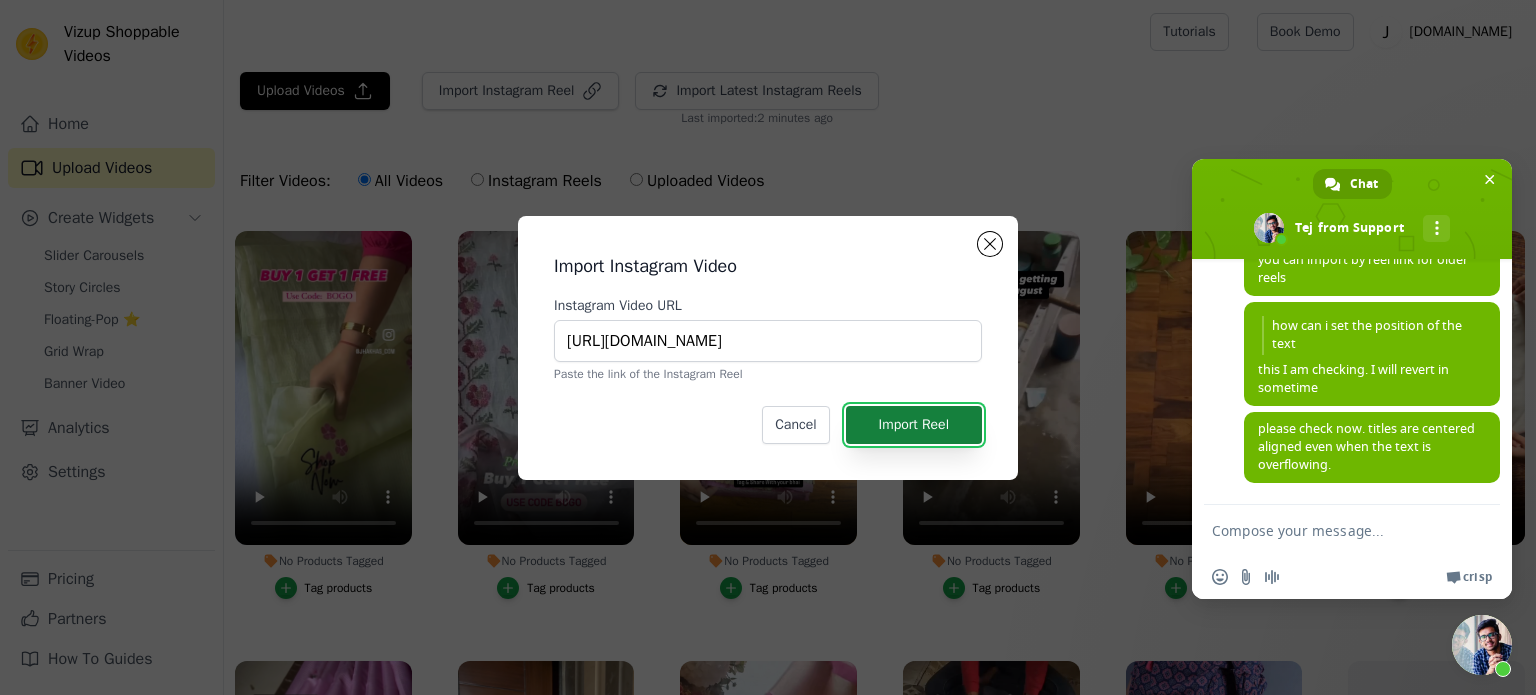 click on "Import Reel" at bounding box center (914, 425) 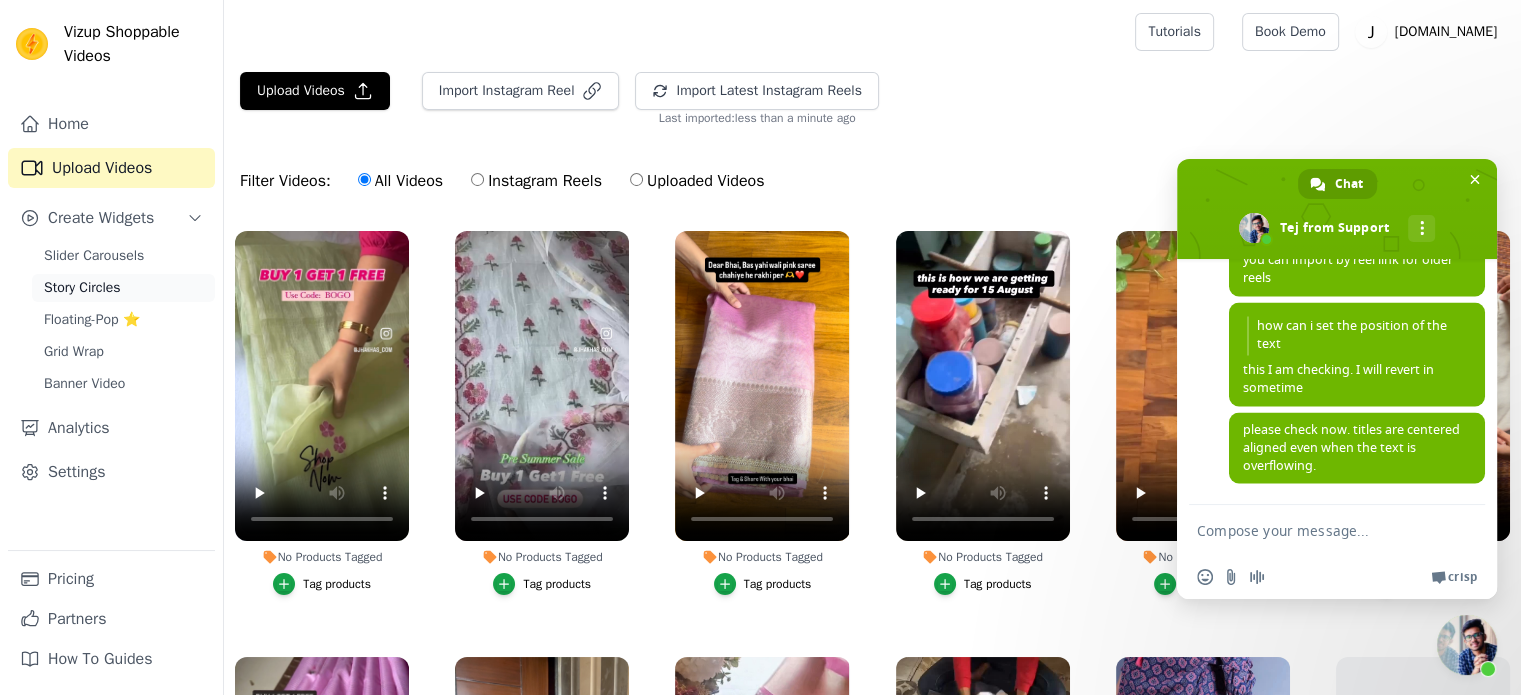 click on "Story Circles" at bounding box center (123, 288) 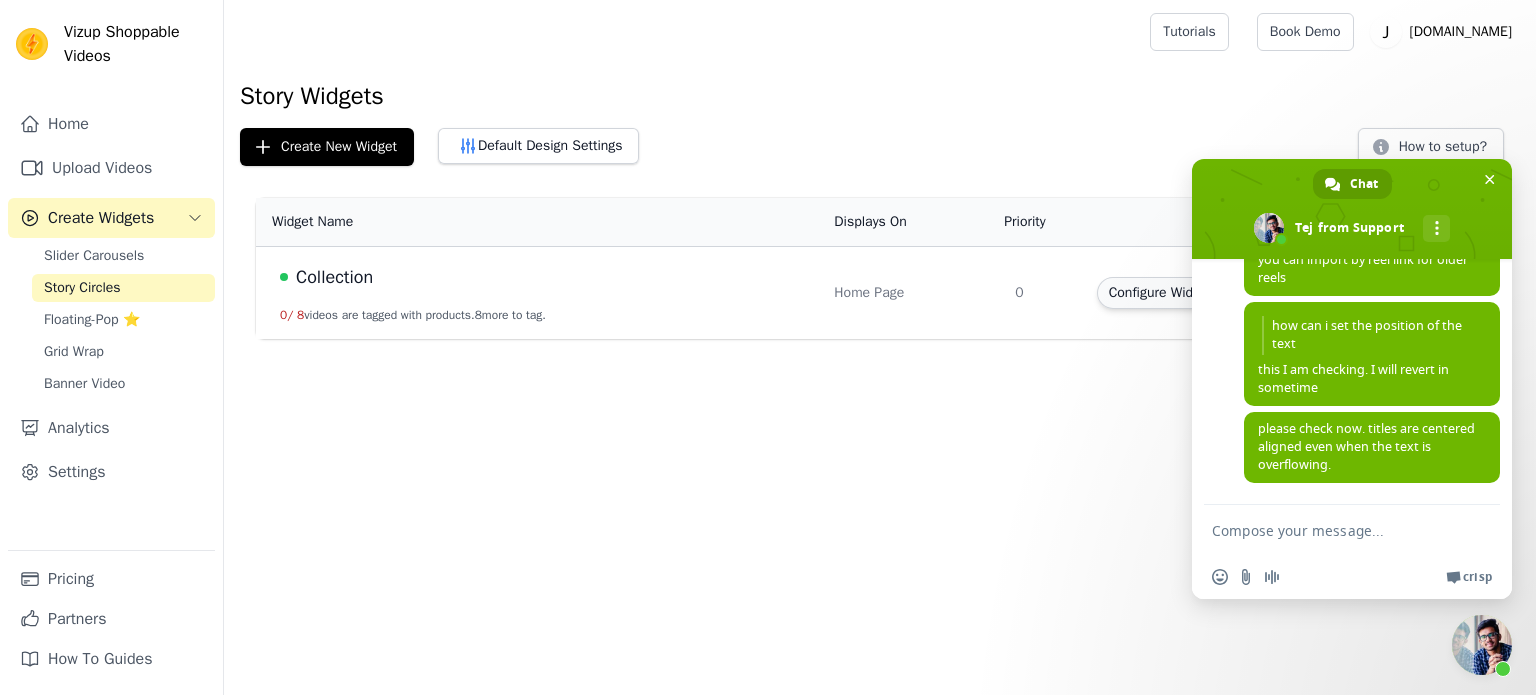 click on "Configure Widget" at bounding box center [1160, 293] 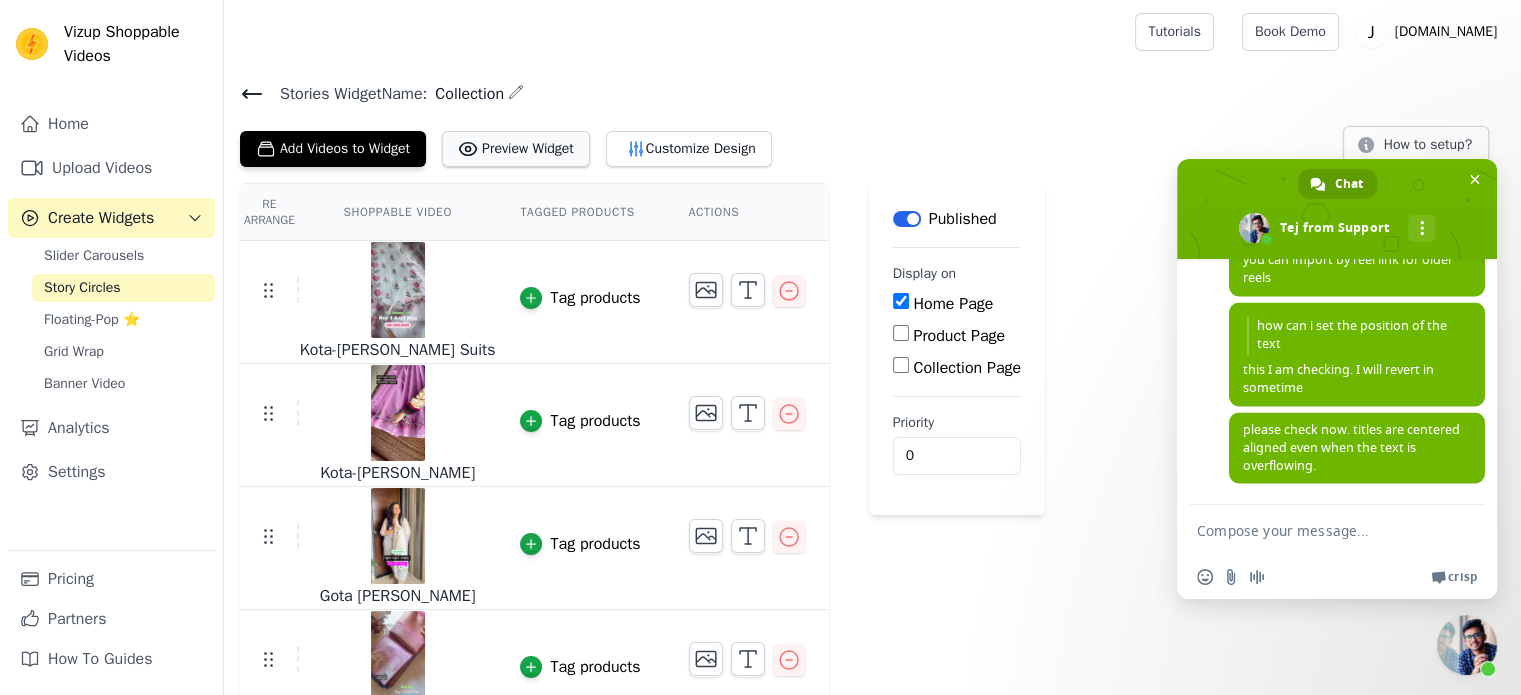 click on "Preview Widget" at bounding box center [516, 149] 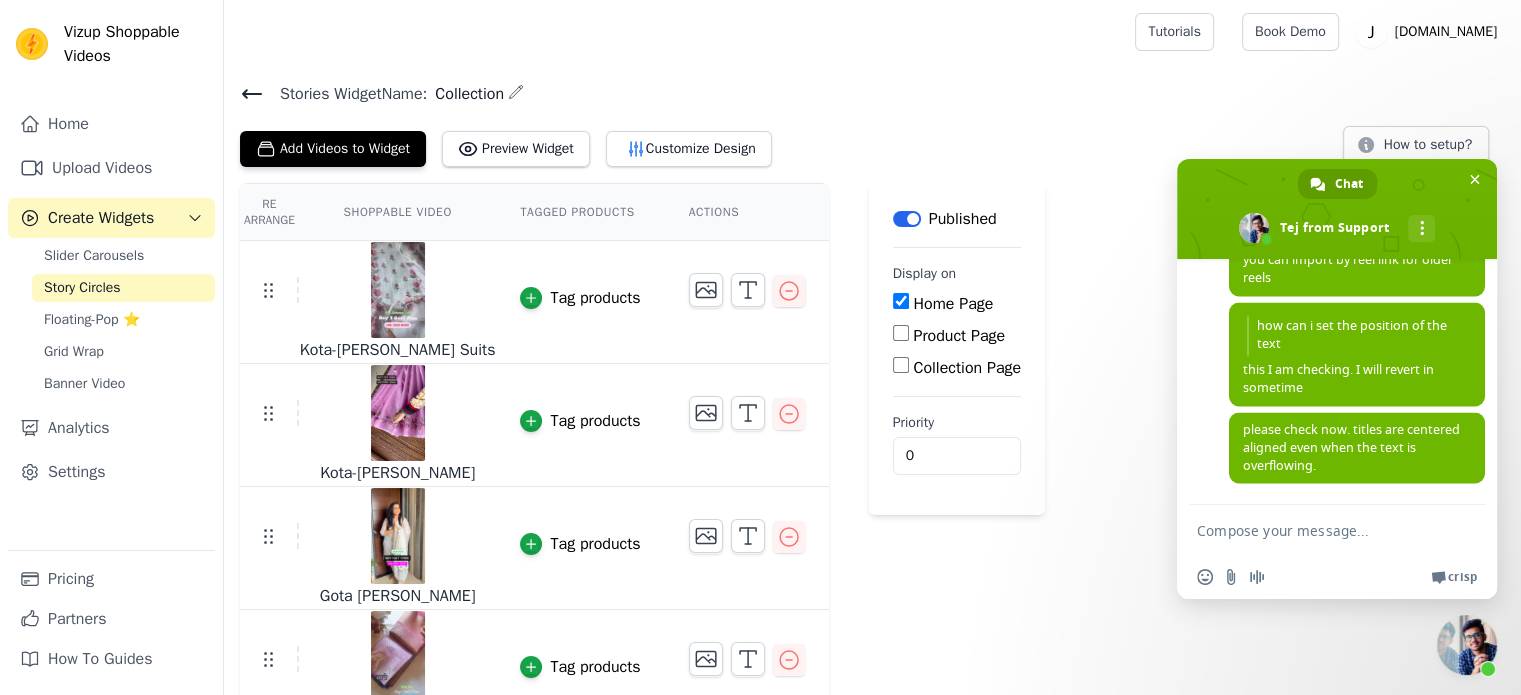 click at bounding box center [1317, 530] 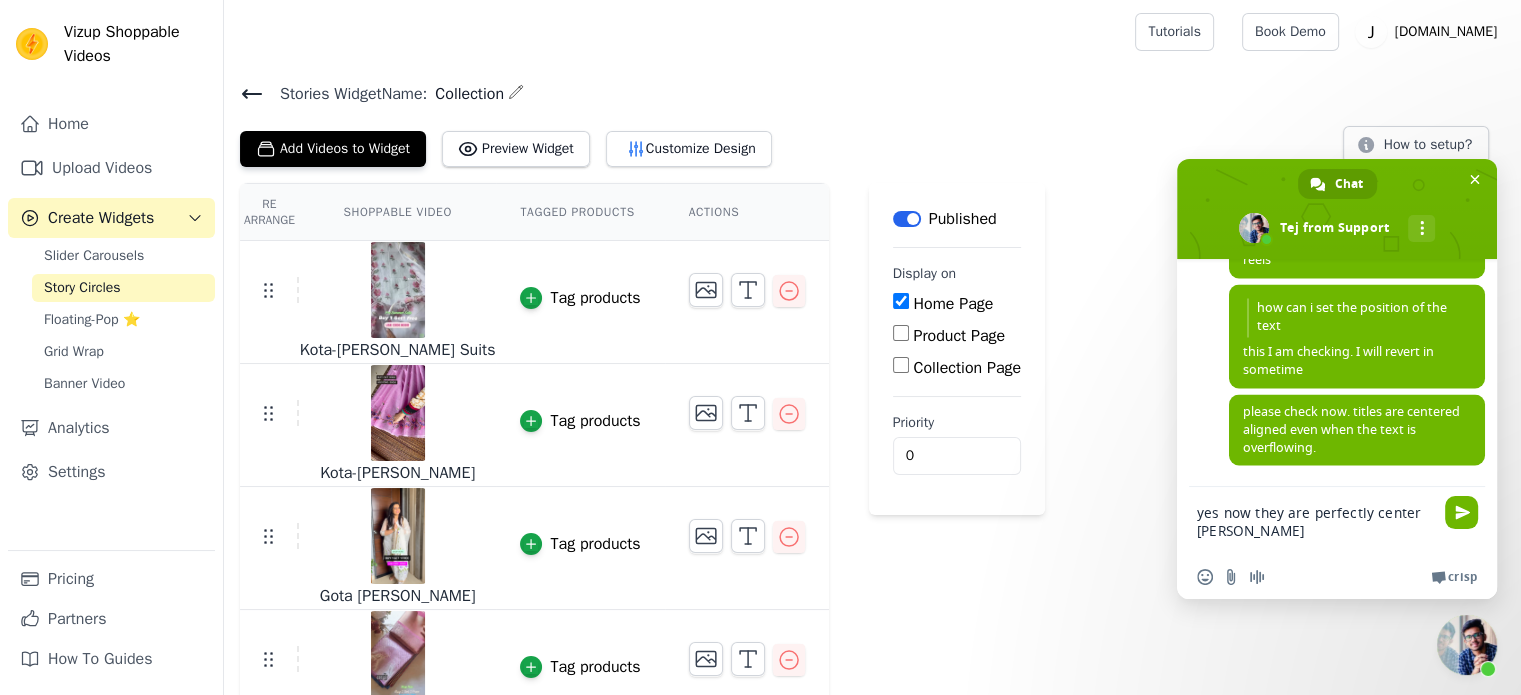 type on "yes now they are perfectly center align" 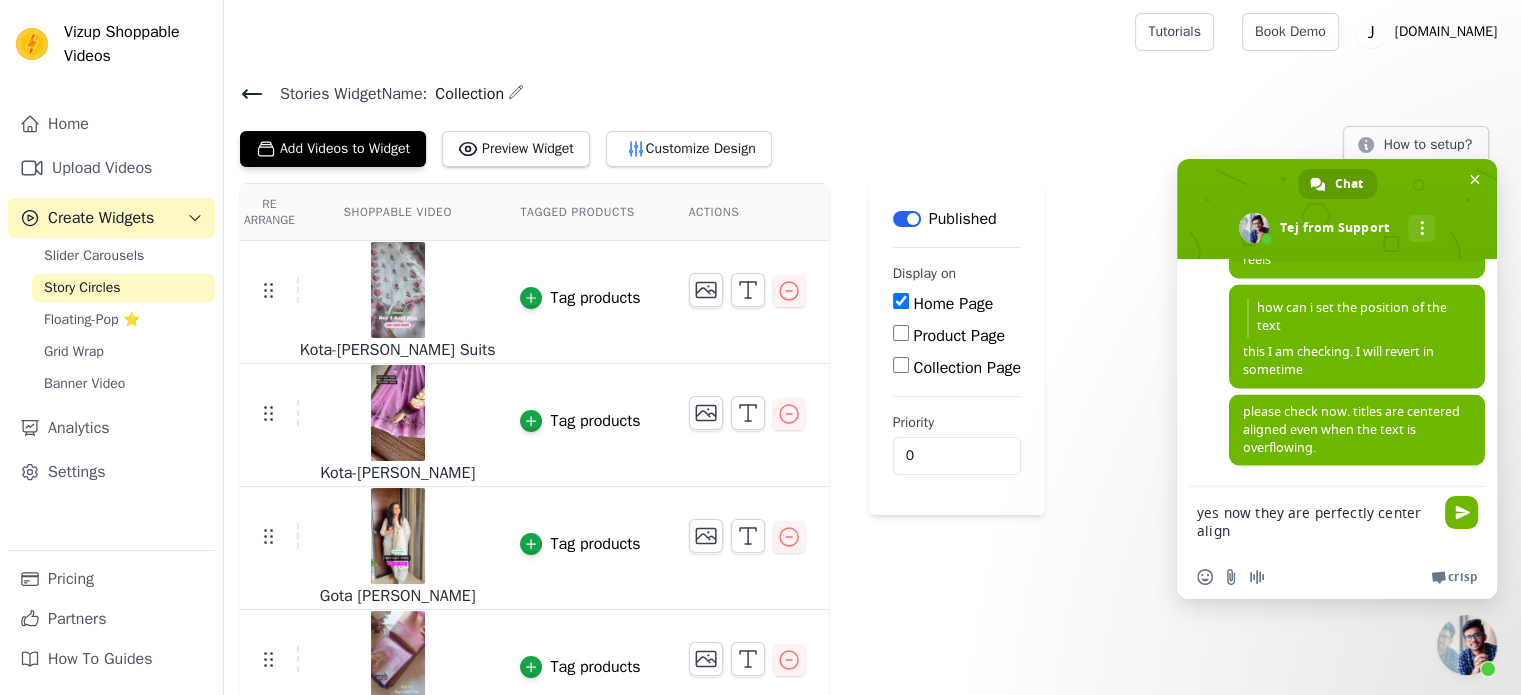 type 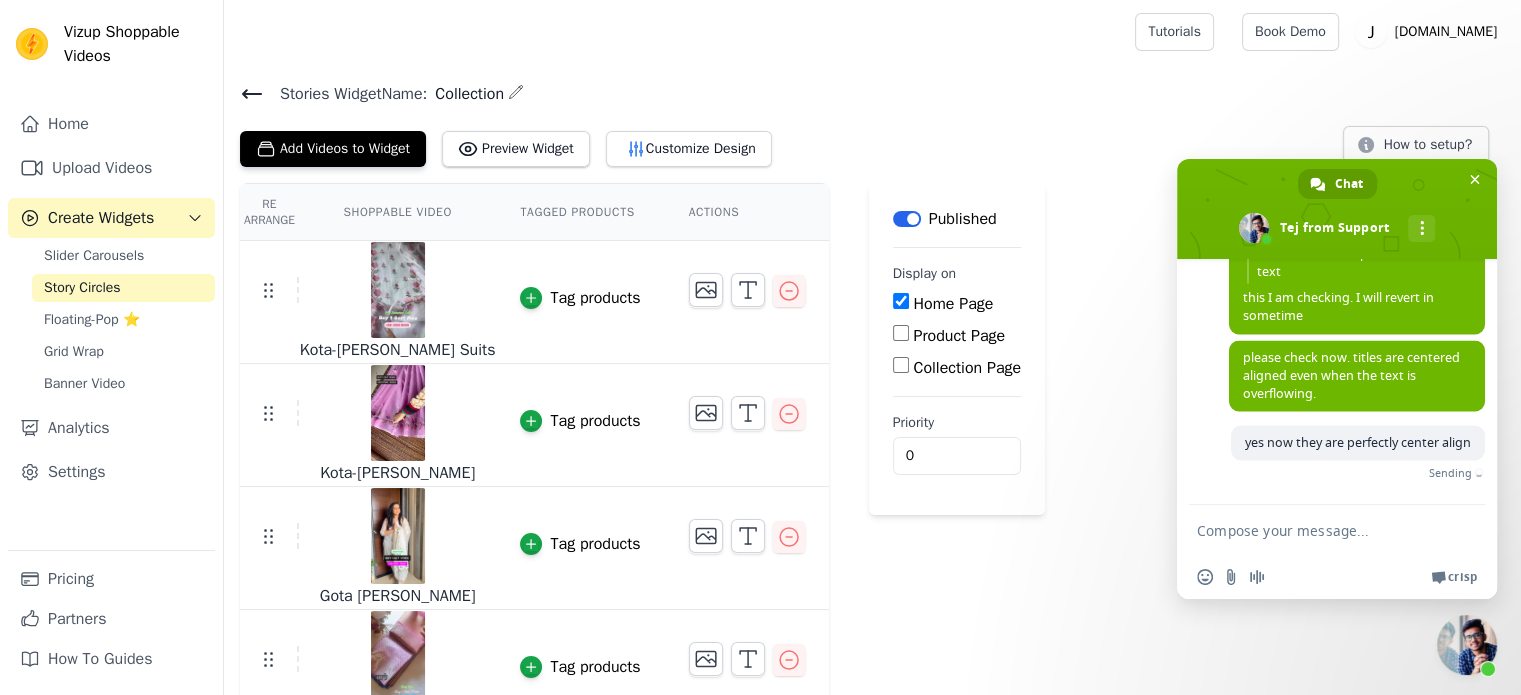 scroll, scrollTop: 3988, scrollLeft: 0, axis: vertical 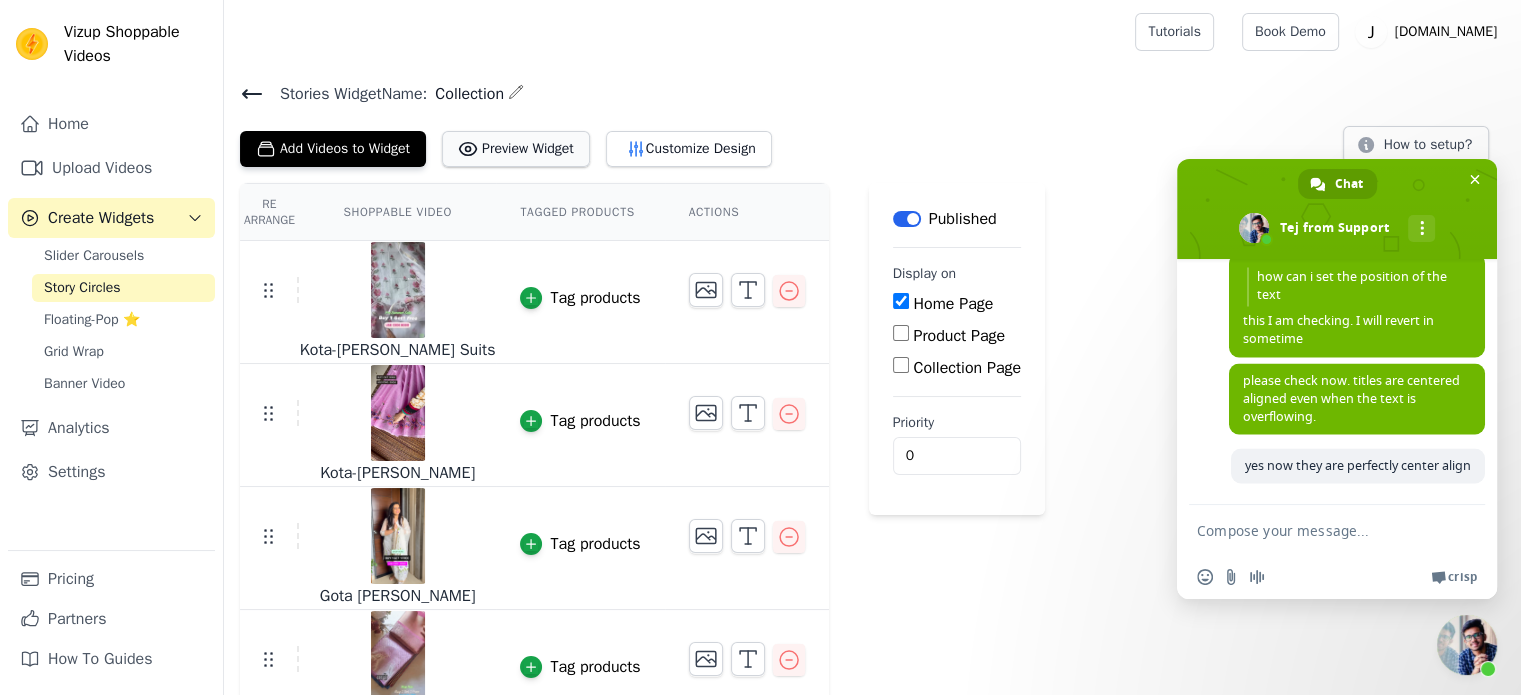 click on "Preview Widget" at bounding box center [516, 149] 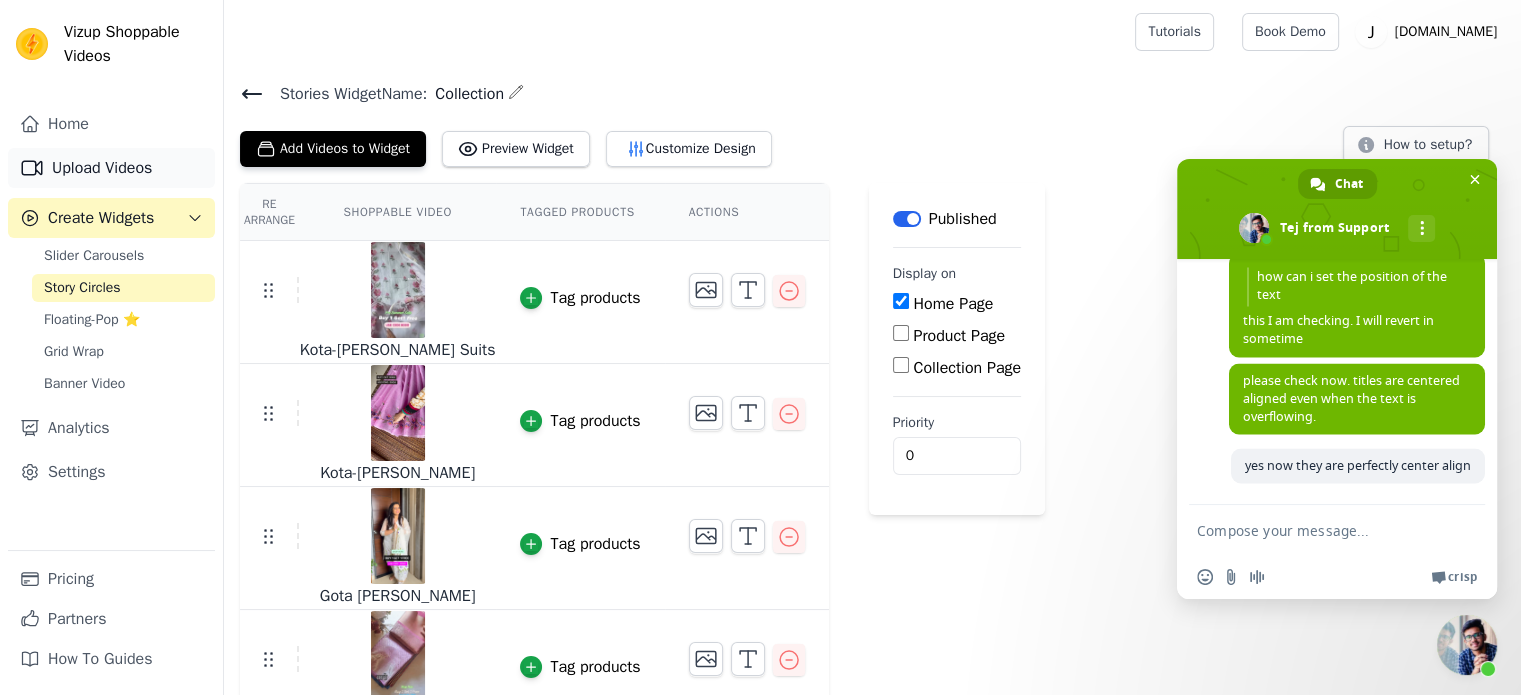 click on "Upload Videos" at bounding box center (111, 168) 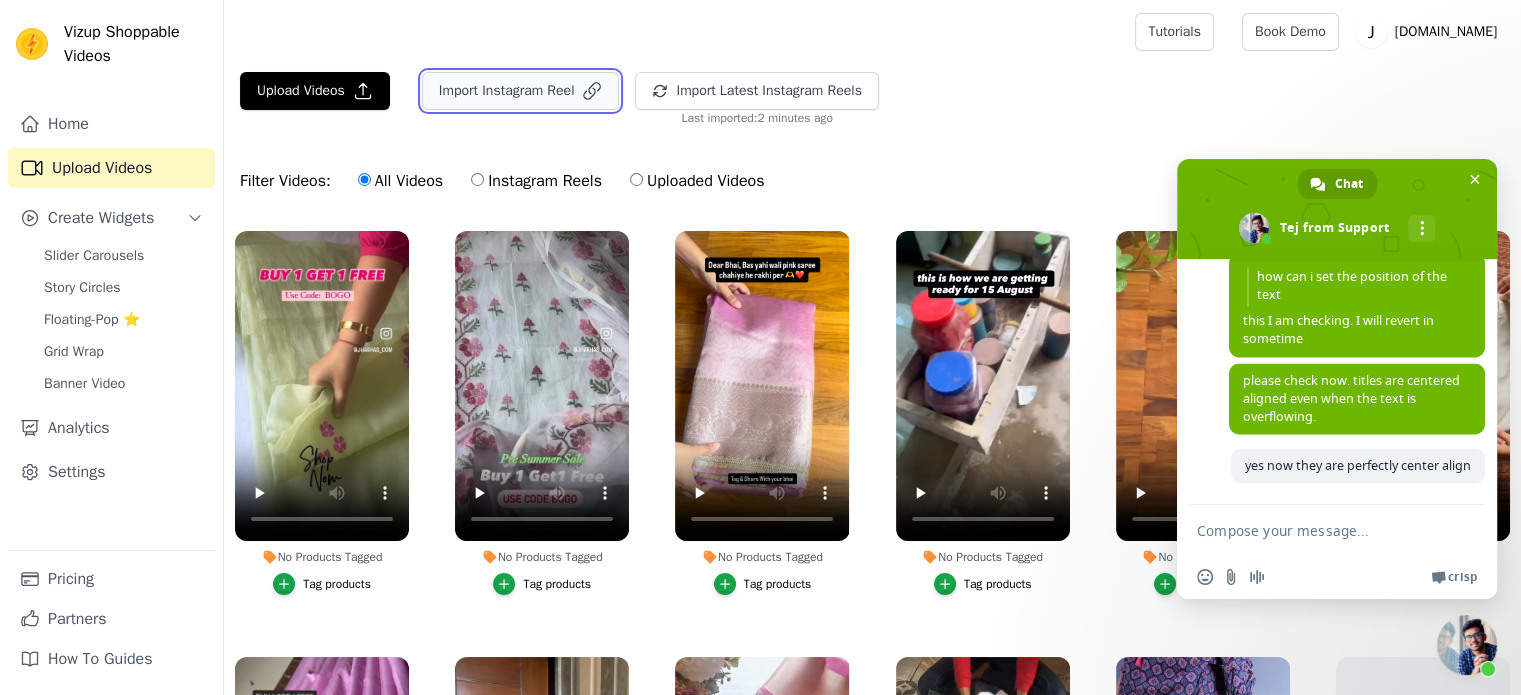 click on "Import Instagram Reel" at bounding box center (521, 91) 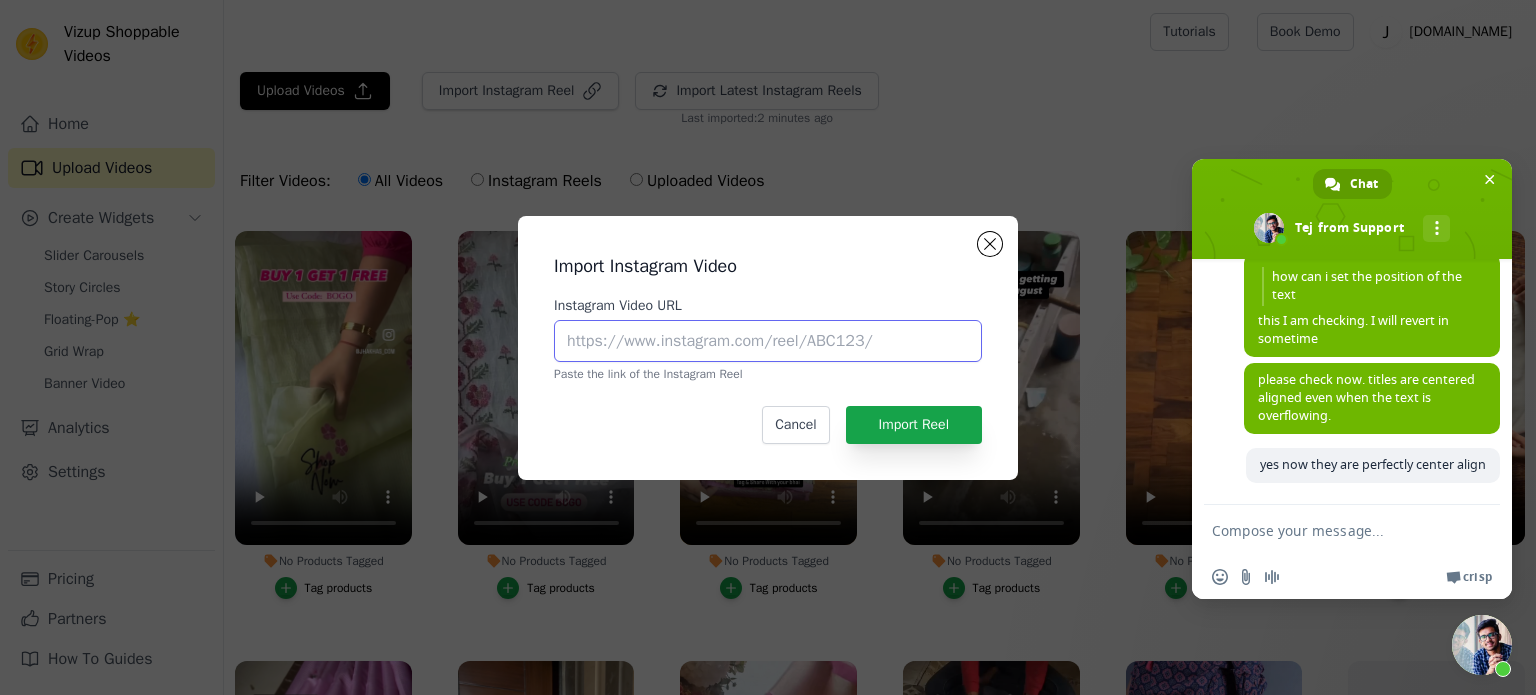 click on "Instagram Video URL" at bounding box center [768, 341] 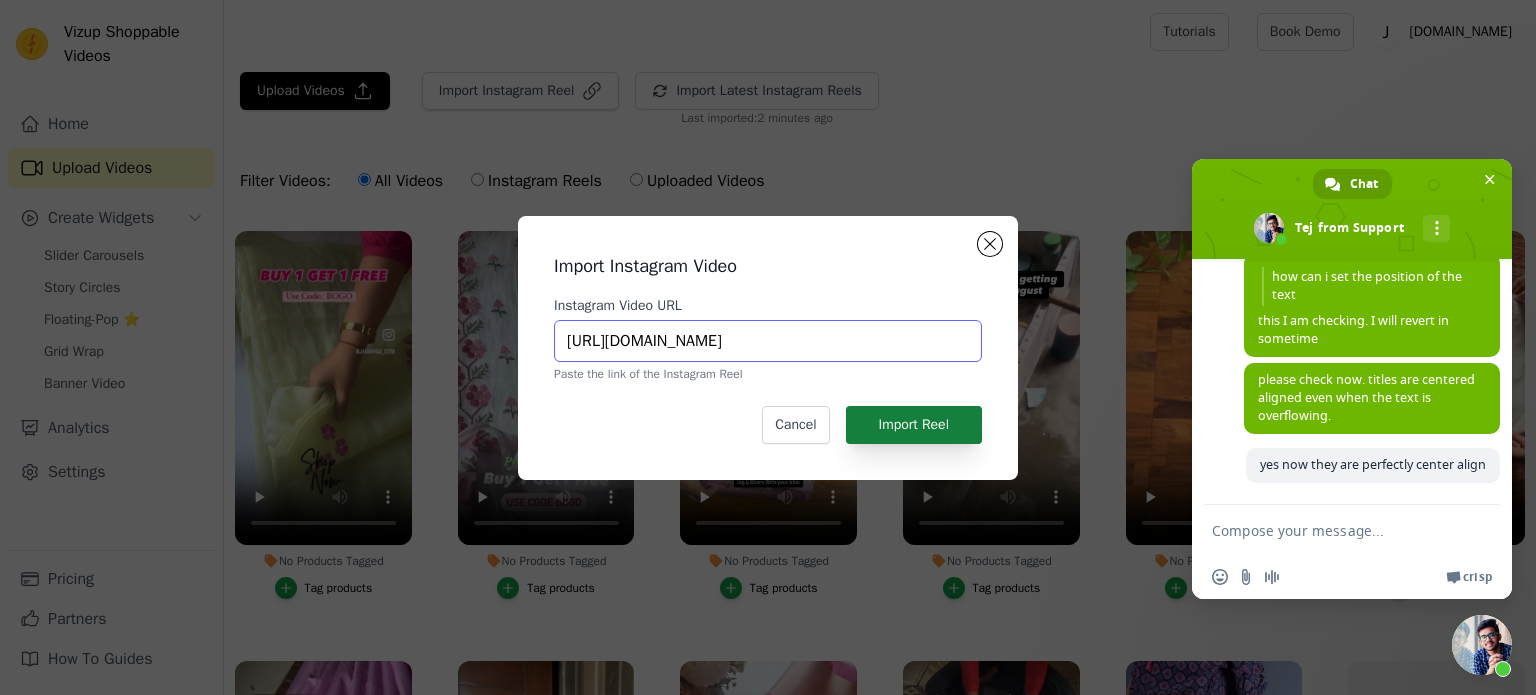 type on "[URL][DOMAIN_NAME]" 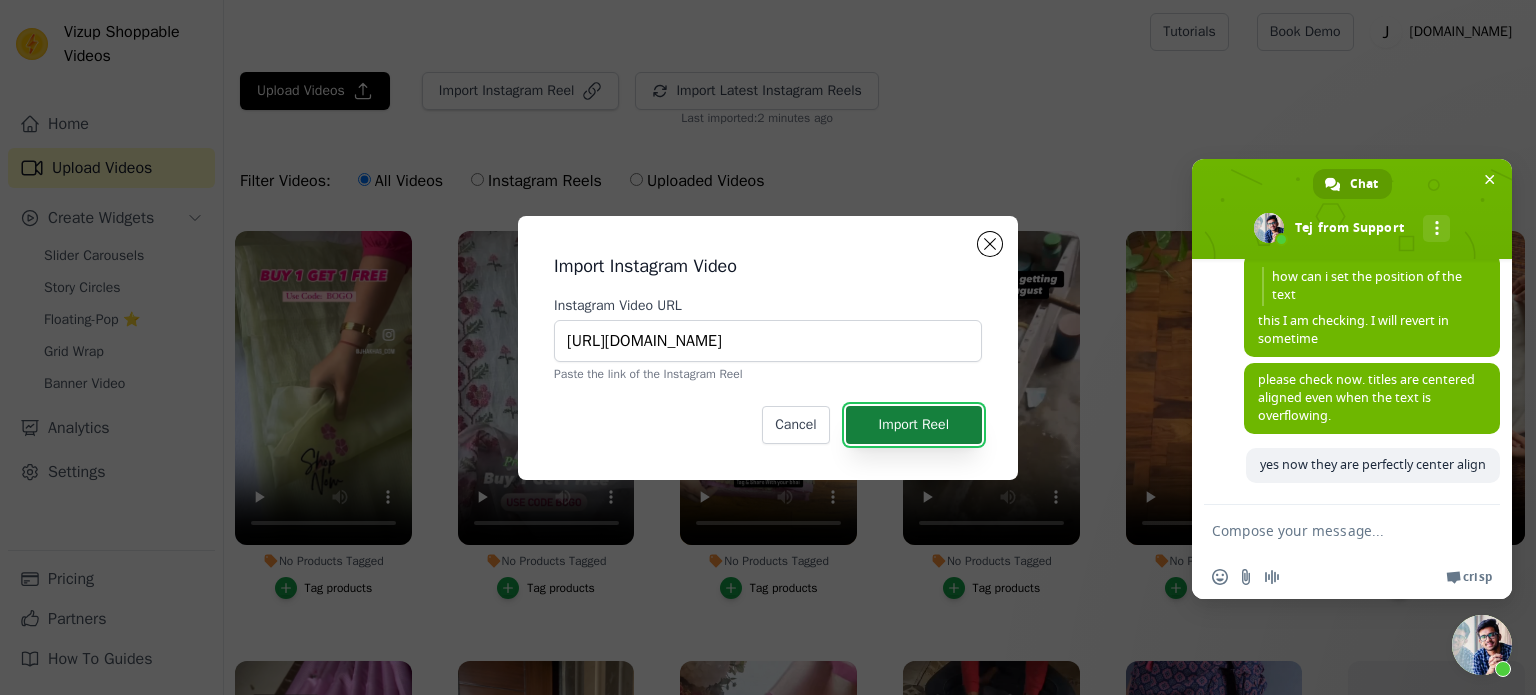 click on "Import Reel" at bounding box center (914, 425) 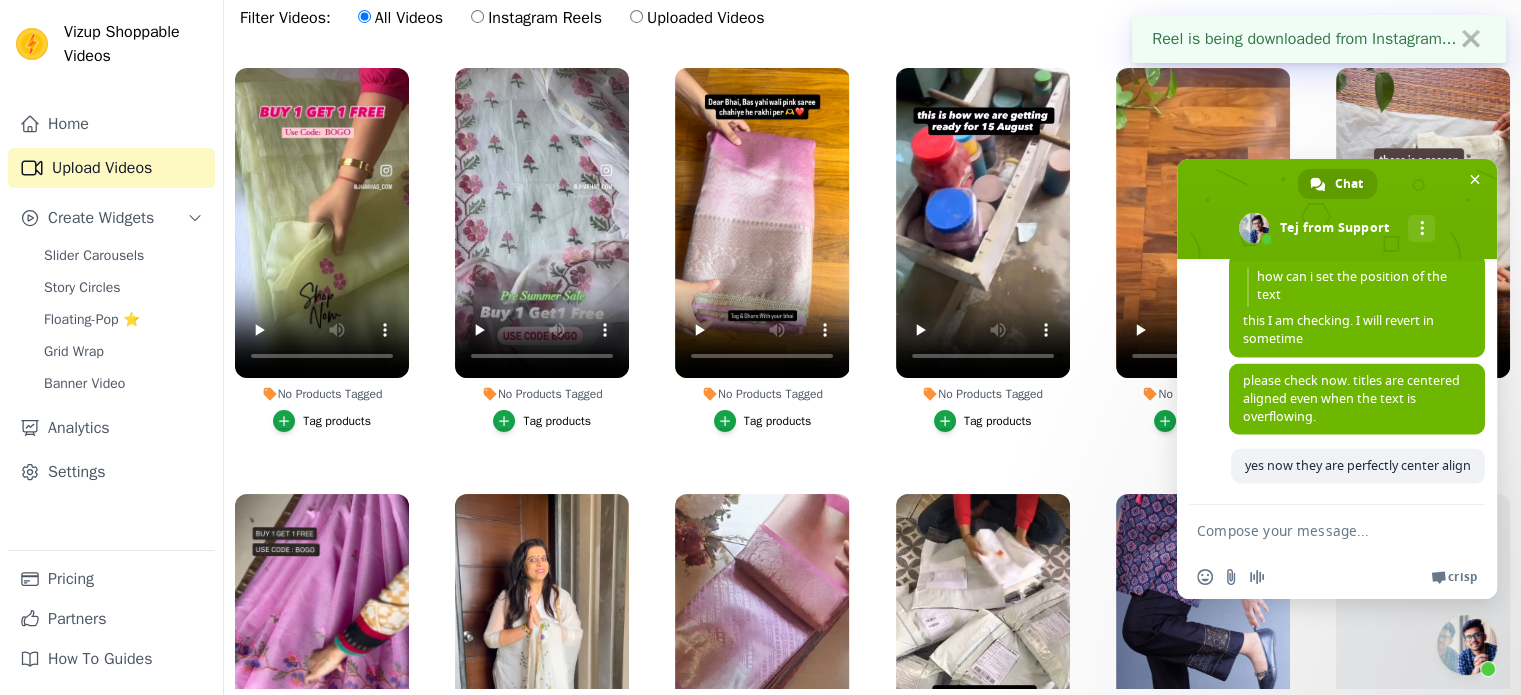 scroll, scrollTop: 203, scrollLeft: 0, axis: vertical 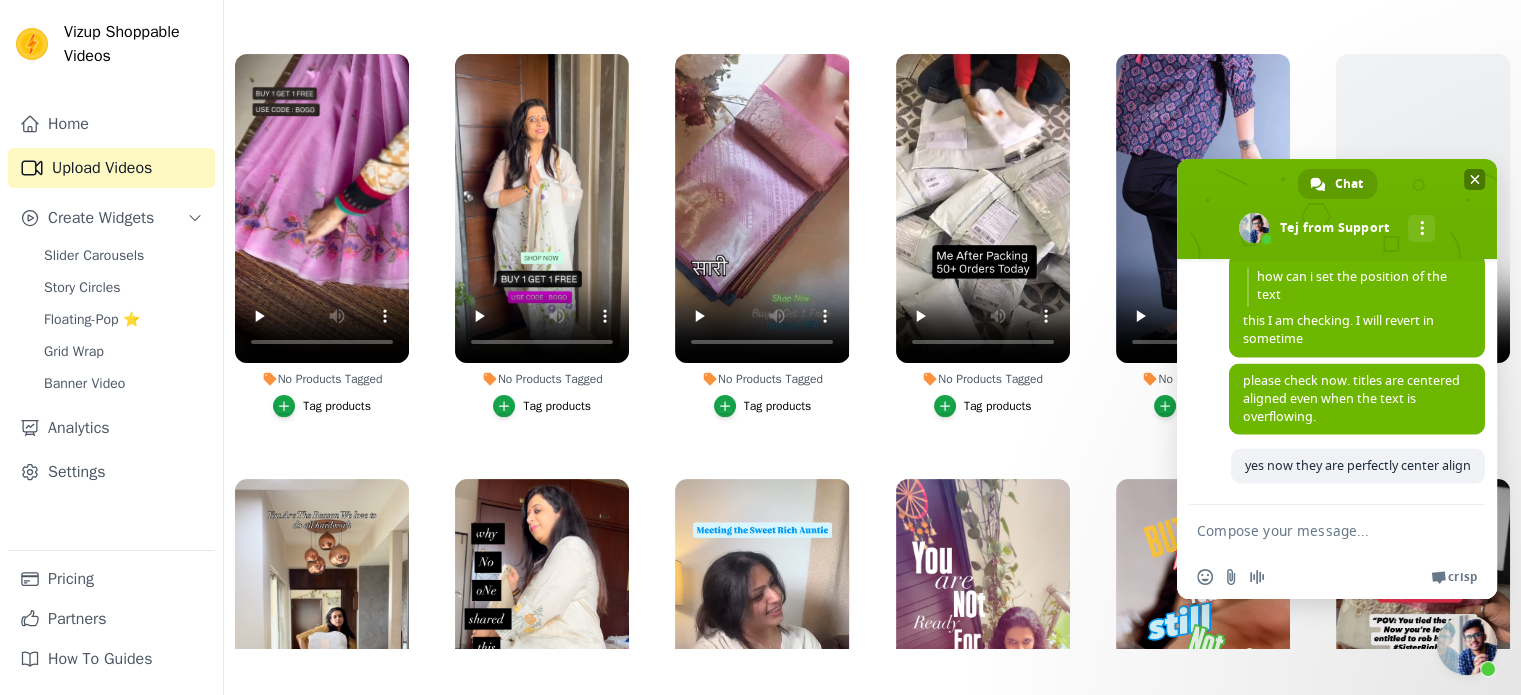 click at bounding box center (1475, 179) 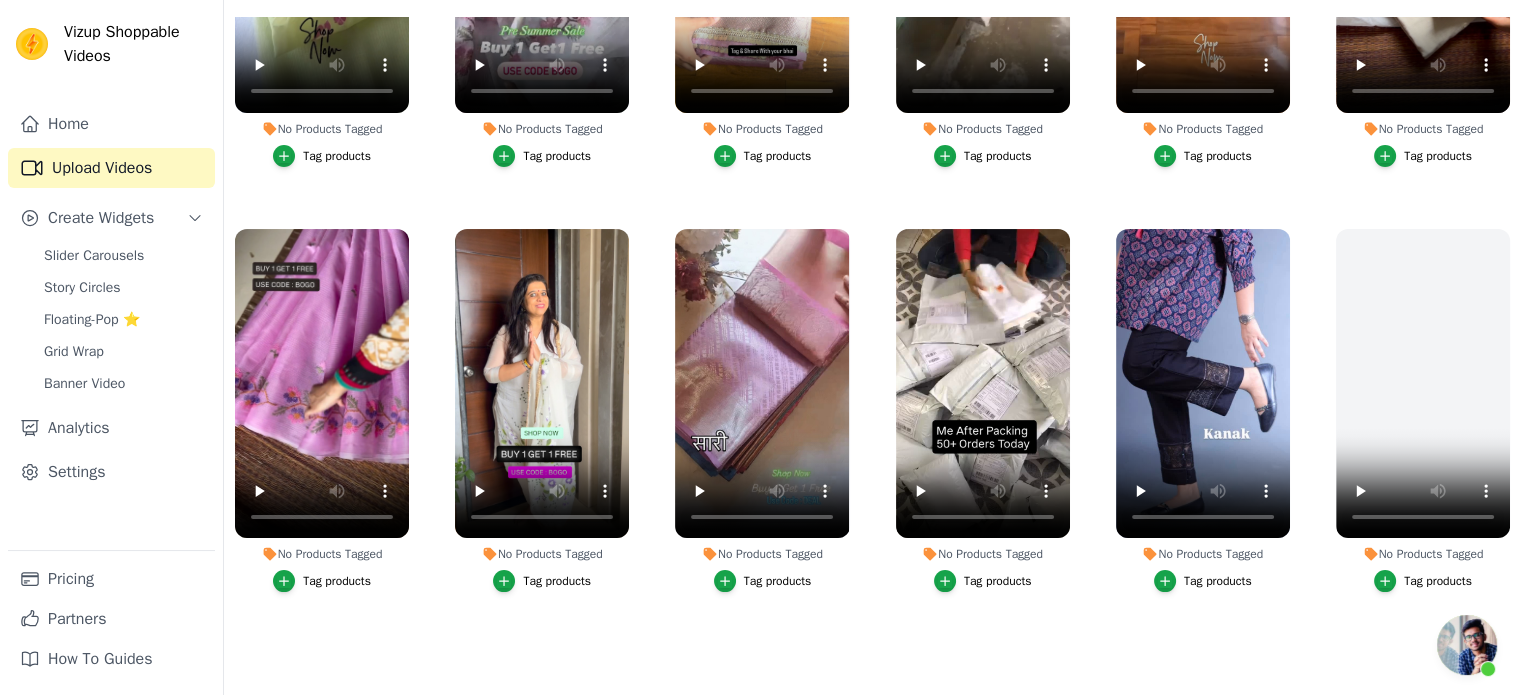 scroll, scrollTop: 0, scrollLeft: 0, axis: both 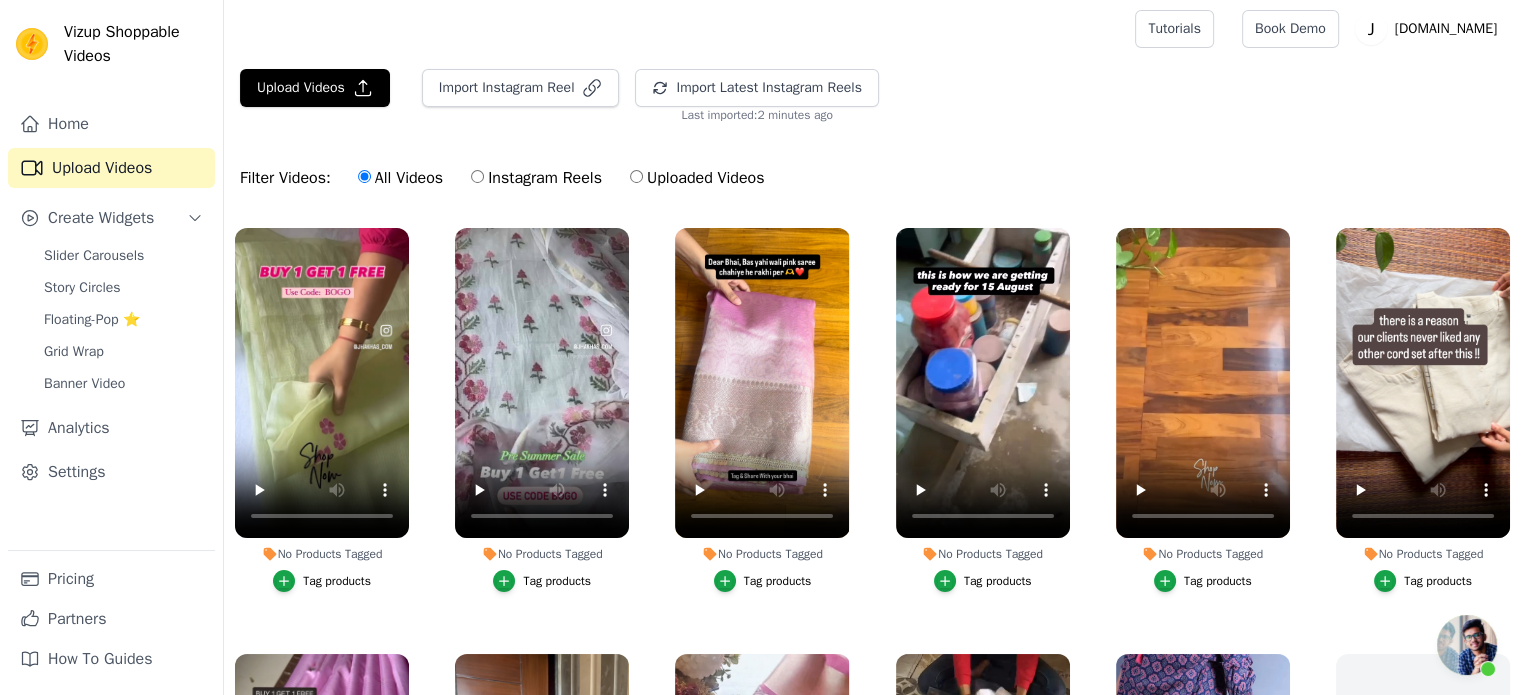 click on "Instagram Reels" at bounding box center (536, 178) 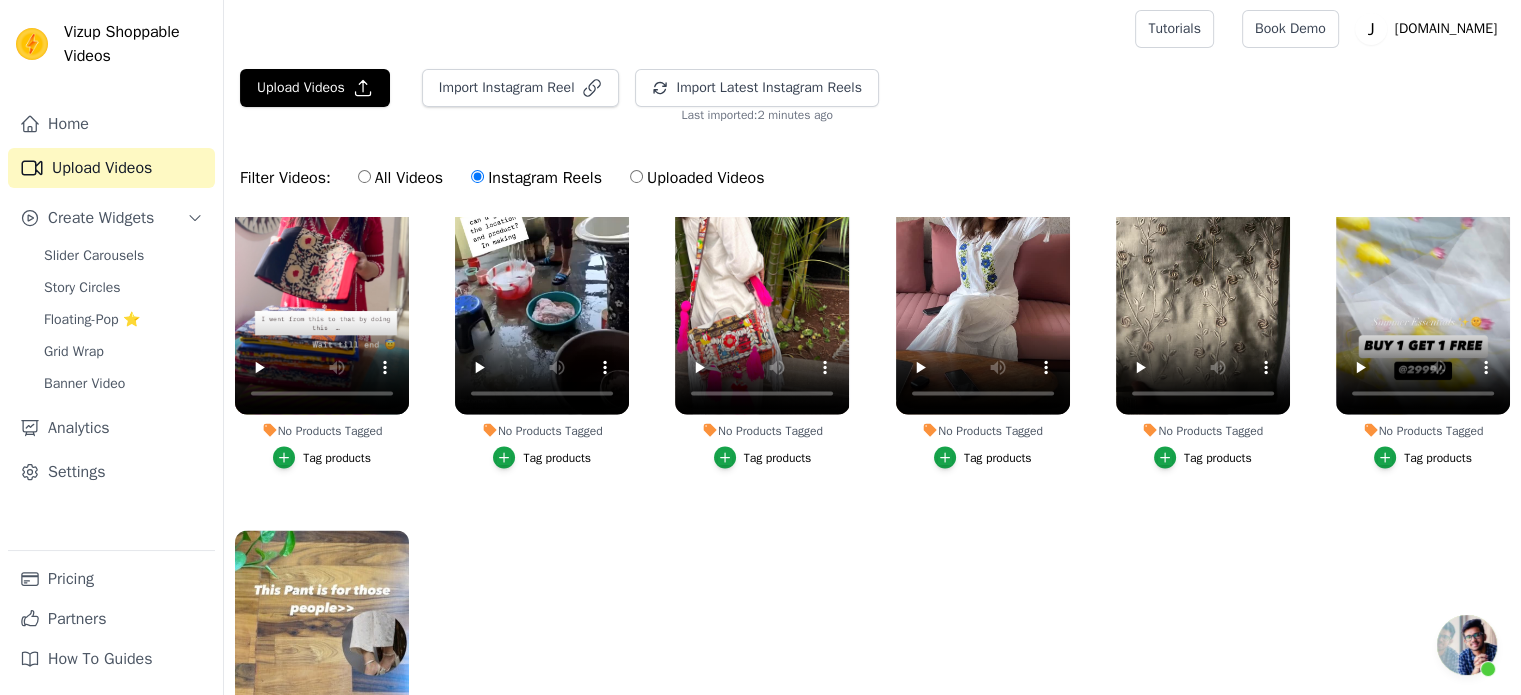 scroll, scrollTop: 4030, scrollLeft: 0, axis: vertical 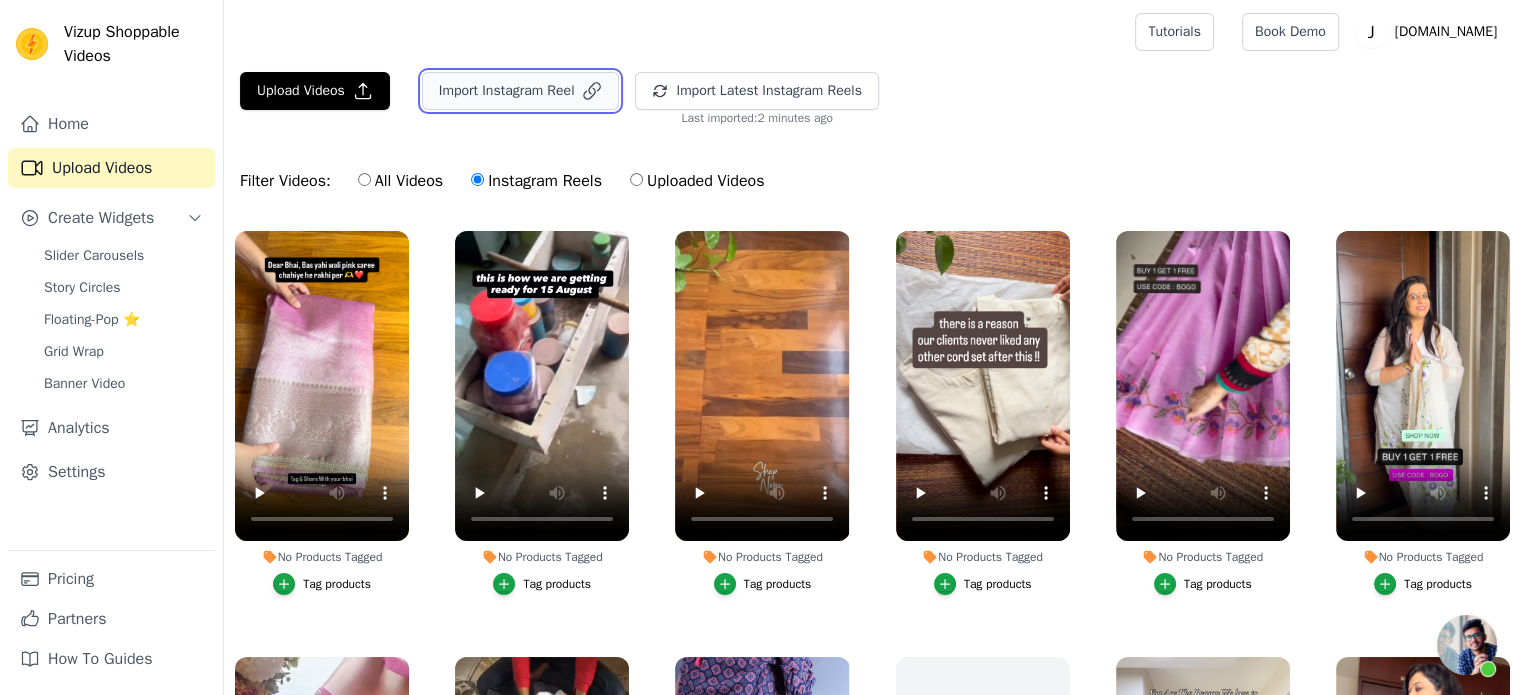 click 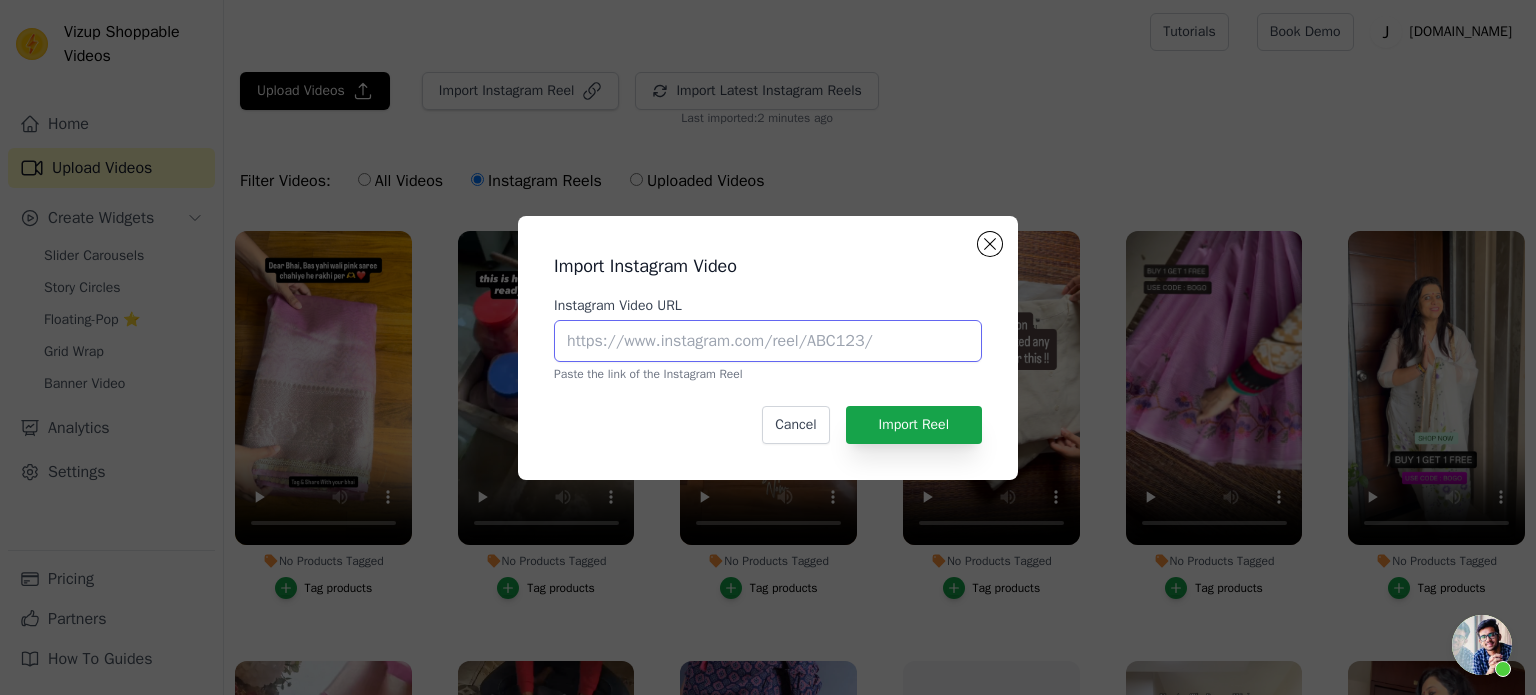 click on "Instagram Video URL" at bounding box center (768, 341) 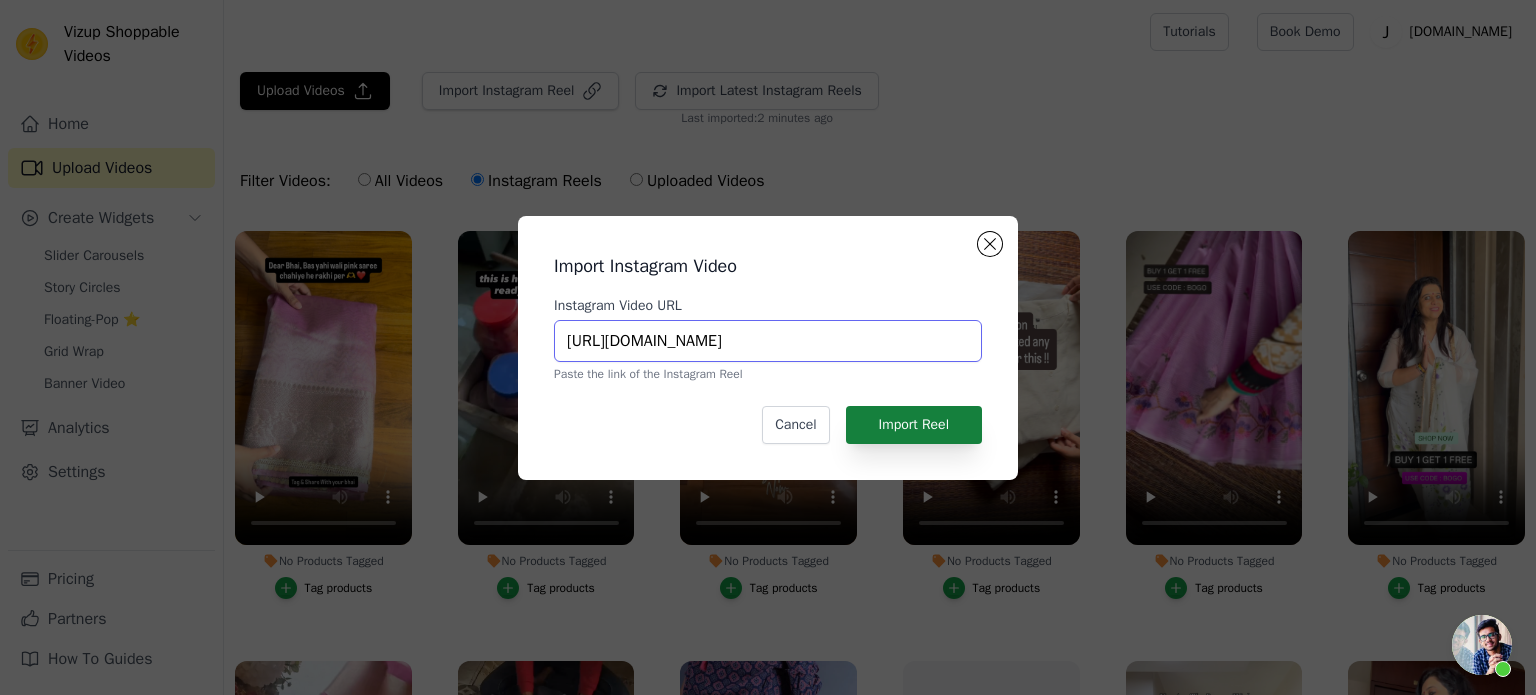 type on "[URL][DOMAIN_NAME]" 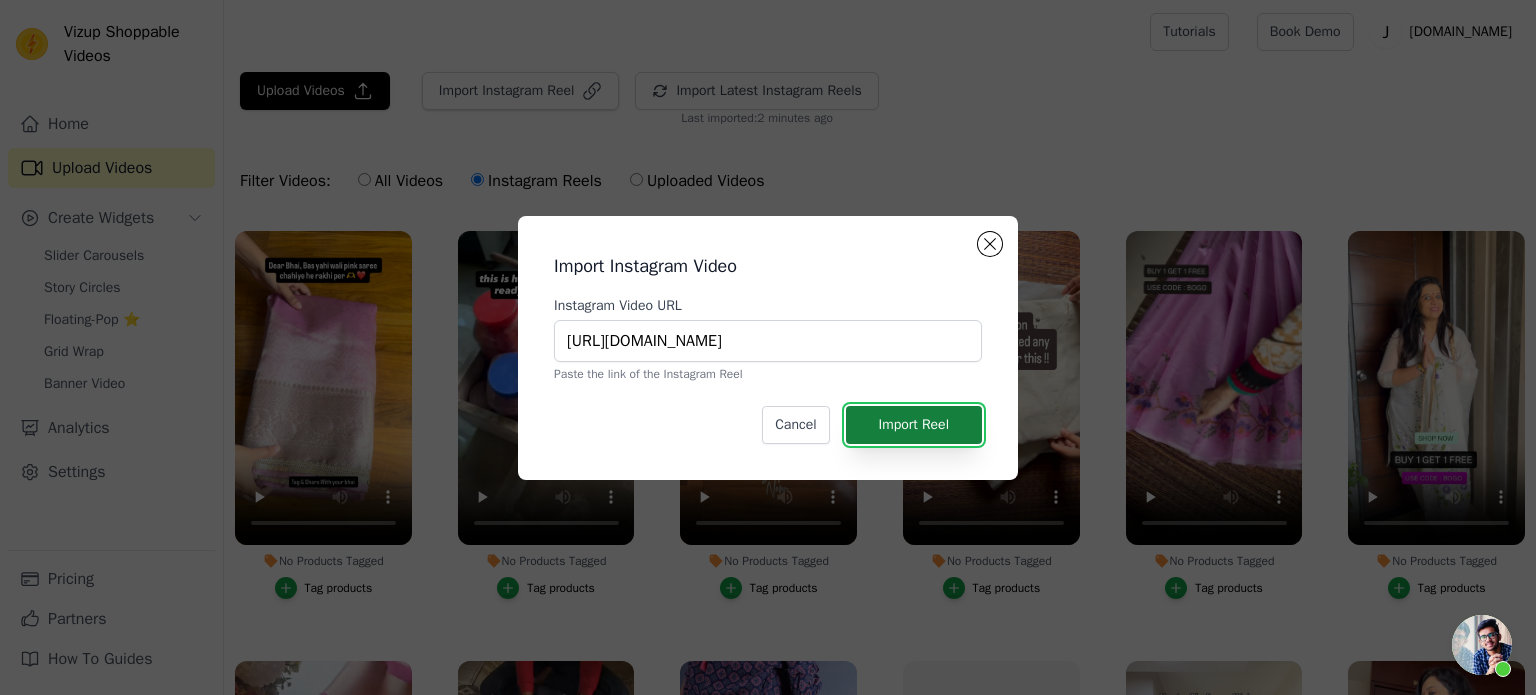 click on "Import Reel" at bounding box center (914, 425) 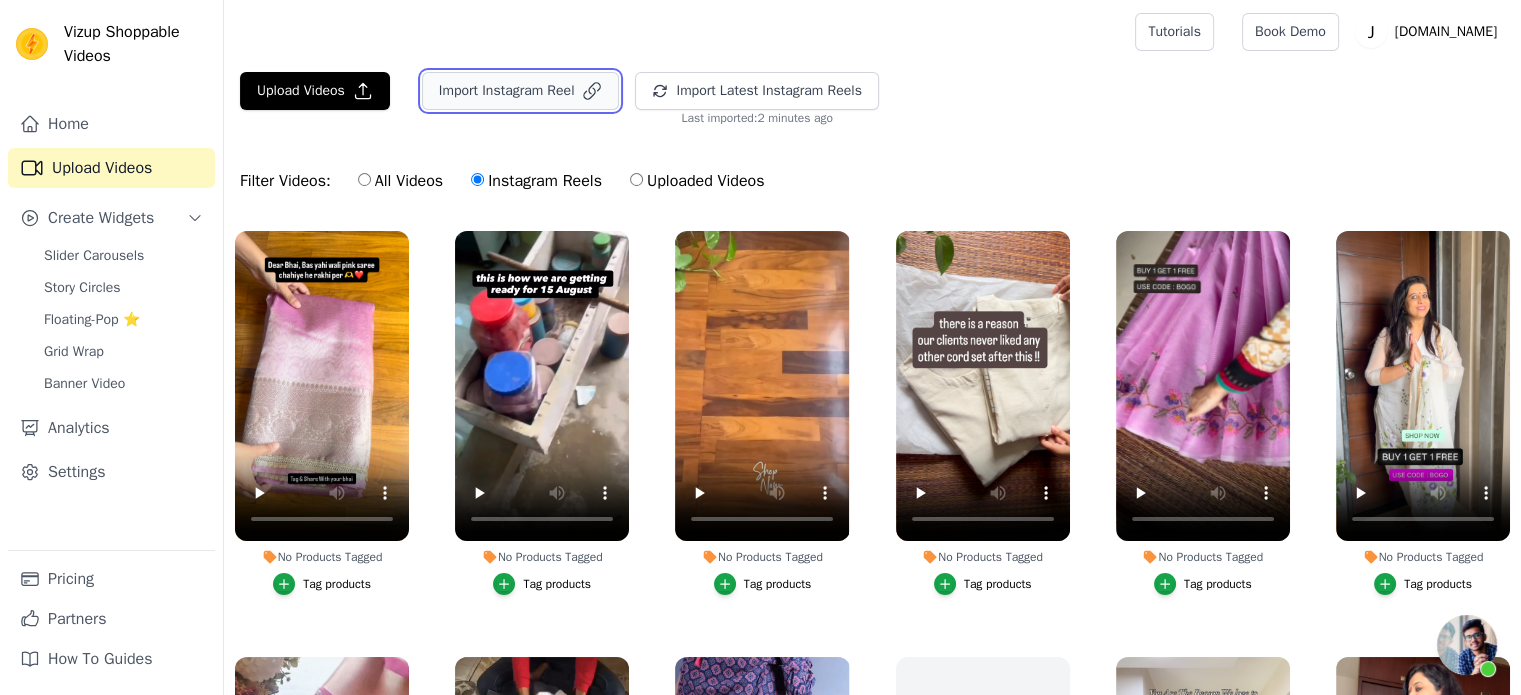 click on "Import Instagram Reel" at bounding box center [521, 91] 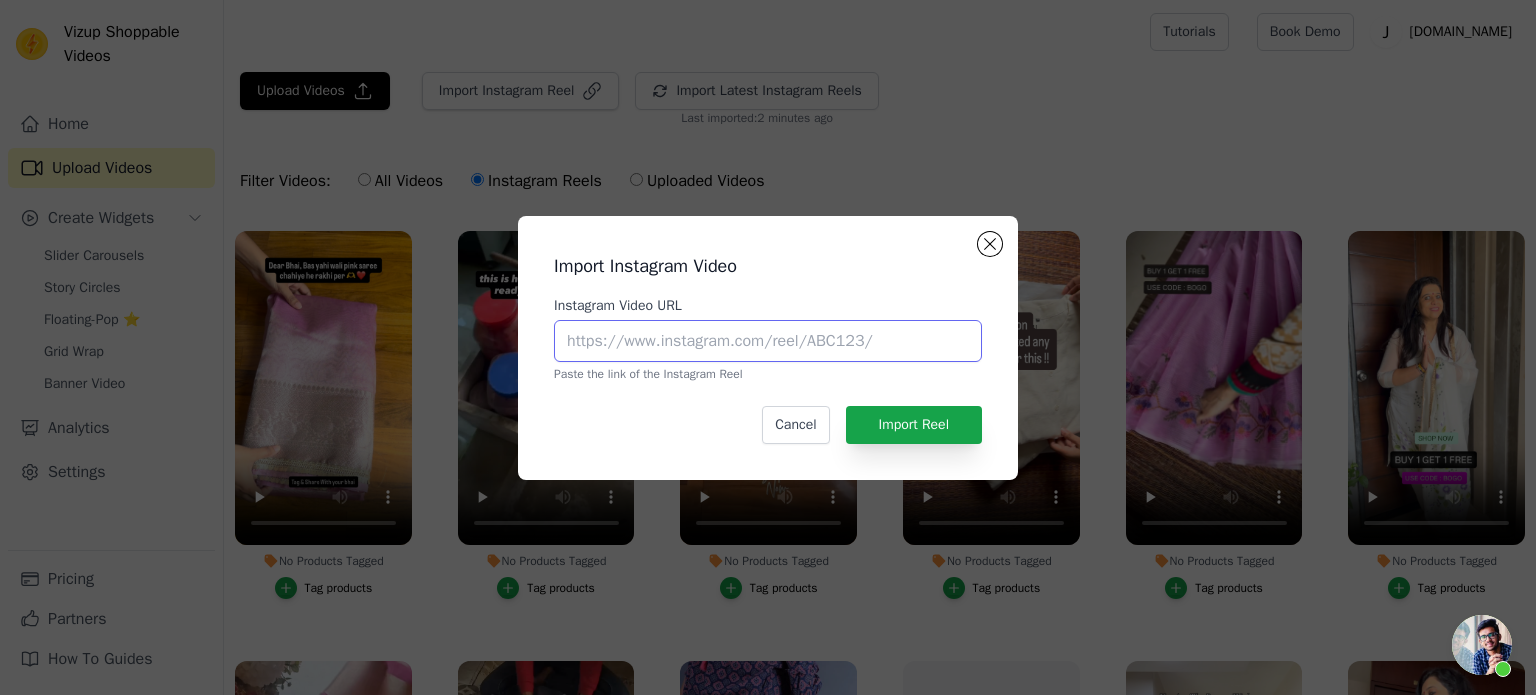 click on "Instagram Video URL" at bounding box center (768, 341) 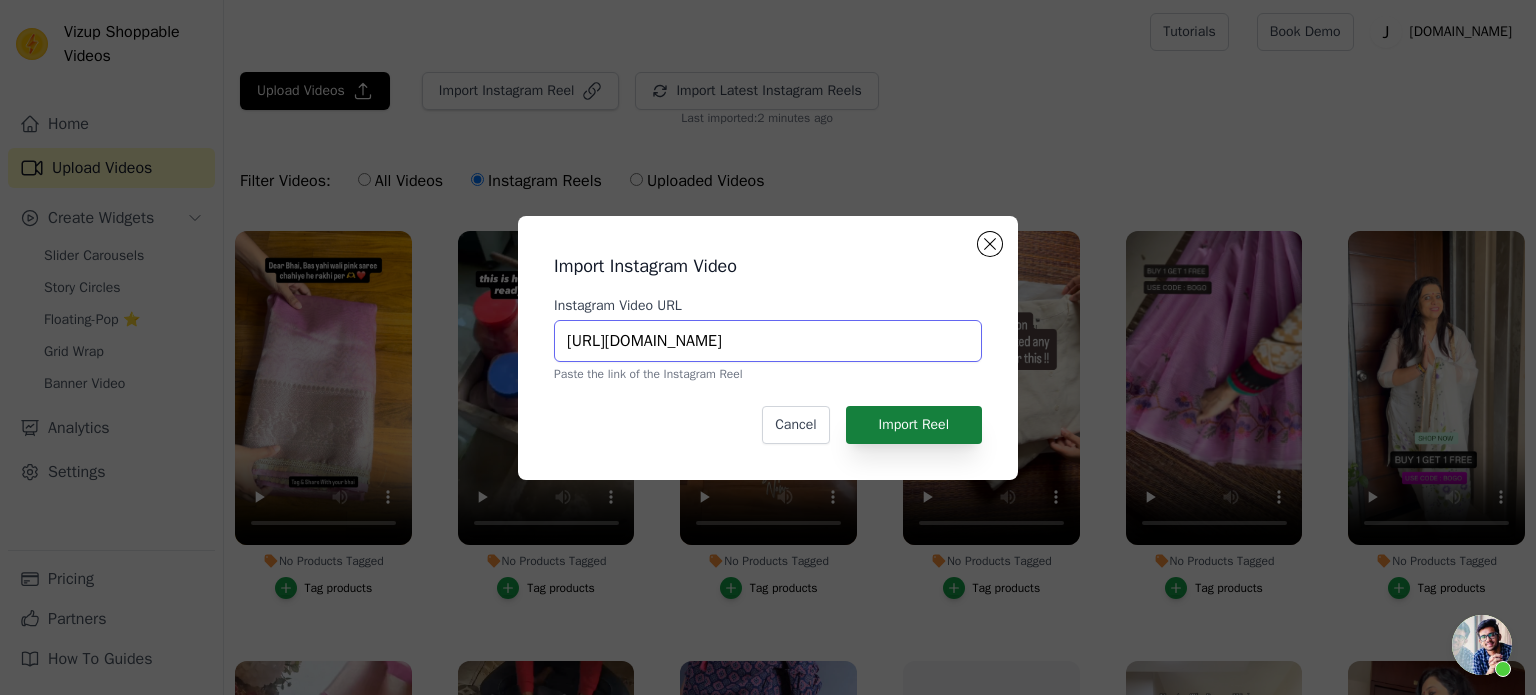type on "[URL][DOMAIN_NAME]" 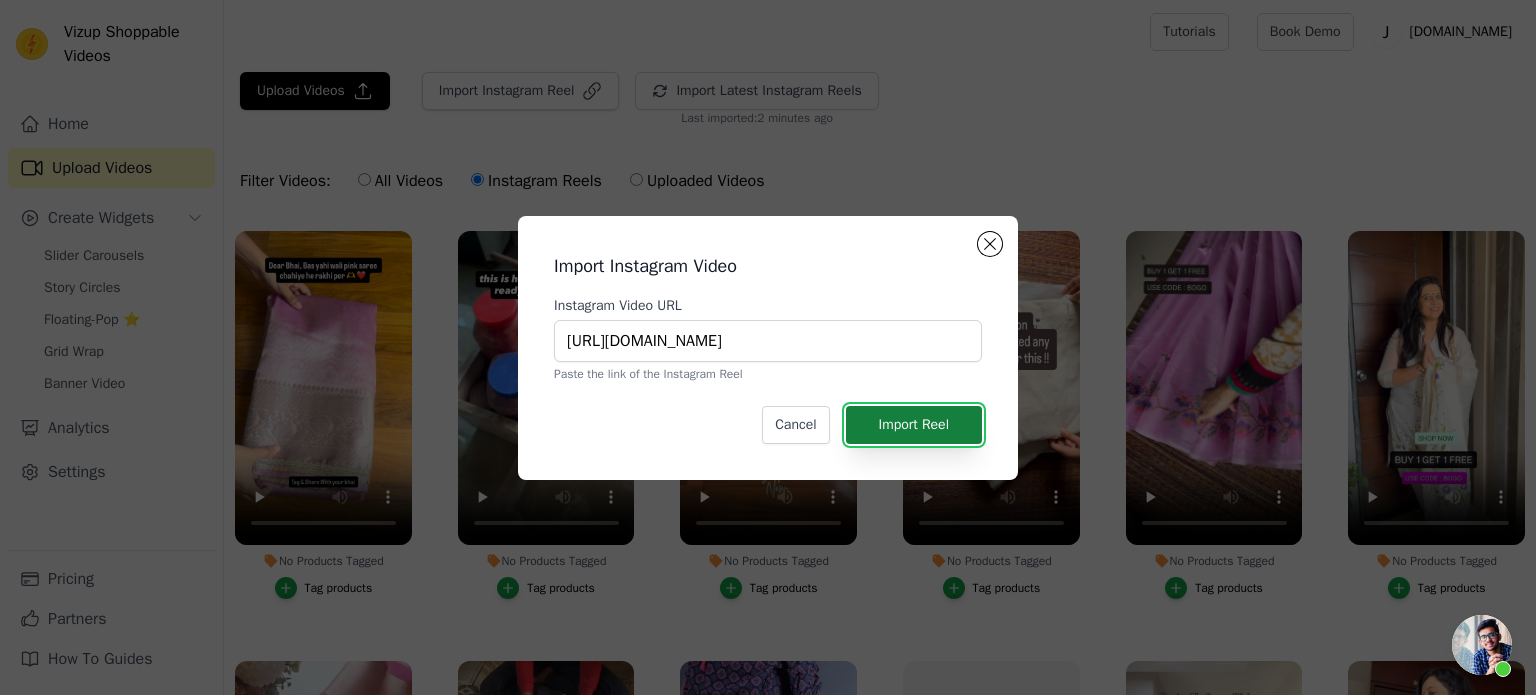 click on "Import Reel" at bounding box center [914, 425] 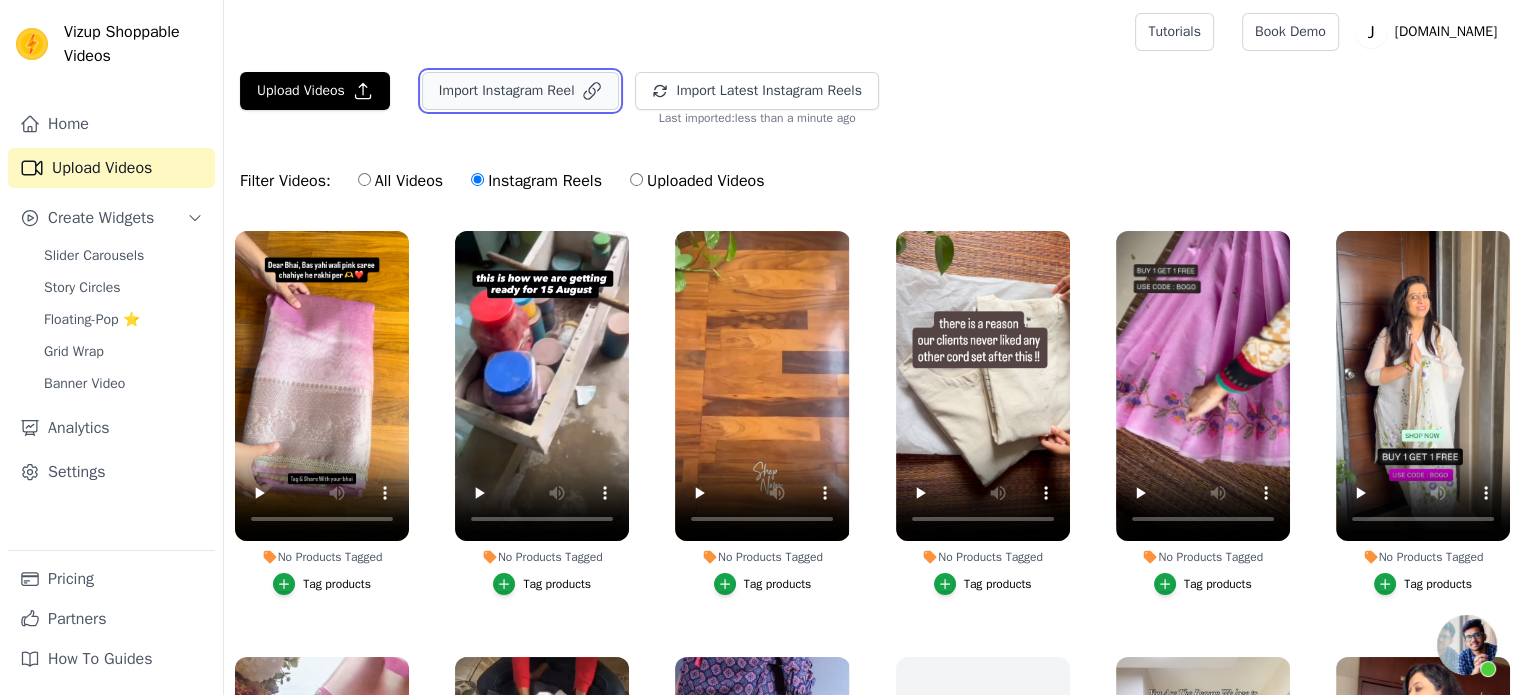 click on "Import Instagram Reel" at bounding box center [521, 91] 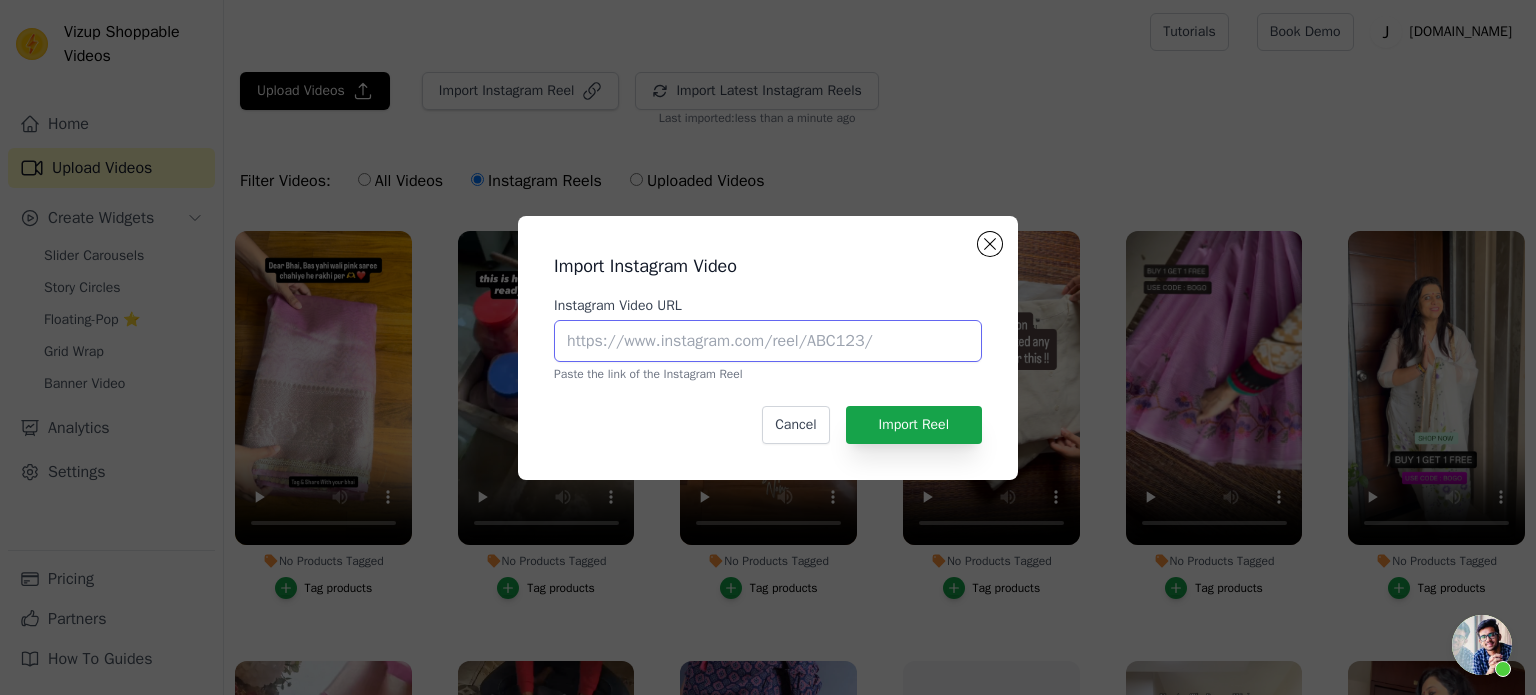 click on "Instagram Video URL" at bounding box center [768, 341] 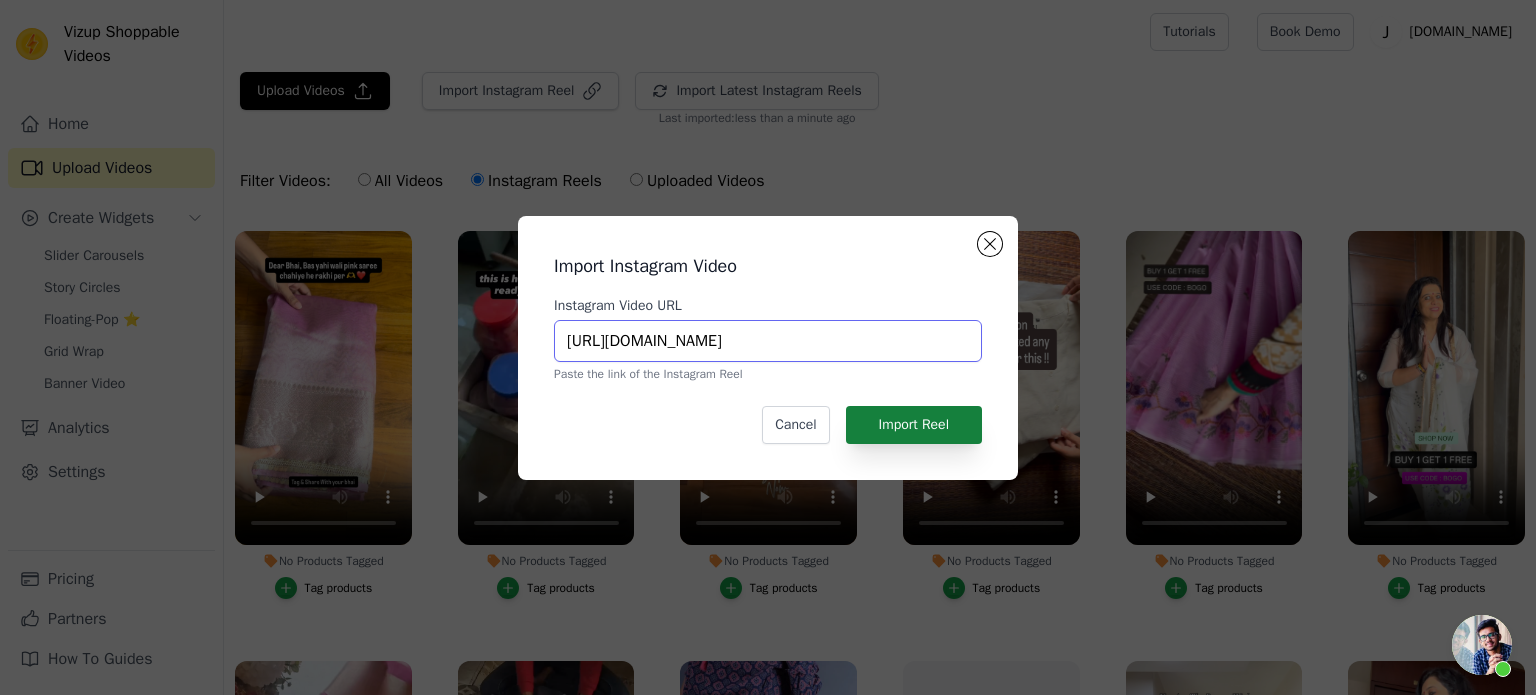 type on "[URL][DOMAIN_NAME]" 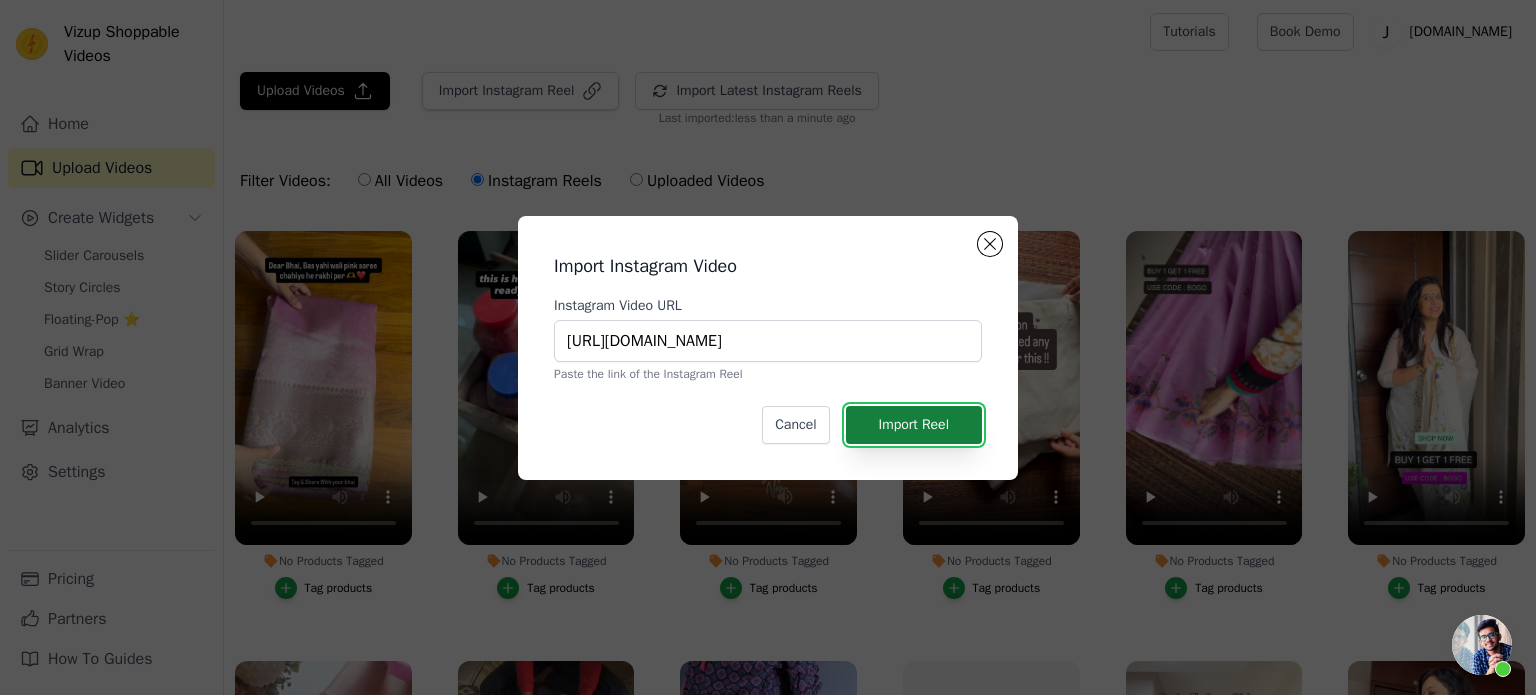 click on "Import Reel" at bounding box center [914, 425] 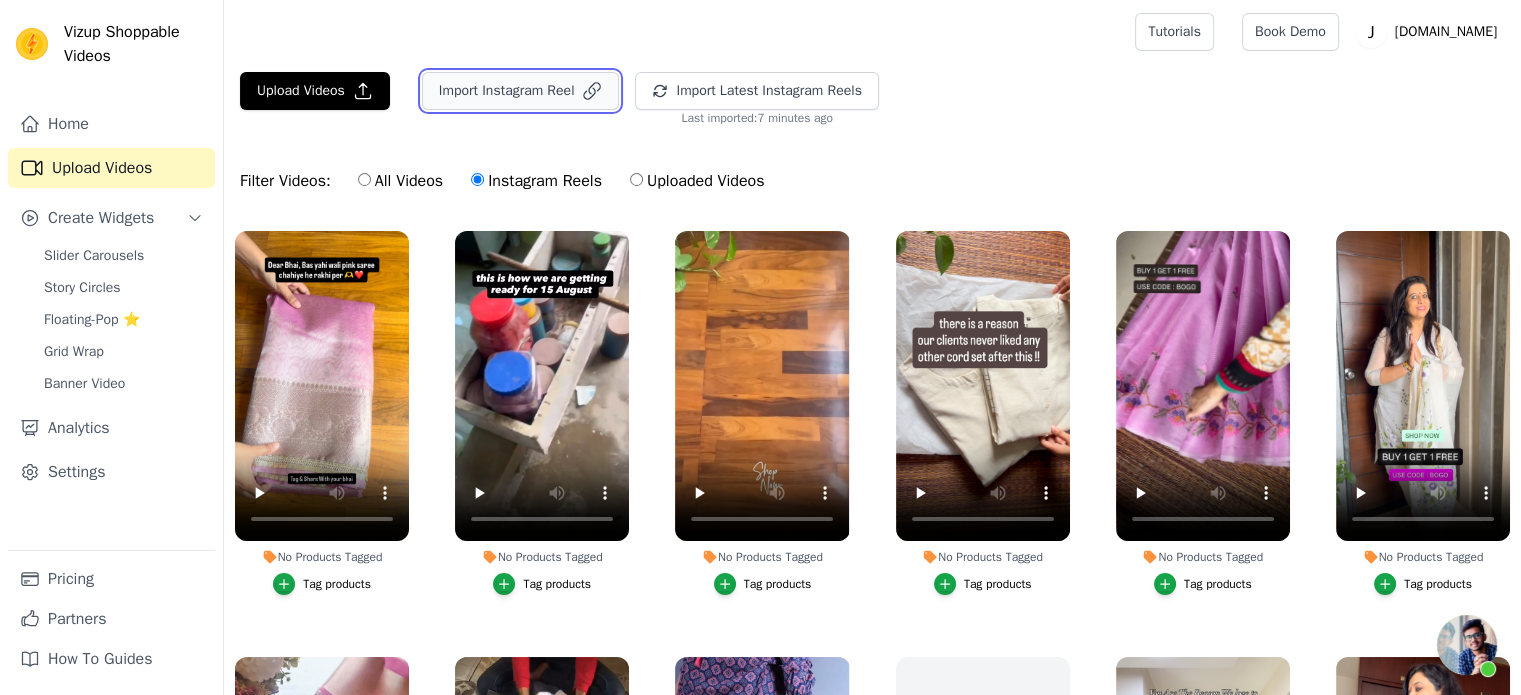 click on "Import Instagram Reel" at bounding box center [521, 91] 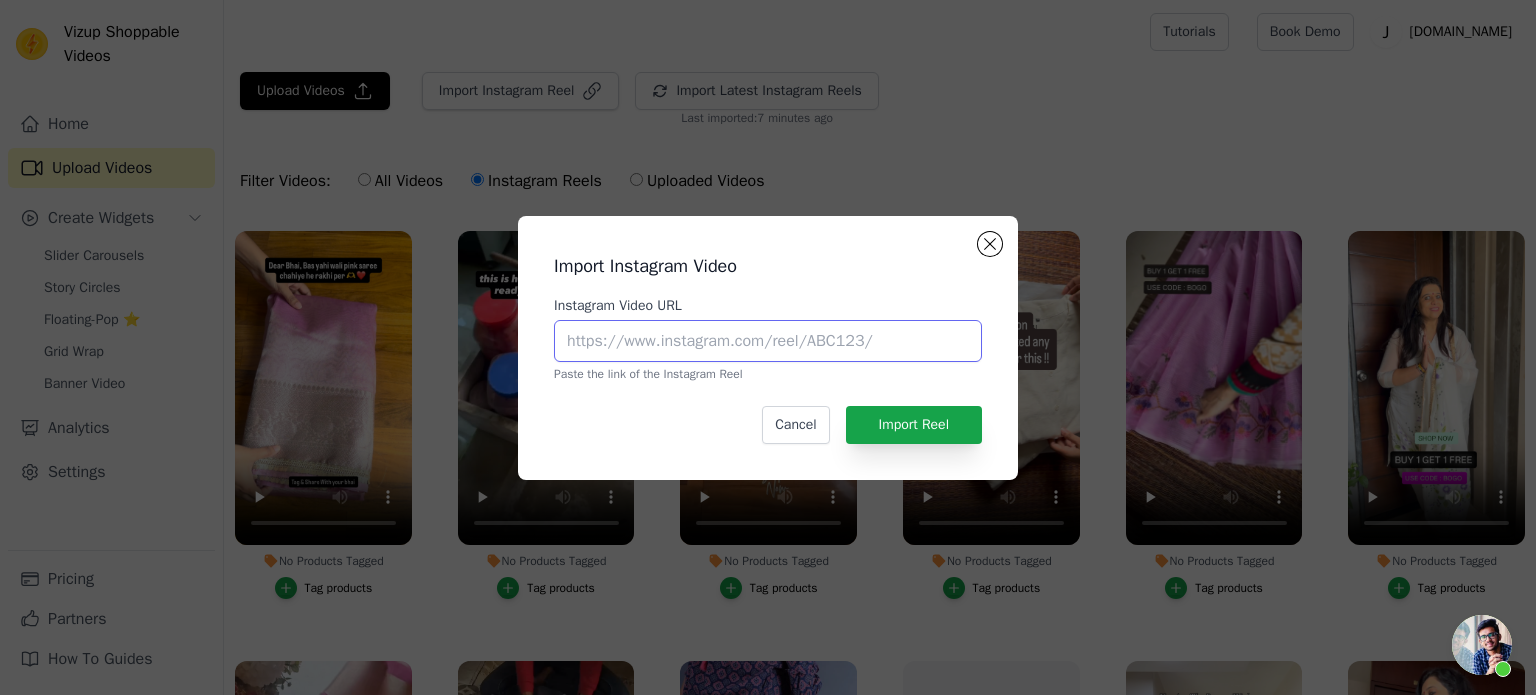 click on "Instagram Video URL" at bounding box center [768, 341] 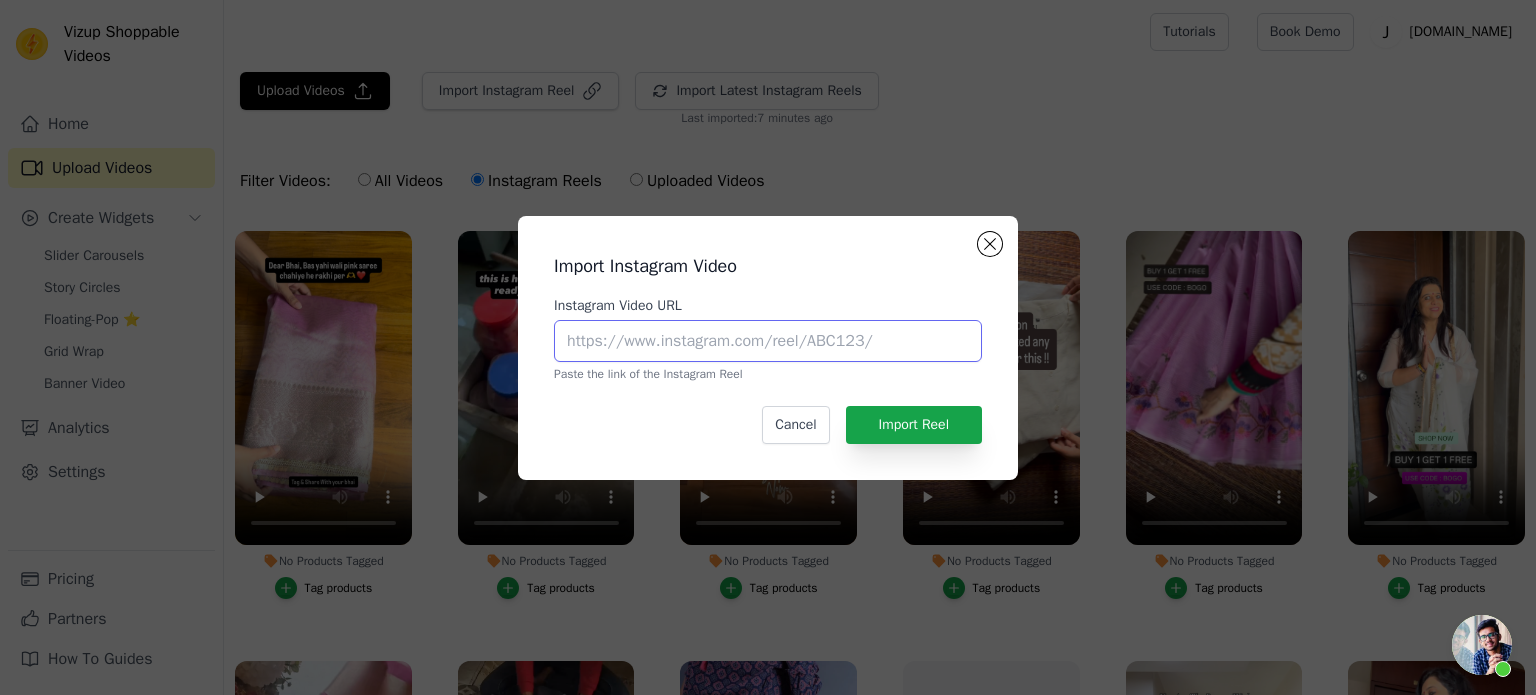 paste on "[URL][DOMAIN_NAME]" 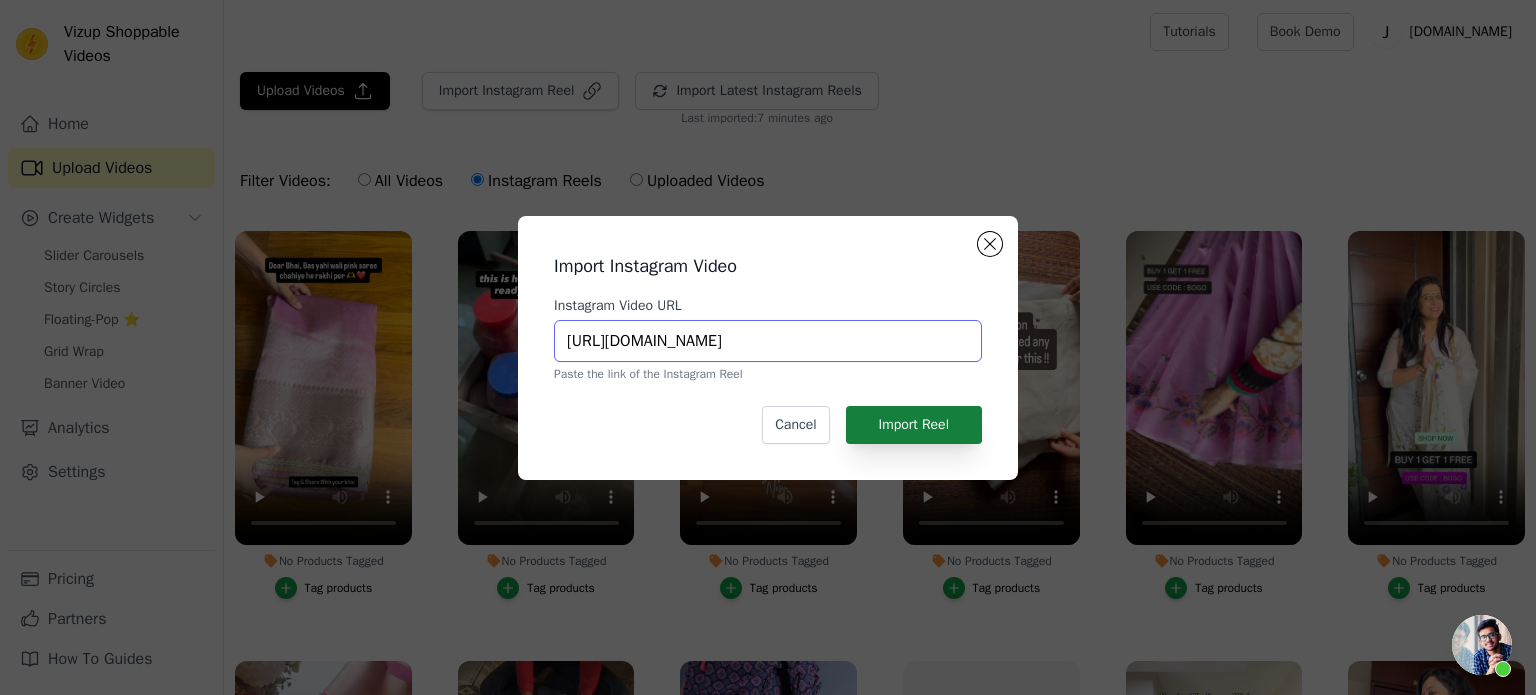 type on "[URL][DOMAIN_NAME]" 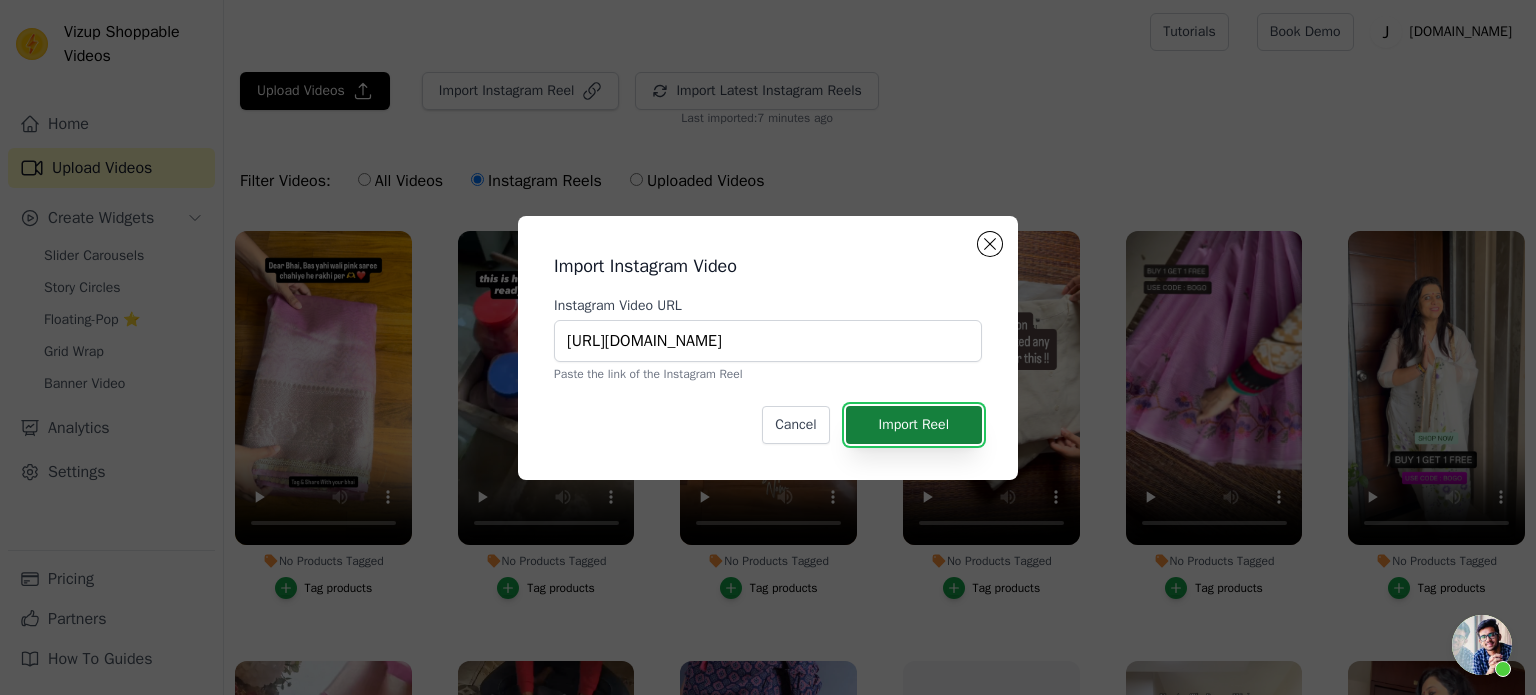 click on "Import Reel" at bounding box center (914, 425) 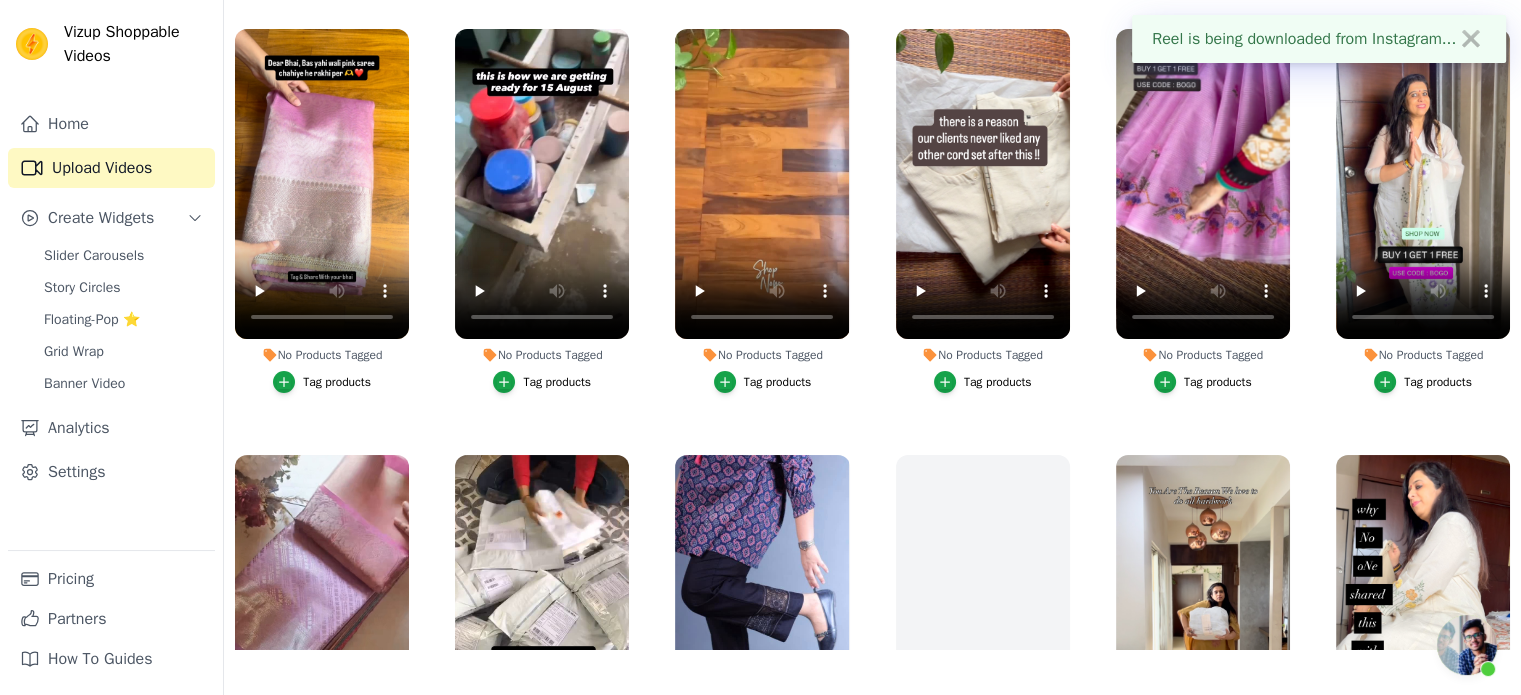 scroll, scrollTop: 203, scrollLeft: 0, axis: vertical 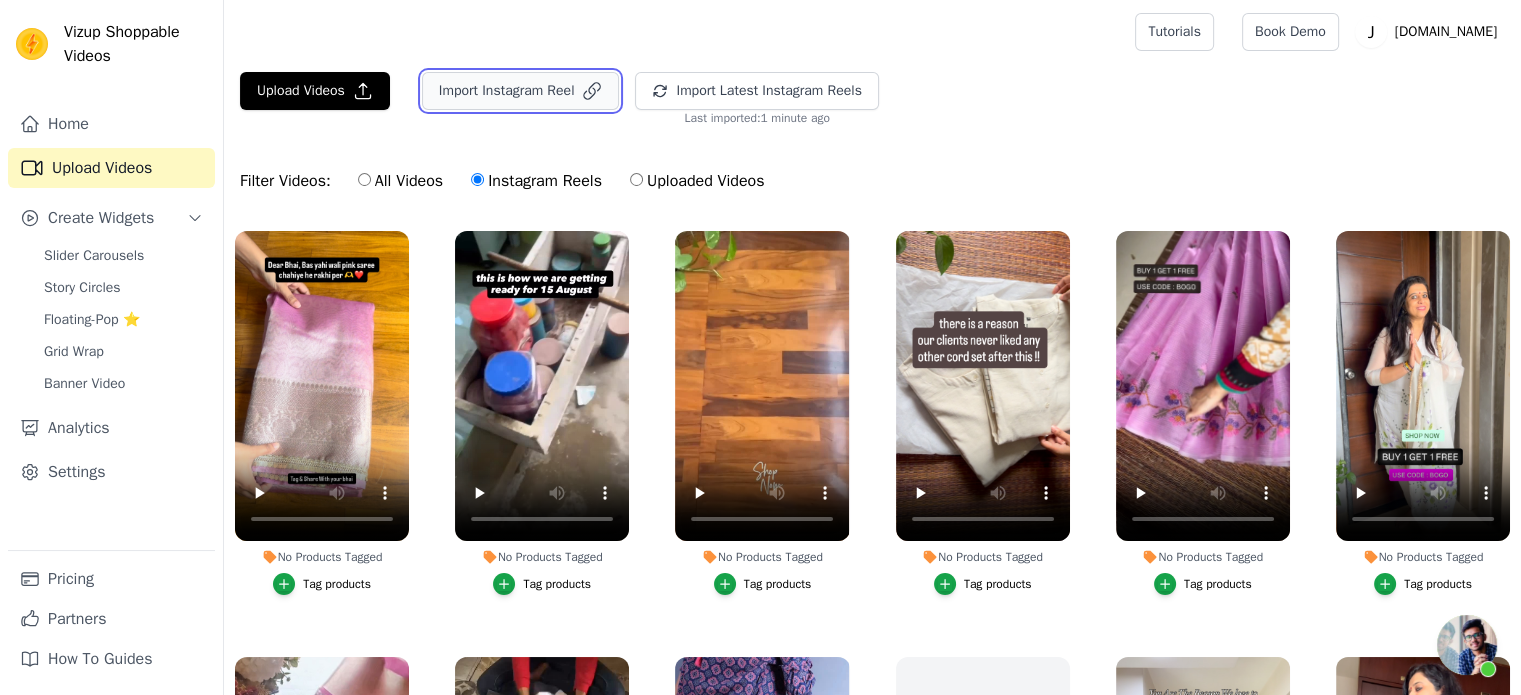 click on "Import Instagram Reel" at bounding box center (521, 91) 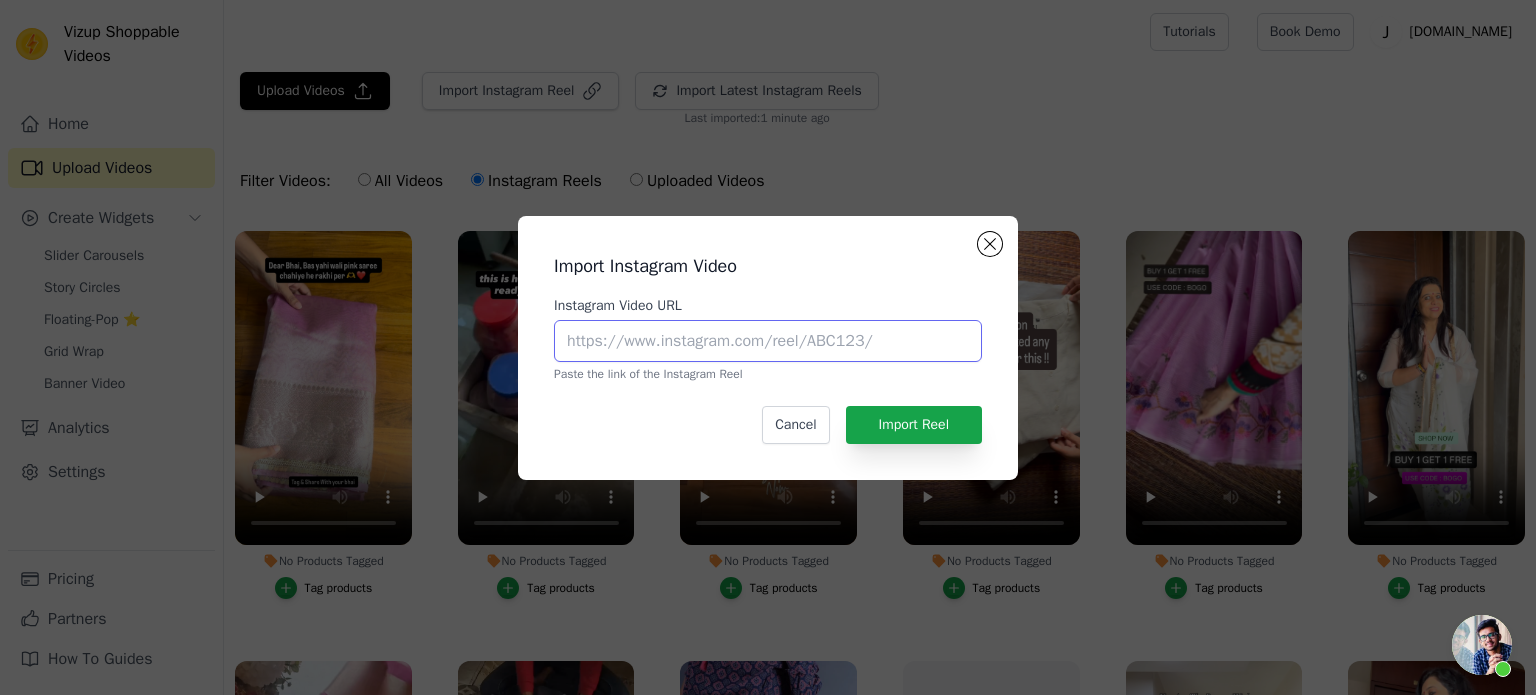 click on "Instagram Video URL" at bounding box center [768, 341] 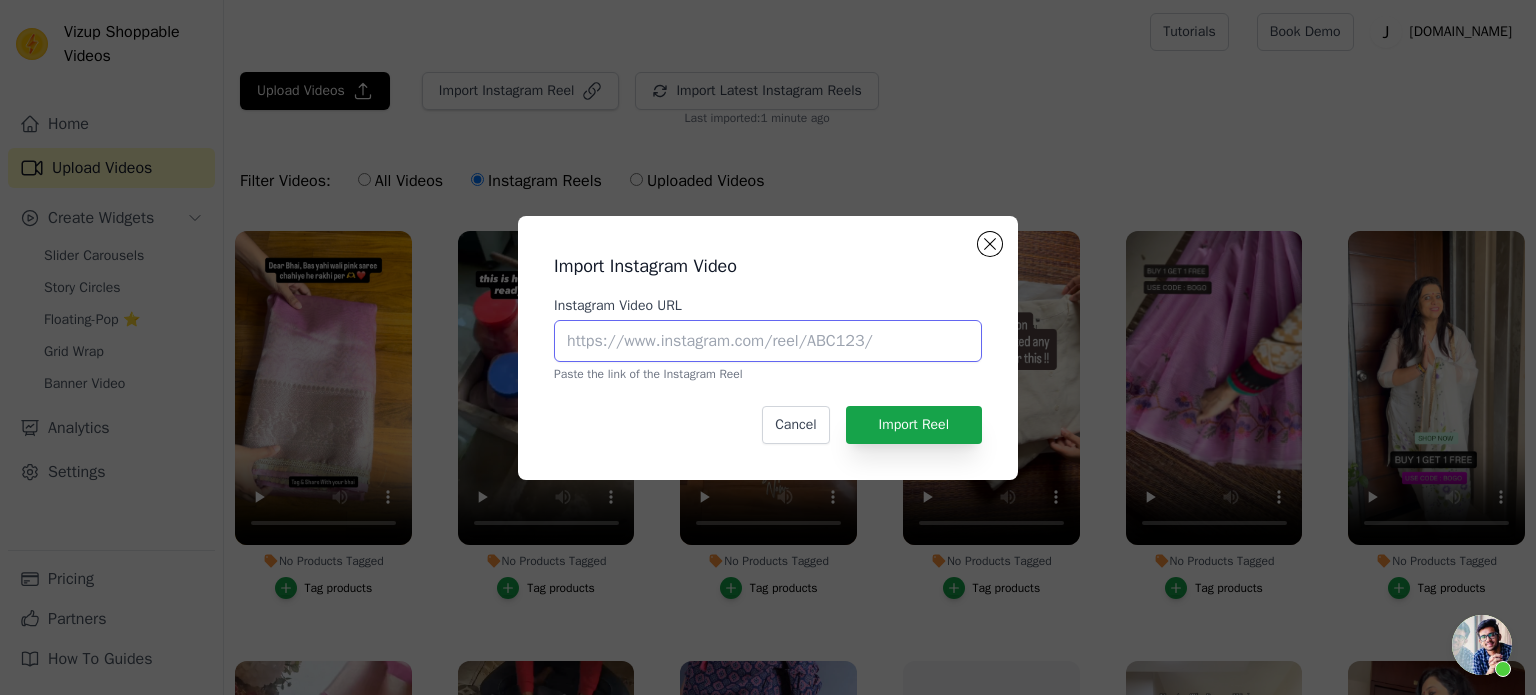 paste on "[URL][DOMAIN_NAME]" 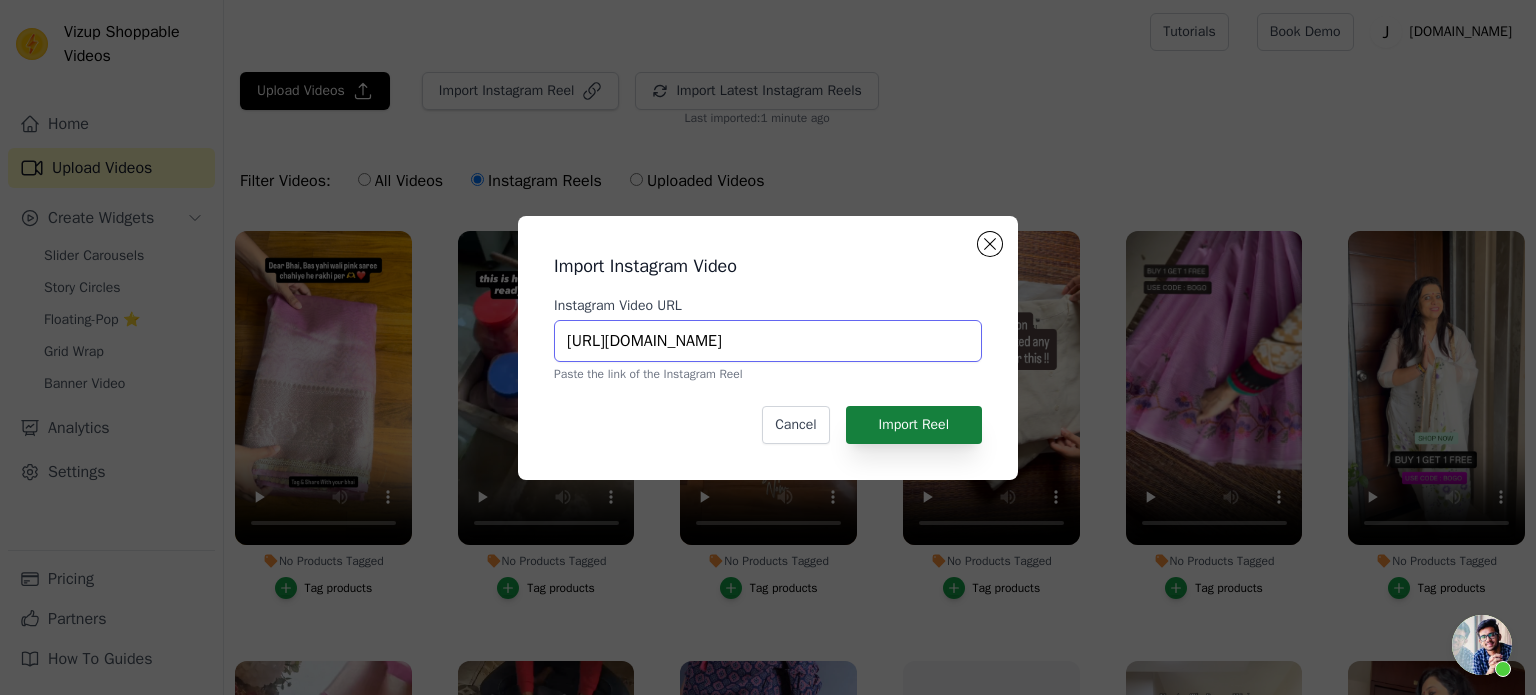 type on "[URL][DOMAIN_NAME]" 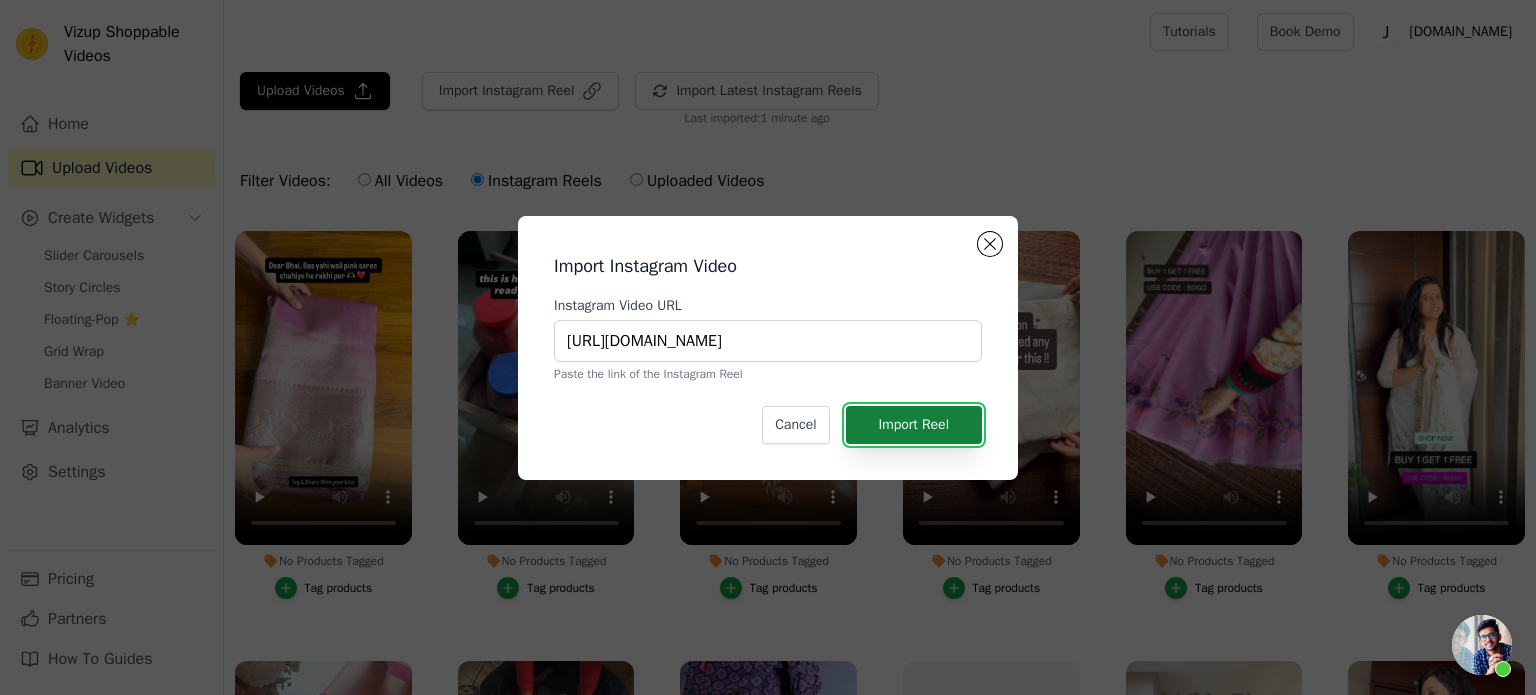 click on "Import Reel" at bounding box center [914, 425] 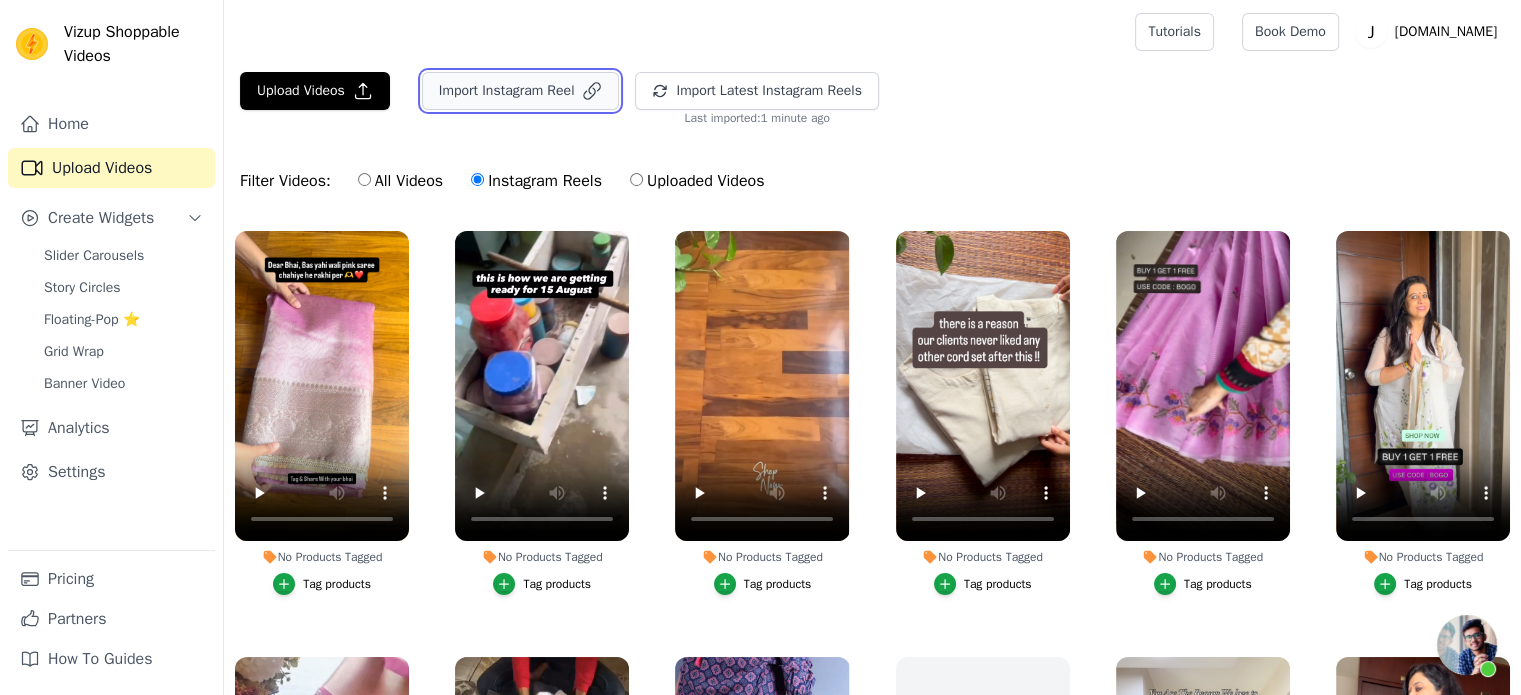 click on "Import Instagram Reel" at bounding box center [521, 91] 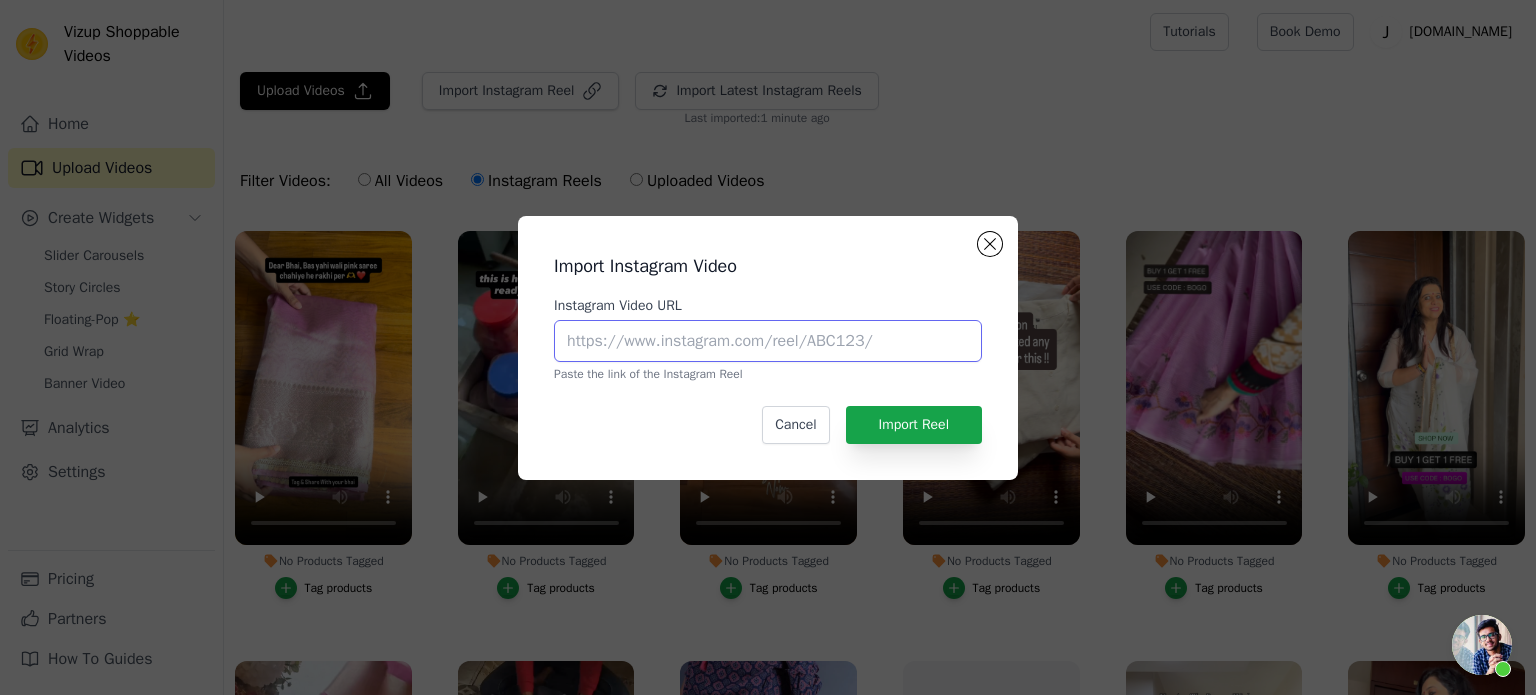 click on "Instagram Video URL" at bounding box center (768, 341) 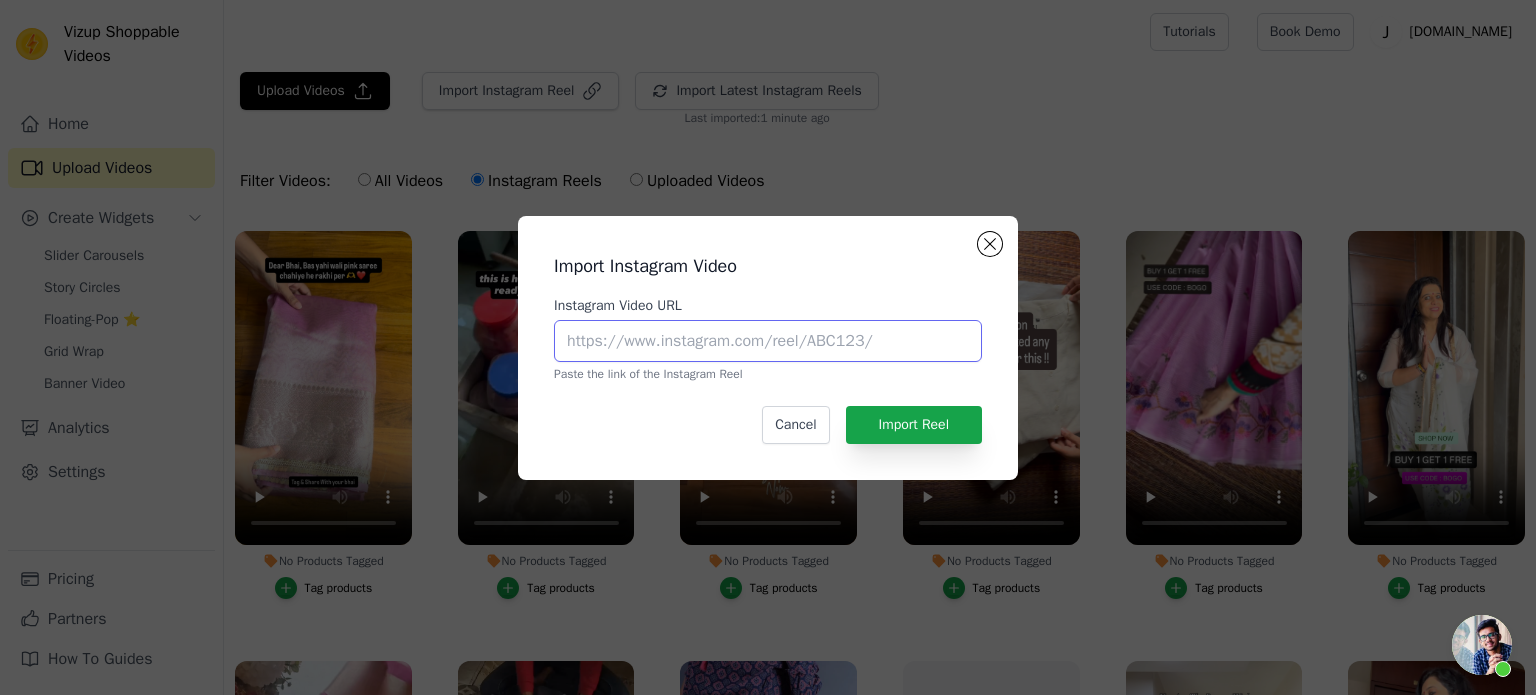 paste on "[URL][DOMAIN_NAME]" 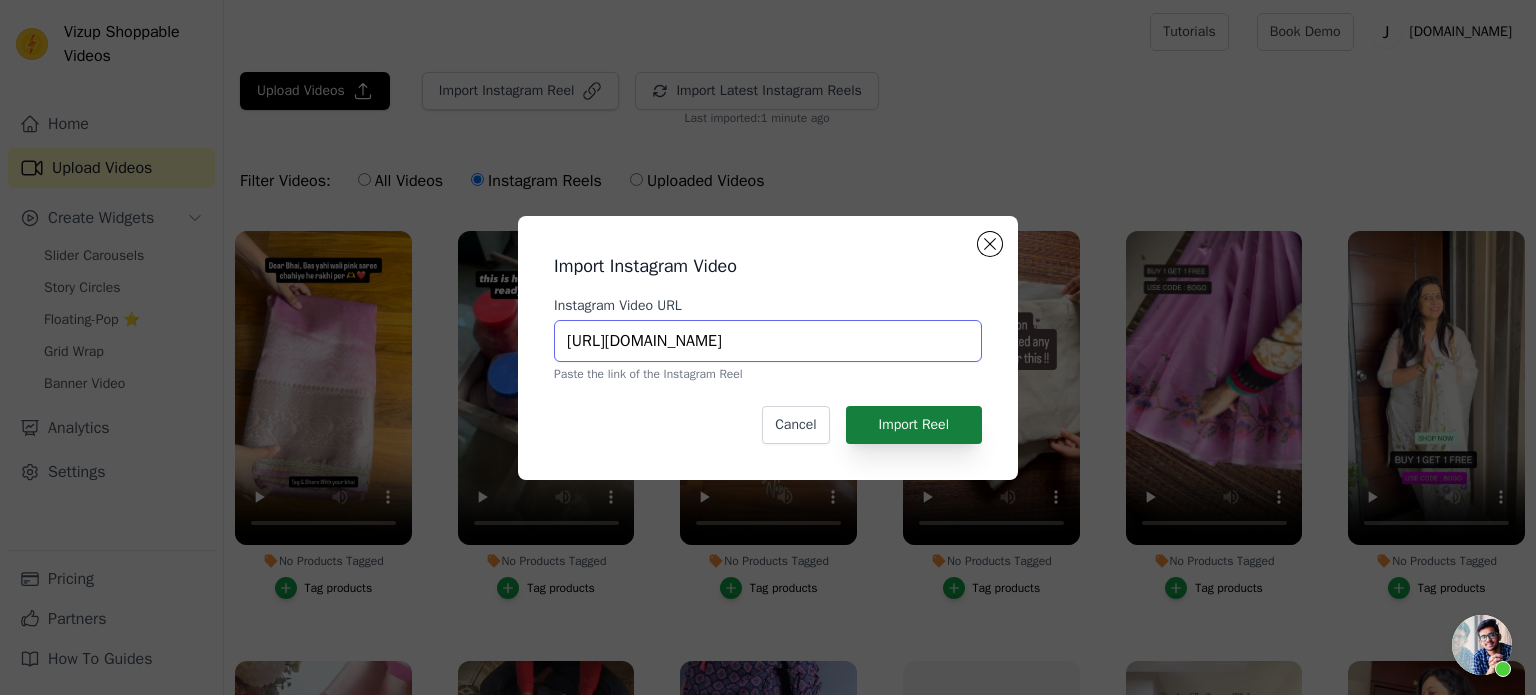 type on "[URL][DOMAIN_NAME]" 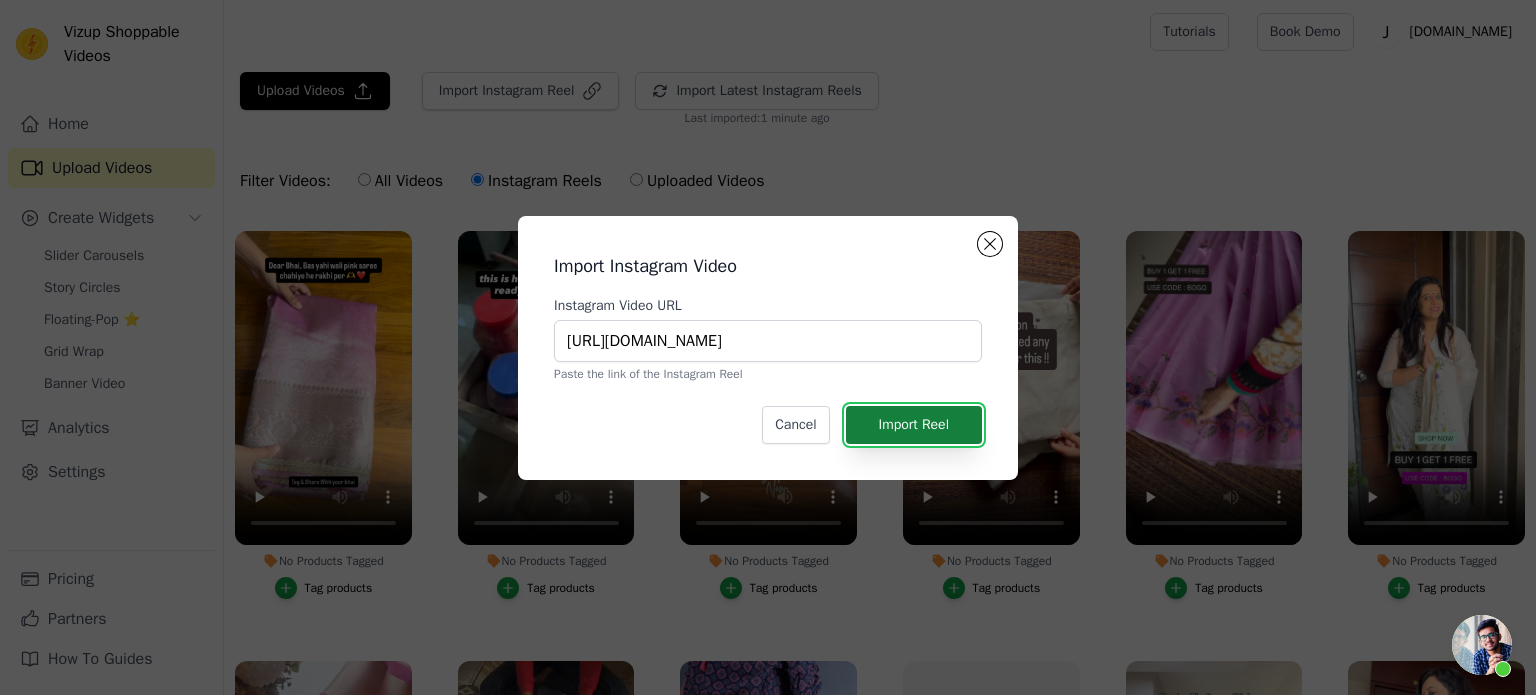 click on "Import Reel" at bounding box center [914, 425] 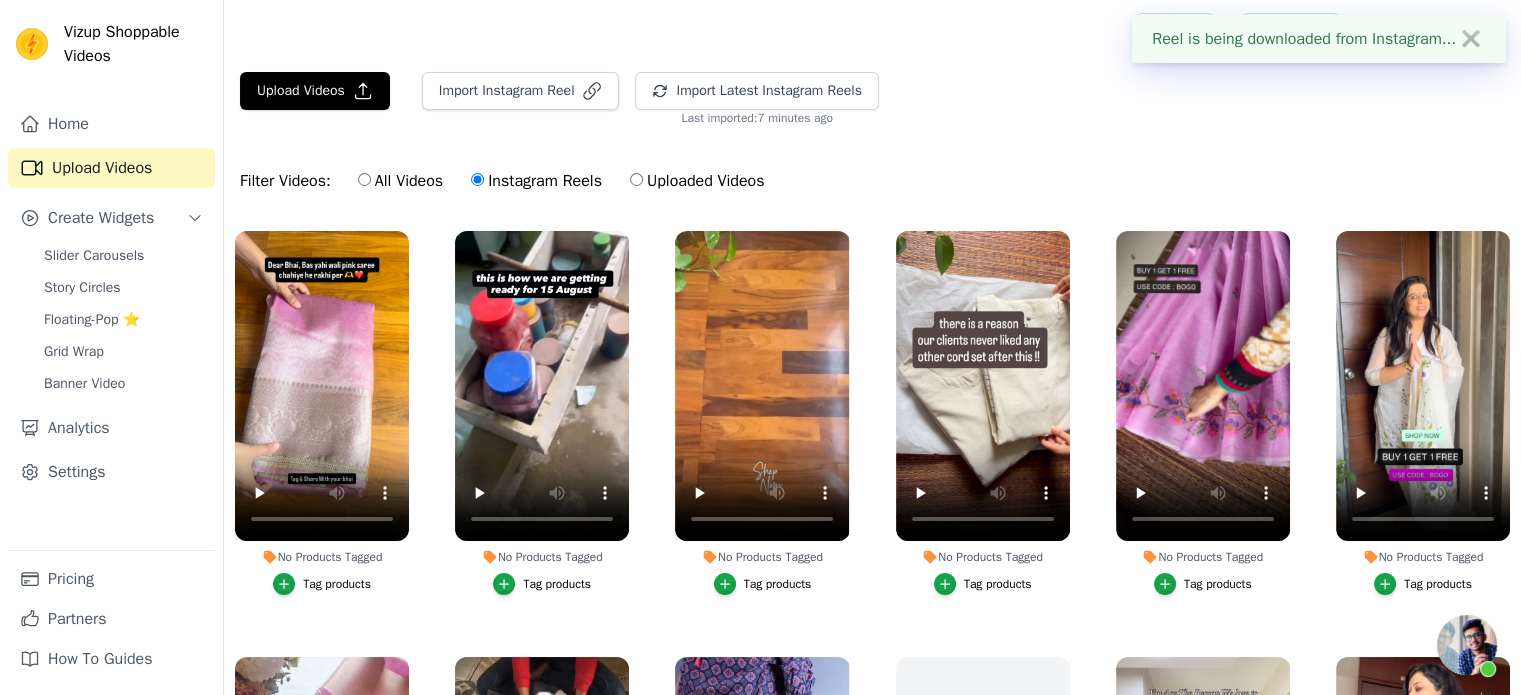 click at bounding box center (1467, 645) 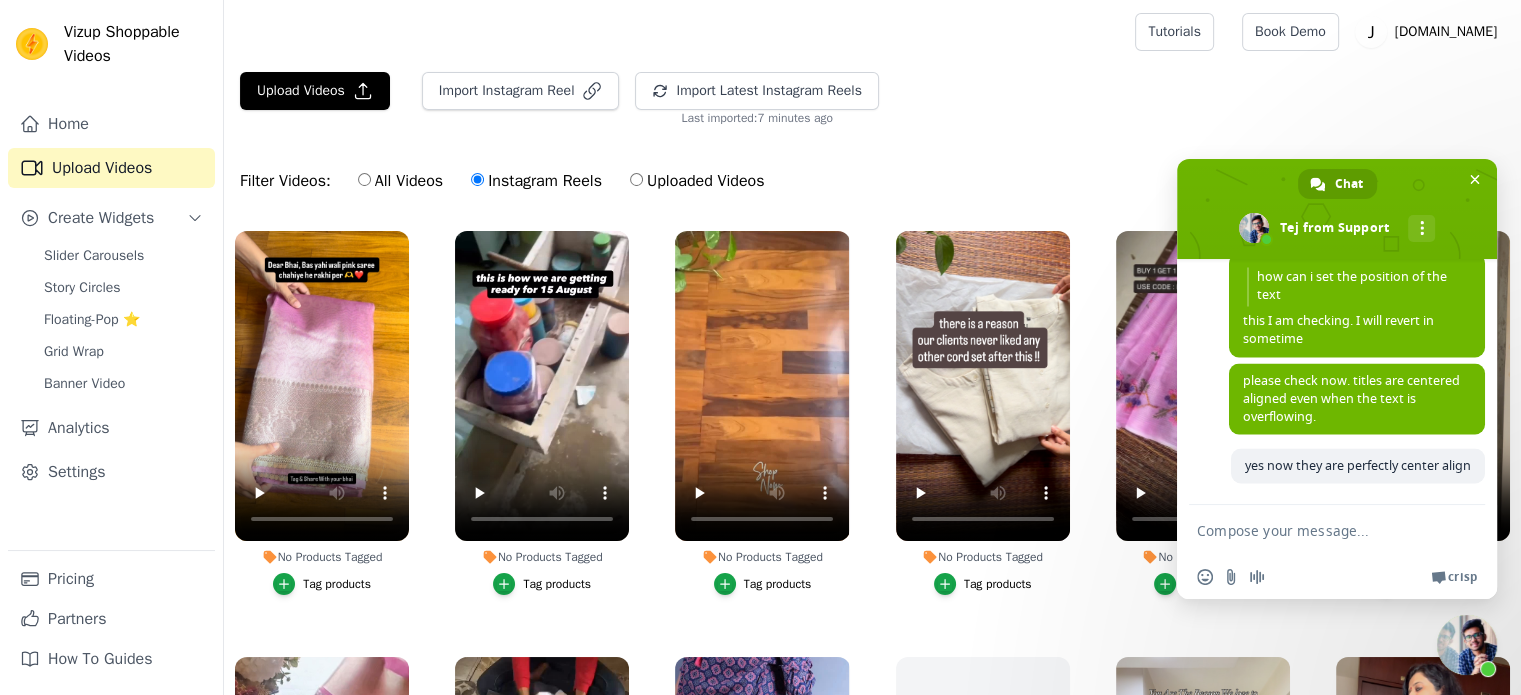 click on "Filter Videos:
All Videos
Instagram Reels
Uploaded Videos" at bounding box center [872, 181] 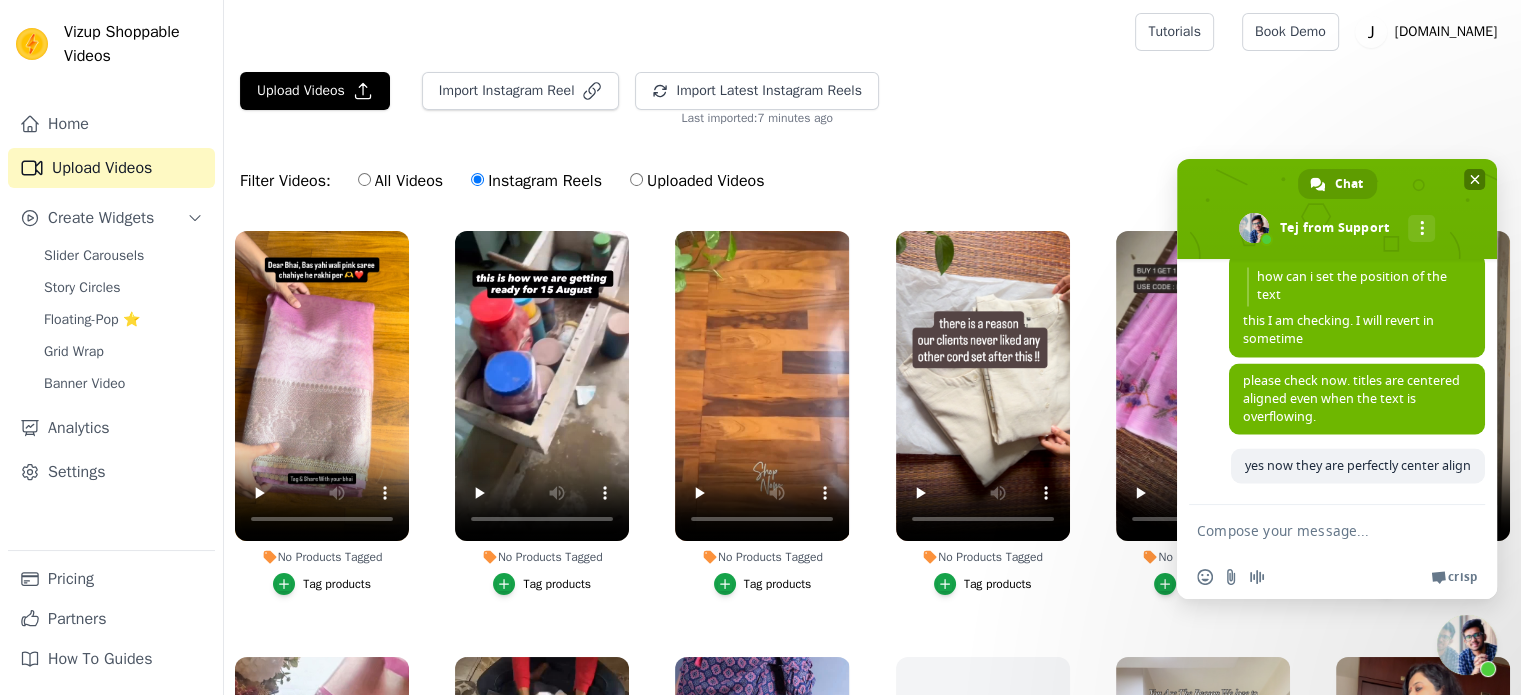 click at bounding box center [1475, 179] 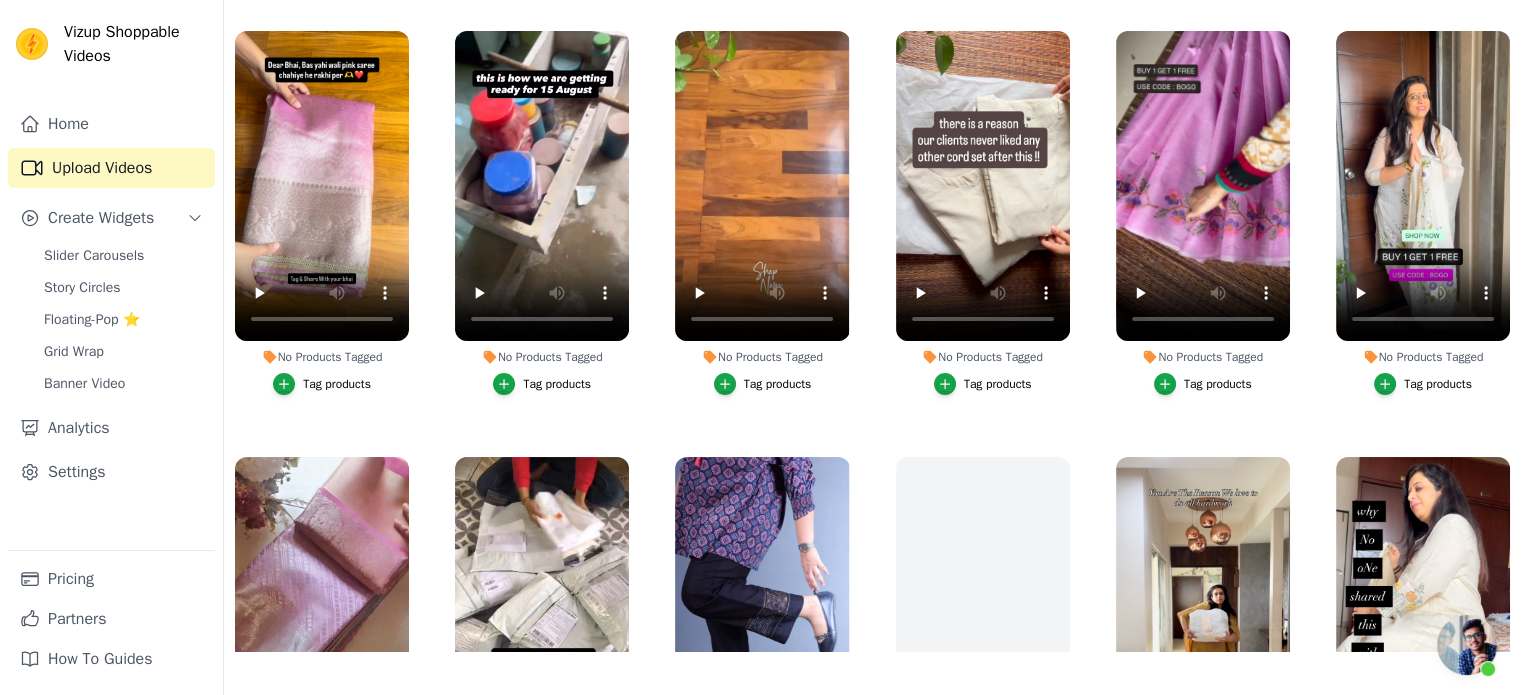 scroll, scrollTop: 203, scrollLeft: 0, axis: vertical 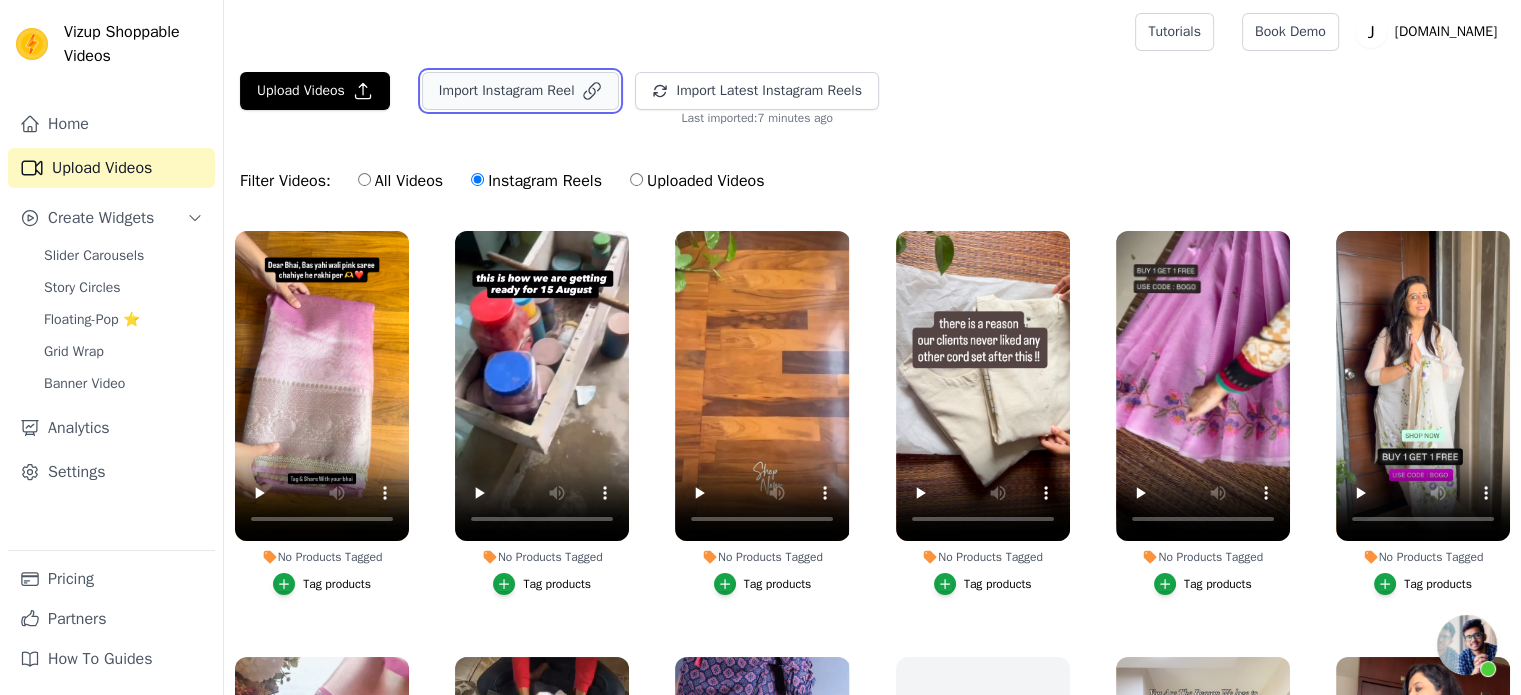 click on "Import Instagram Reel" at bounding box center [521, 91] 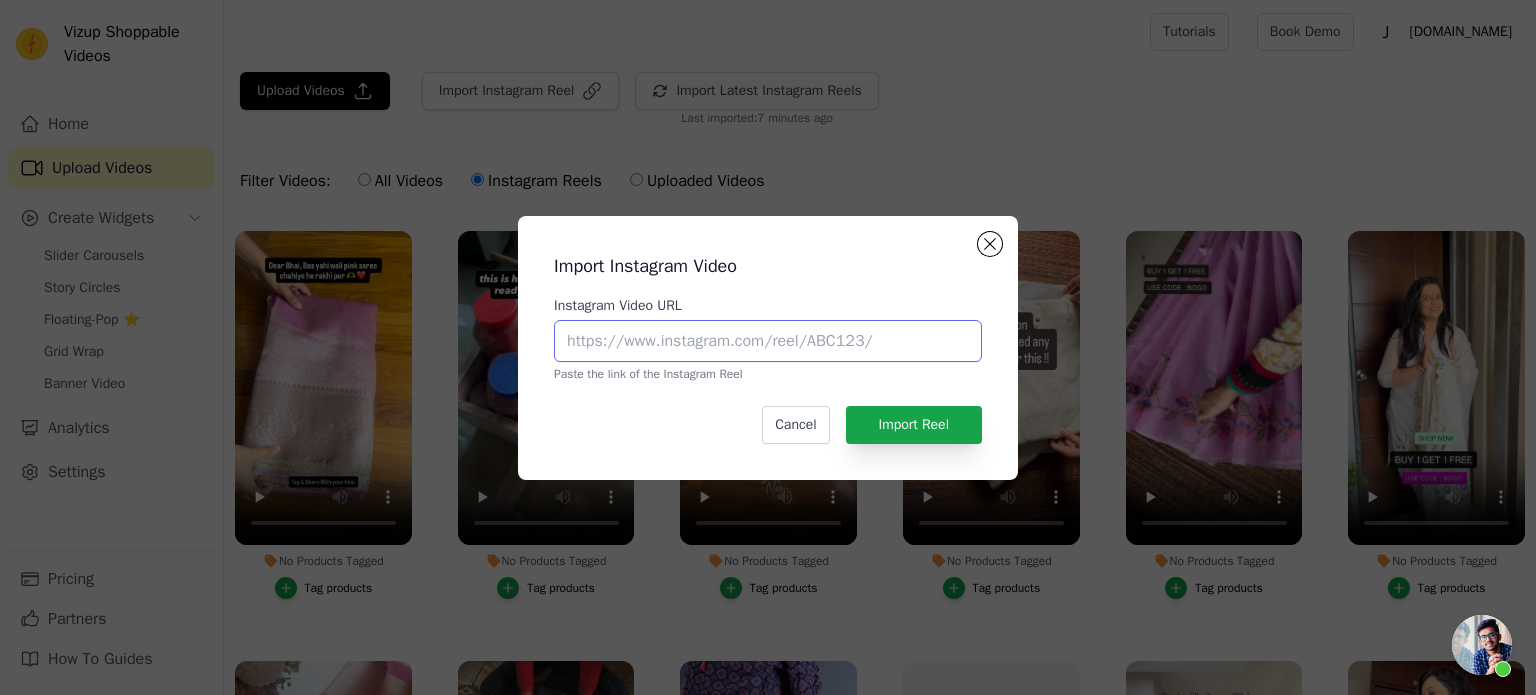click on "Instagram Video URL" at bounding box center [768, 341] 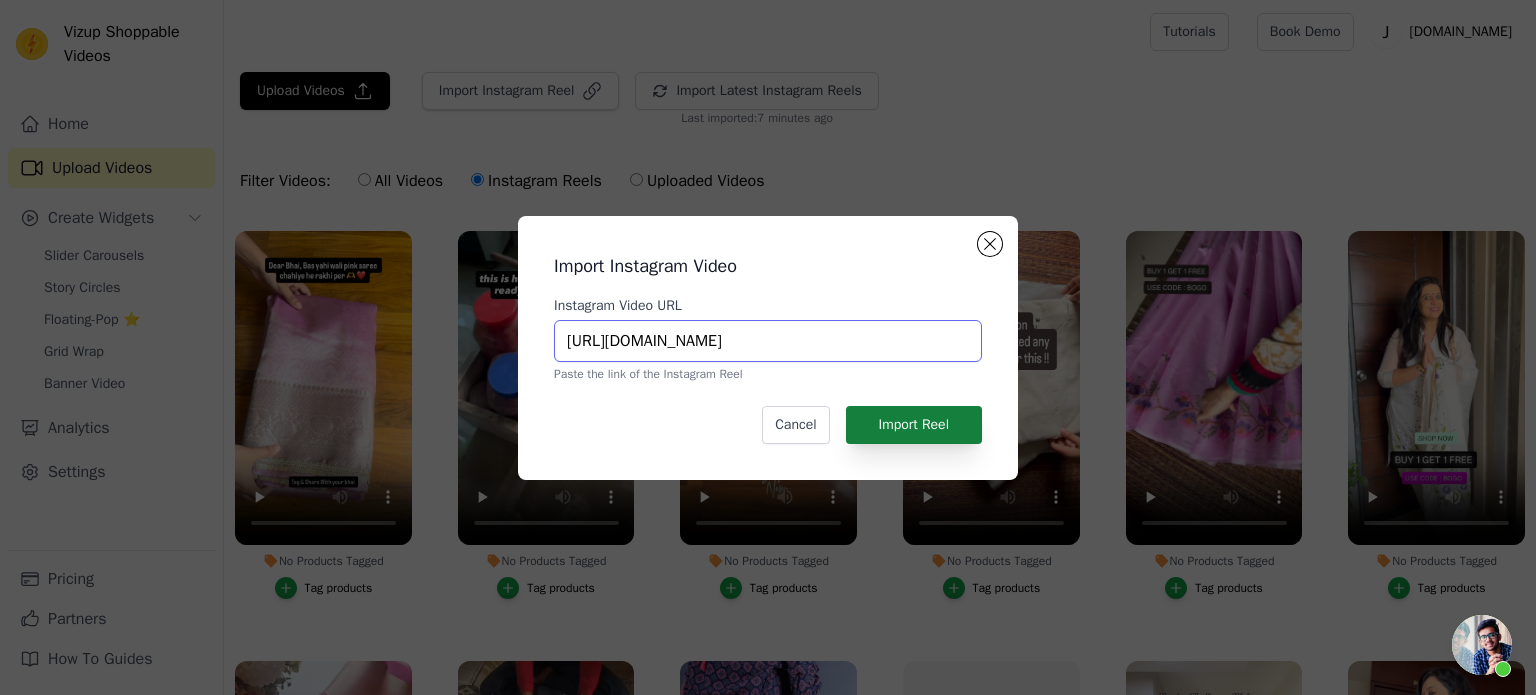 type on "[URL][DOMAIN_NAME]" 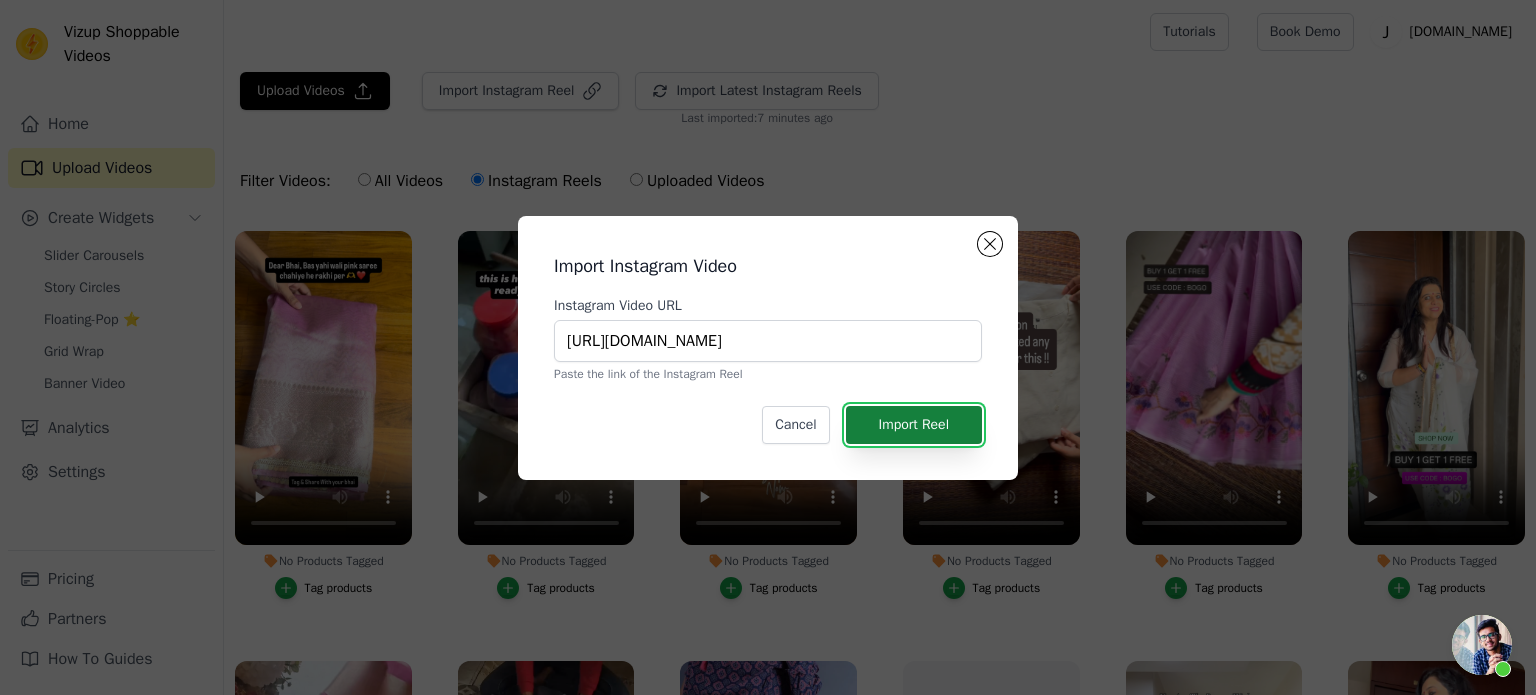 click on "Import Reel" at bounding box center [914, 425] 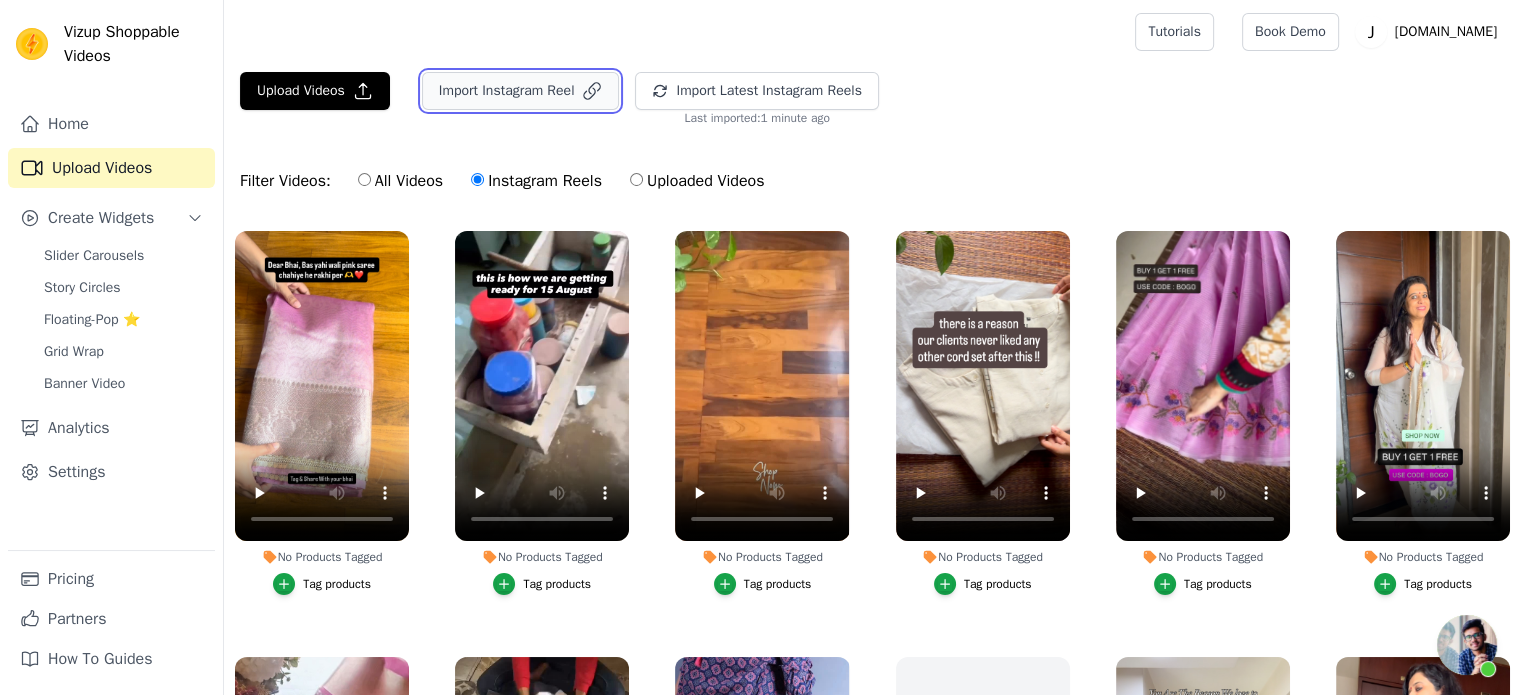 click on "Import Instagram Reel" at bounding box center [521, 91] 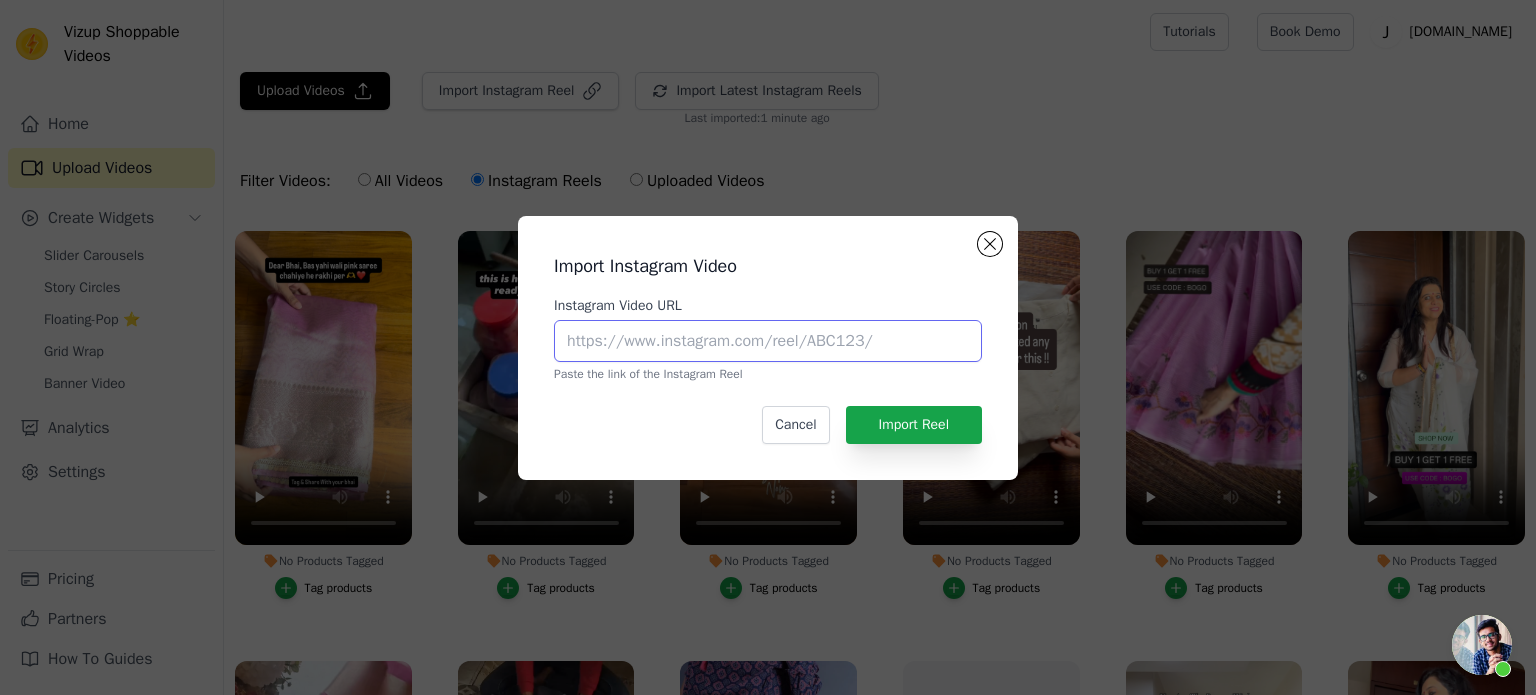 click on "Instagram Video URL" at bounding box center (768, 341) 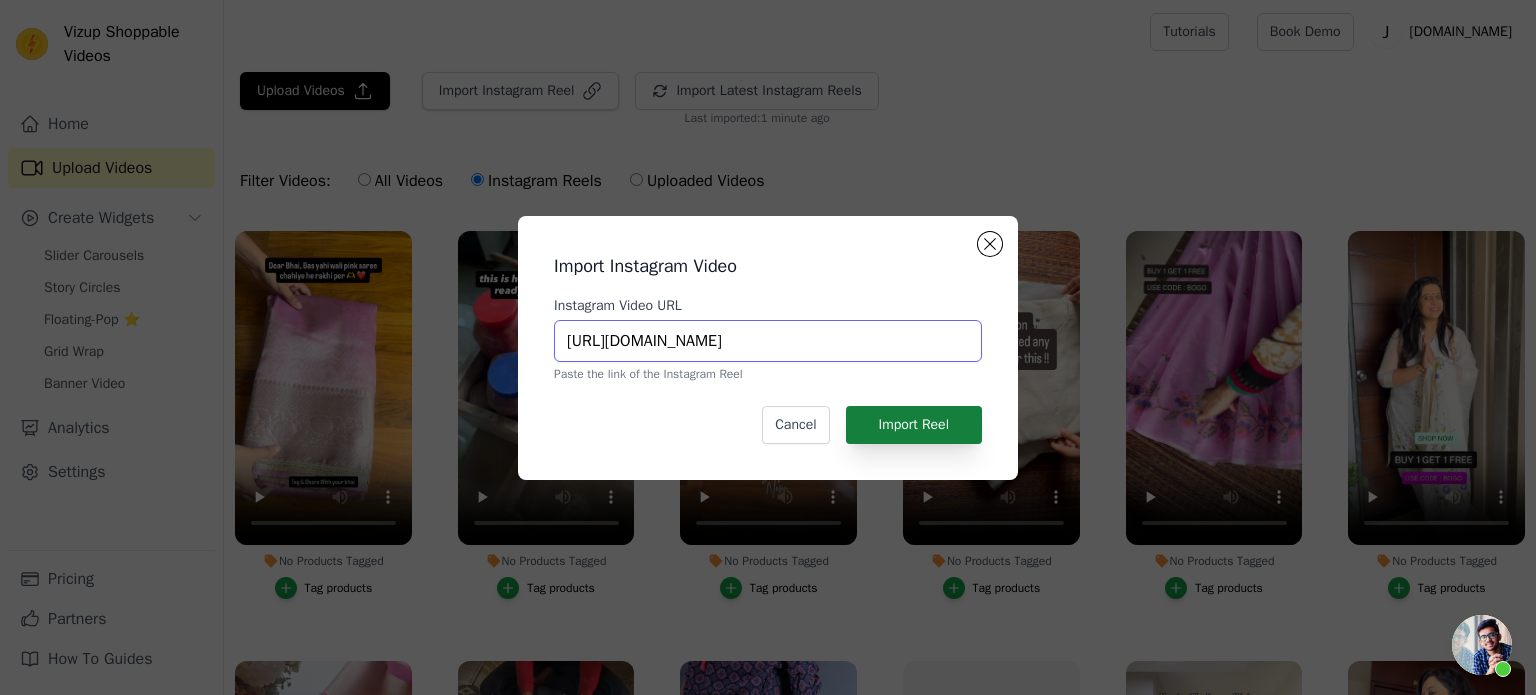 type on "[URL][DOMAIN_NAME]" 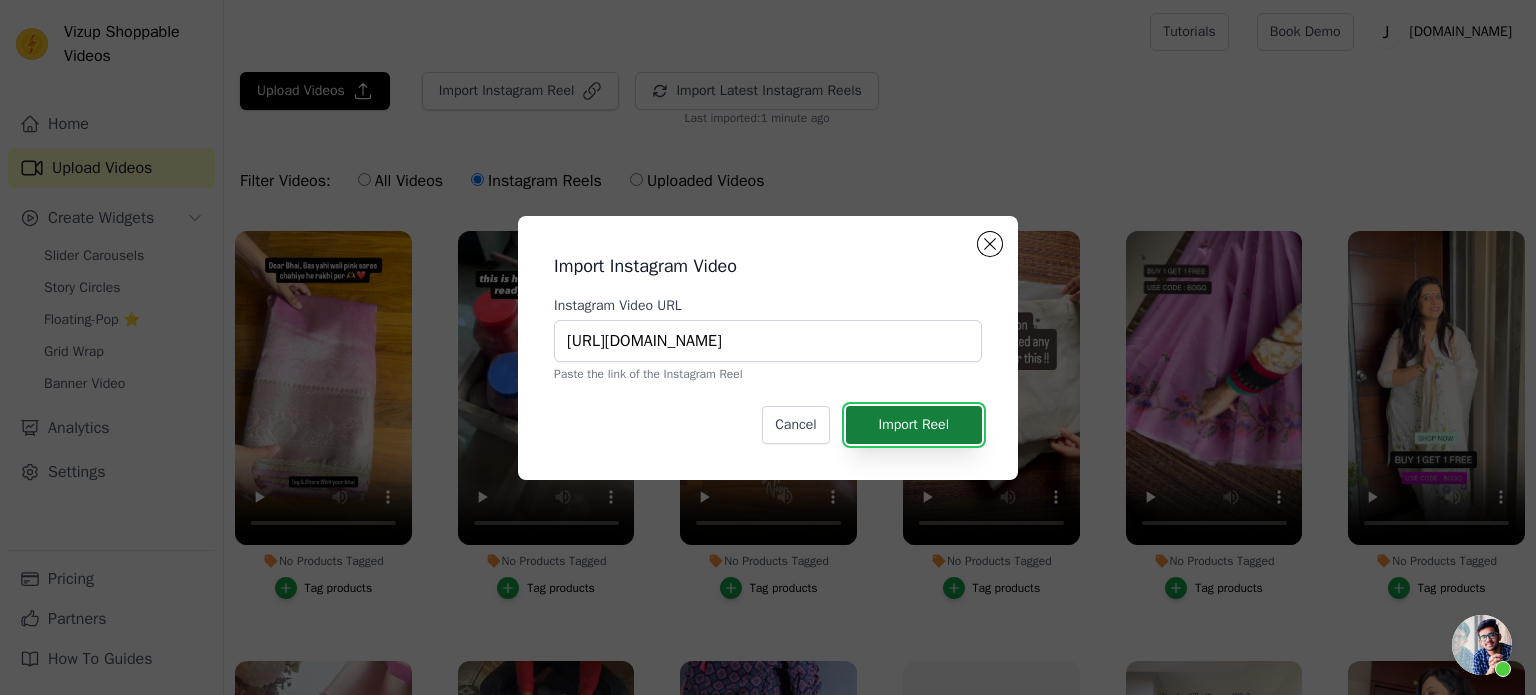 click on "Import Reel" at bounding box center [914, 425] 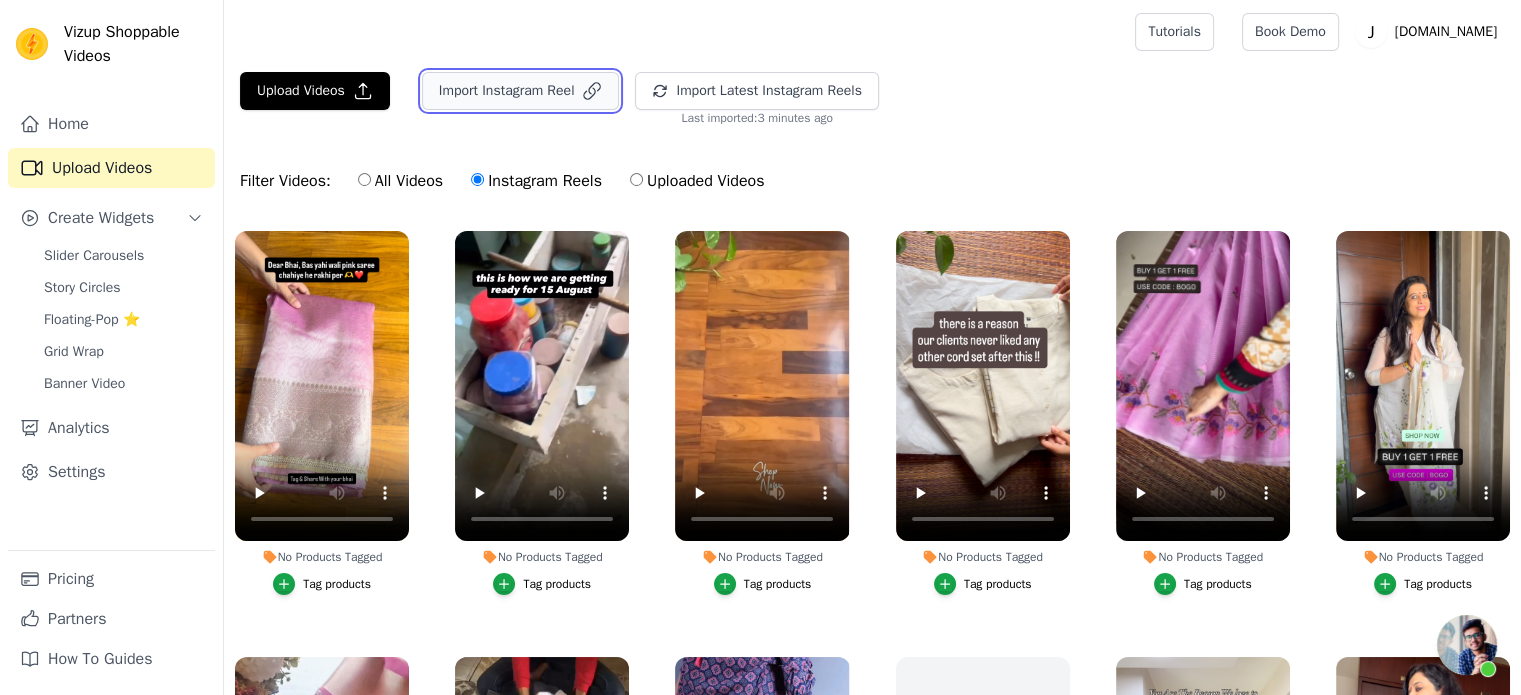 click on "Import Instagram Reel" at bounding box center [521, 91] 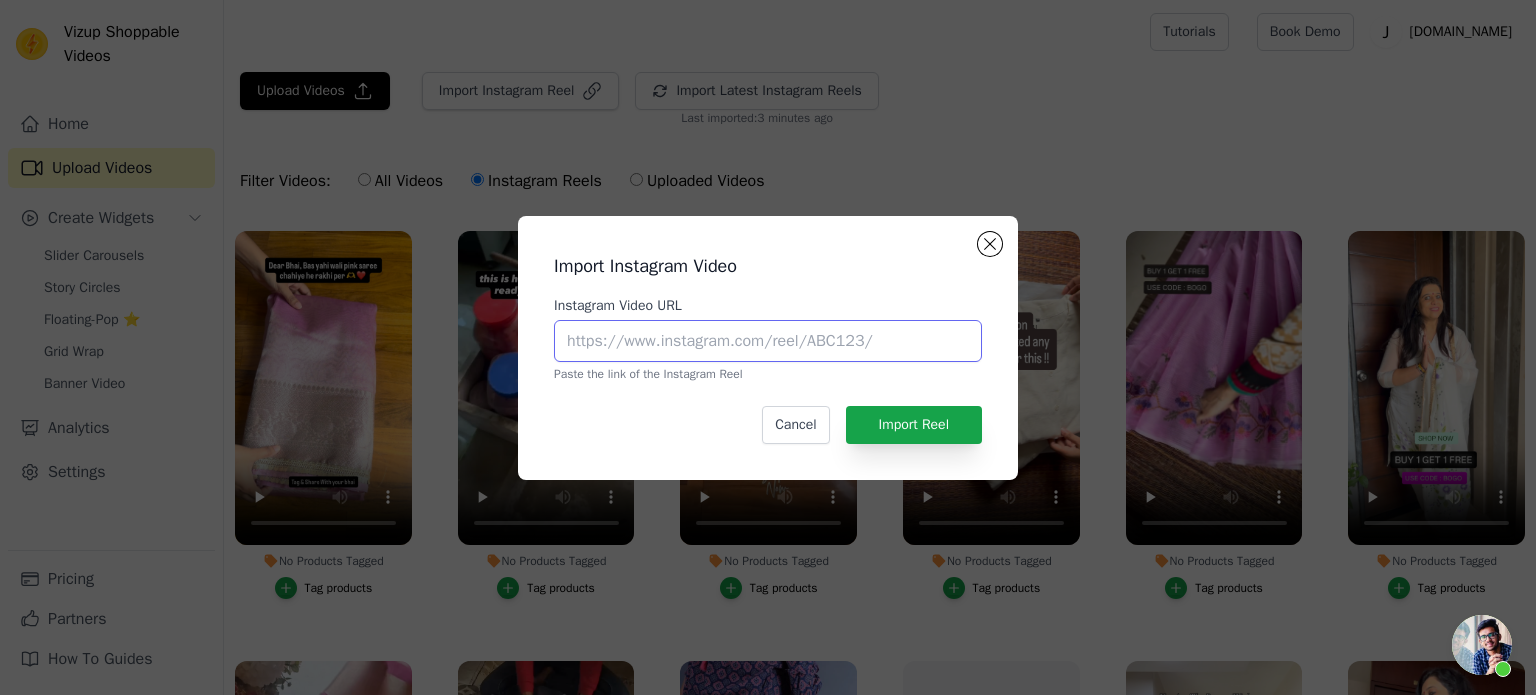 click on "Instagram Video URL" at bounding box center (768, 341) 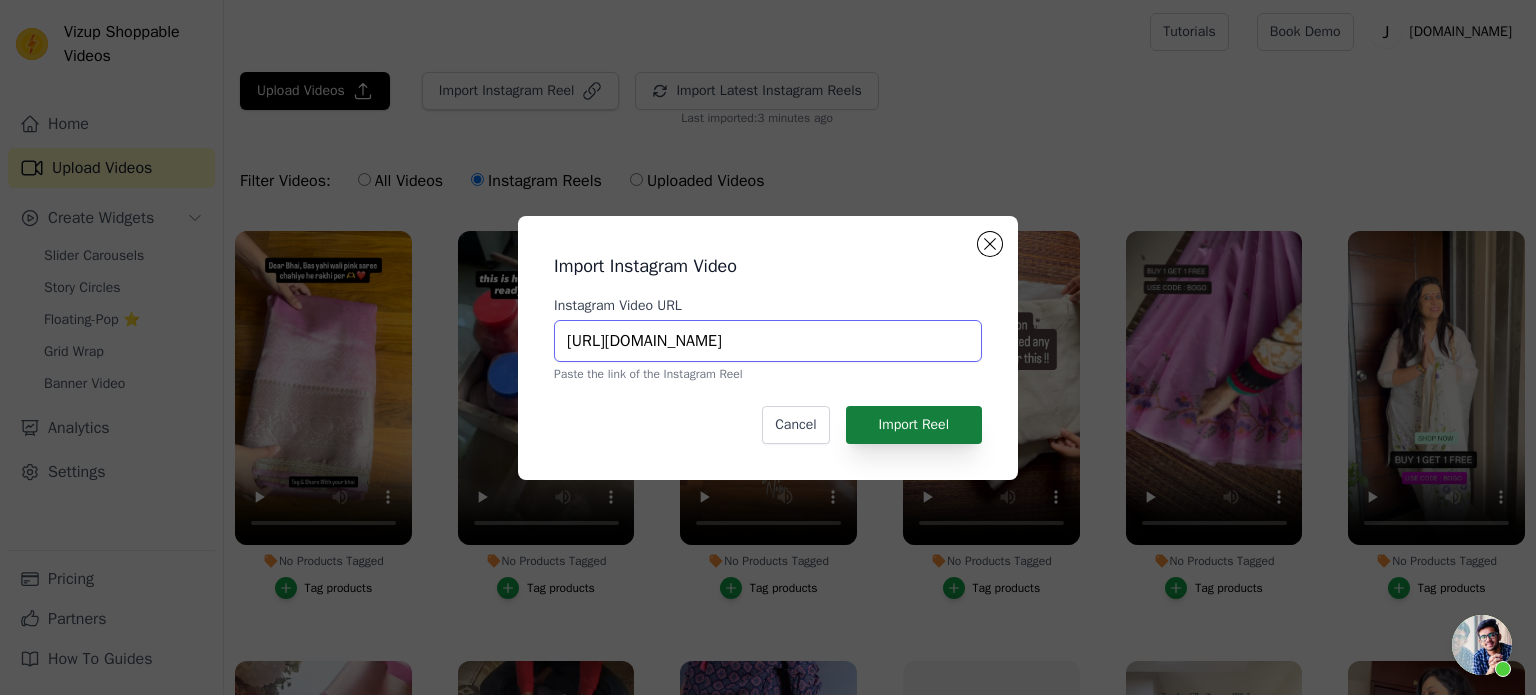 type on "[URL][DOMAIN_NAME]" 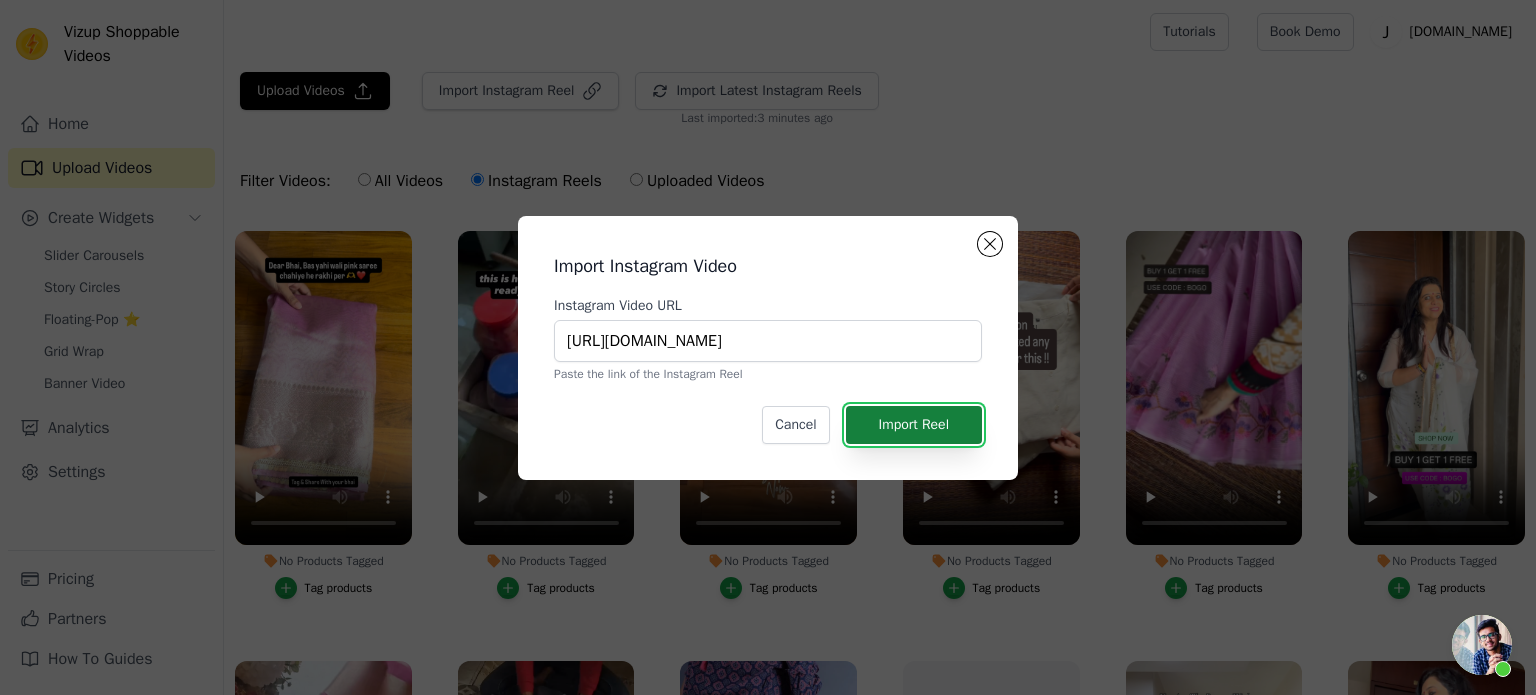 click on "Import Reel" at bounding box center [914, 425] 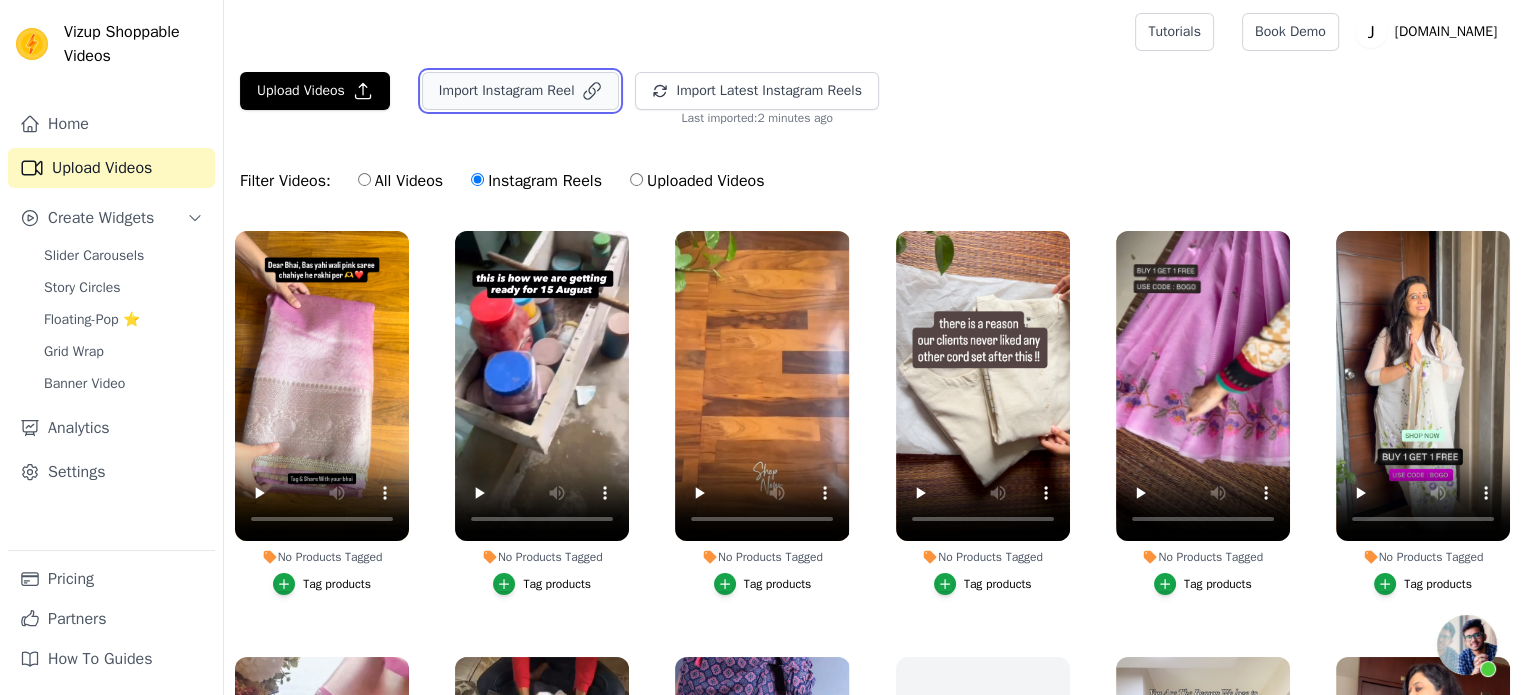 click on "Import Instagram Reel" at bounding box center (521, 91) 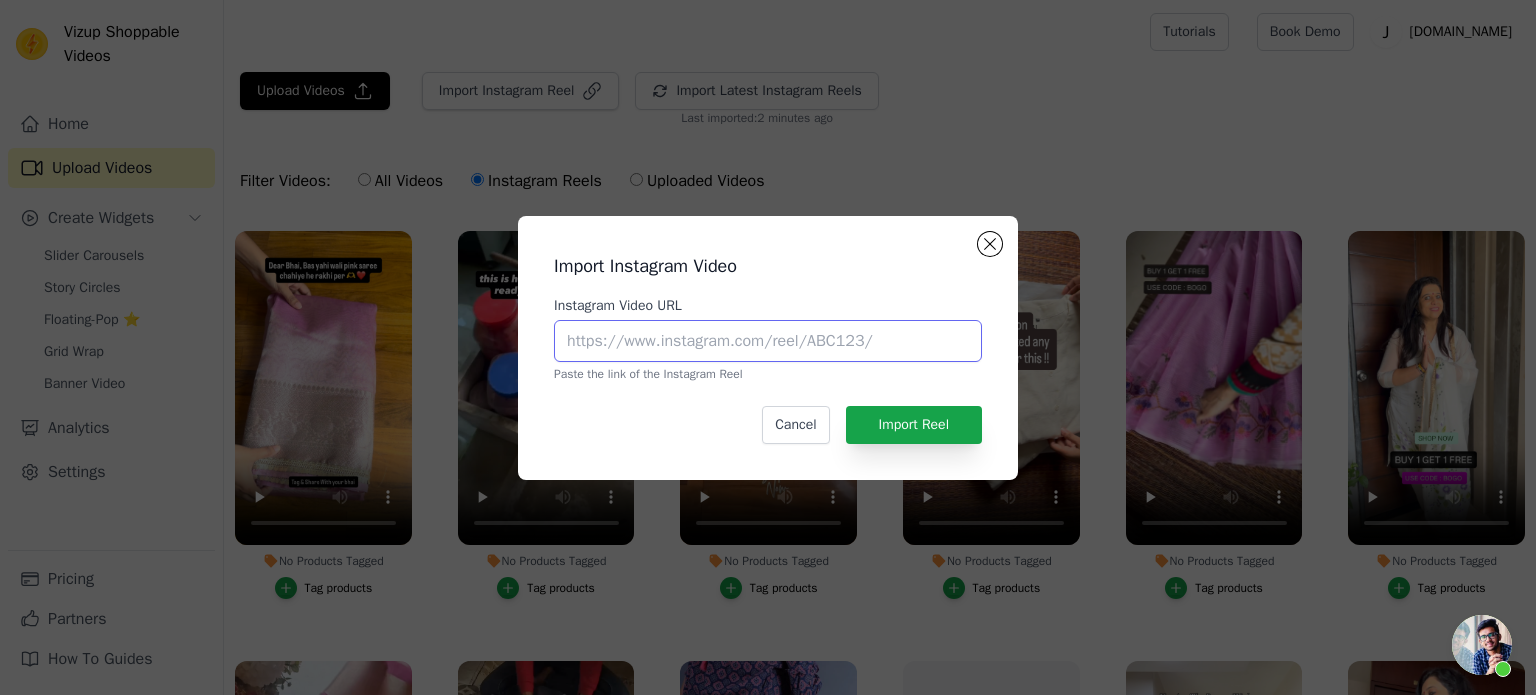 click on "Instagram Video URL" at bounding box center (768, 341) 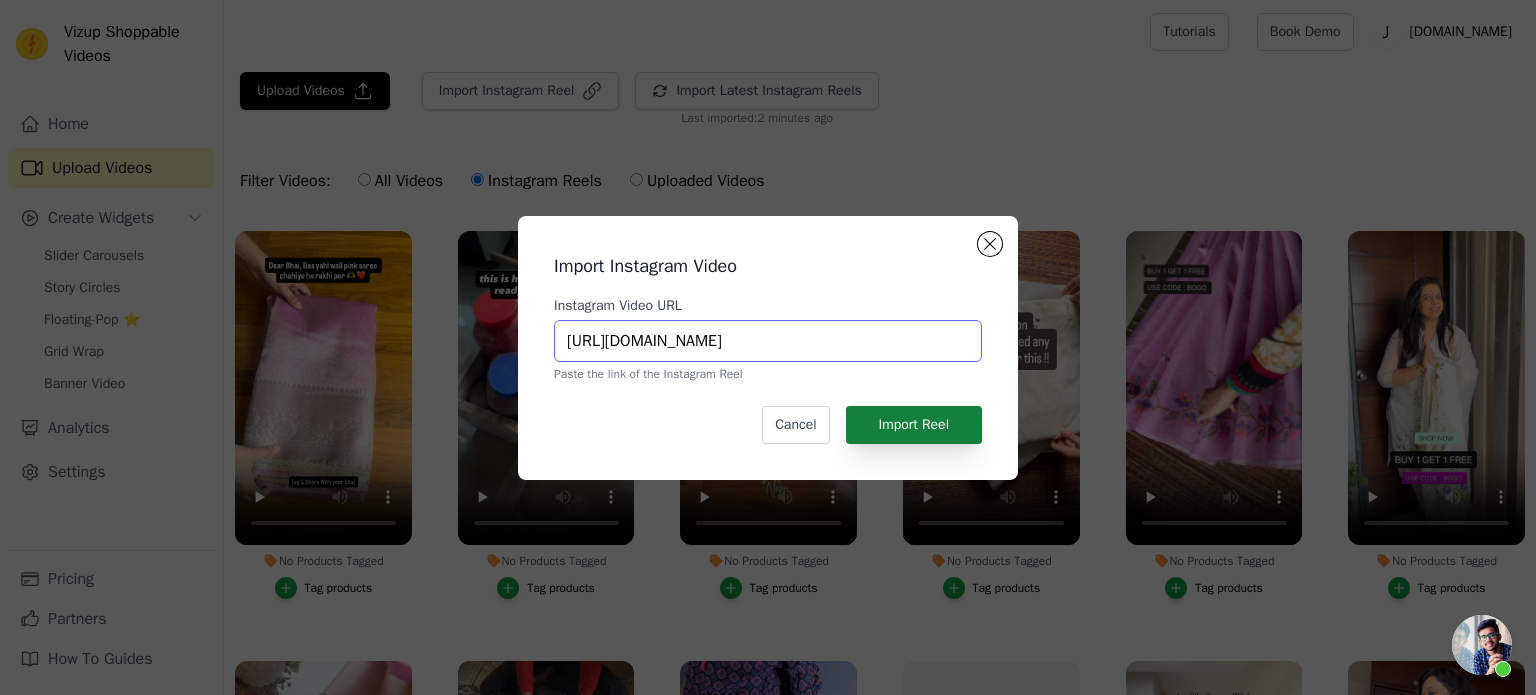 type on "[URL][DOMAIN_NAME]" 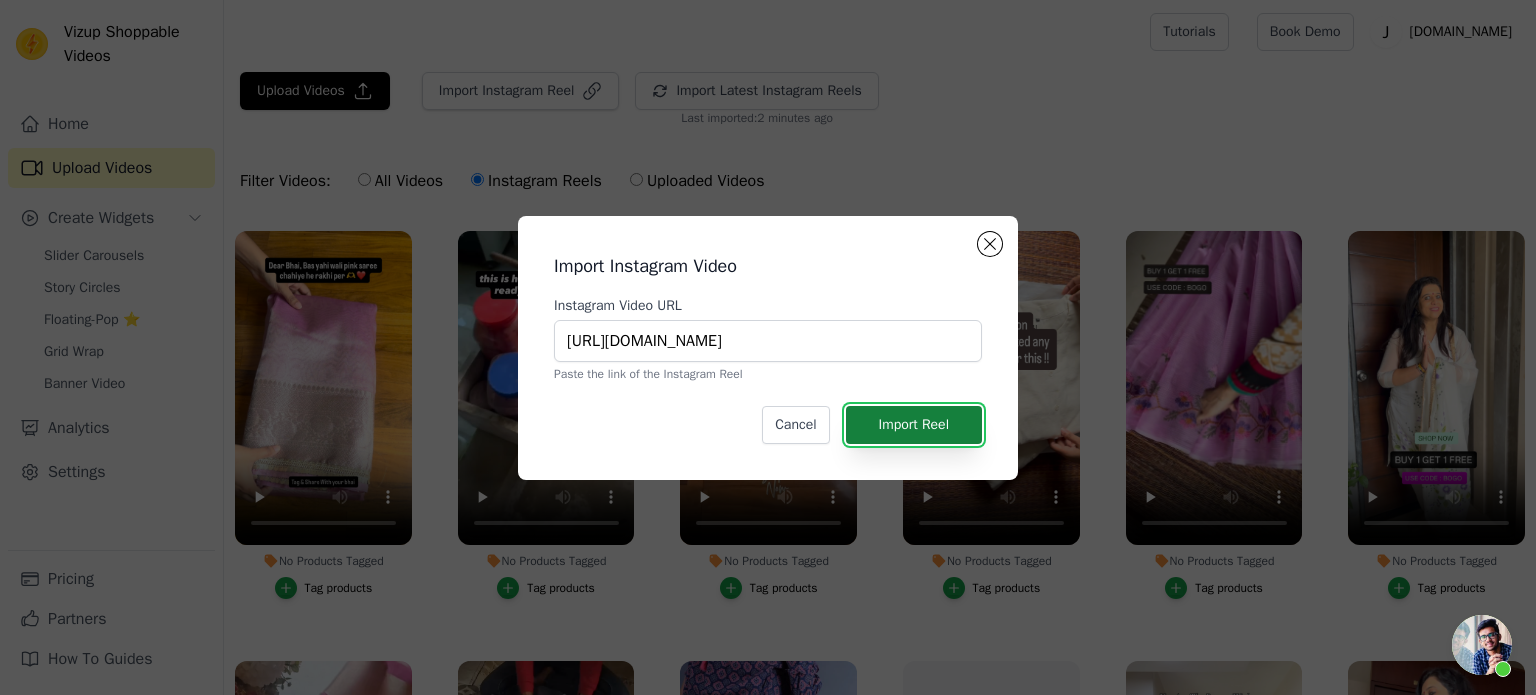 click on "Import Reel" at bounding box center (914, 425) 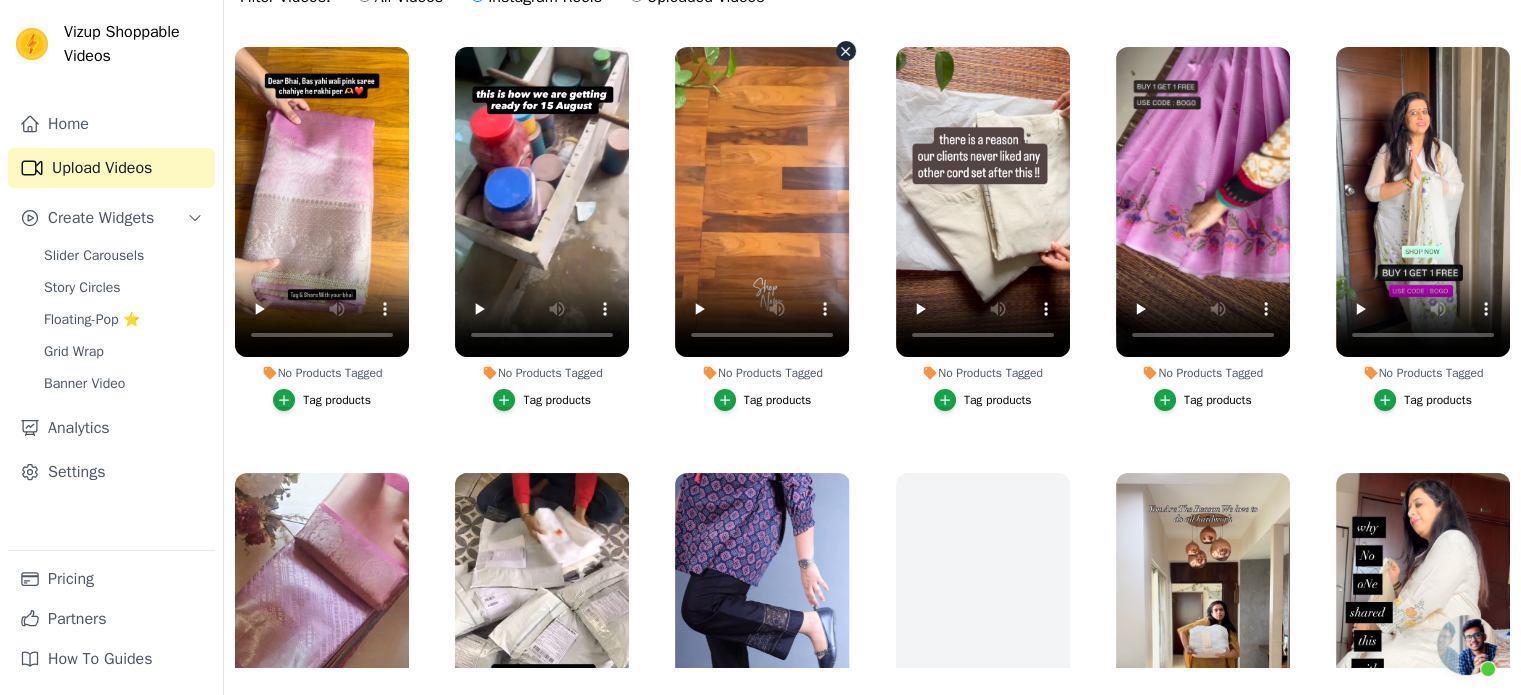 scroll, scrollTop: 203, scrollLeft: 0, axis: vertical 